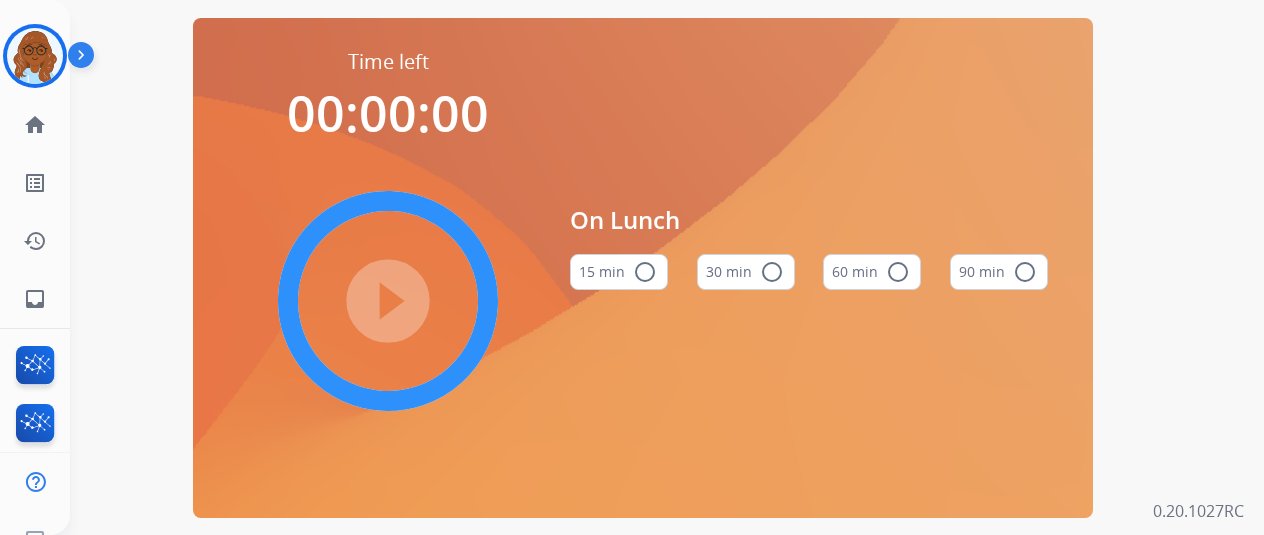 scroll, scrollTop: 0, scrollLeft: 0, axis: both 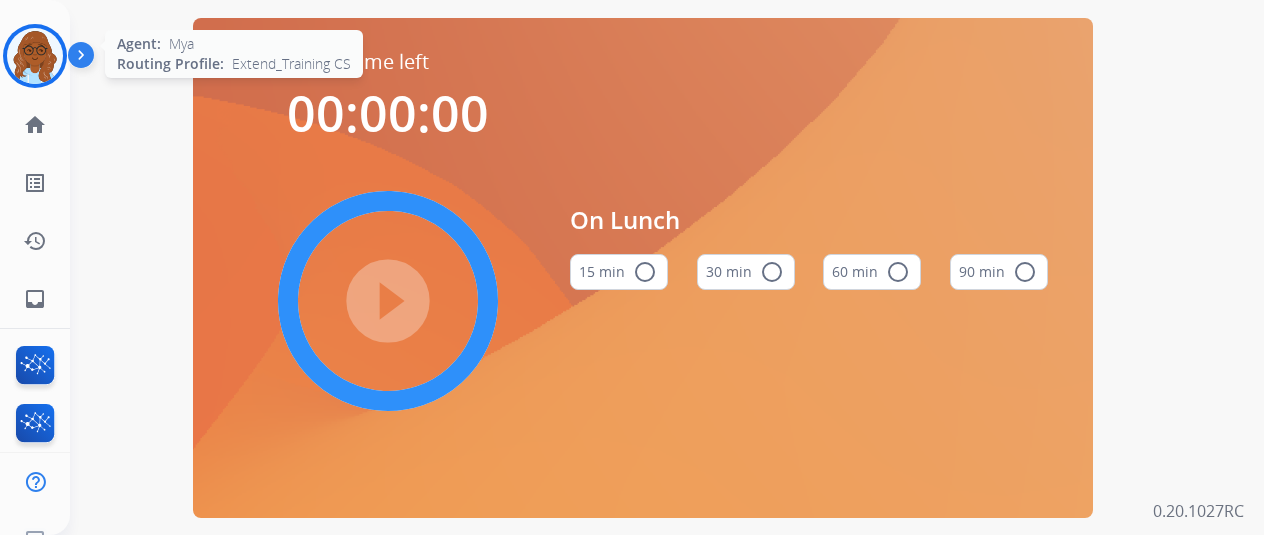 click at bounding box center (35, 56) 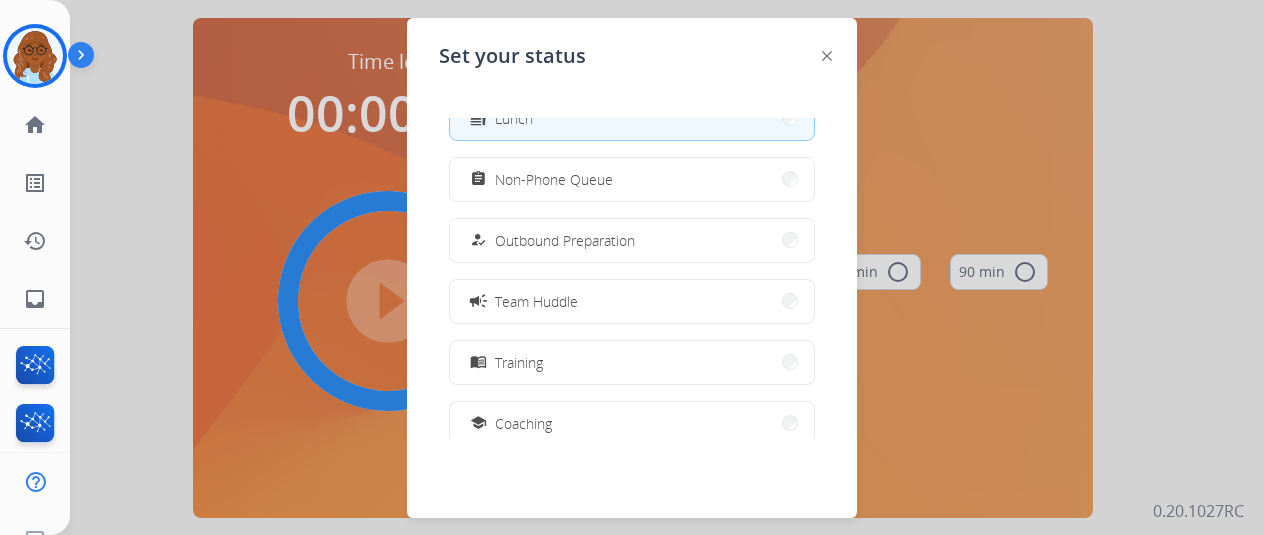 scroll, scrollTop: 300, scrollLeft: 0, axis: vertical 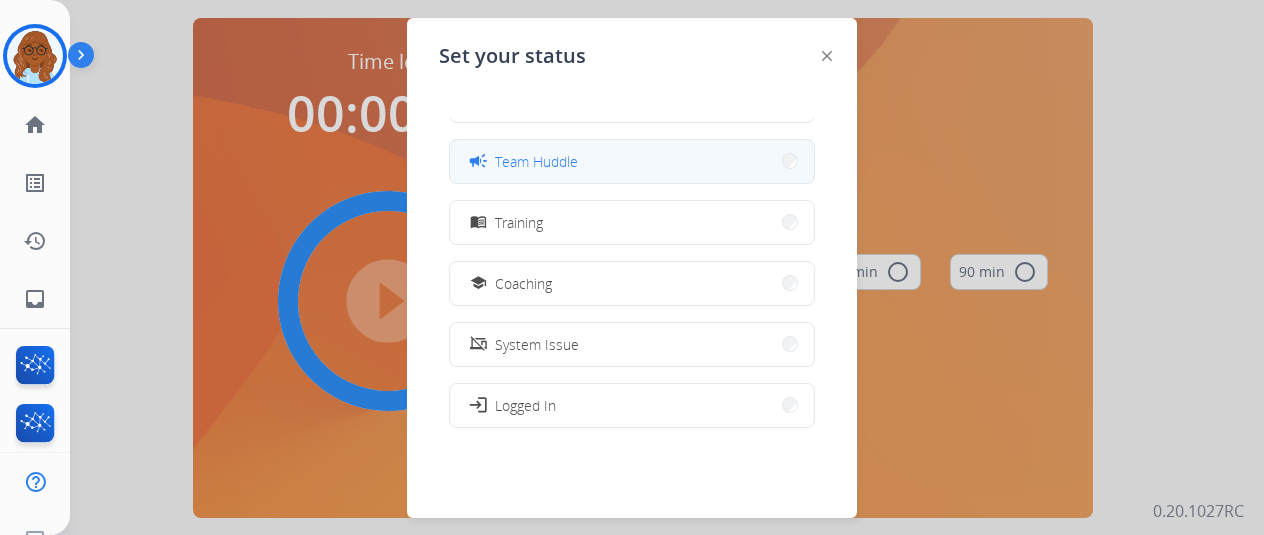 click on "campaign Team Huddle" at bounding box center [522, 161] 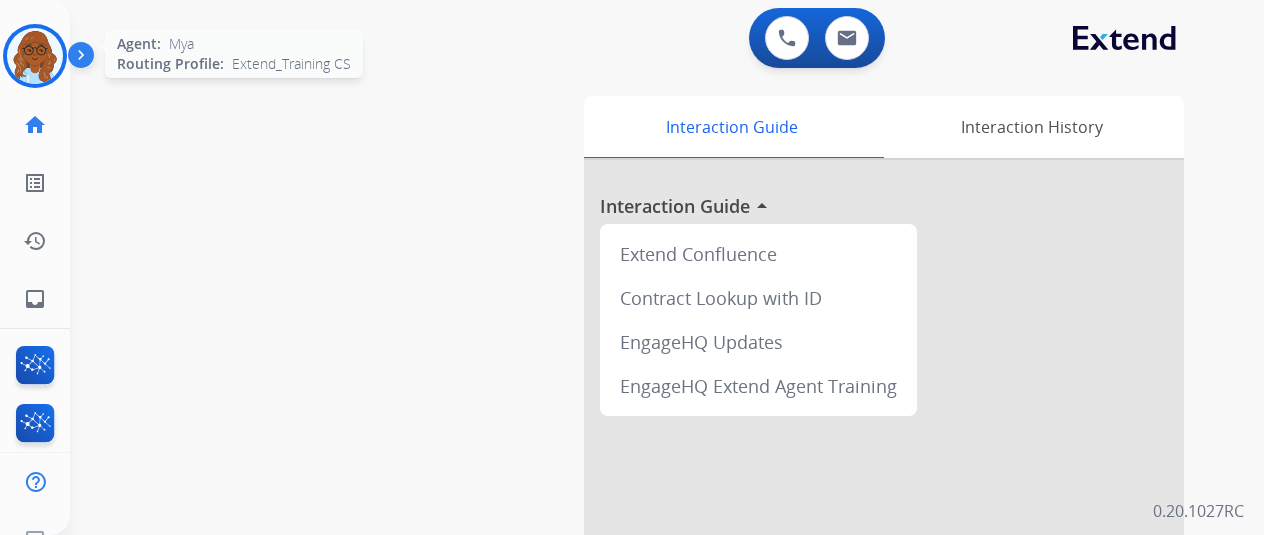 click at bounding box center [35, 56] 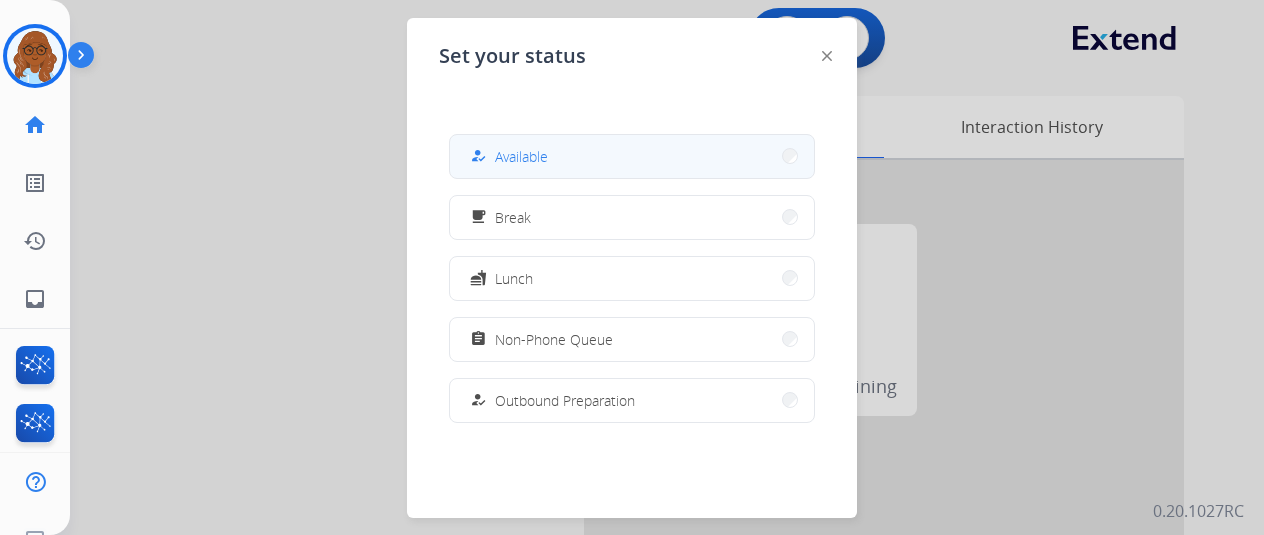 click on "how_to_reg Available" at bounding box center (632, 156) 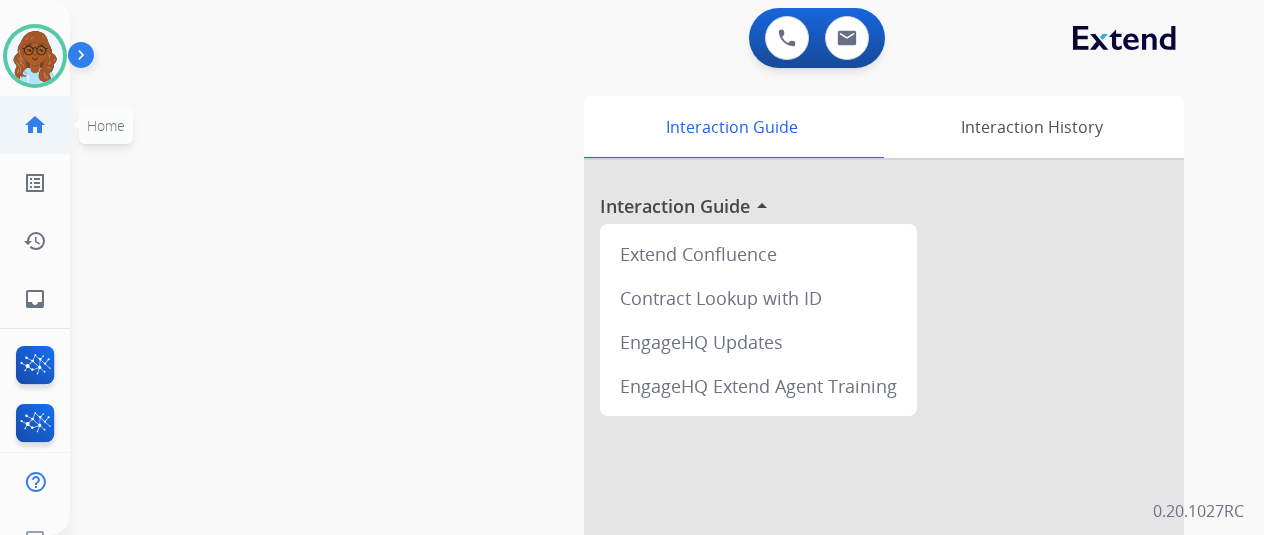 click on "home  Home" 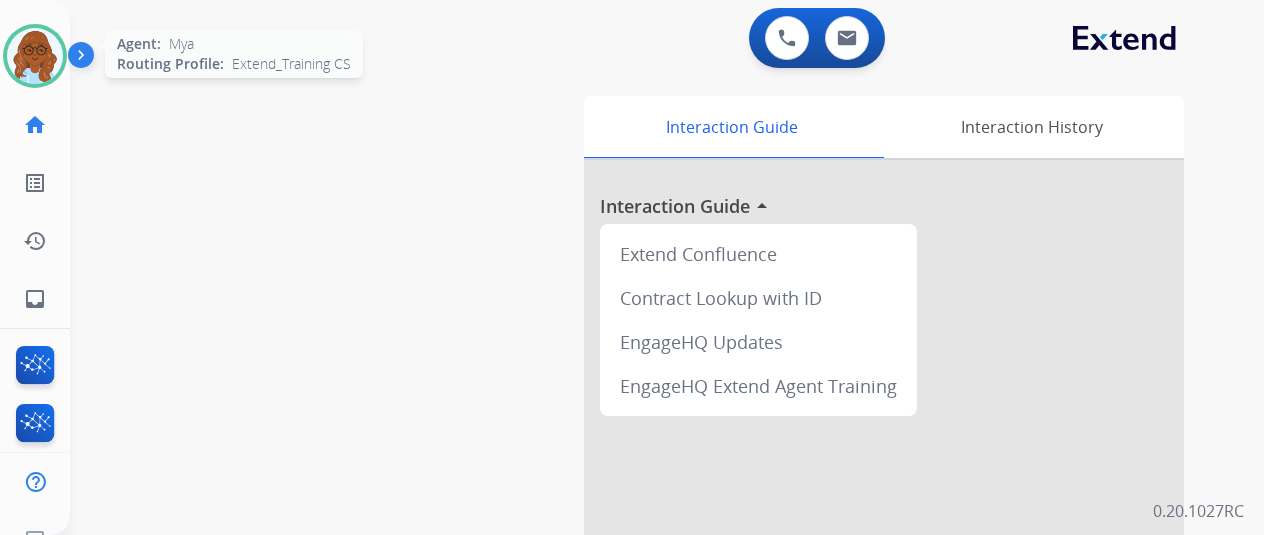 click at bounding box center [35, 56] 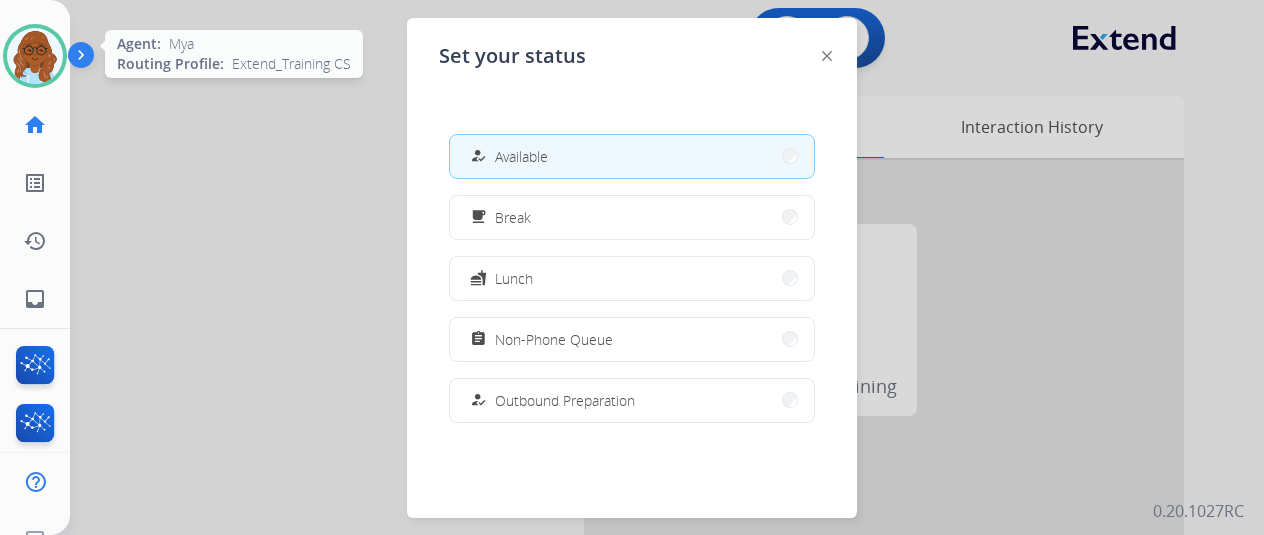 click at bounding box center [35, 56] 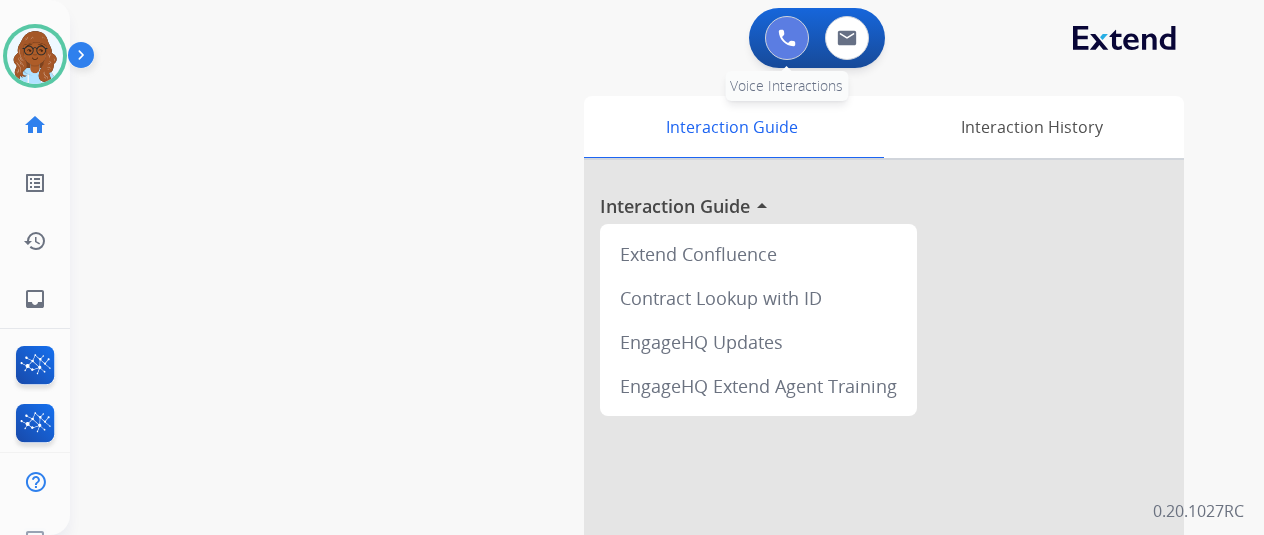 click at bounding box center [787, 38] 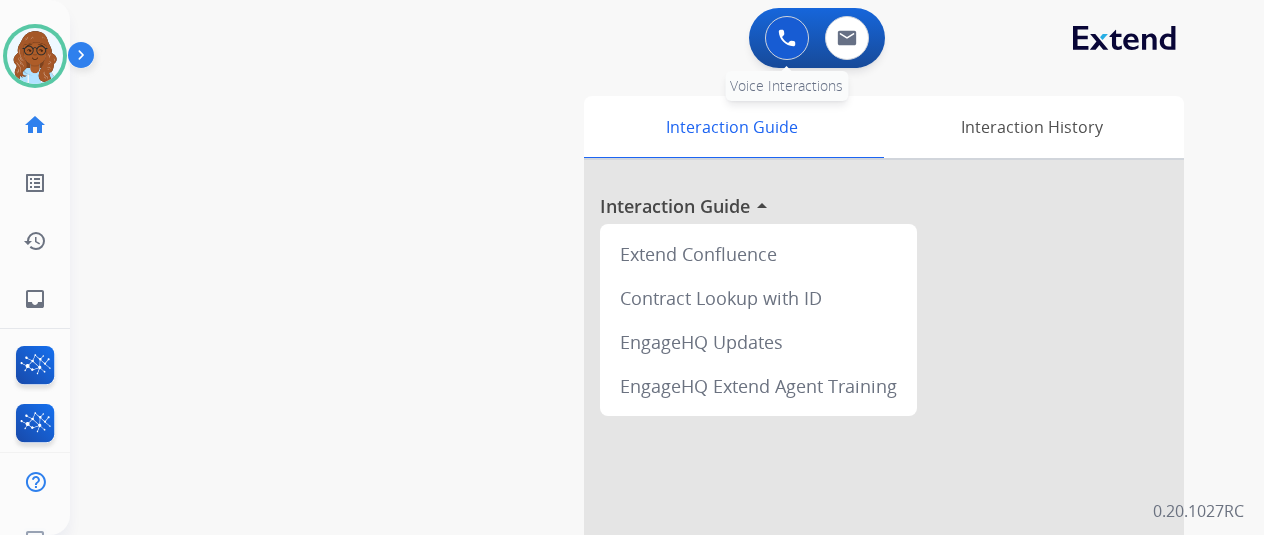 click at bounding box center [787, 38] 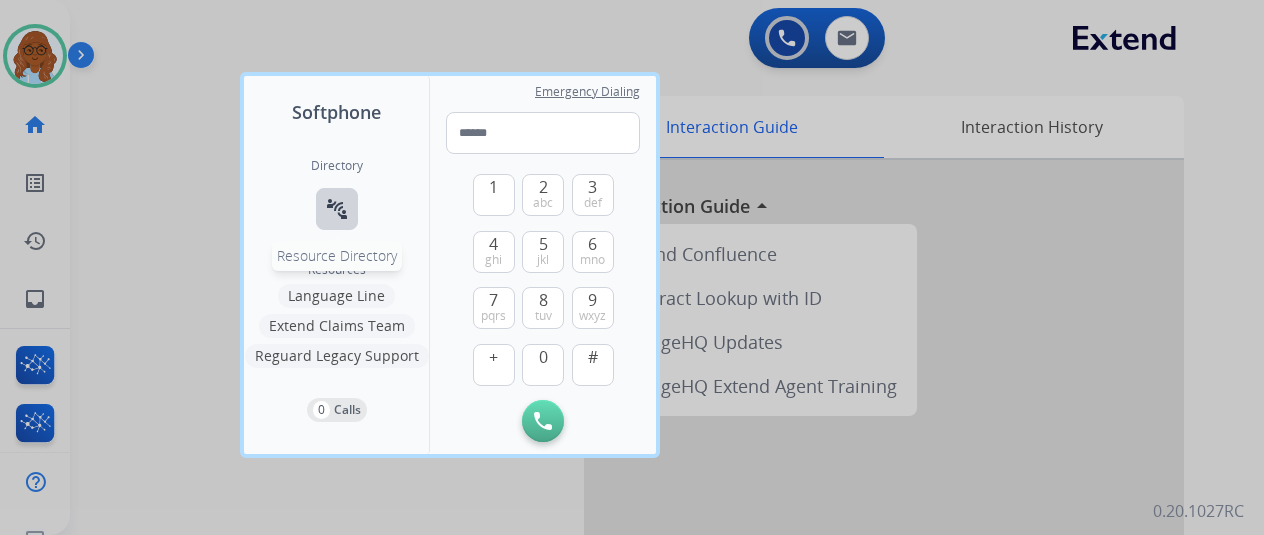 click on "connect_without_contact" at bounding box center (337, 209) 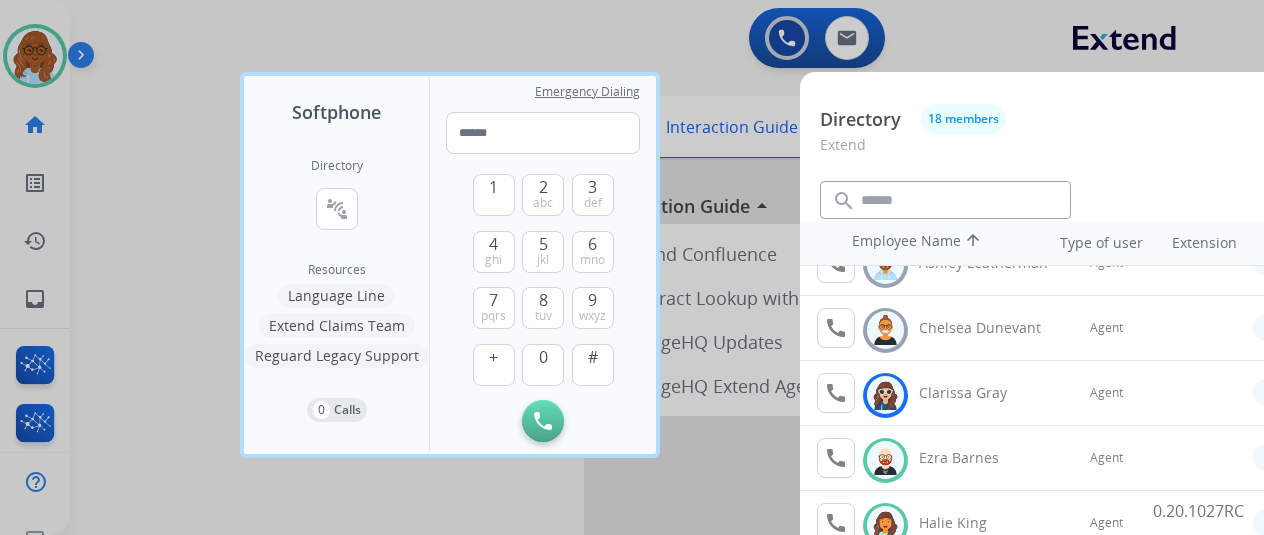 scroll, scrollTop: 300, scrollLeft: 0, axis: vertical 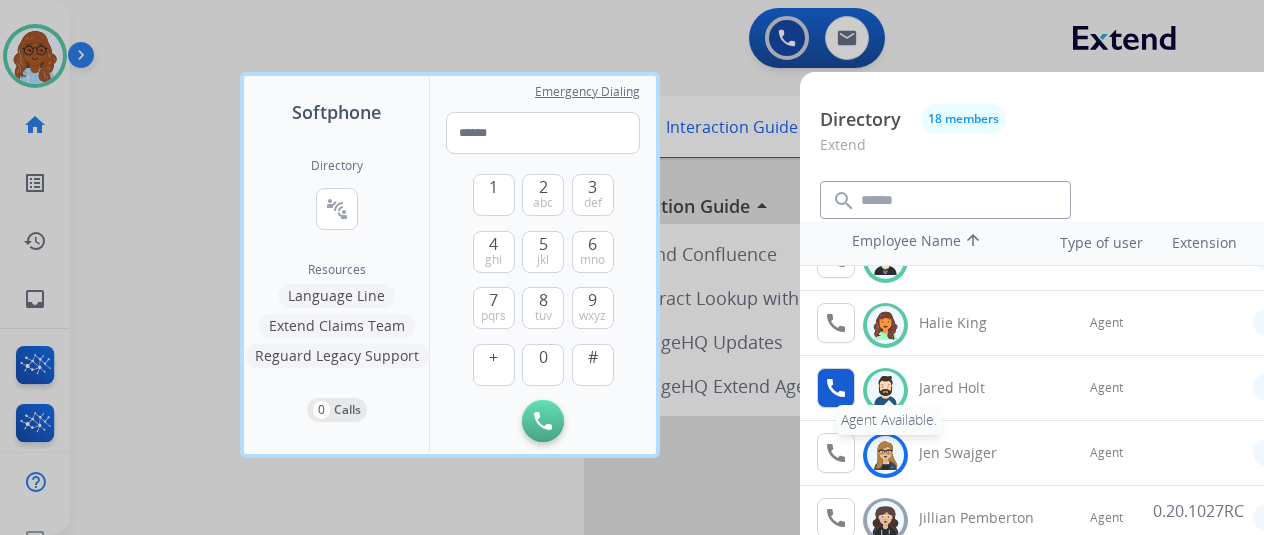 click on "call" at bounding box center (836, 388) 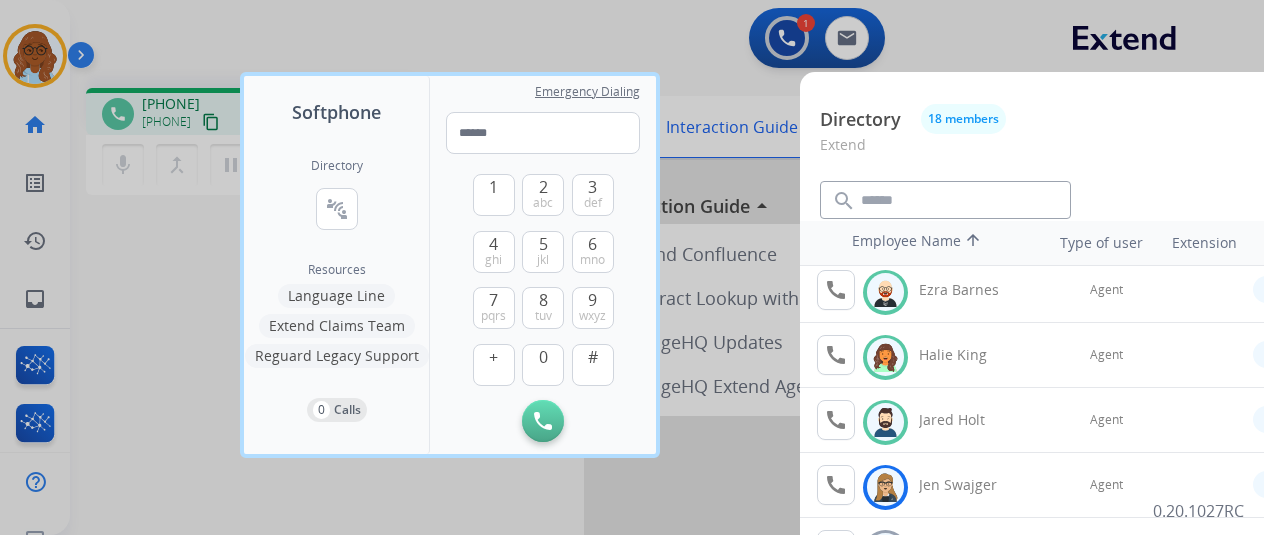 scroll, scrollTop: 300, scrollLeft: 0, axis: vertical 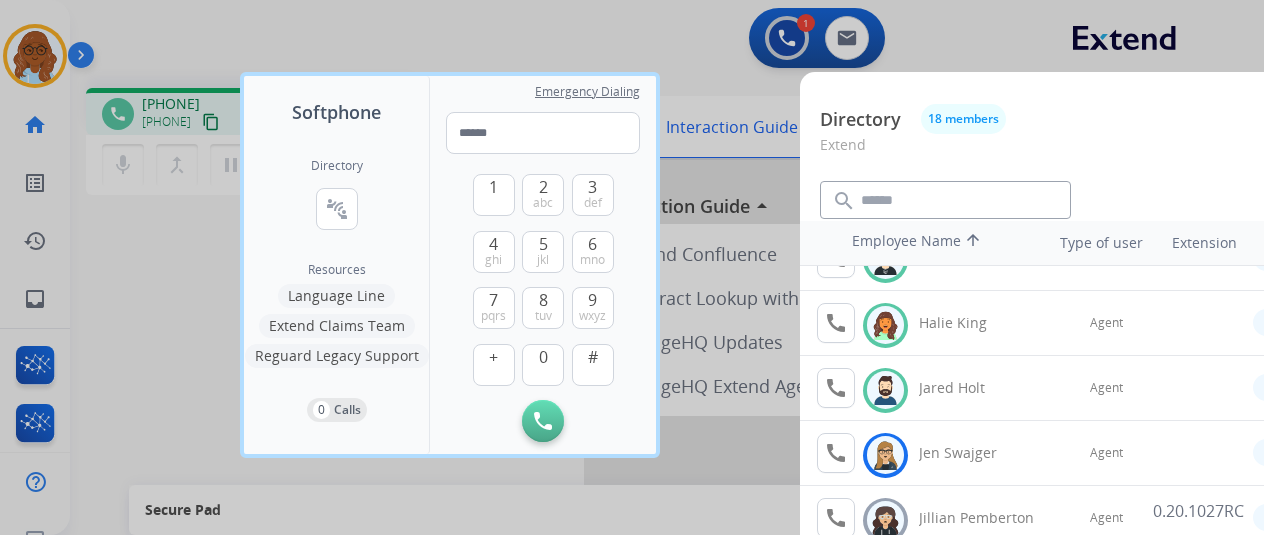 click at bounding box center [632, 267] 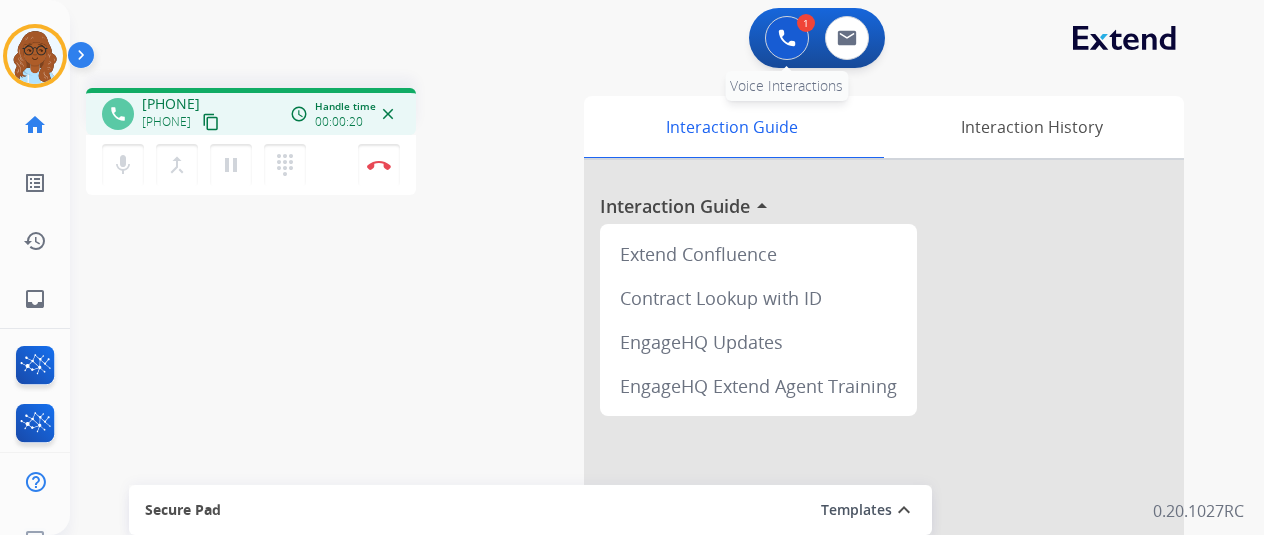 click at bounding box center (787, 38) 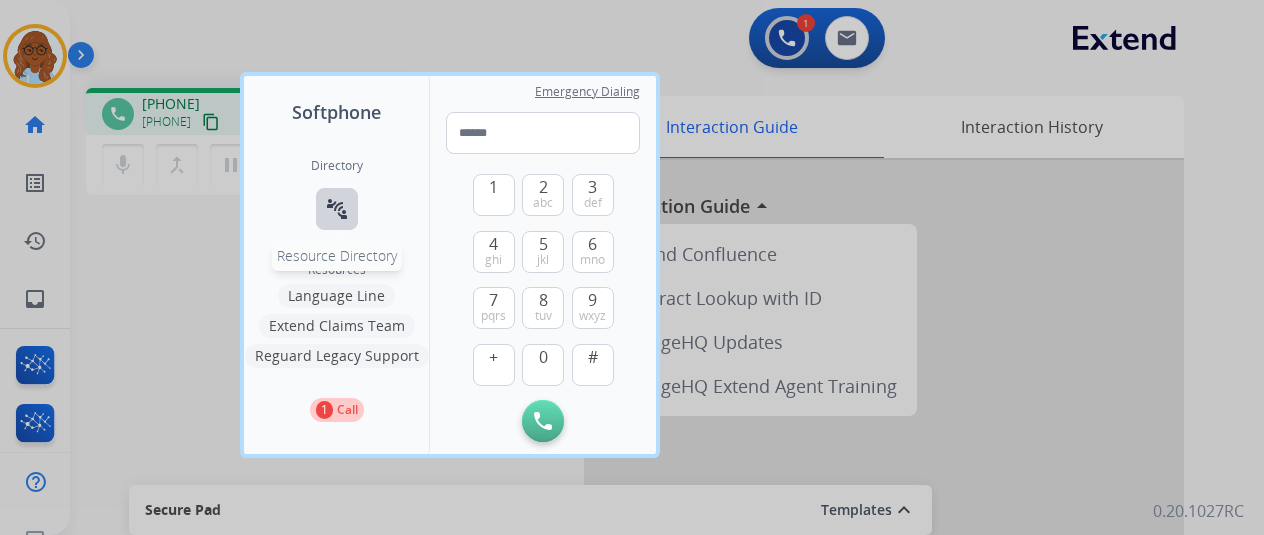 click on "connect_without_contact Resource Directory" at bounding box center (337, 209) 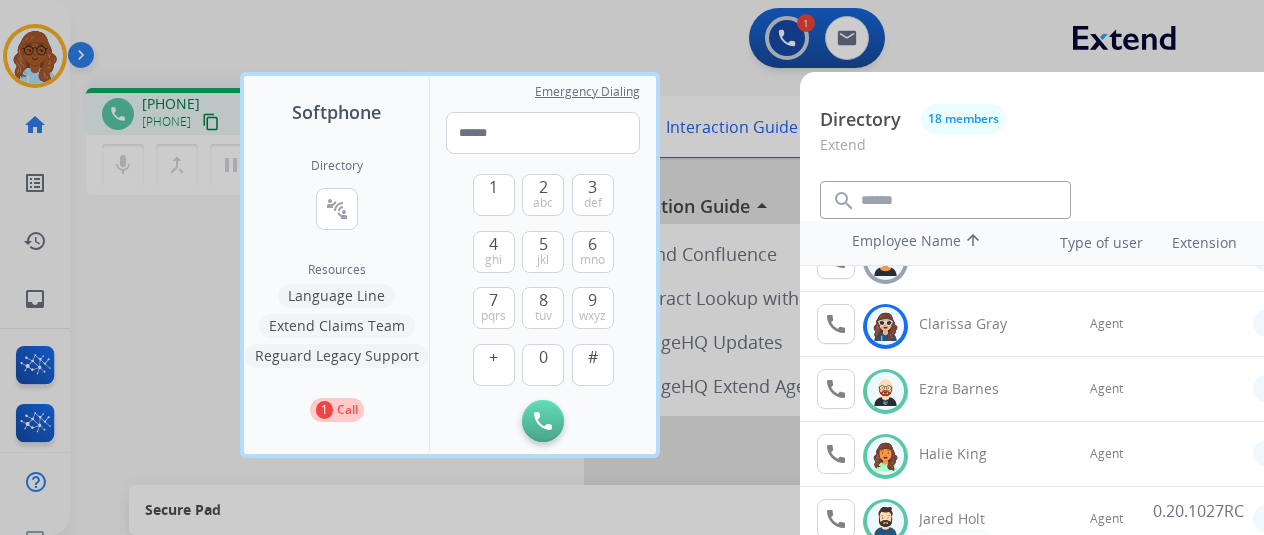 scroll, scrollTop: 300, scrollLeft: 0, axis: vertical 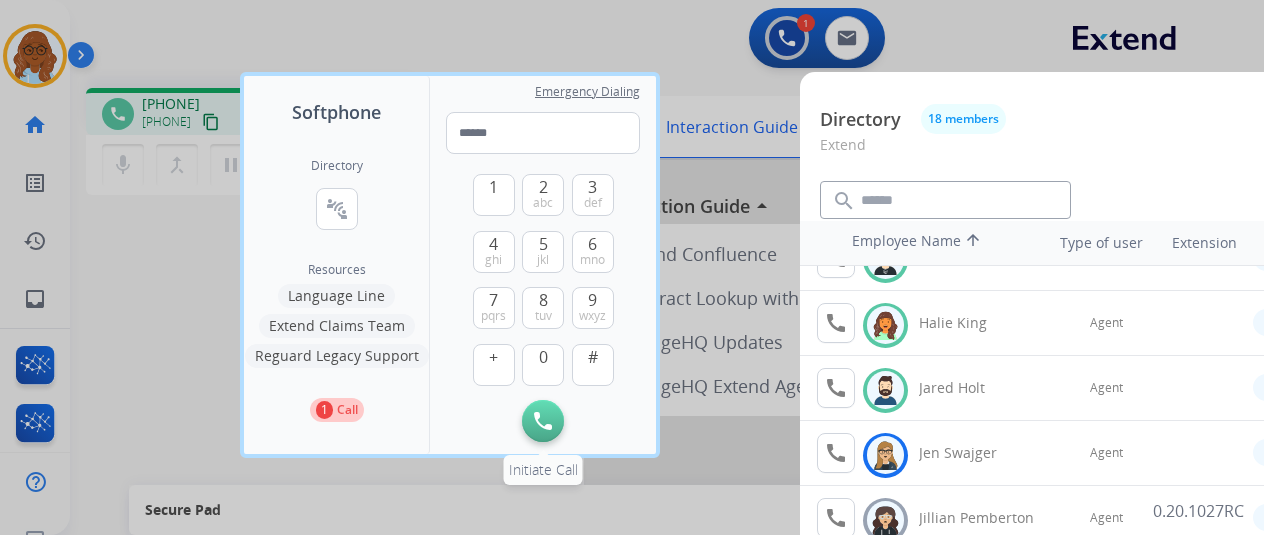 click at bounding box center (543, 421) 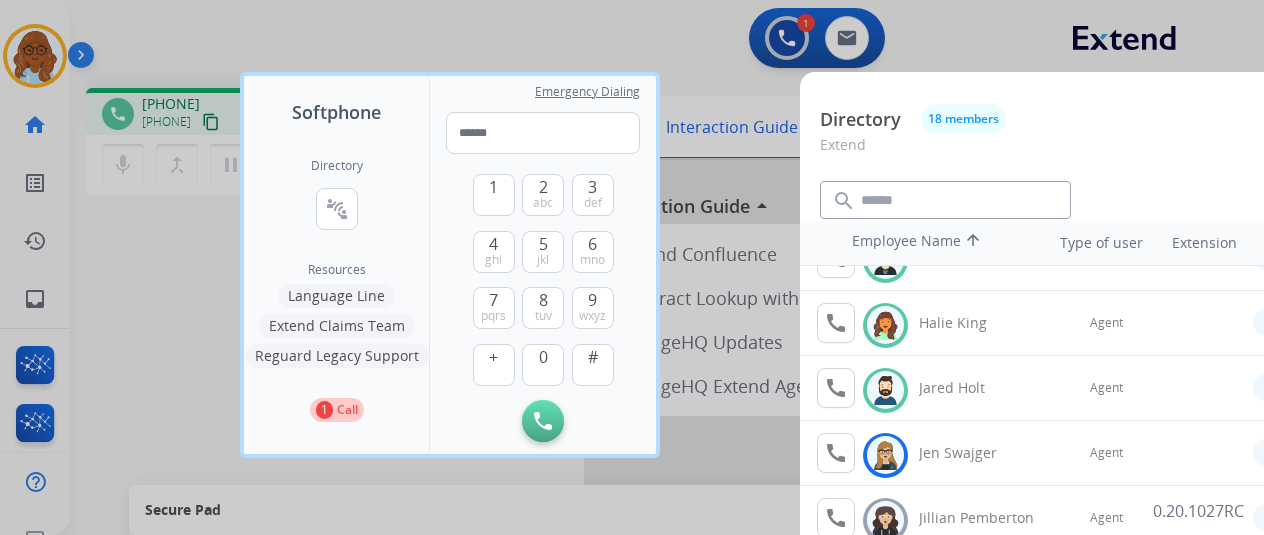 drag, startPoint x: 170, startPoint y: 253, endPoint x: 238, endPoint y: 213, distance: 78.892334 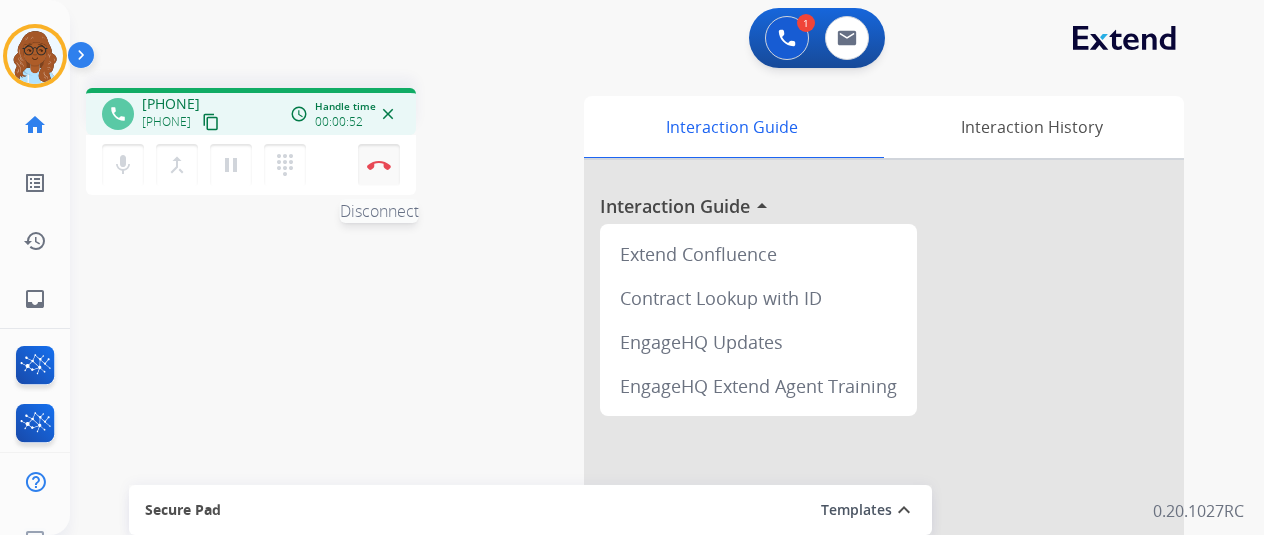 click at bounding box center (379, 165) 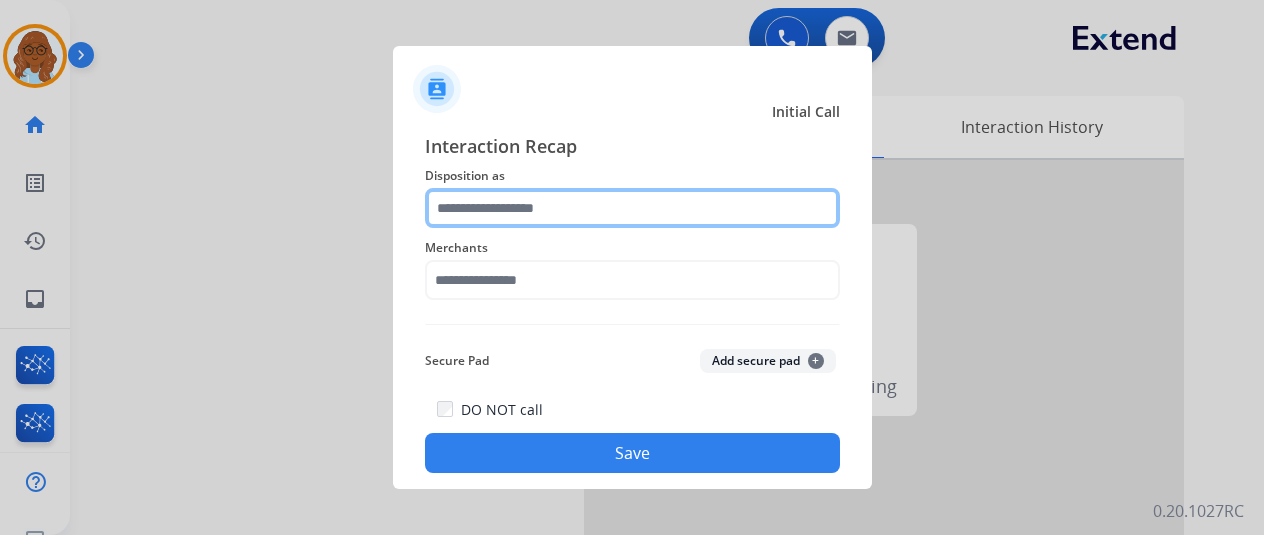 click 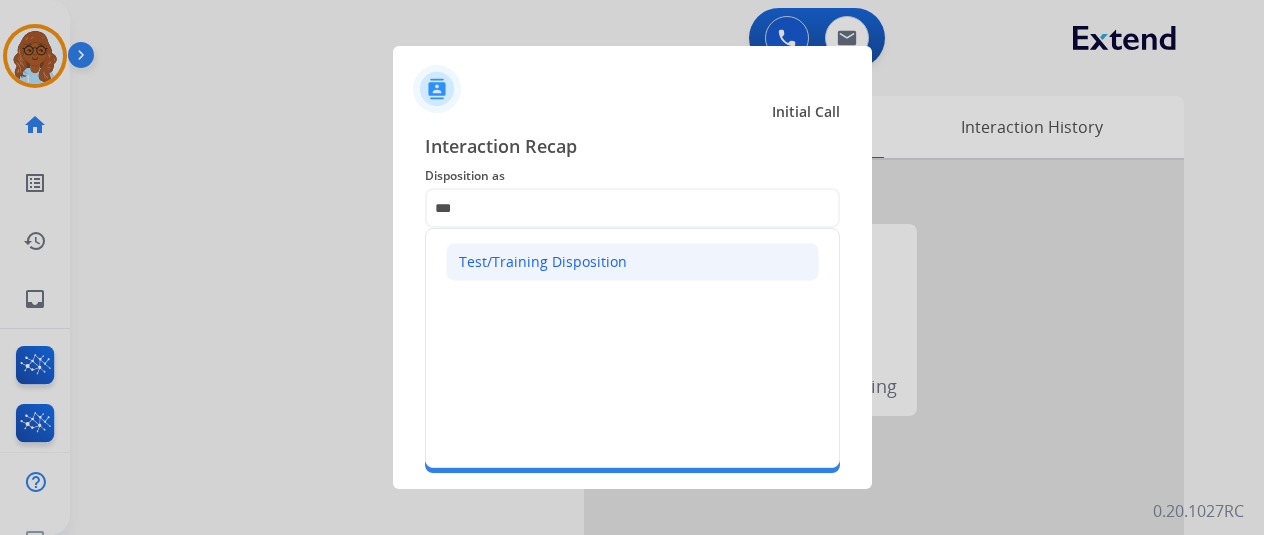 click on "Test/Training Disposition" 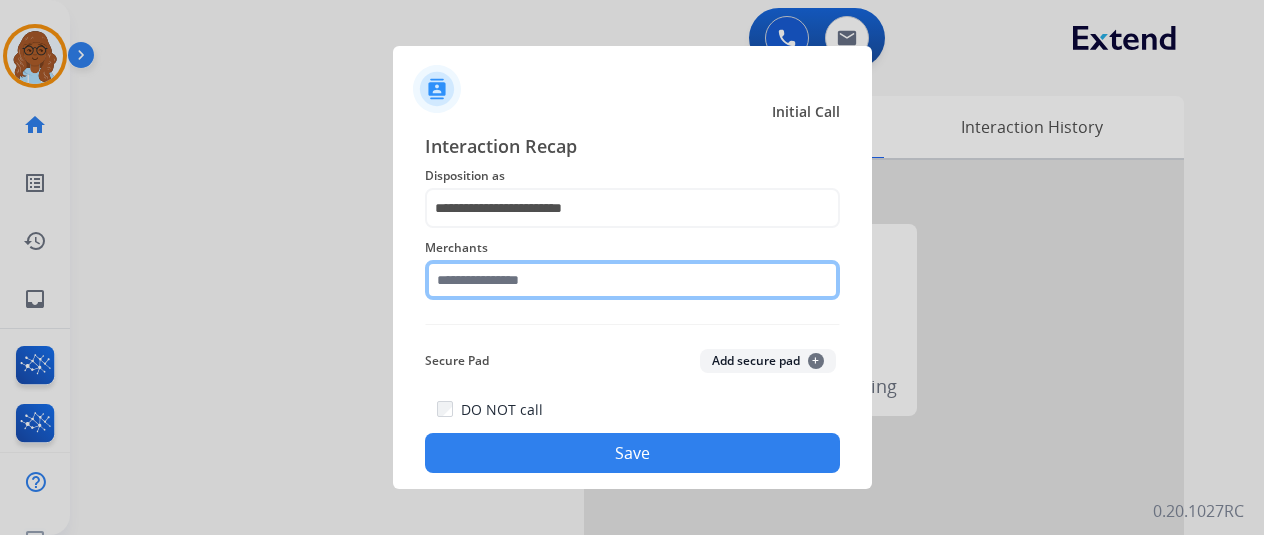click 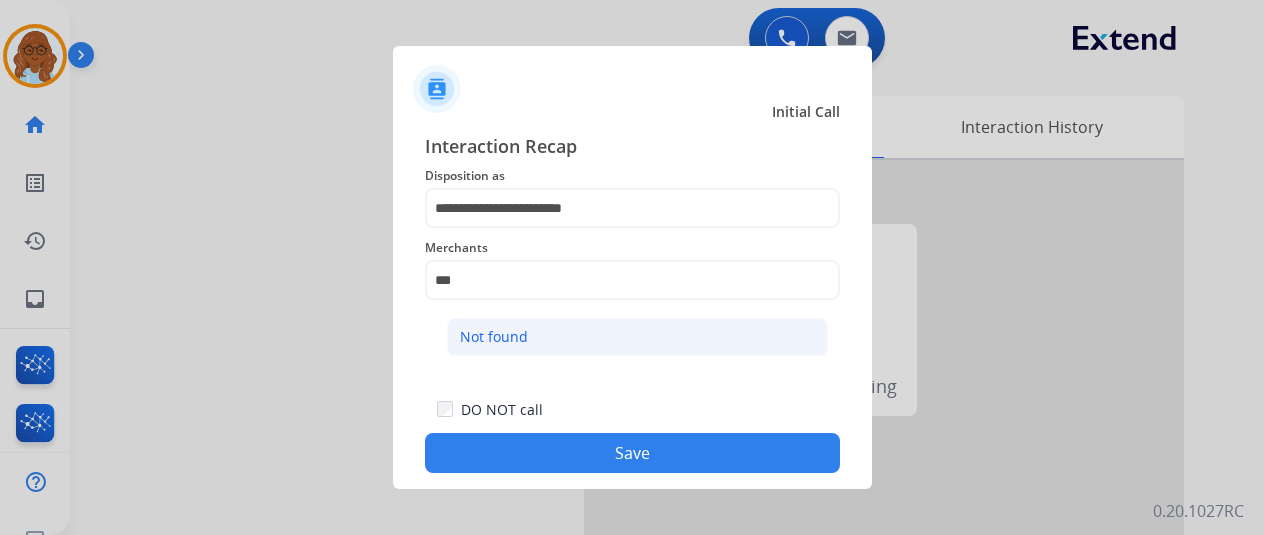 click on "Not found" 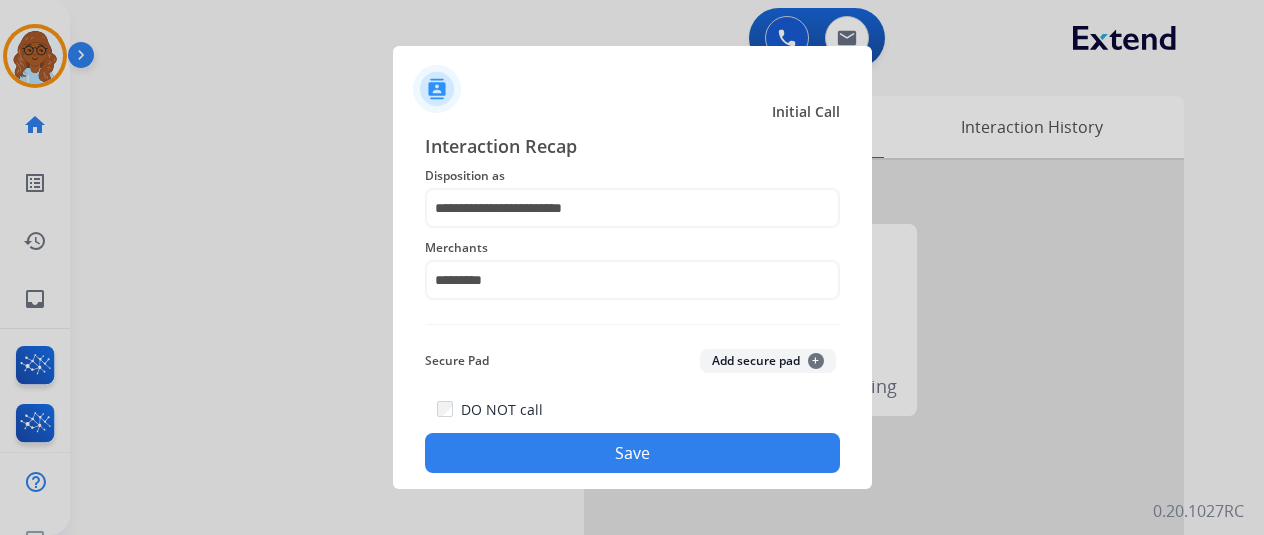 click on "Save" 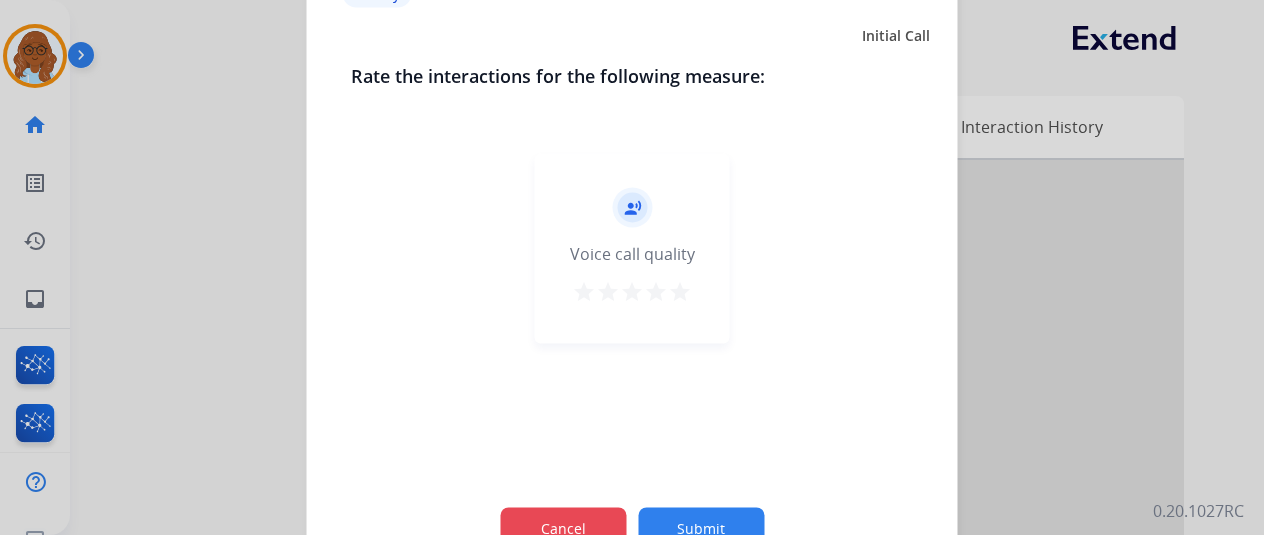 click on "Cancel" 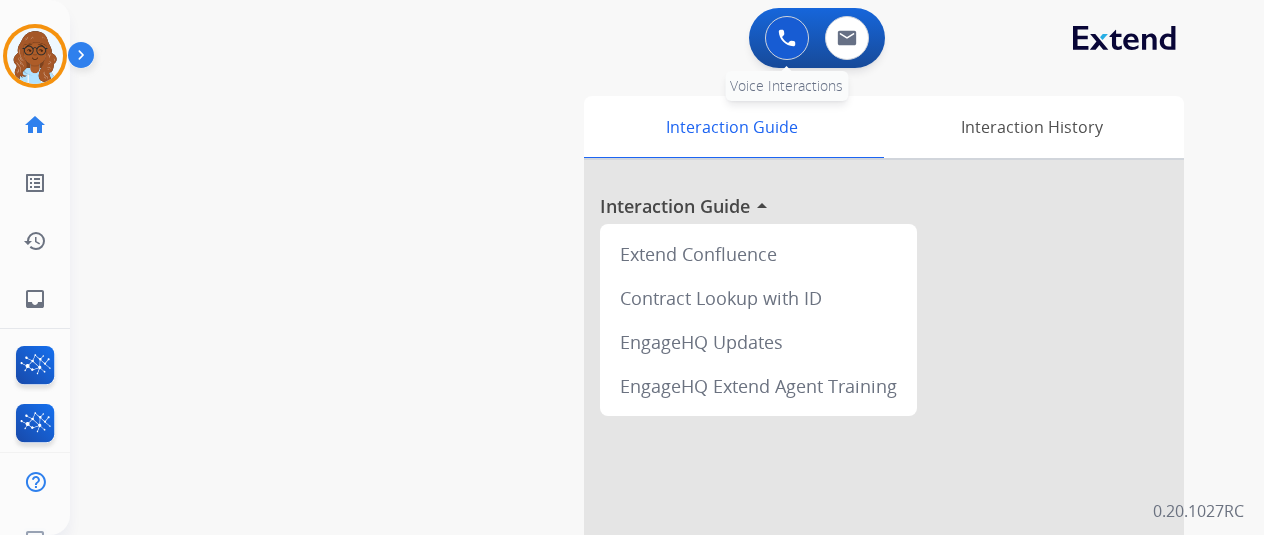 click at bounding box center (787, 38) 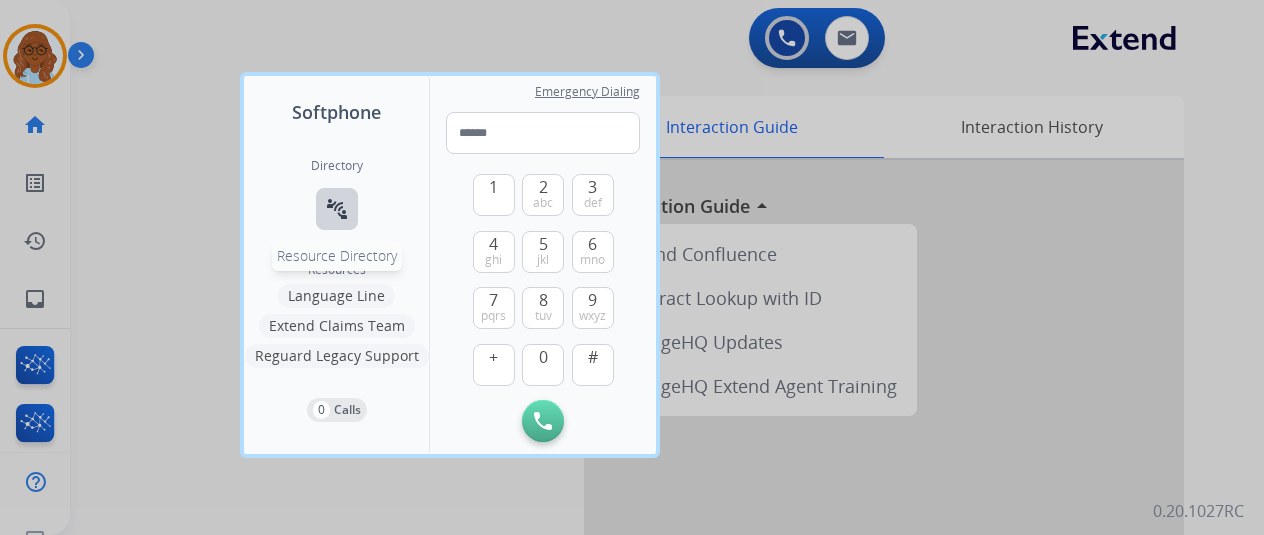 click on "connect_without_contact Resource Directory" at bounding box center (337, 209) 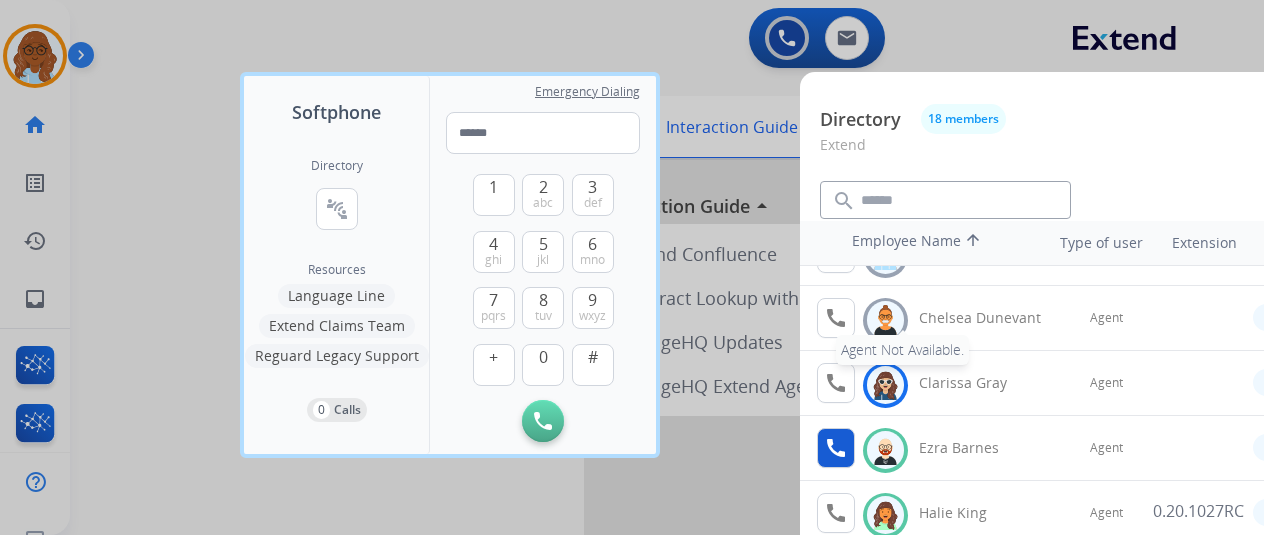 scroll, scrollTop: 200, scrollLeft: 0, axis: vertical 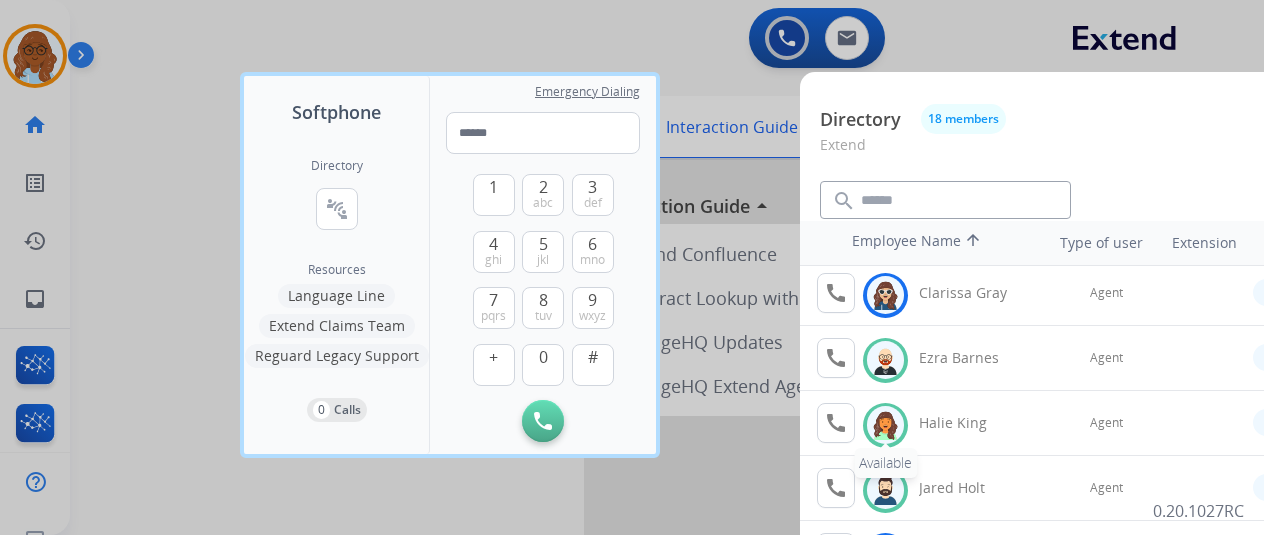 click at bounding box center [885, 425] 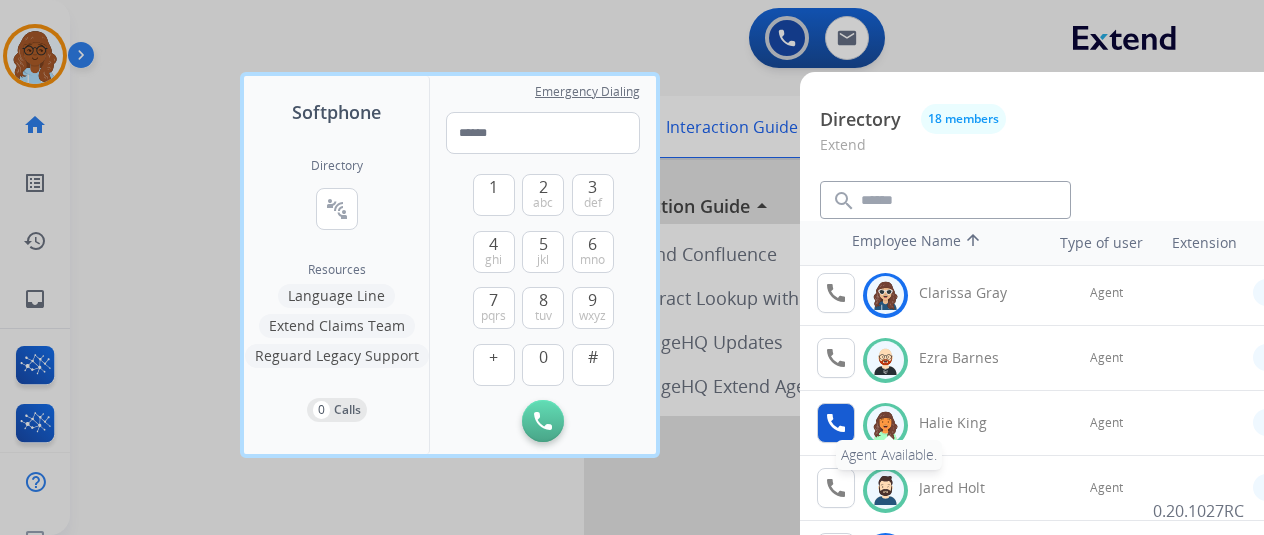 click on "call" at bounding box center [836, 423] 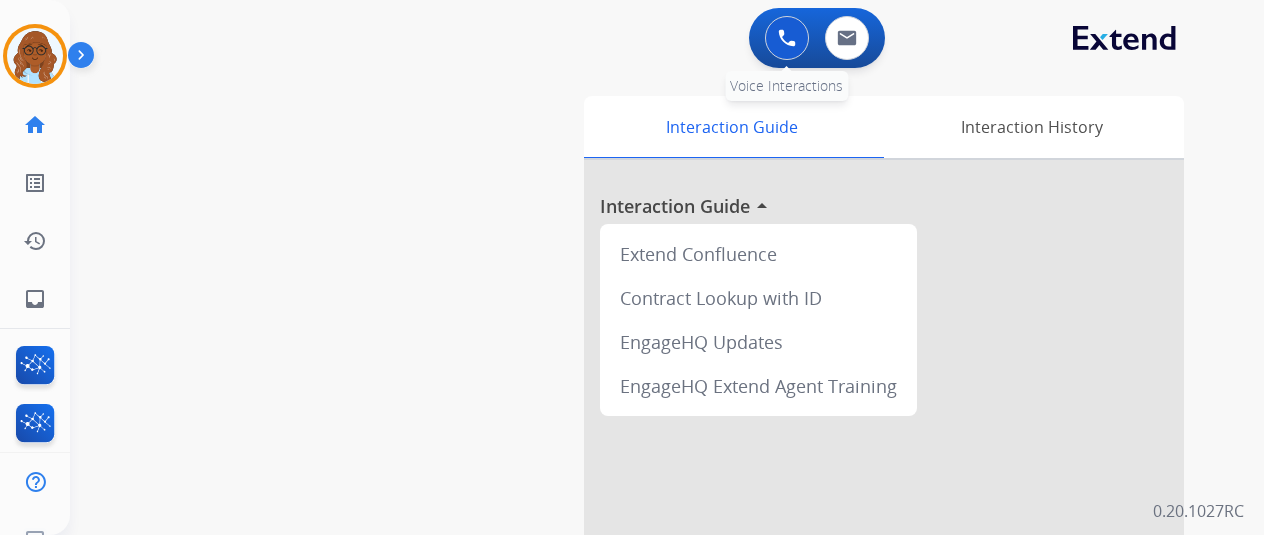 click at bounding box center [787, 38] 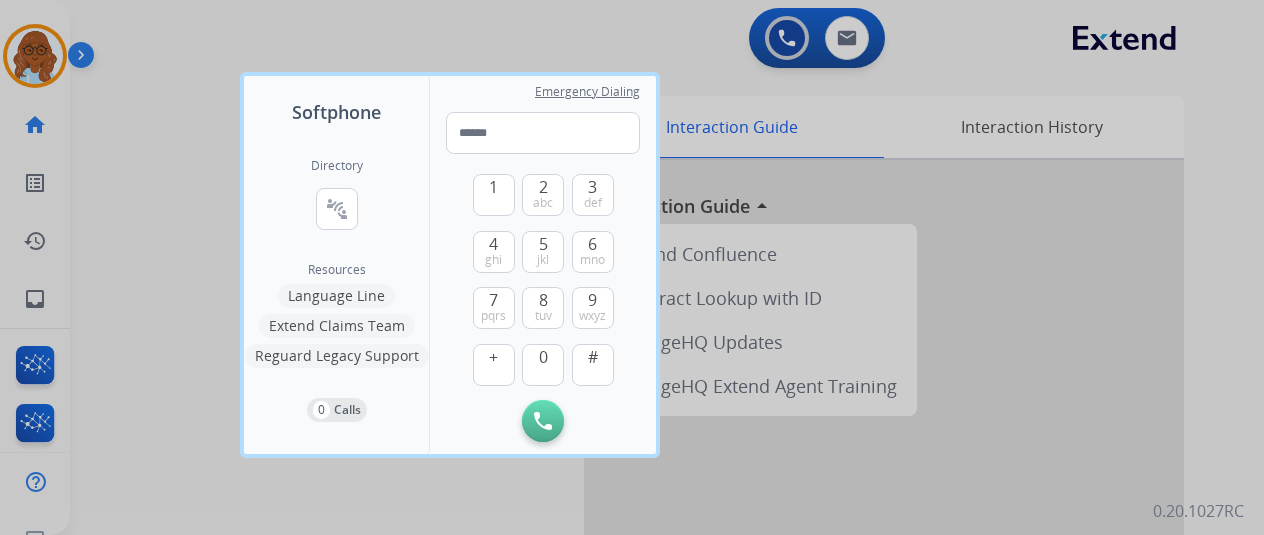 click at bounding box center (632, 267) 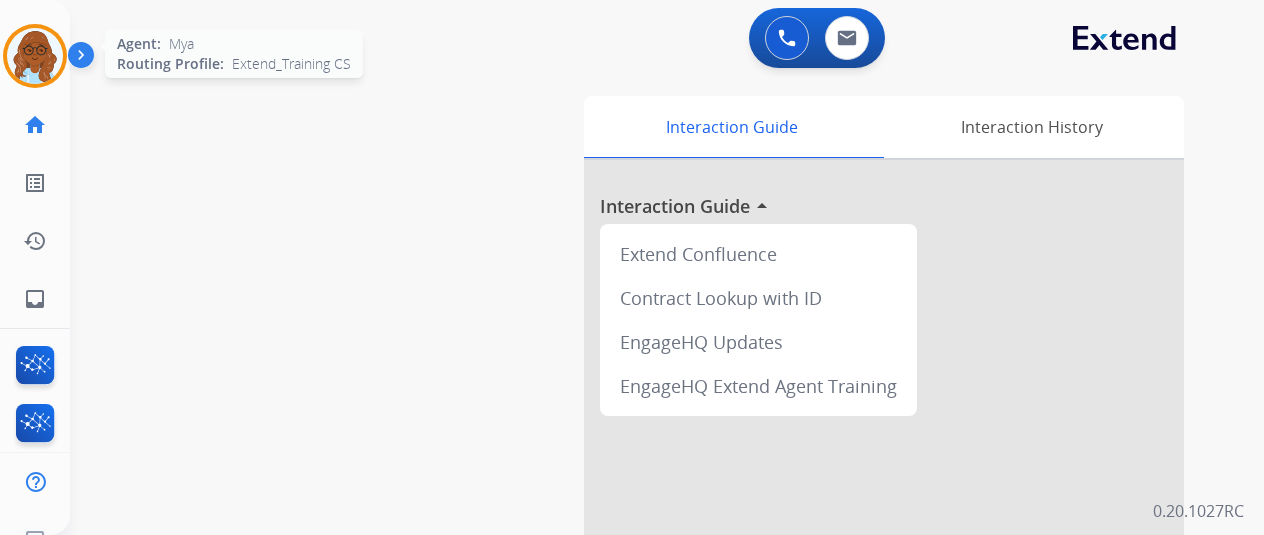 drag, startPoint x: 31, startPoint y: 47, endPoint x: 55, endPoint y: 53, distance: 24.738634 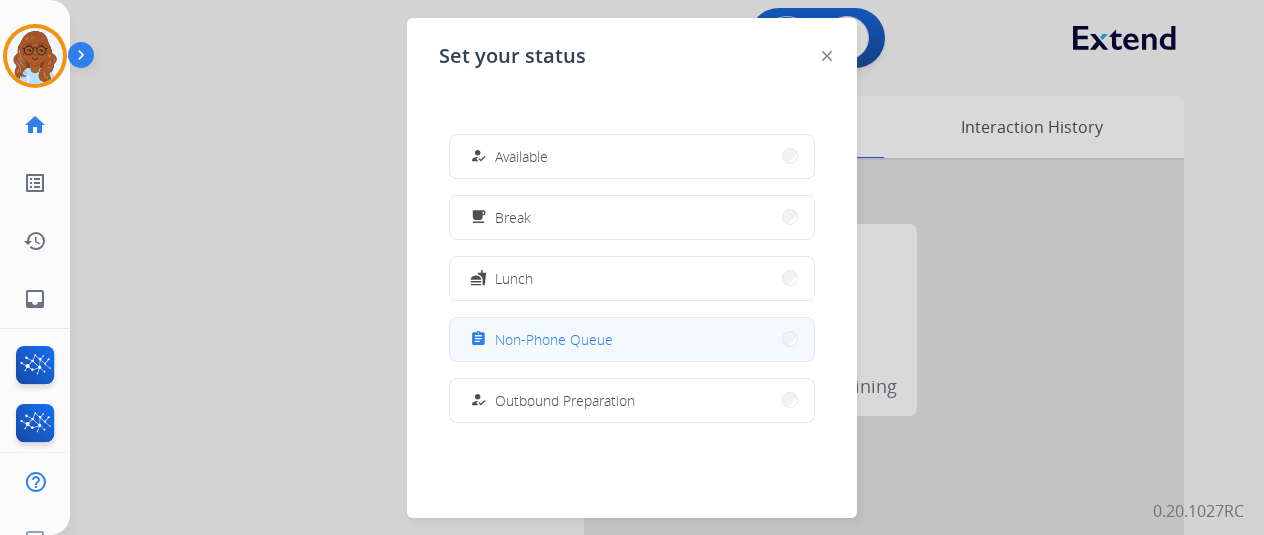 click on "Non-Phone Queue" at bounding box center (554, 339) 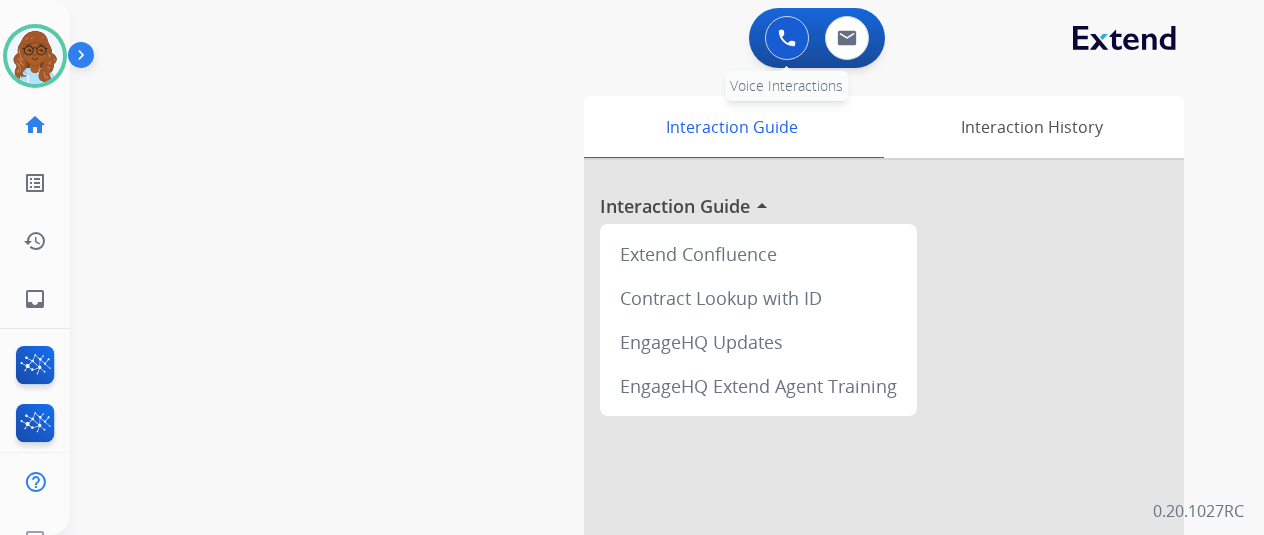 click at bounding box center [787, 38] 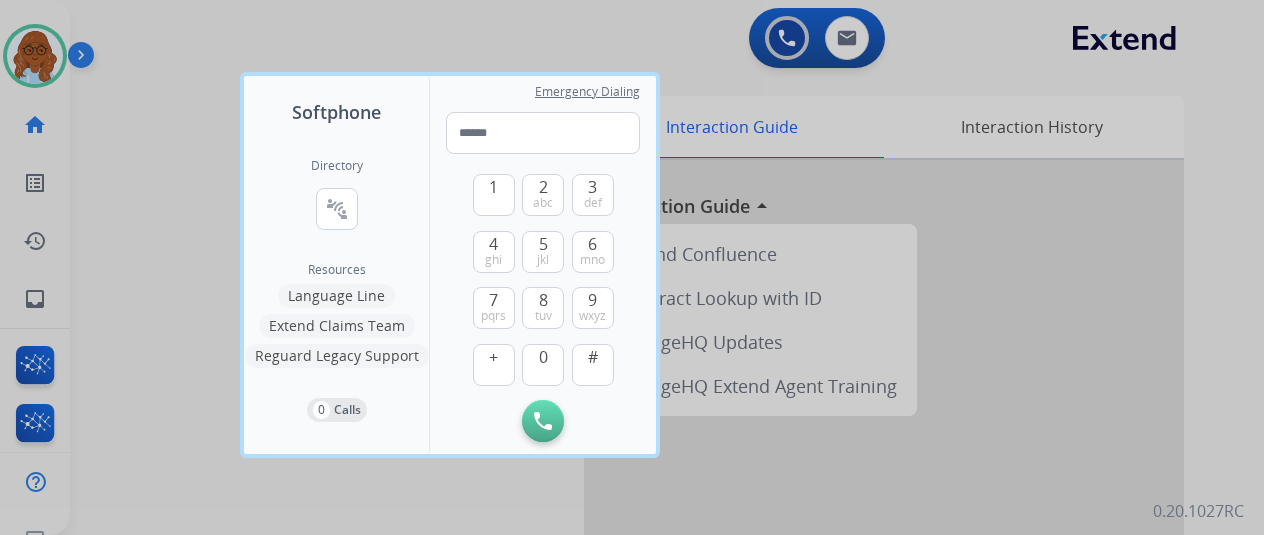 click on "Directory connect_without_contact Resource Directory" at bounding box center [337, 210] 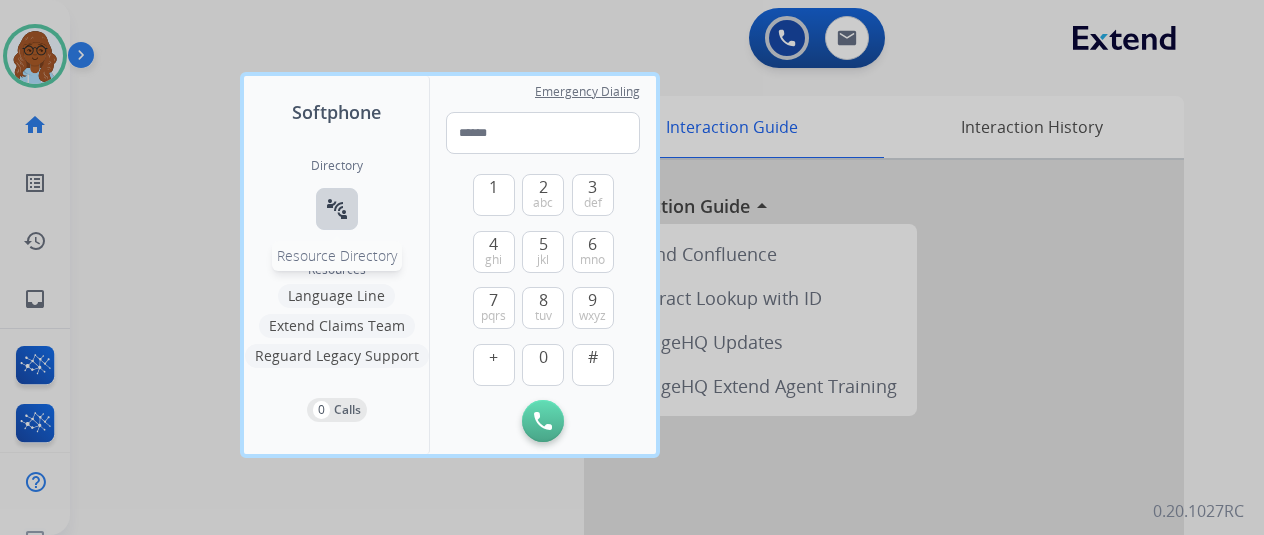 click on "connect_without_contact" at bounding box center (337, 209) 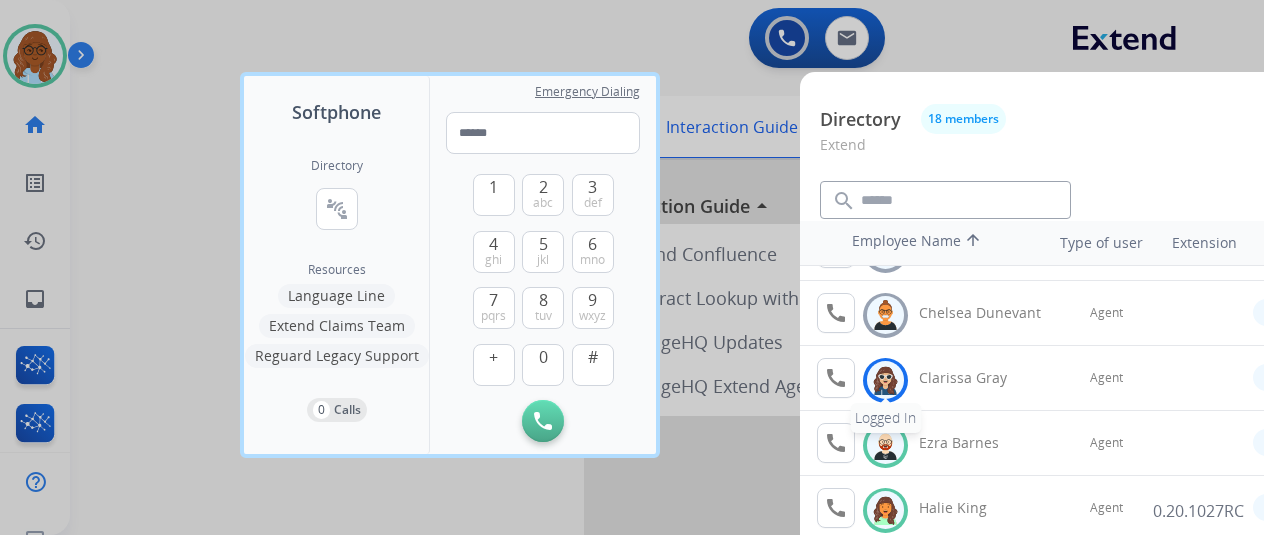 scroll, scrollTop: 300, scrollLeft: 0, axis: vertical 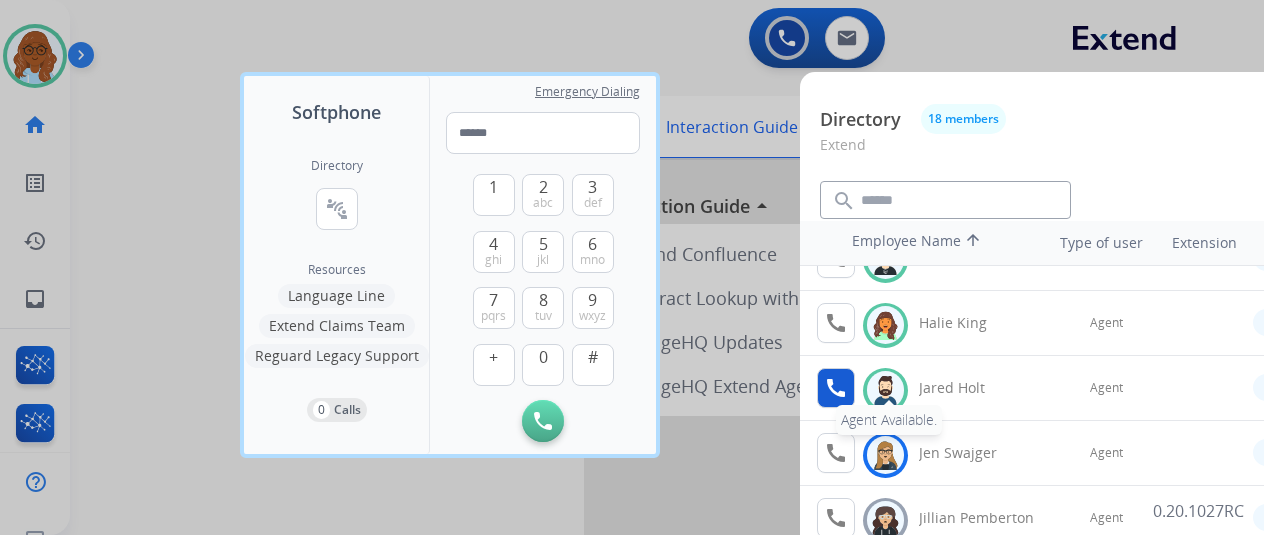click on "call" at bounding box center [836, 388] 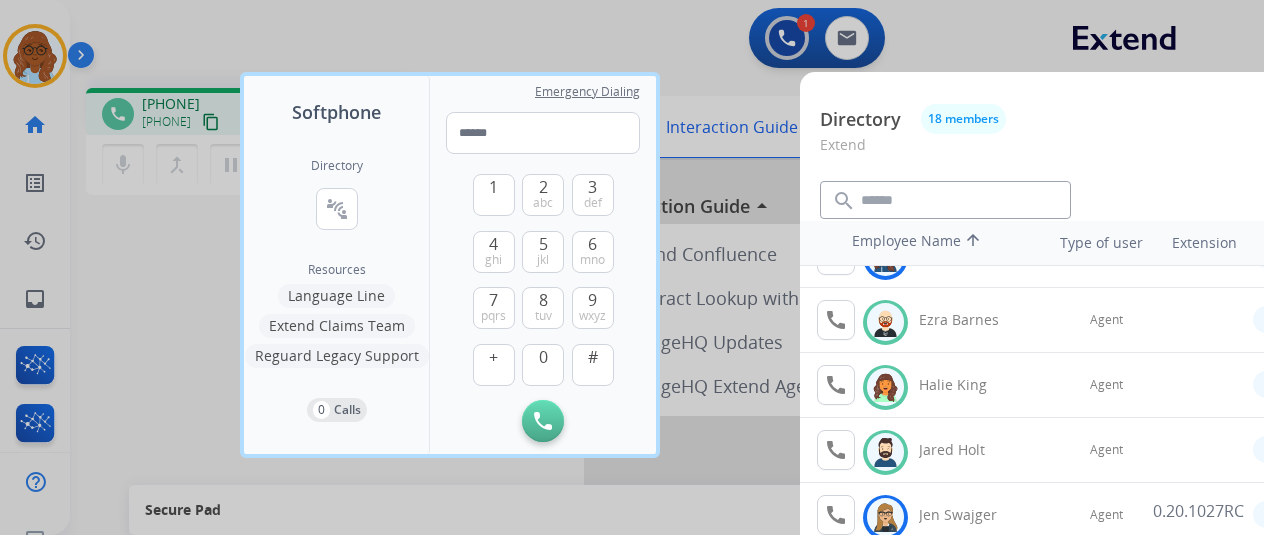 scroll, scrollTop: 400, scrollLeft: 0, axis: vertical 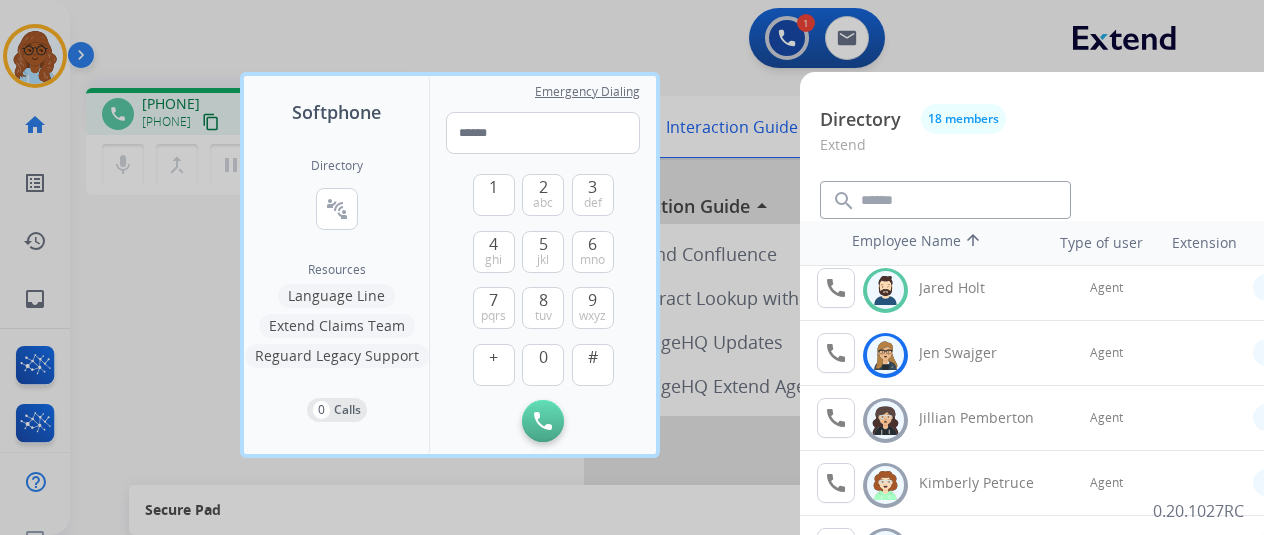 click at bounding box center [632, 267] 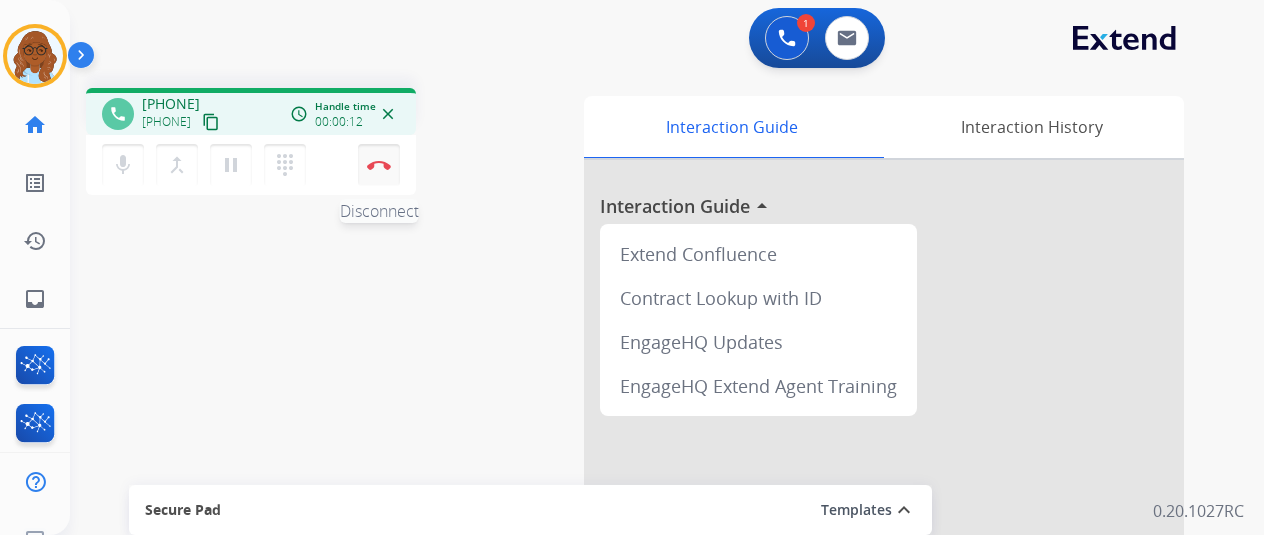 click at bounding box center (379, 165) 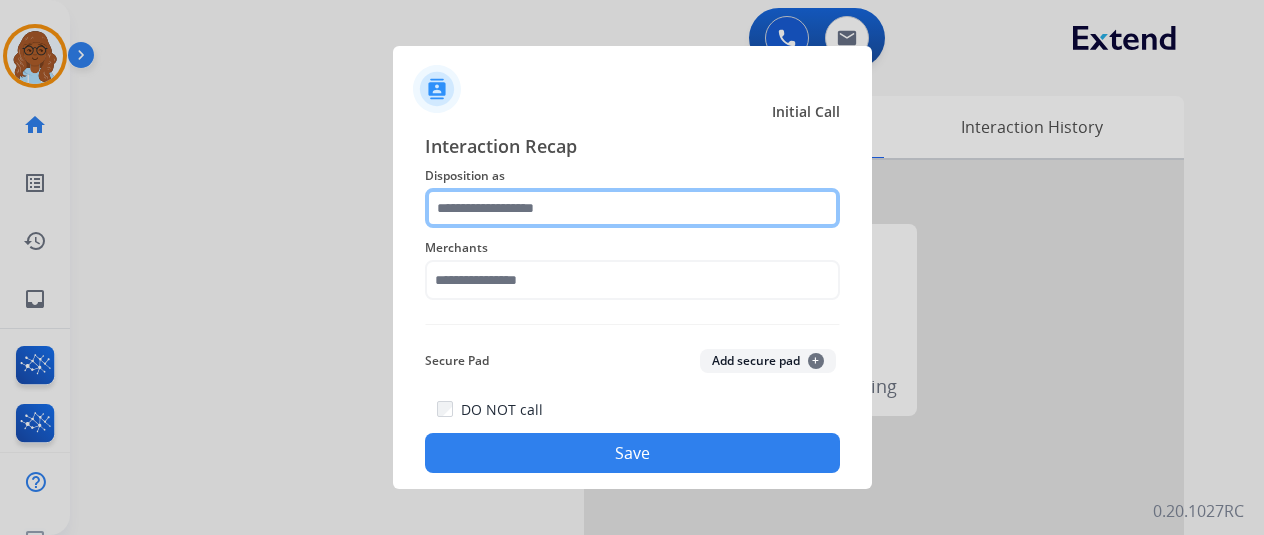 click 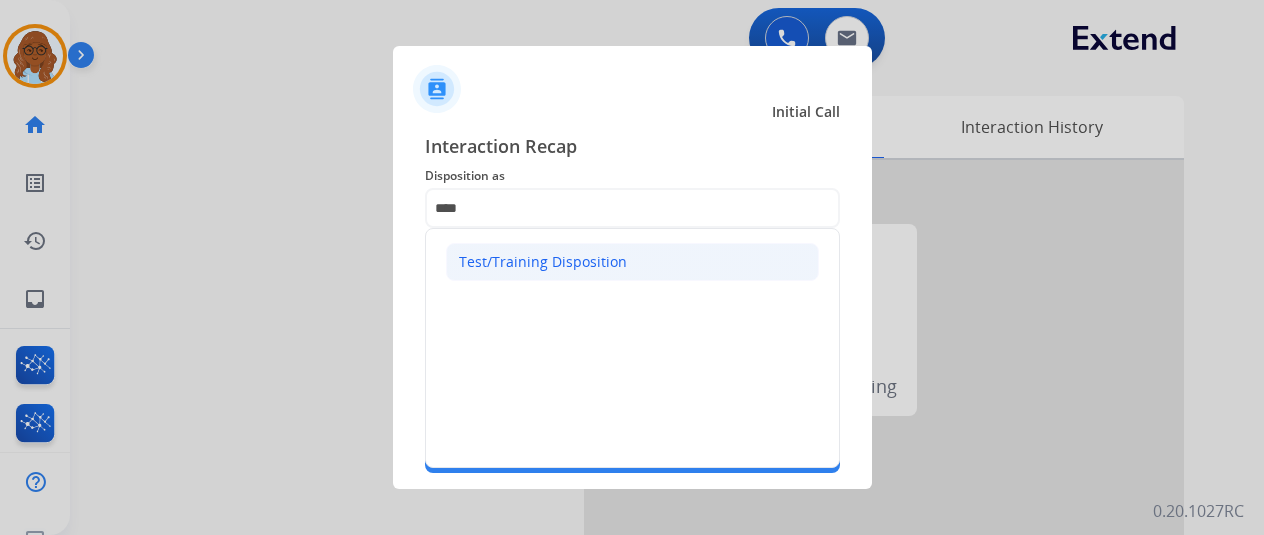 click on "Test/Training Disposition" 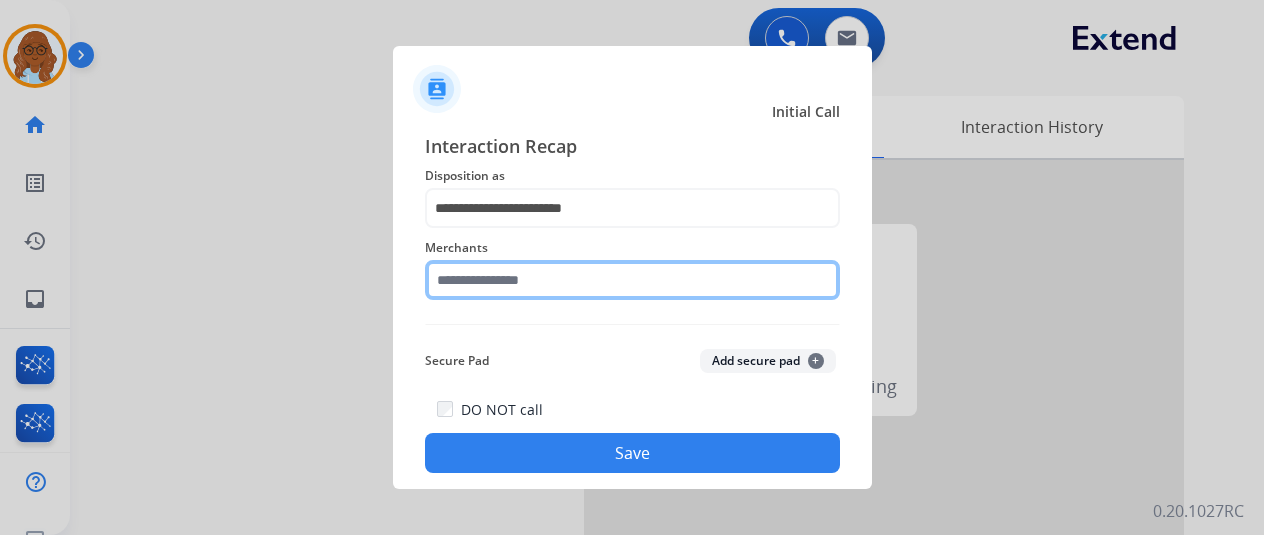click 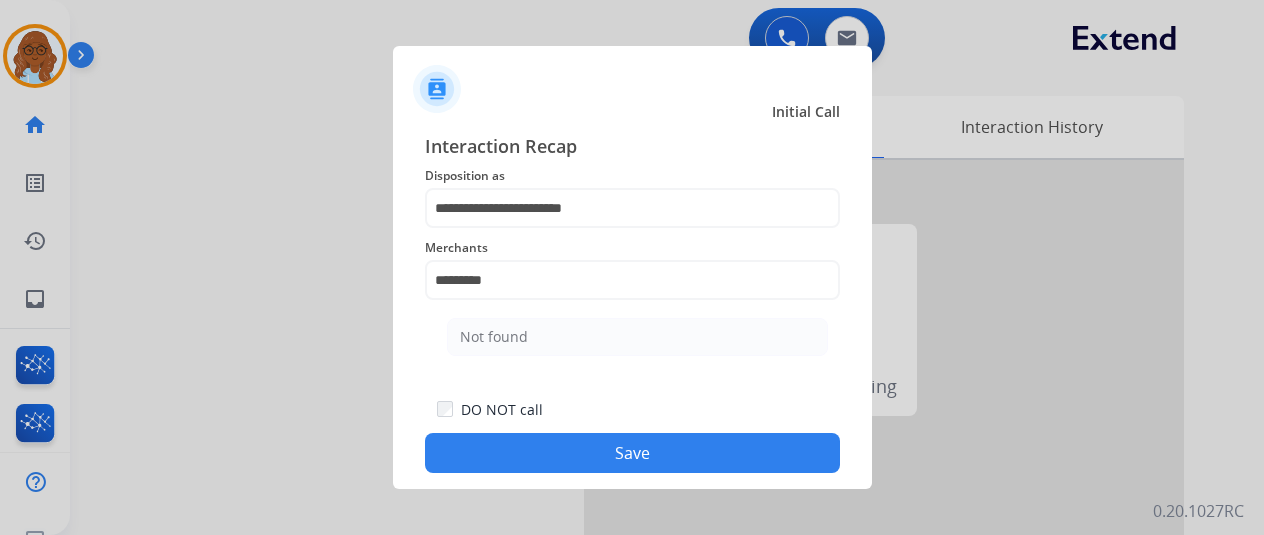 click on "Not found" 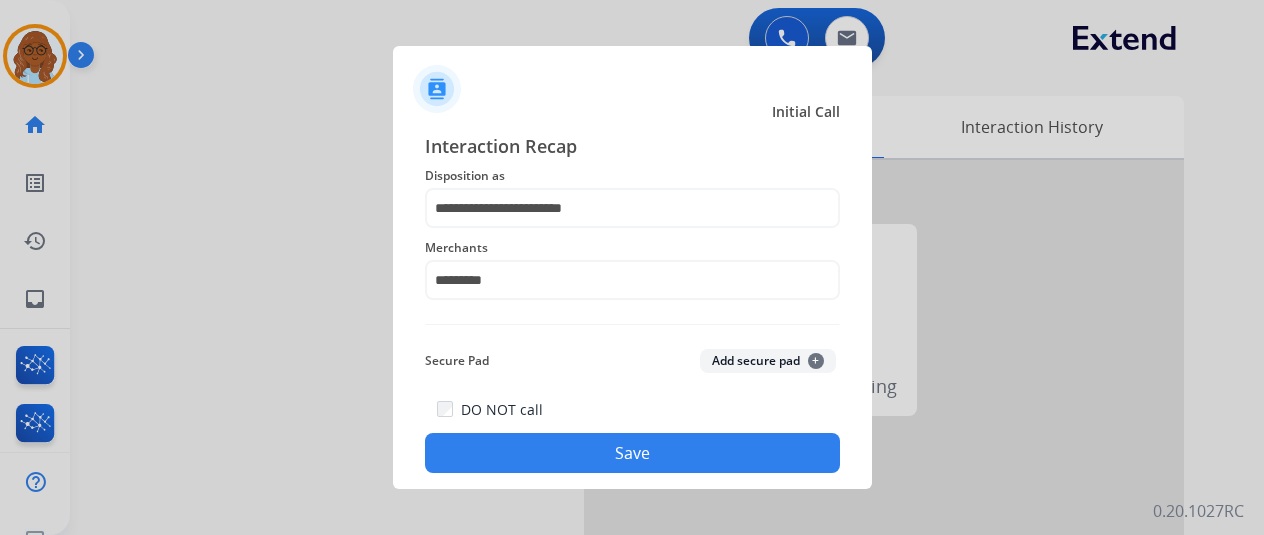 click on "Save" 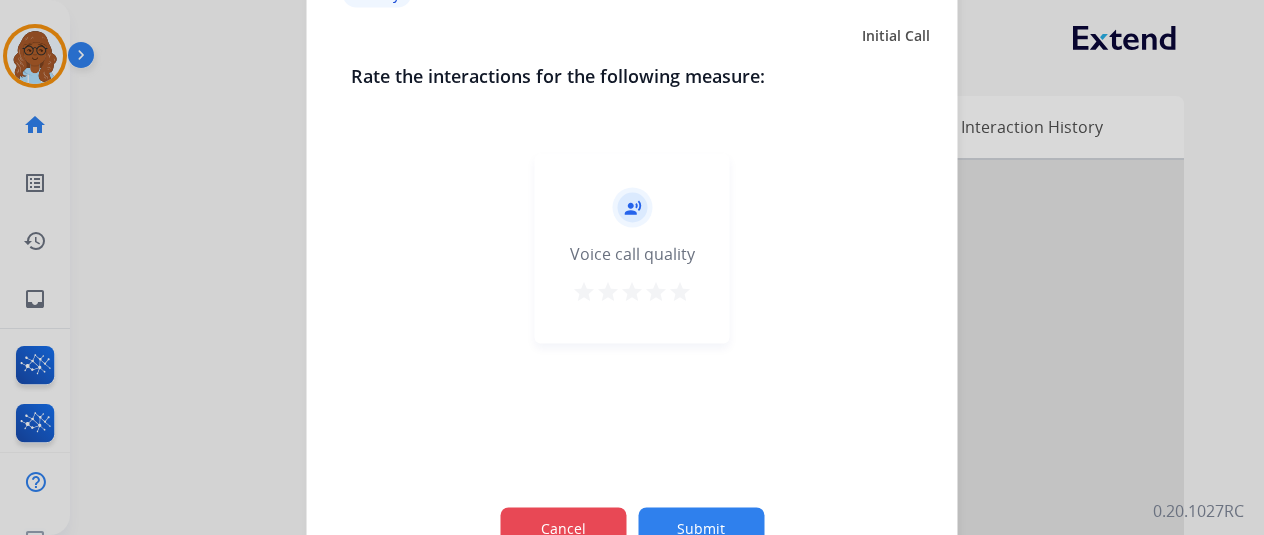 click on "Cancel" 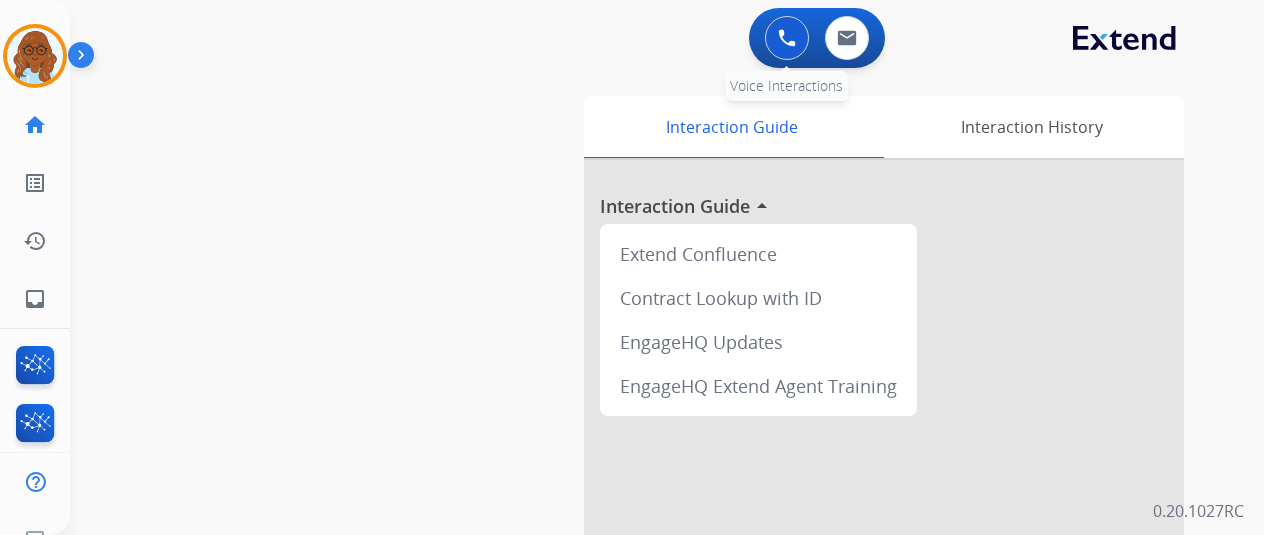 click at bounding box center (787, 38) 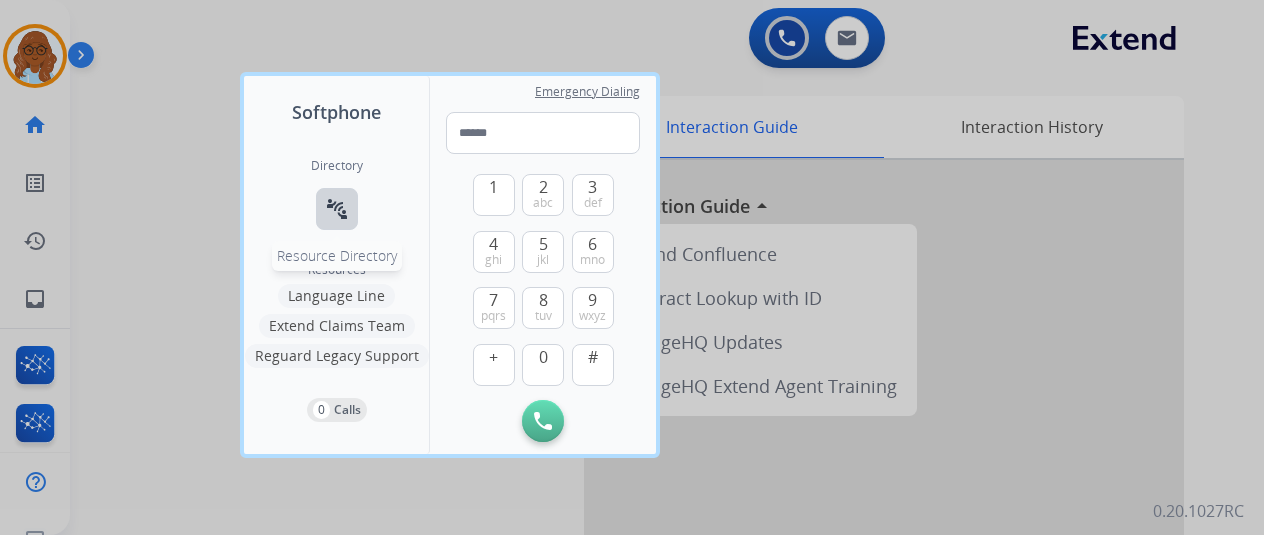 click on "connect_without_contact" at bounding box center (337, 209) 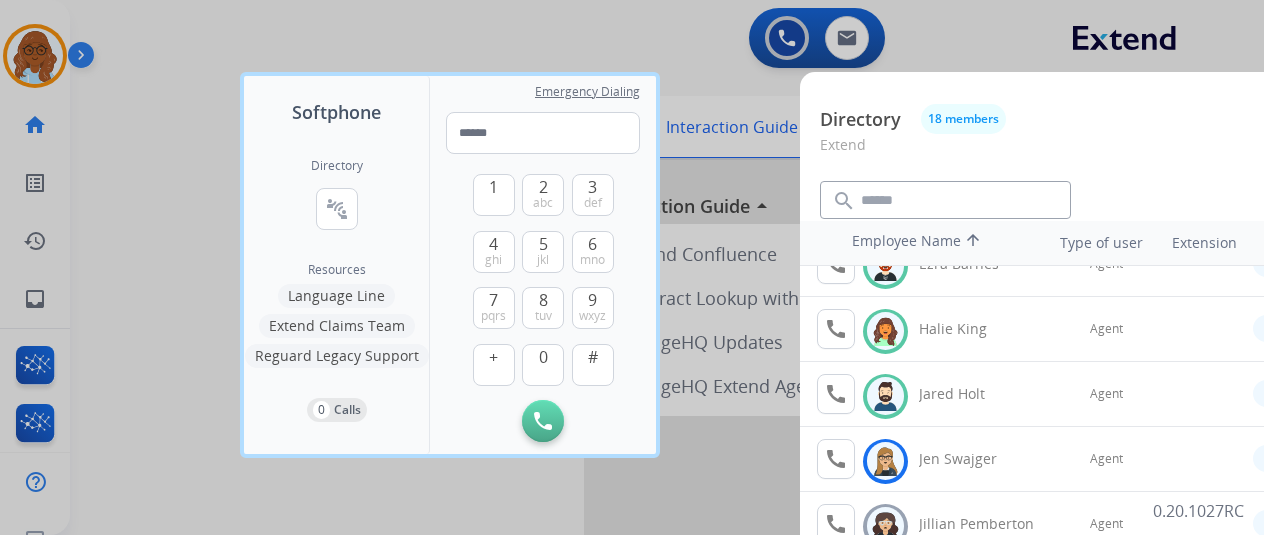 scroll, scrollTop: 300, scrollLeft: 0, axis: vertical 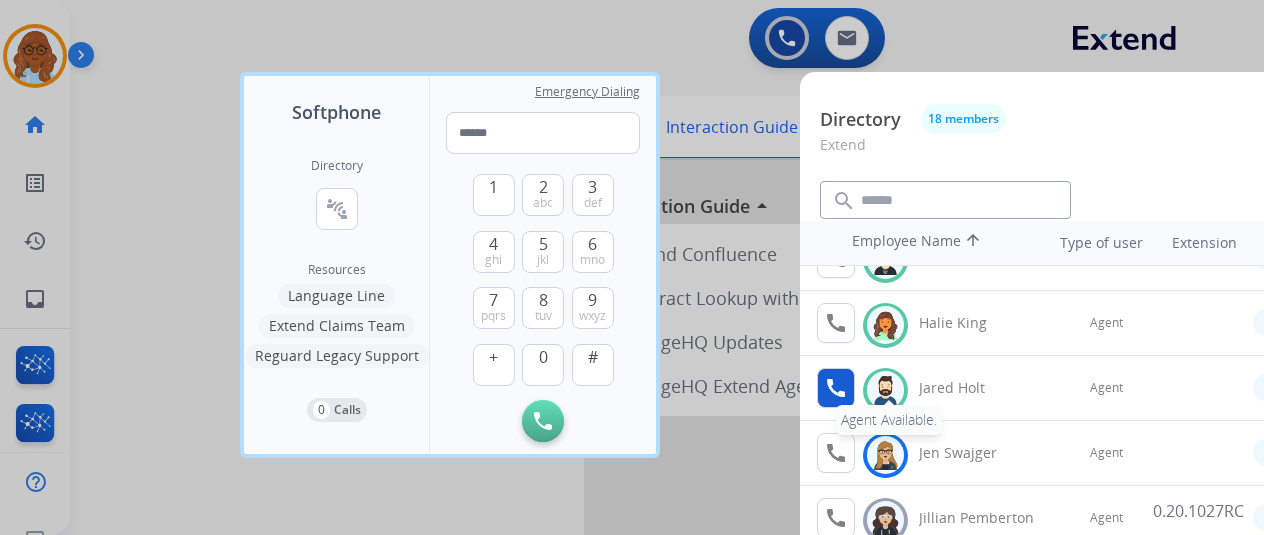 click on "call  Agent Available." at bounding box center (836, 388) 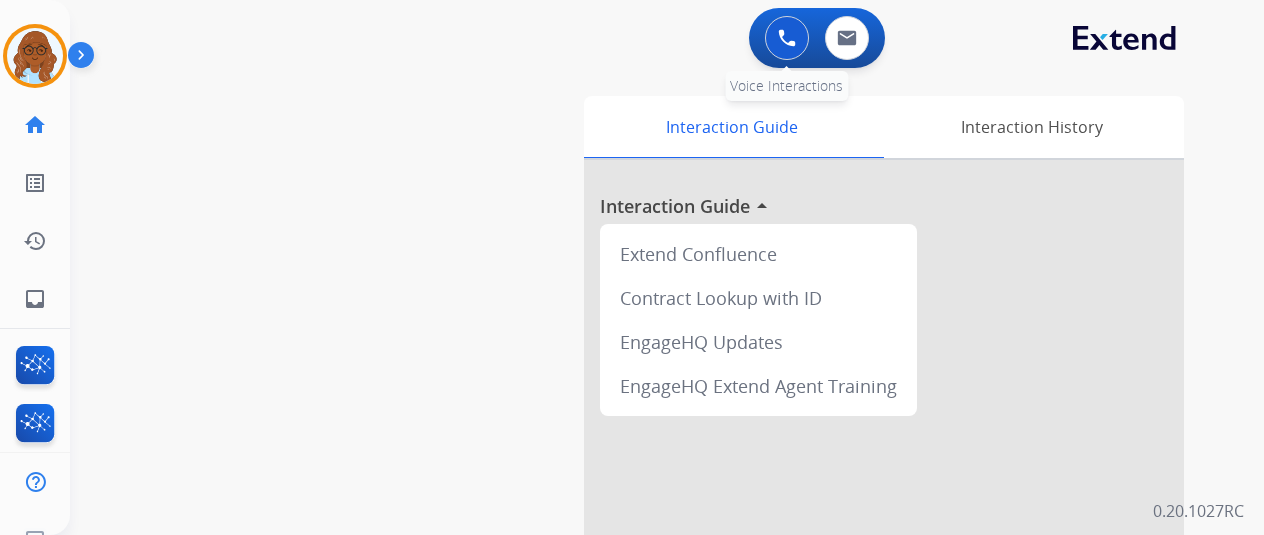 click on "0 Voice Interactions" at bounding box center (787, 38) 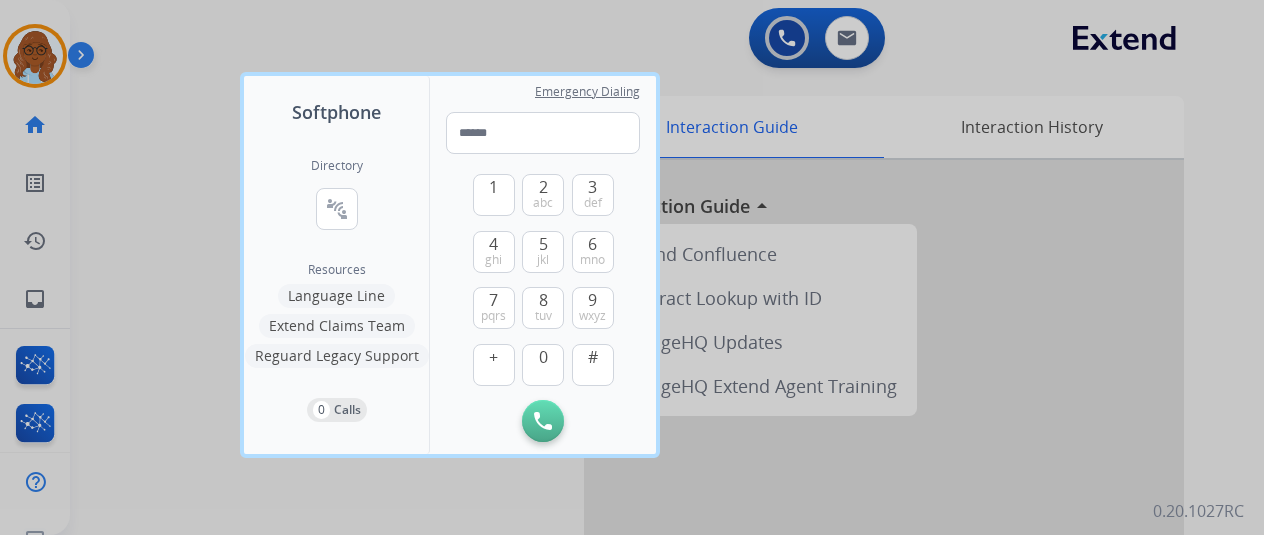 click on "Language Line" at bounding box center [336, 296] 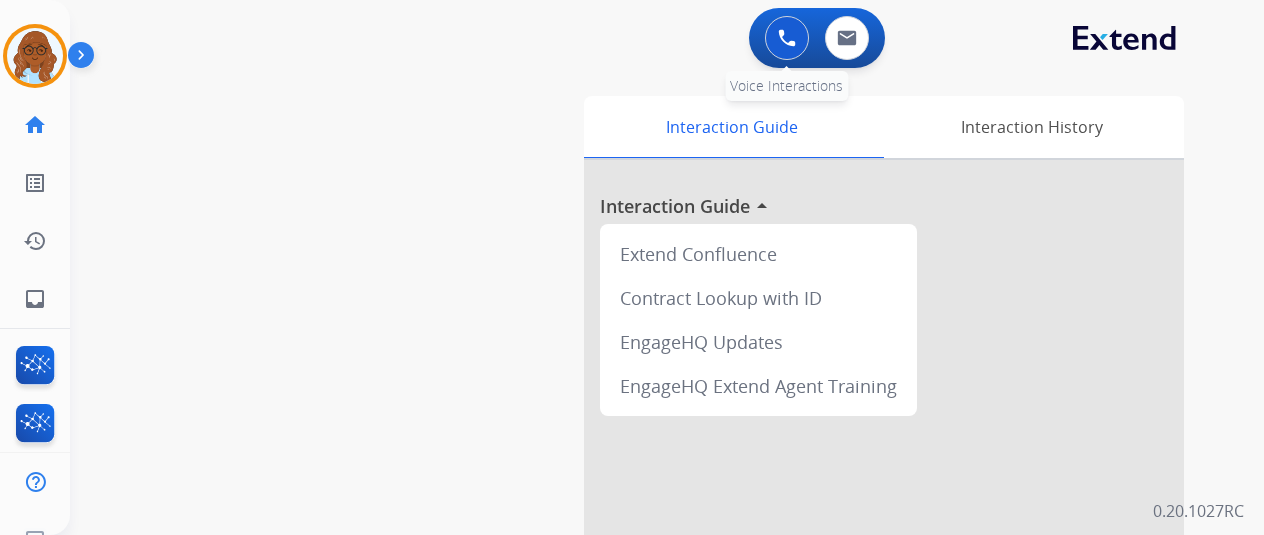 click at bounding box center [787, 38] 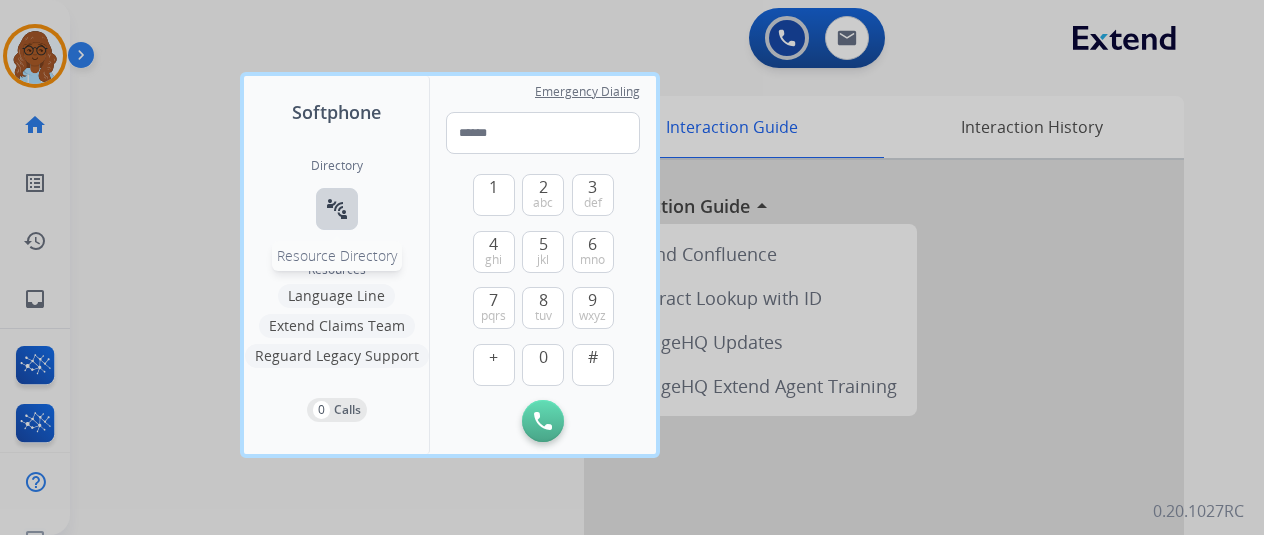 click on "Directory connect_without_contact Resource Directory" at bounding box center (337, 210) 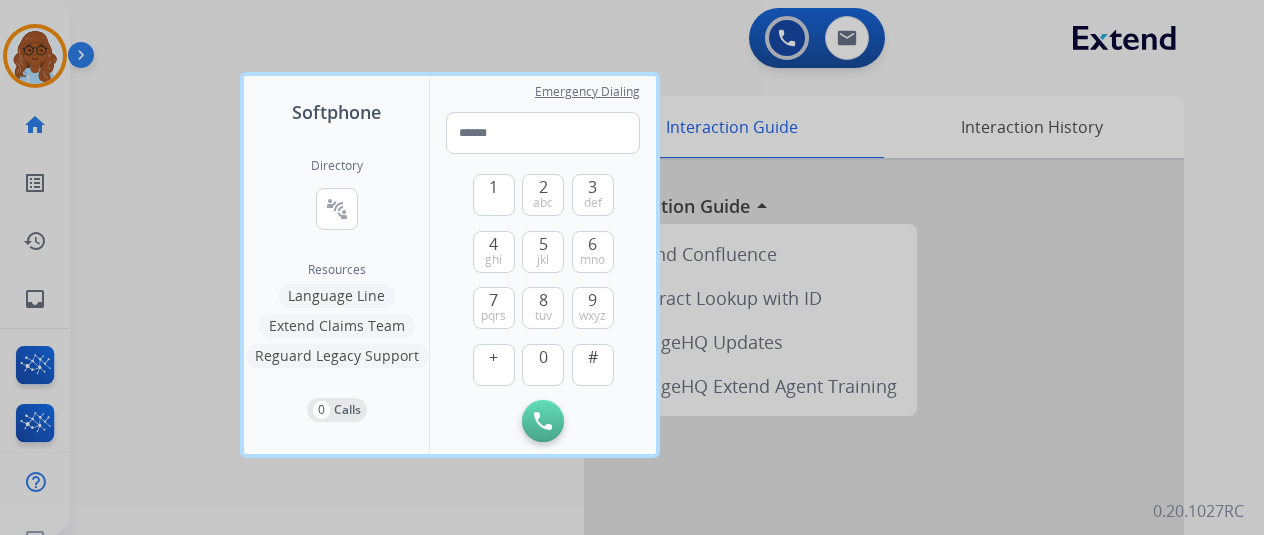 click on "Directory connect_without_contact Resource Directory" at bounding box center [337, 210] 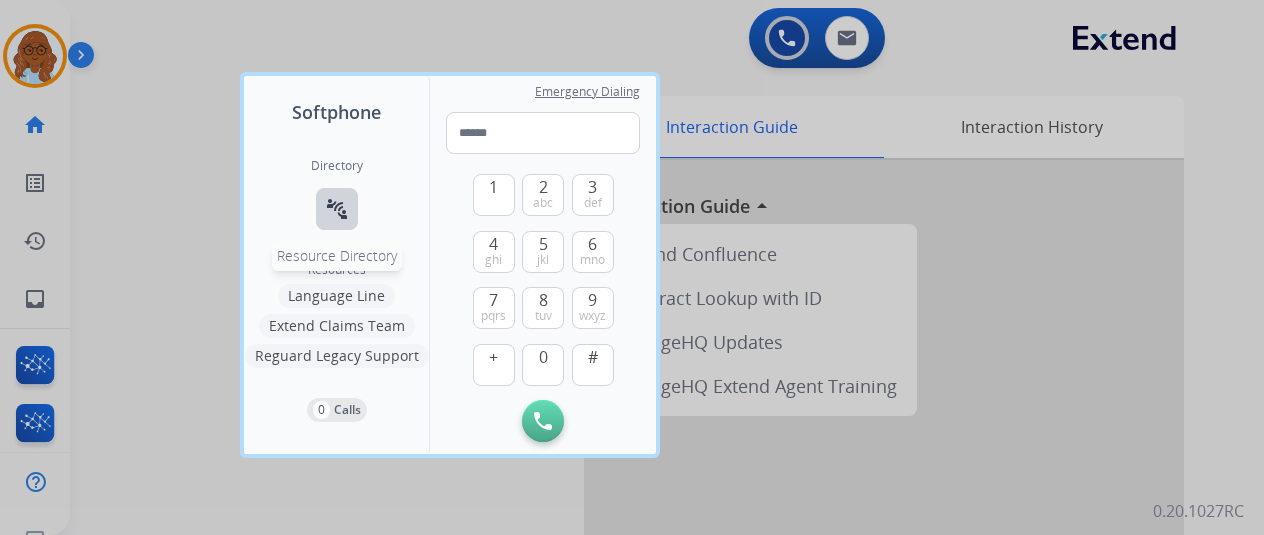 click on "connect_without_contact" at bounding box center (337, 209) 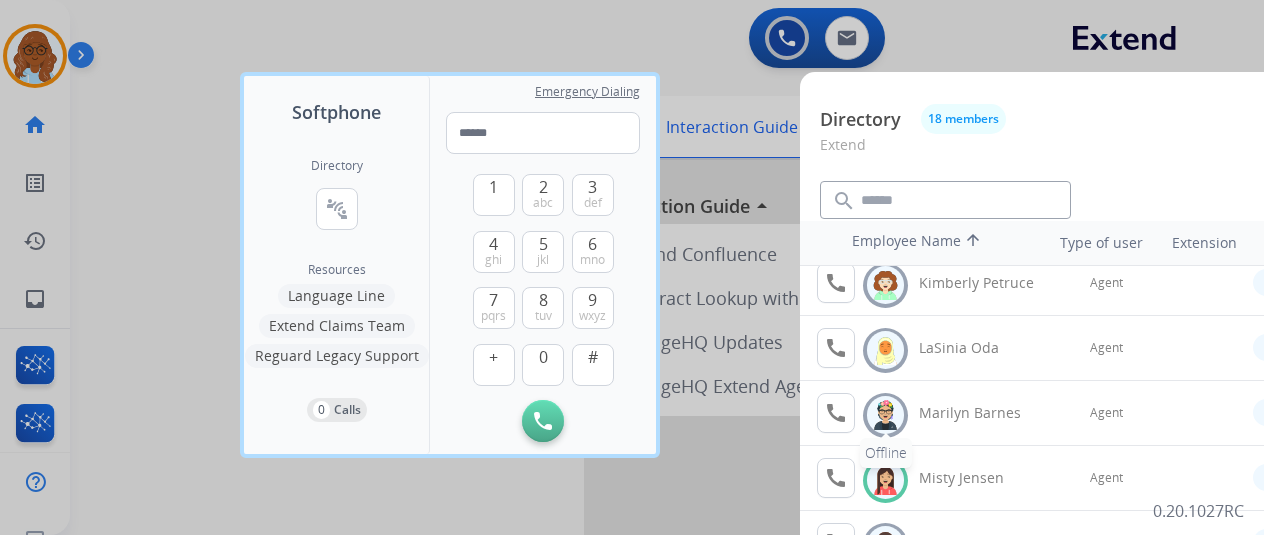 scroll, scrollTop: 756, scrollLeft: 0, axis: vertical 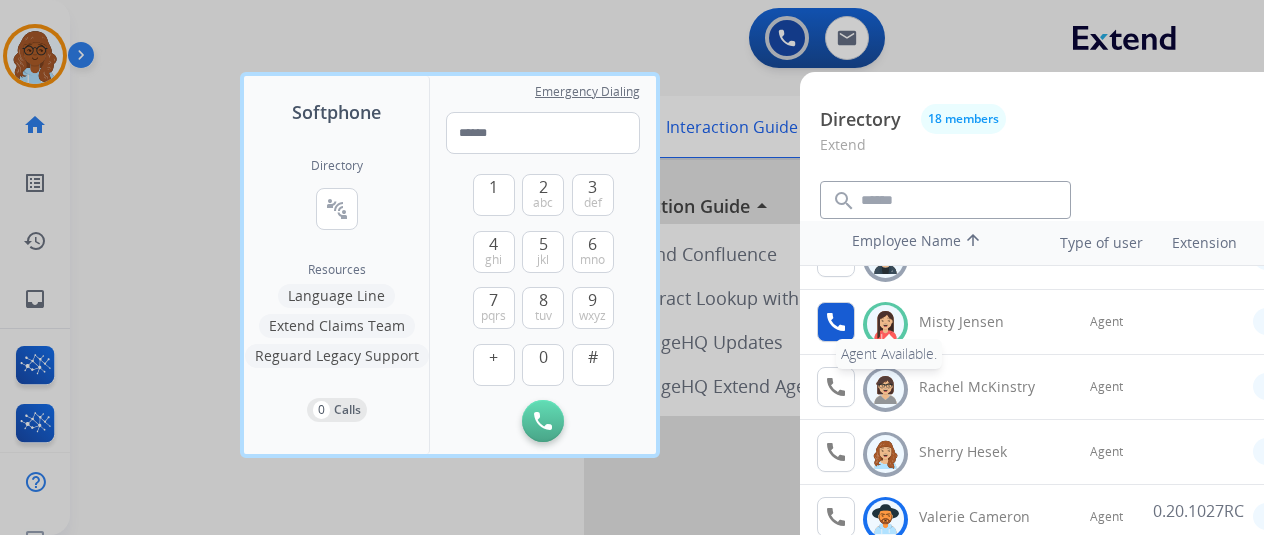 click on "call" at bounding box center (836, 322) 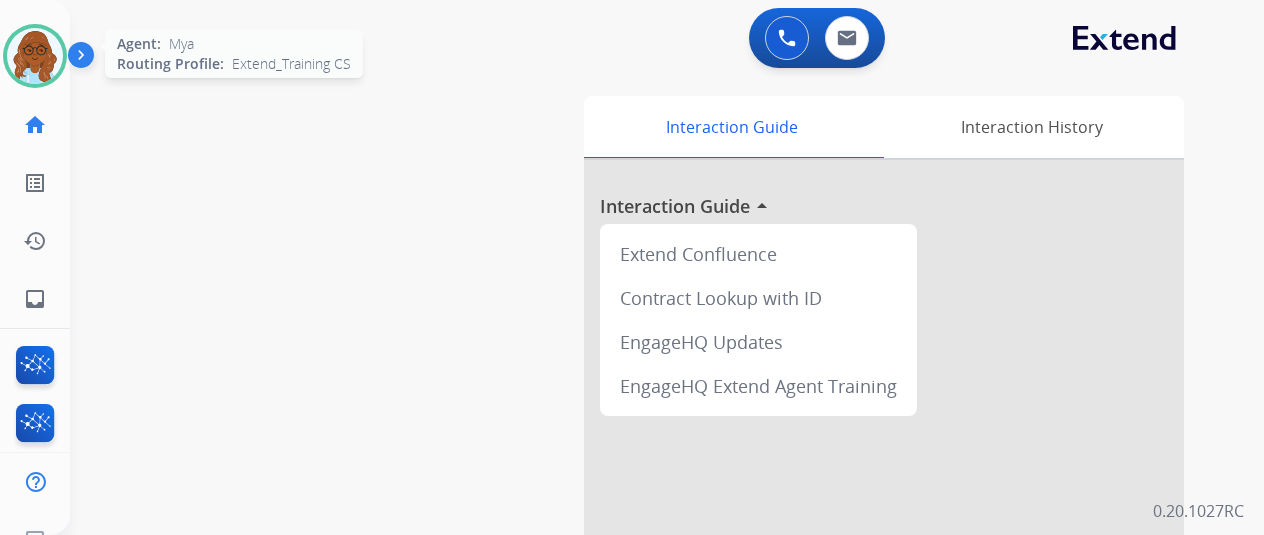 click at bounding box center [35, 56] 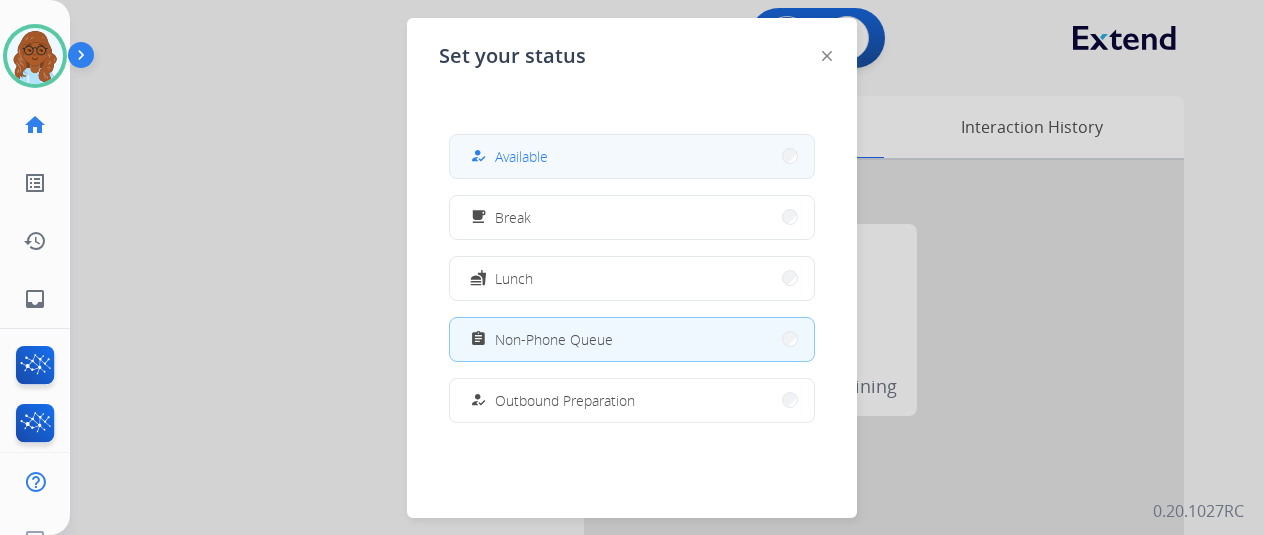 click on "how_to_reg Available" at bounding box center [507, 156] 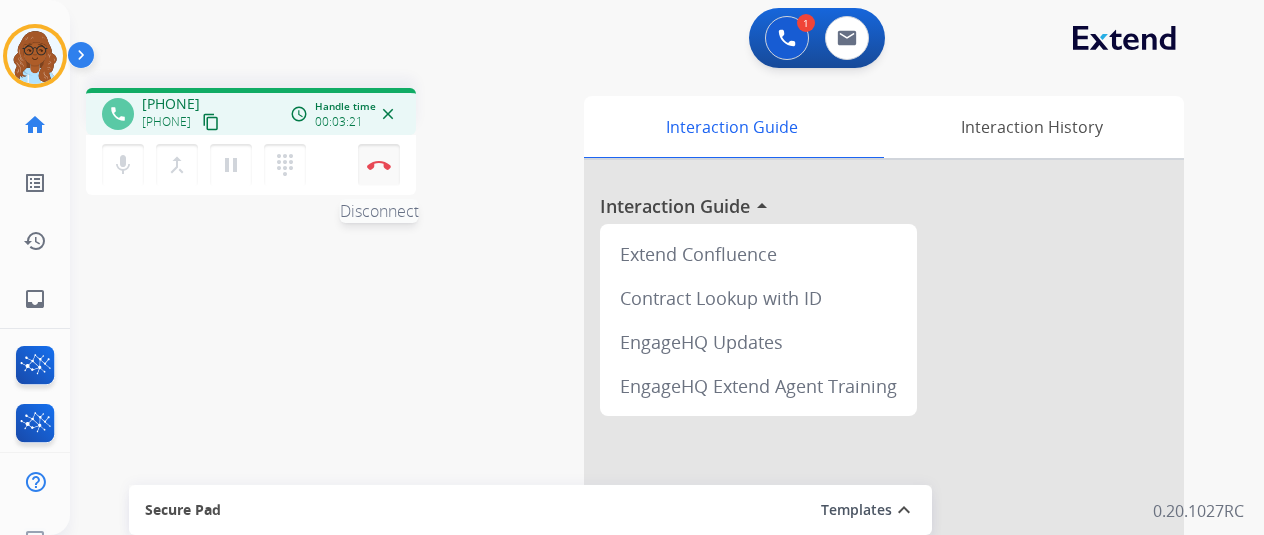 click at bounding box center [379, 165] 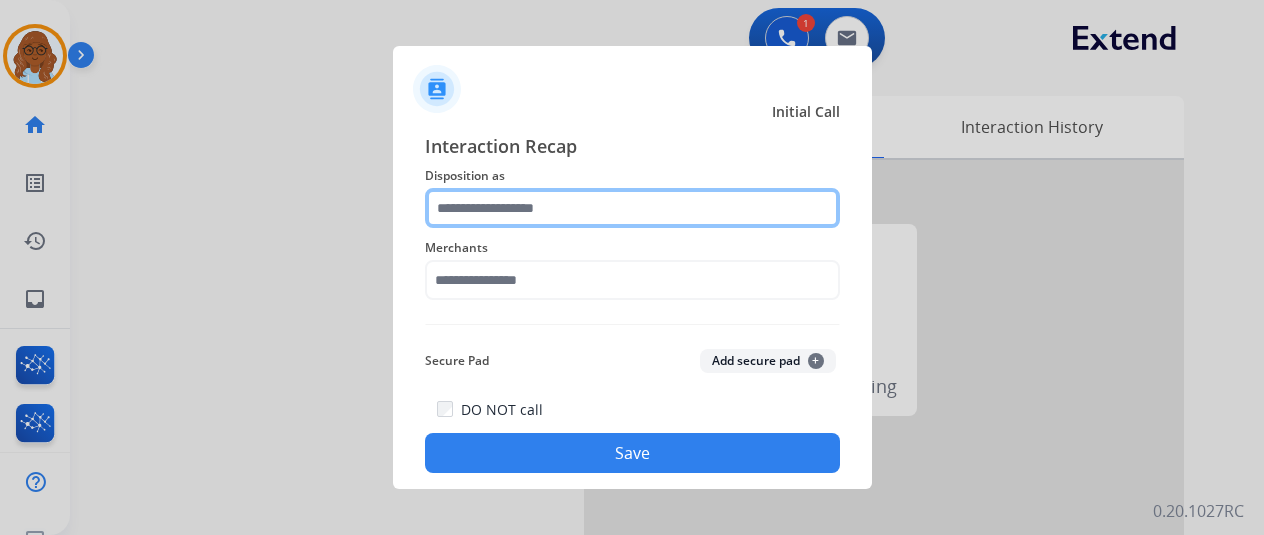 click 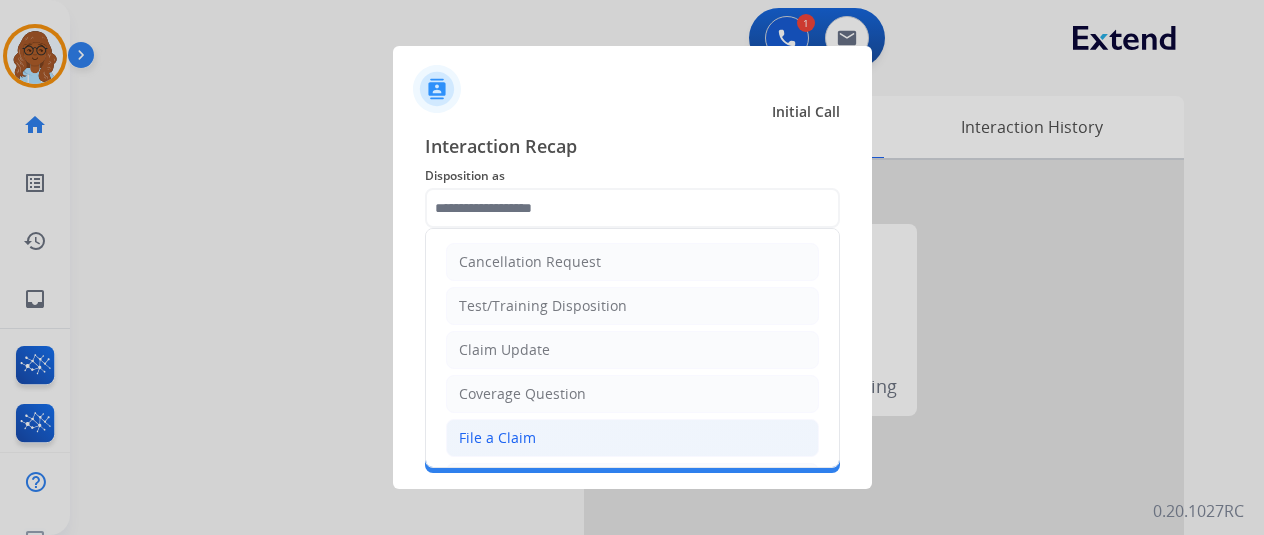 click on "File a Claim" 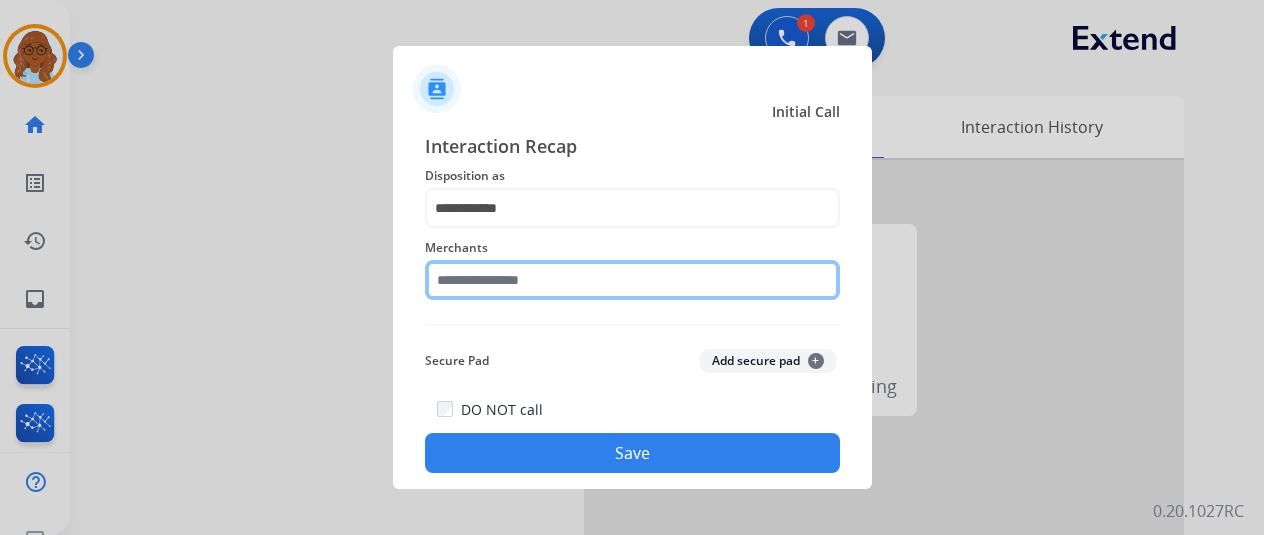 click 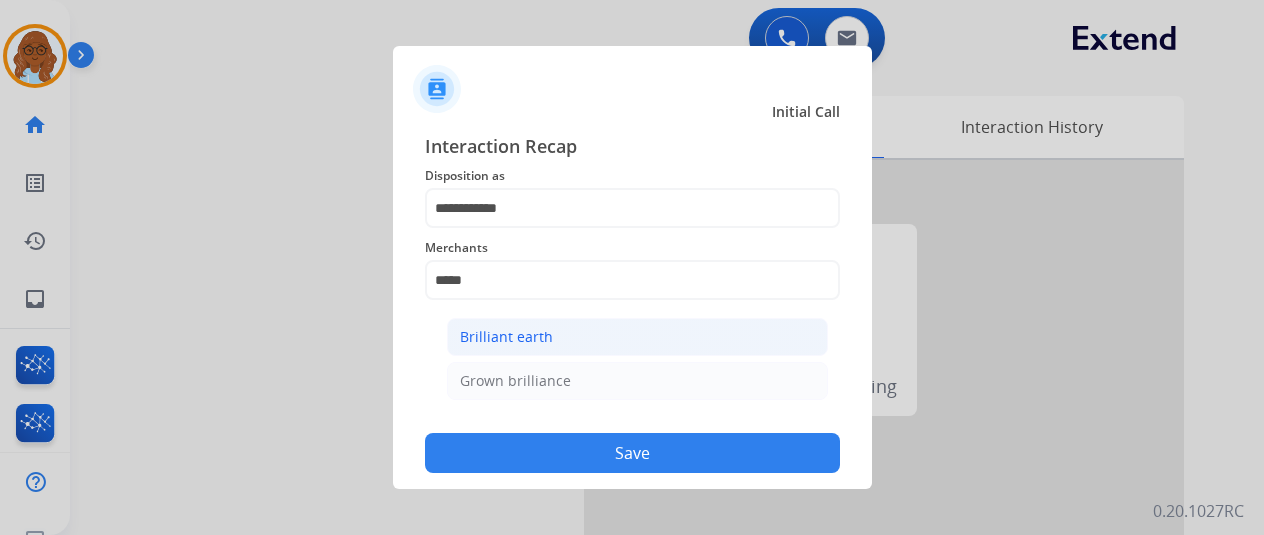click on "Brilliant earth" 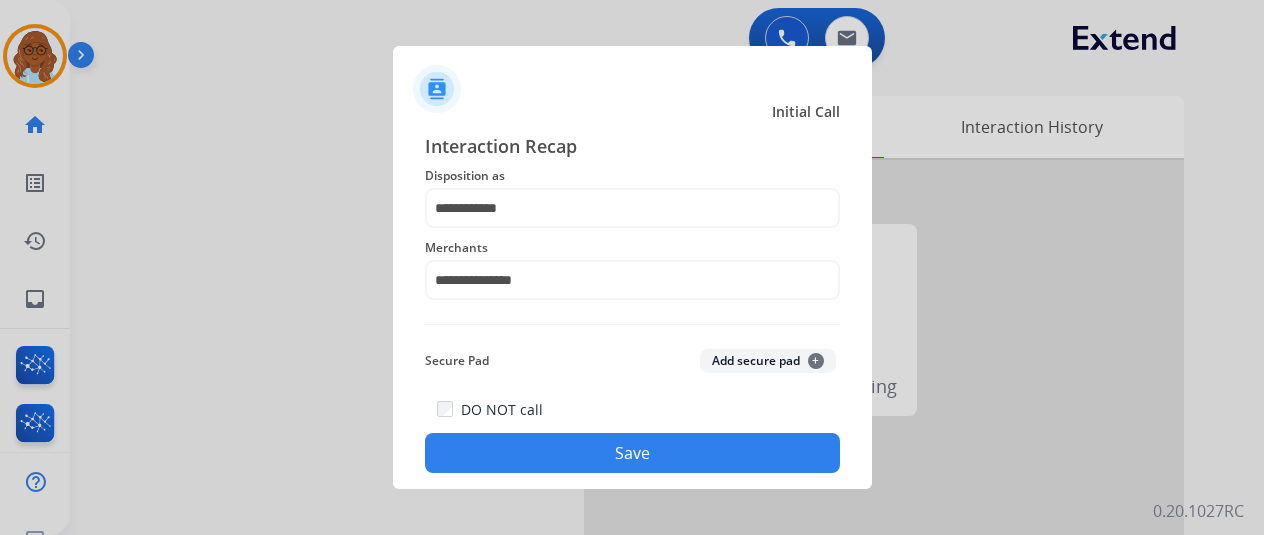 click on "Save" 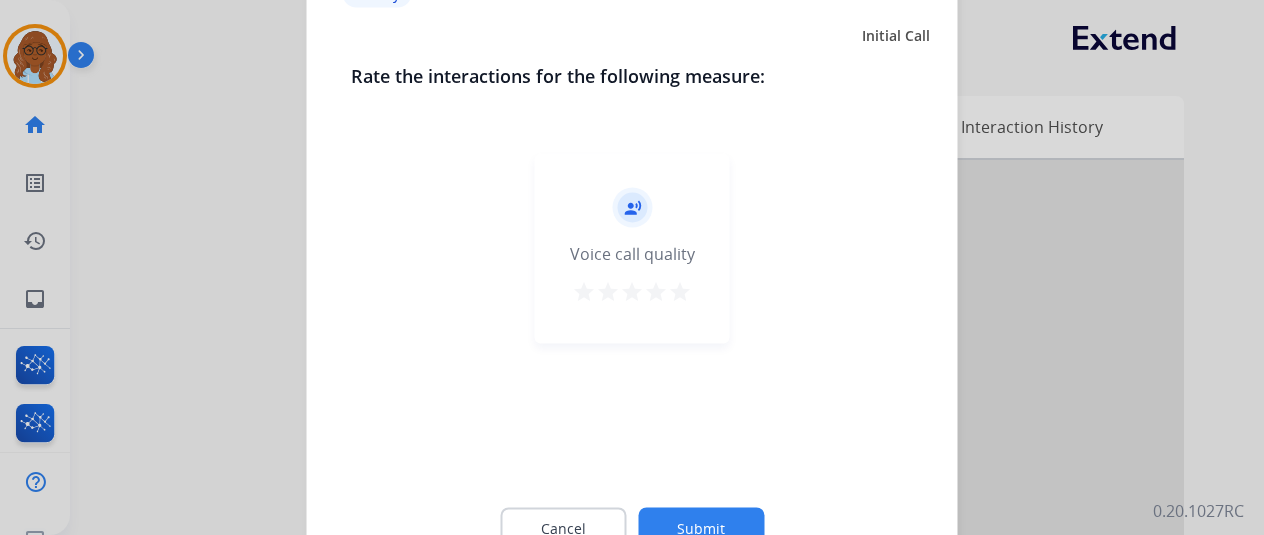 click on "record_voice_over   Voice call quality   star   star   star   star   star" 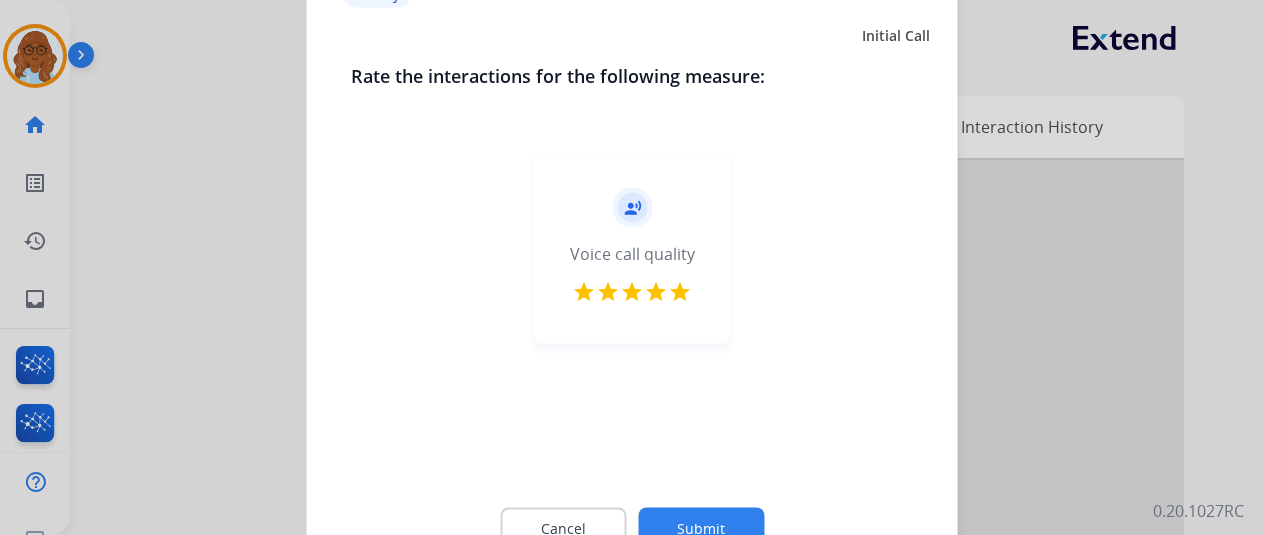 drag, startPoint x: 722, startPoint y: 507, endPoint x: 726, endPoint y: 493, distance: 14.56022 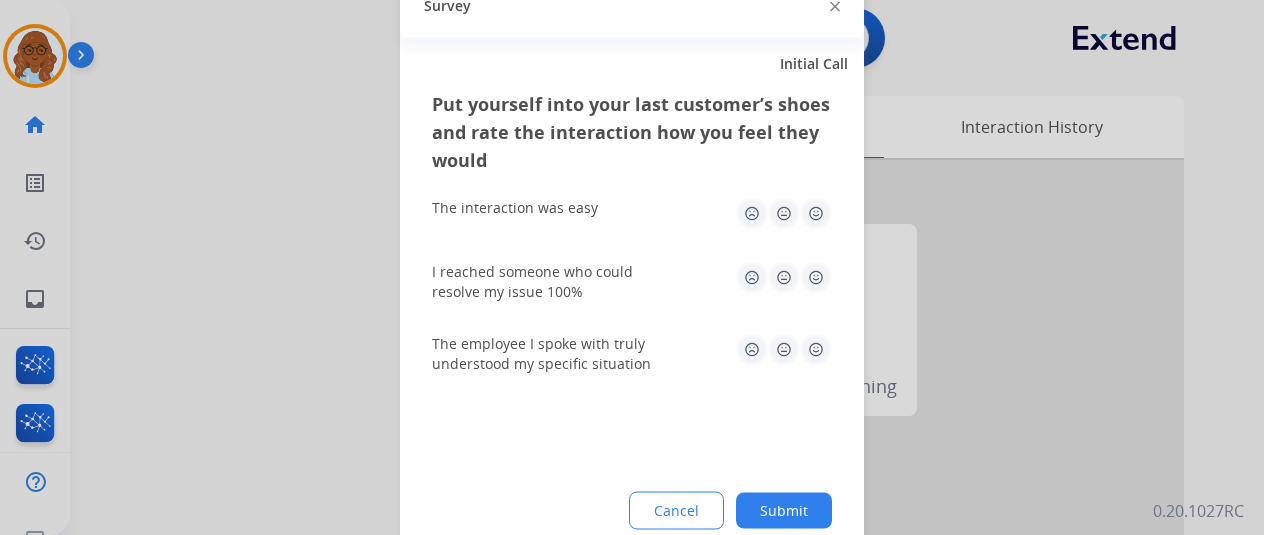 click 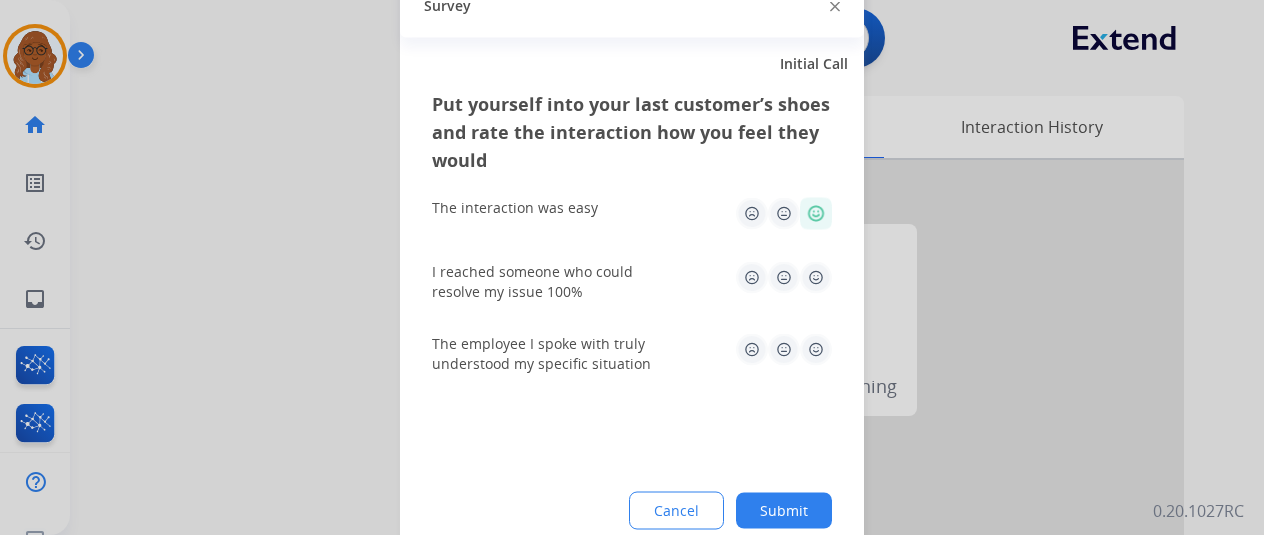 click 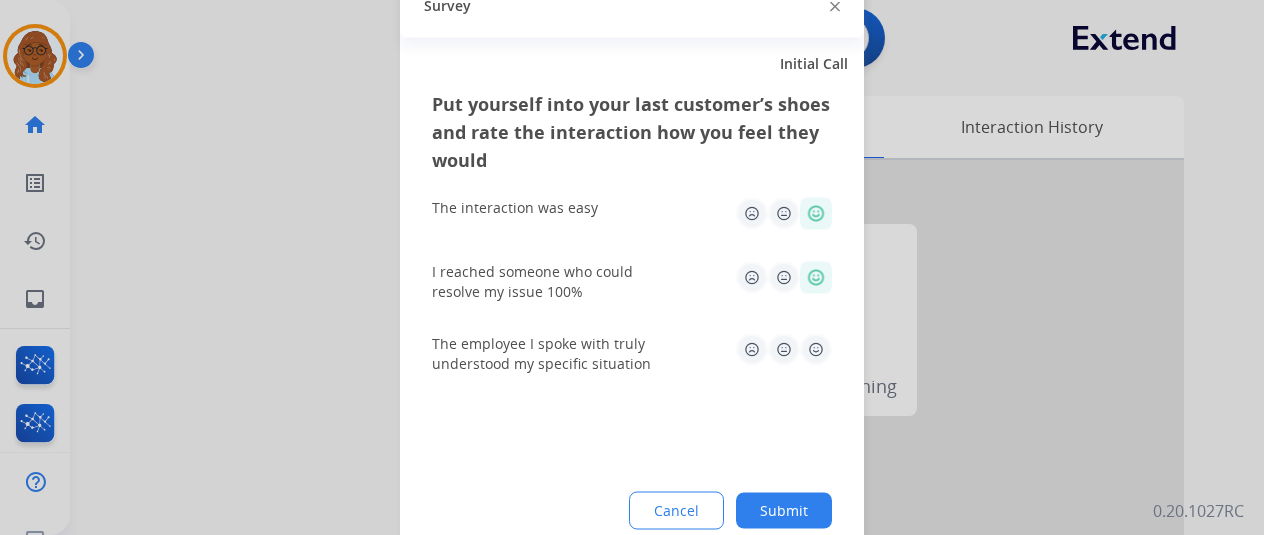 click 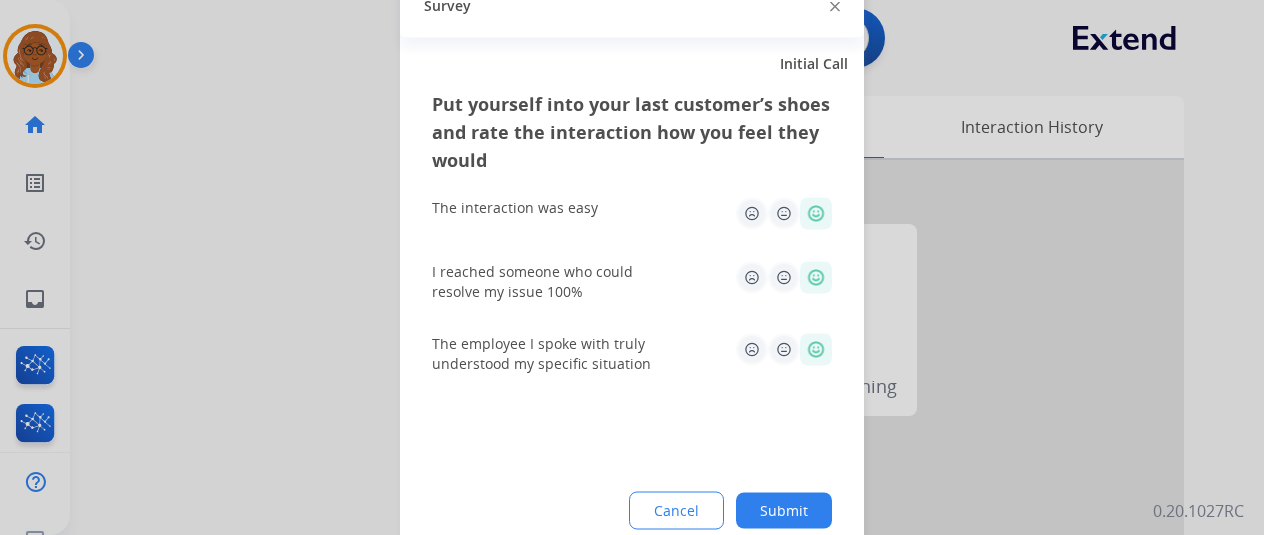 click on "Submit" 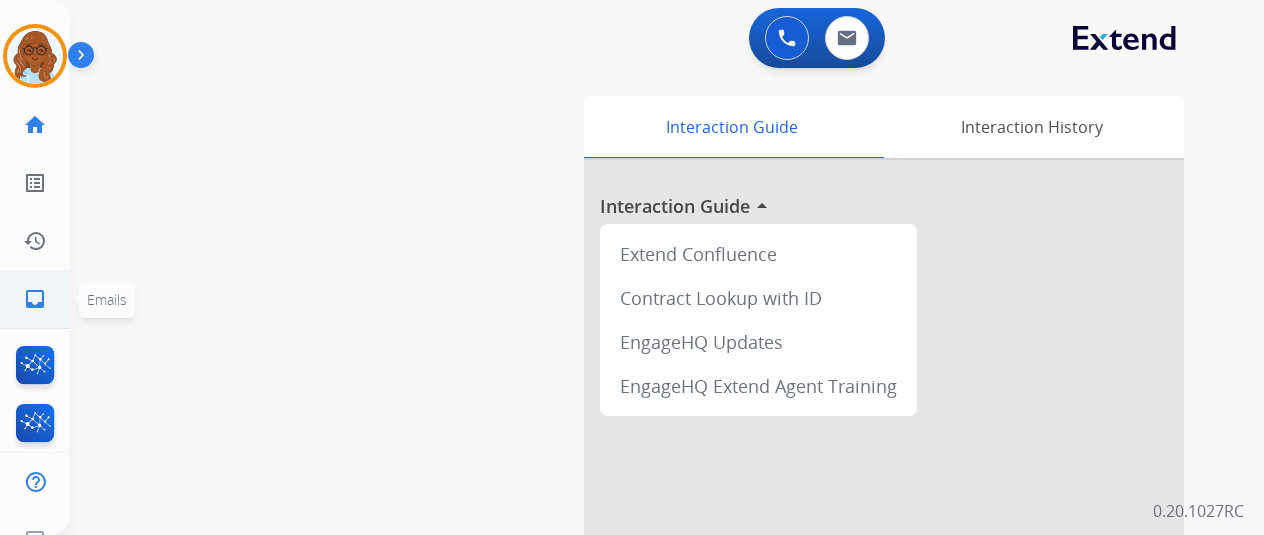 click on "inbox" 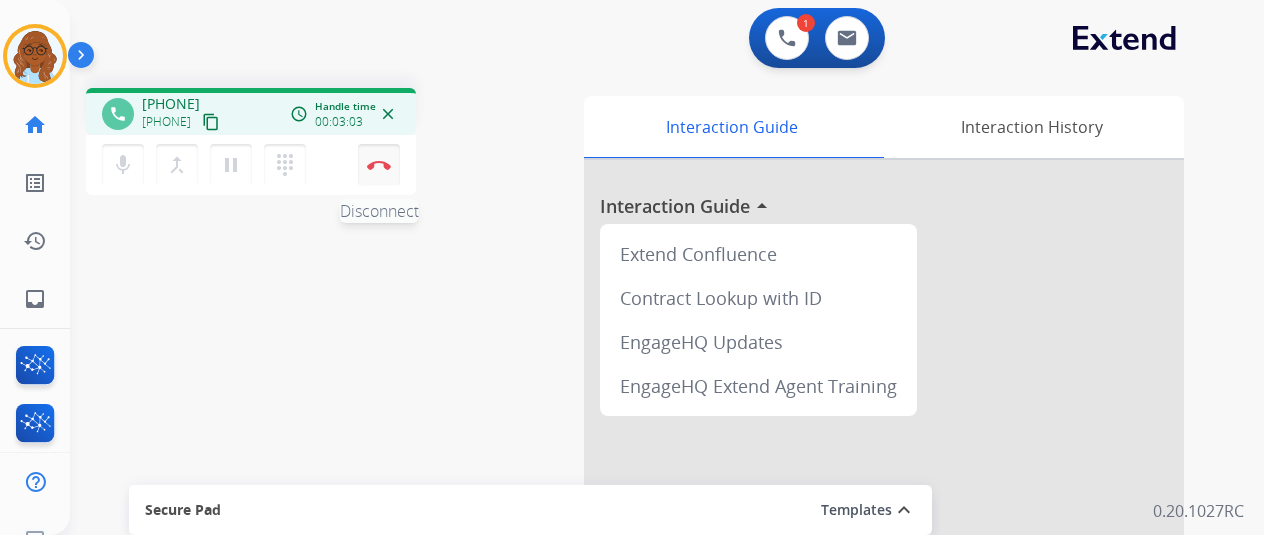 click at bounding box center (379, 165) 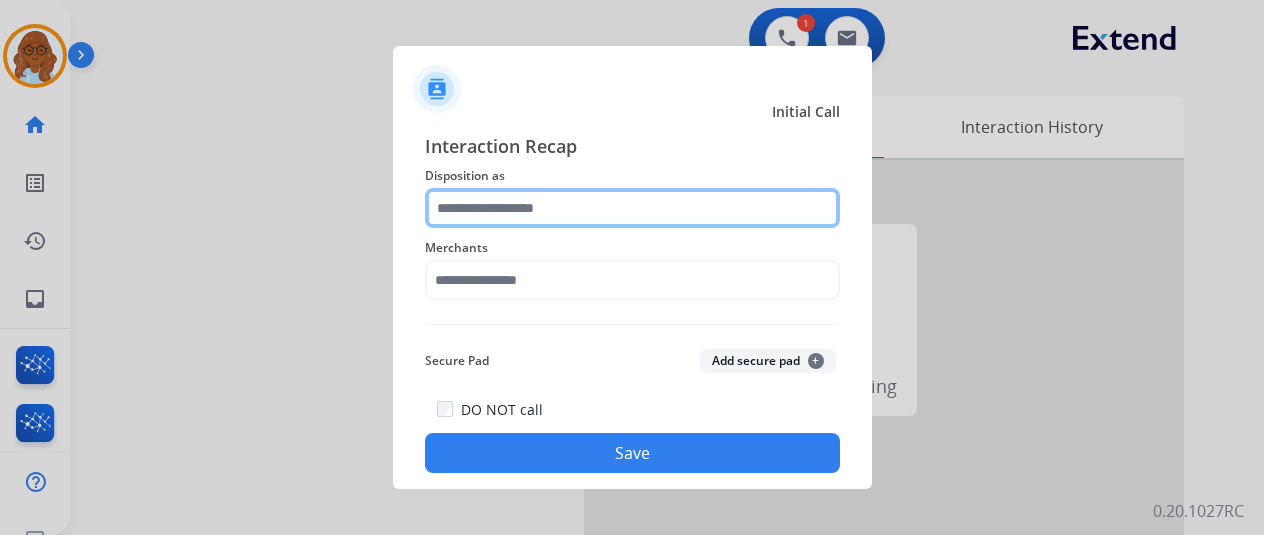 click 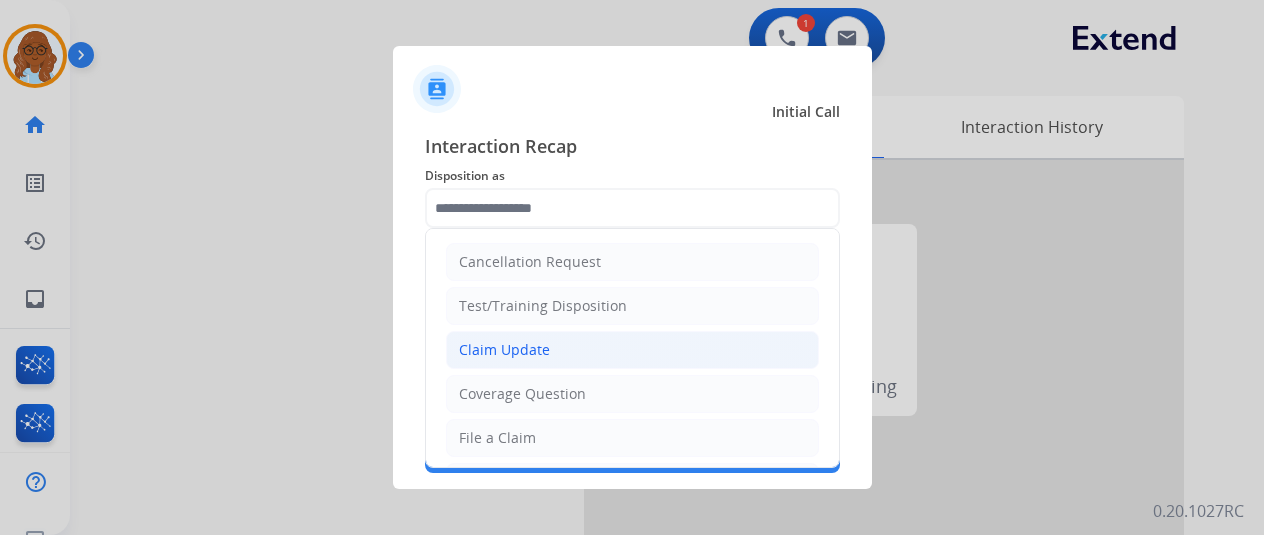 drag, startPoint x: 512, startPoint y: 346, endPoint x: 550, endPoint y: 340, distance: 38.470768 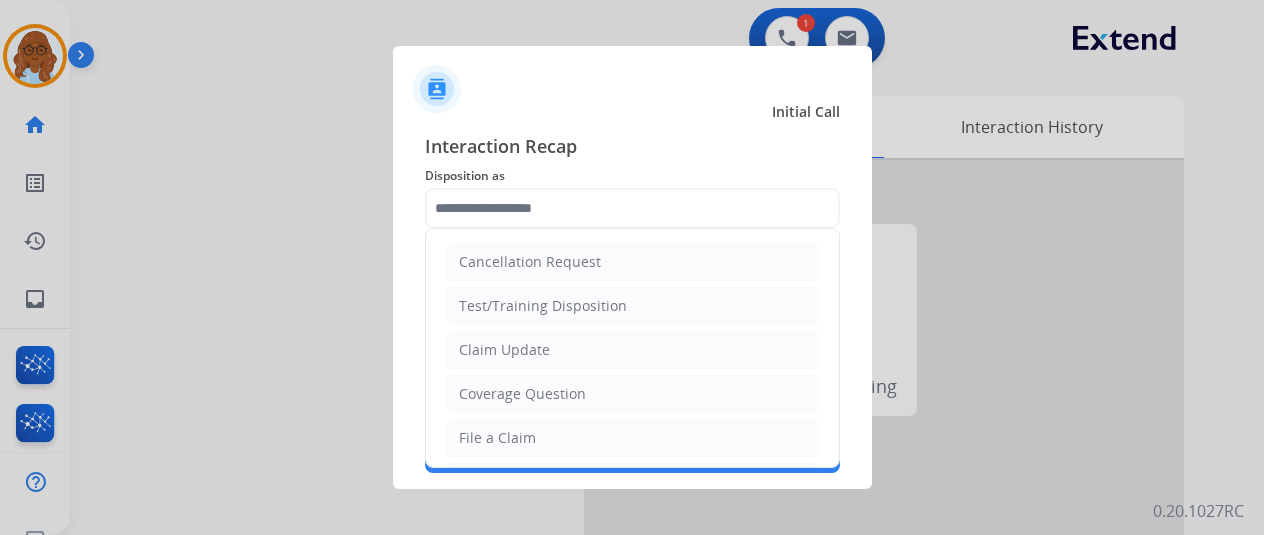 type on "**********" 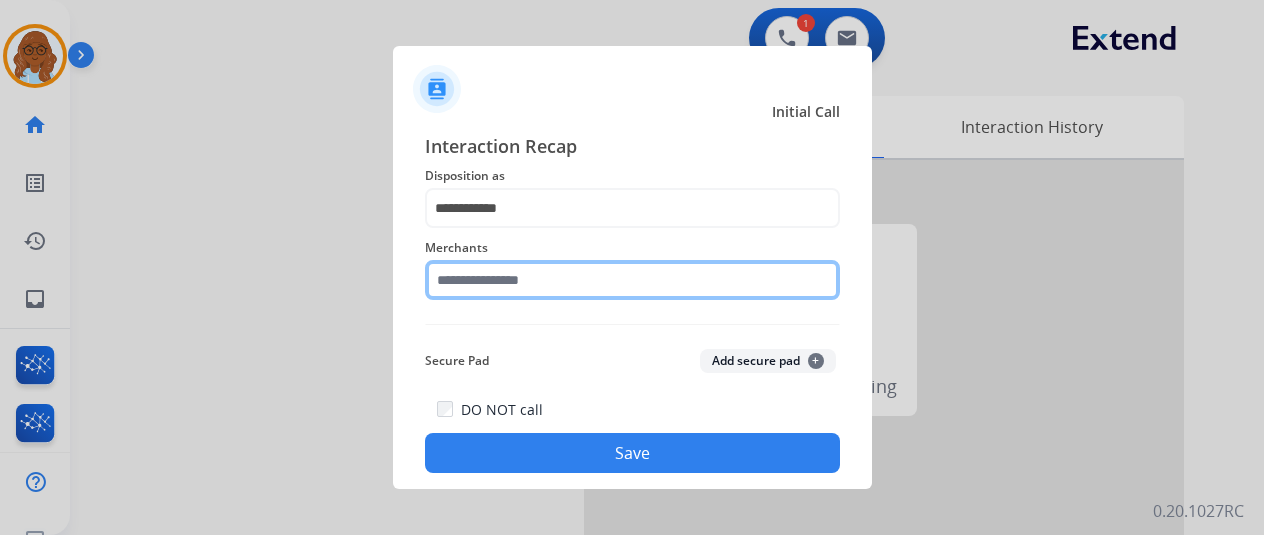 click 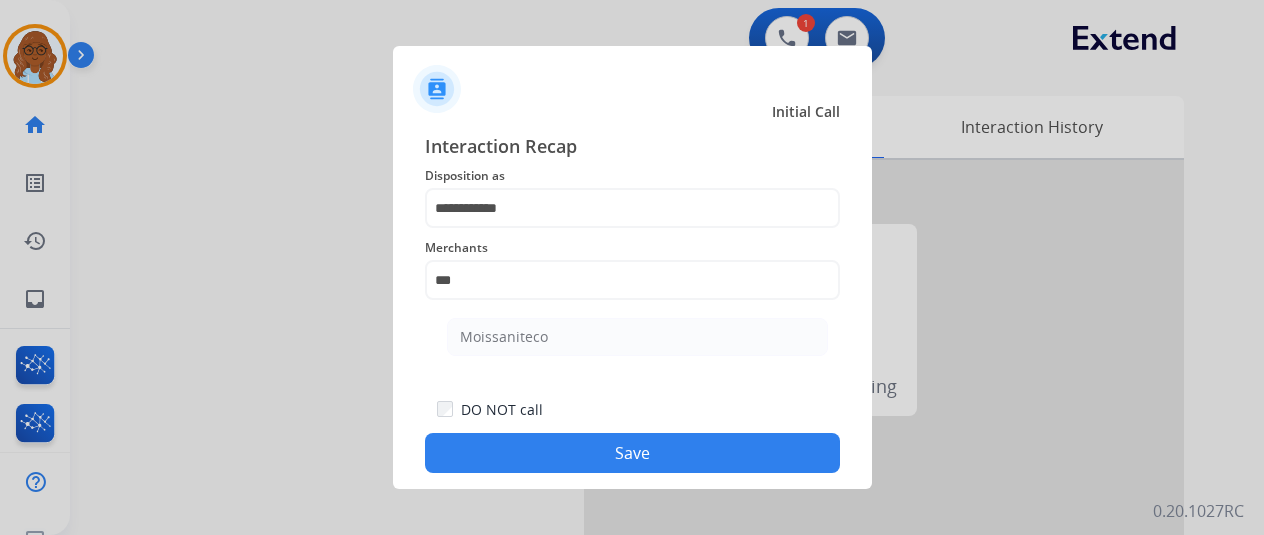 click on "Moissaniteco" 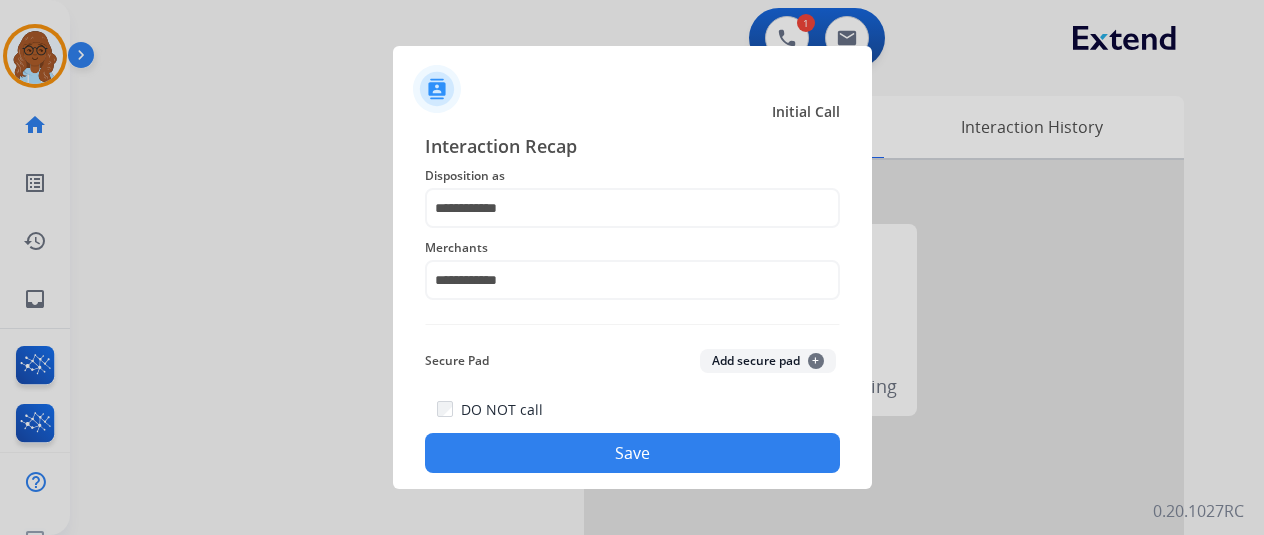 click on "Save" 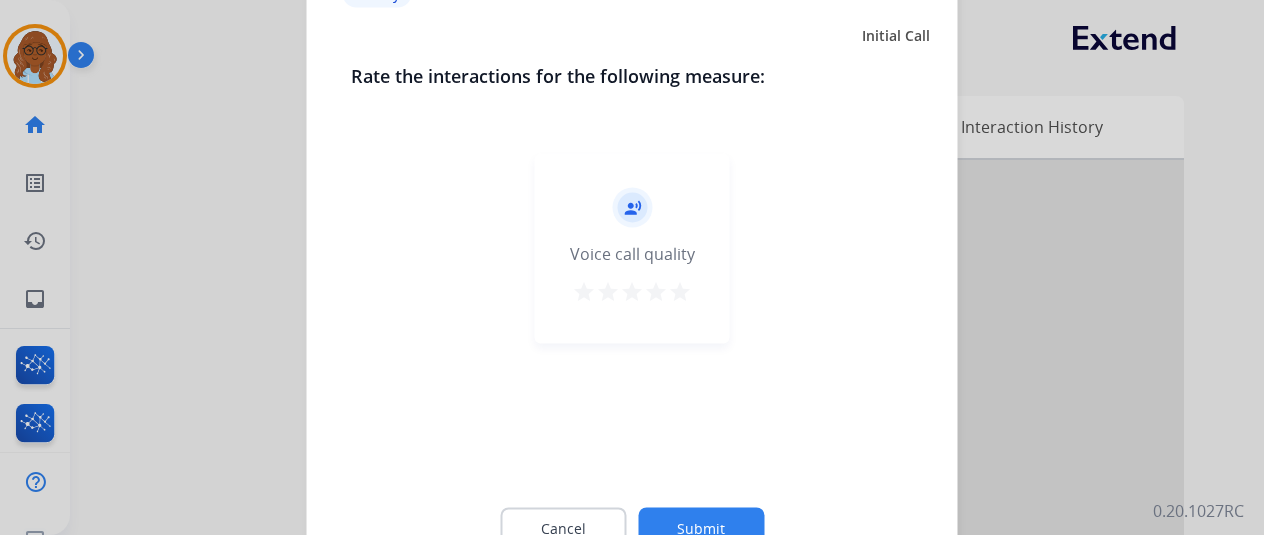 click on "star" at bounding box center [680, 291] 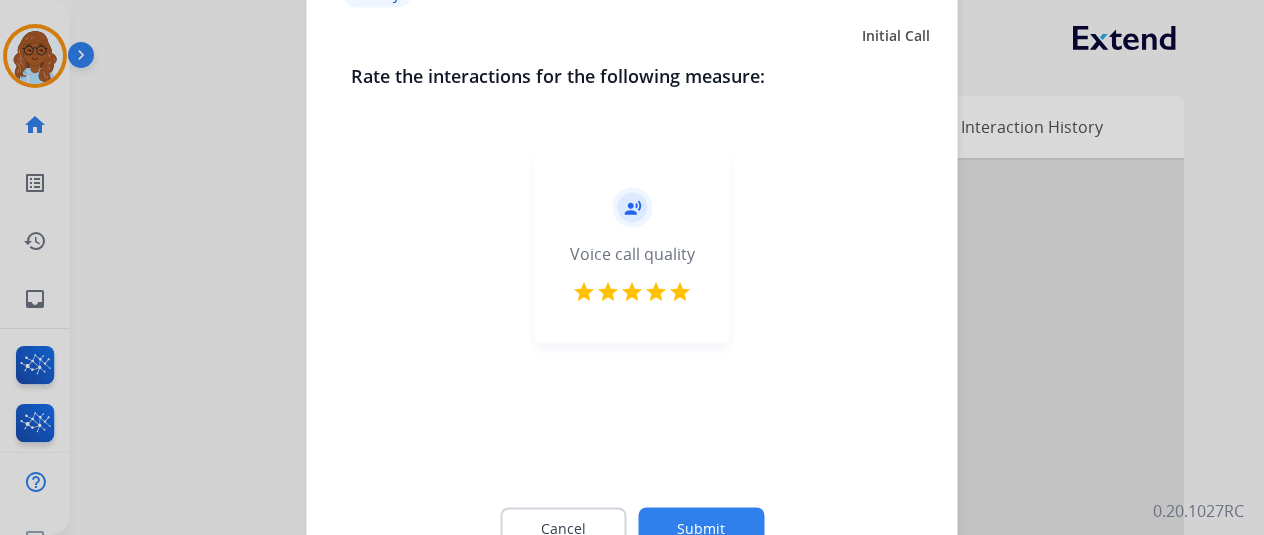 click on "Submit" 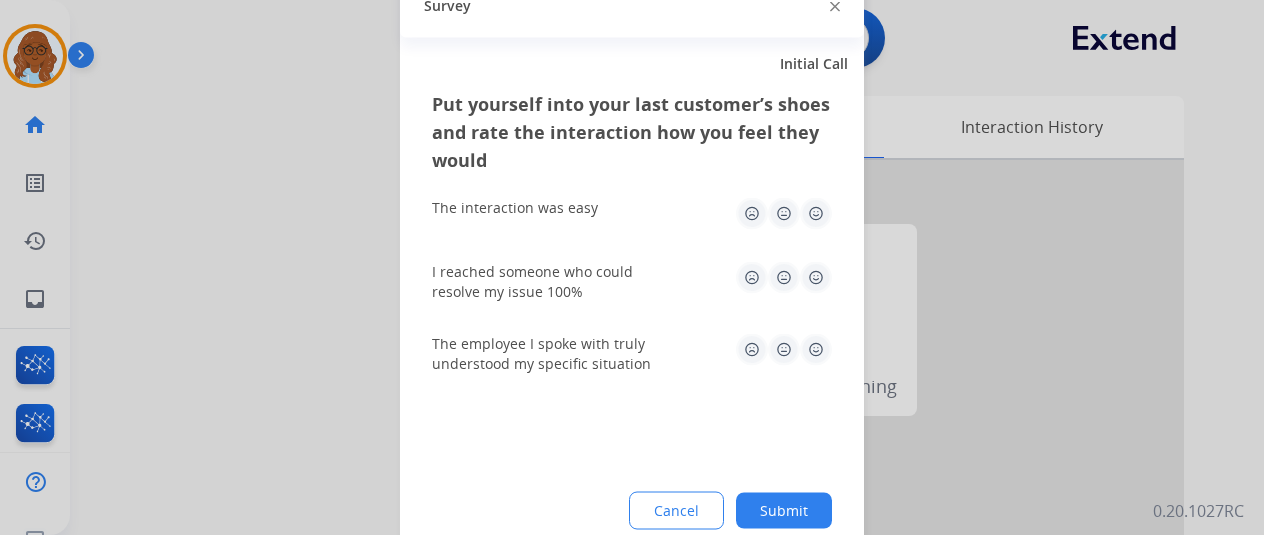 click 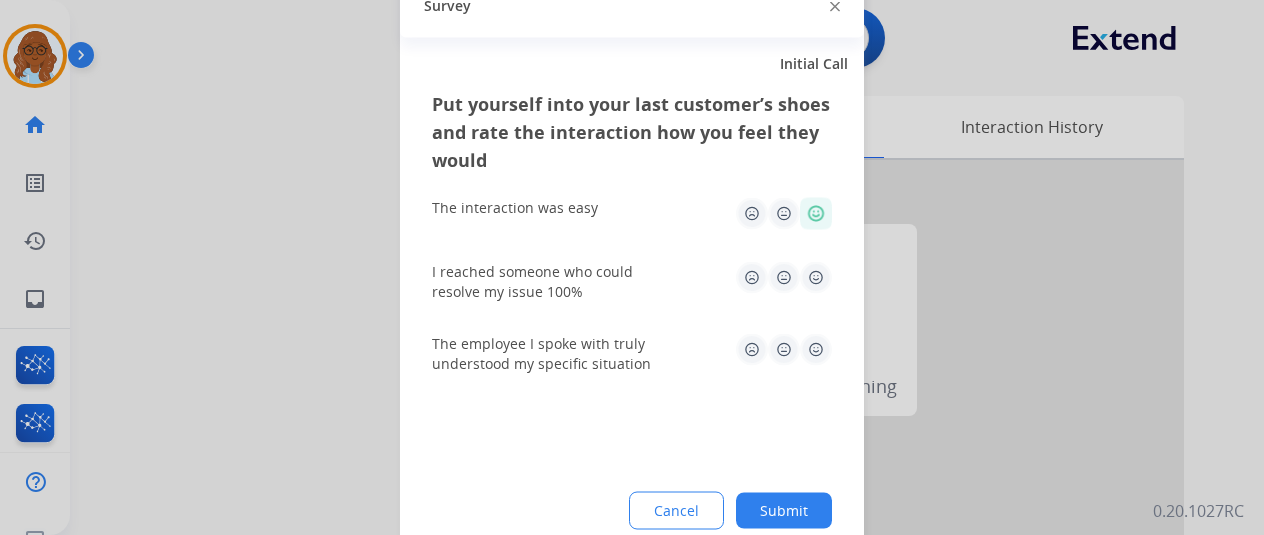 click 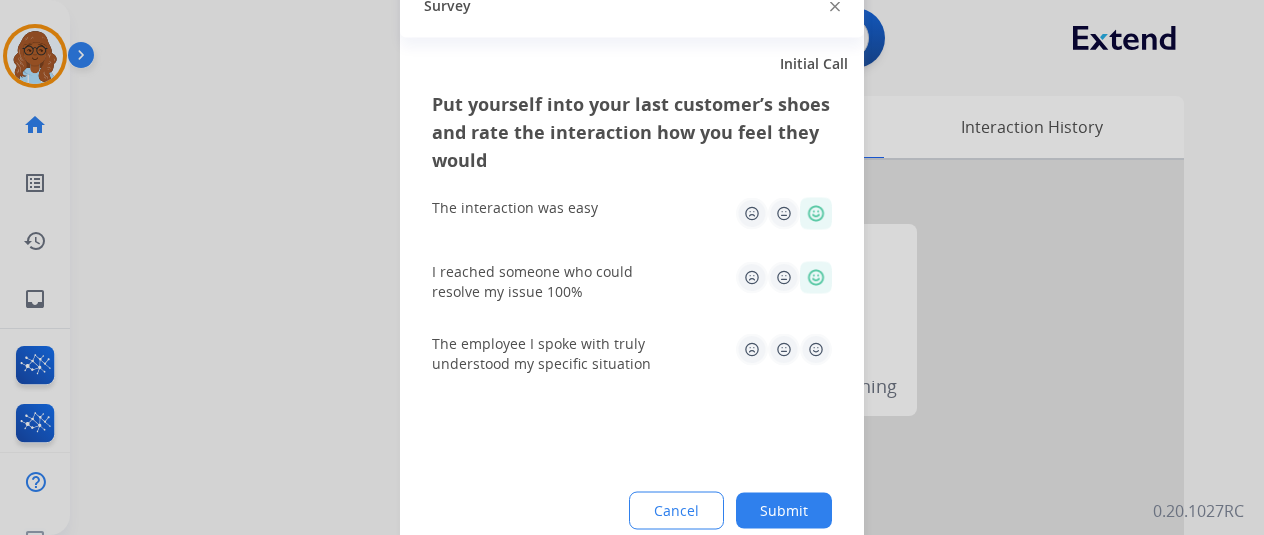 click 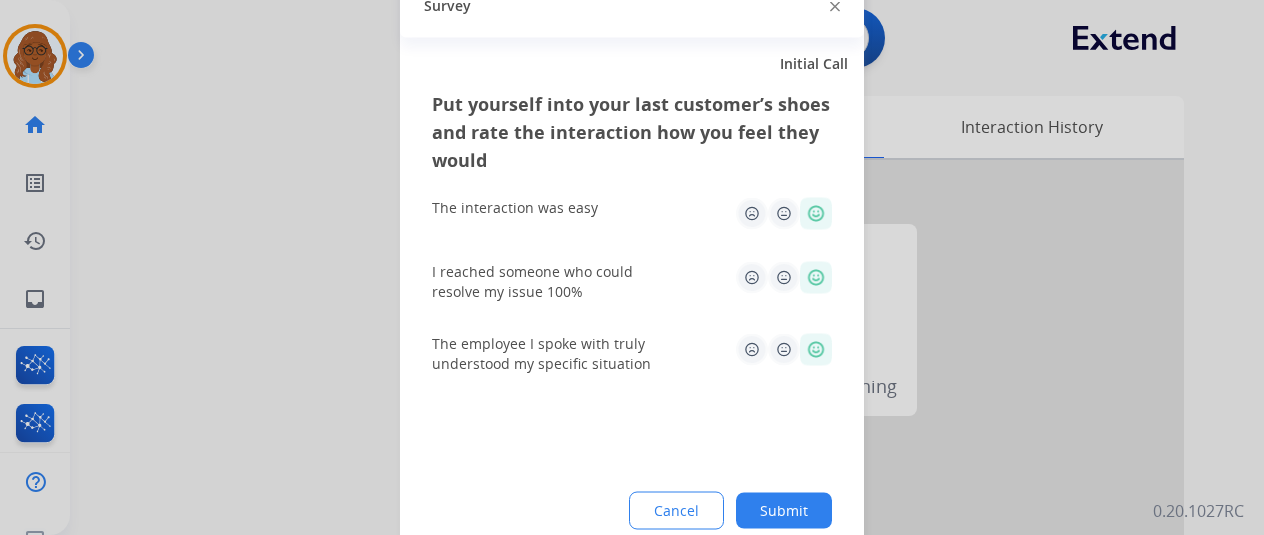 click on "Submit" 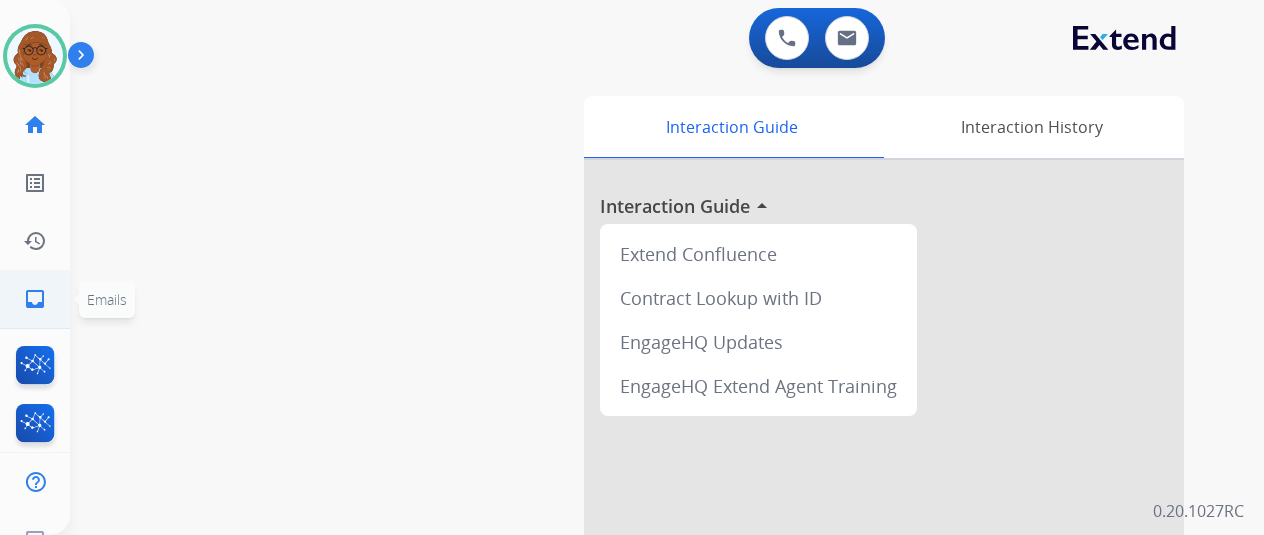 click on "inbox  Emails  Emails" 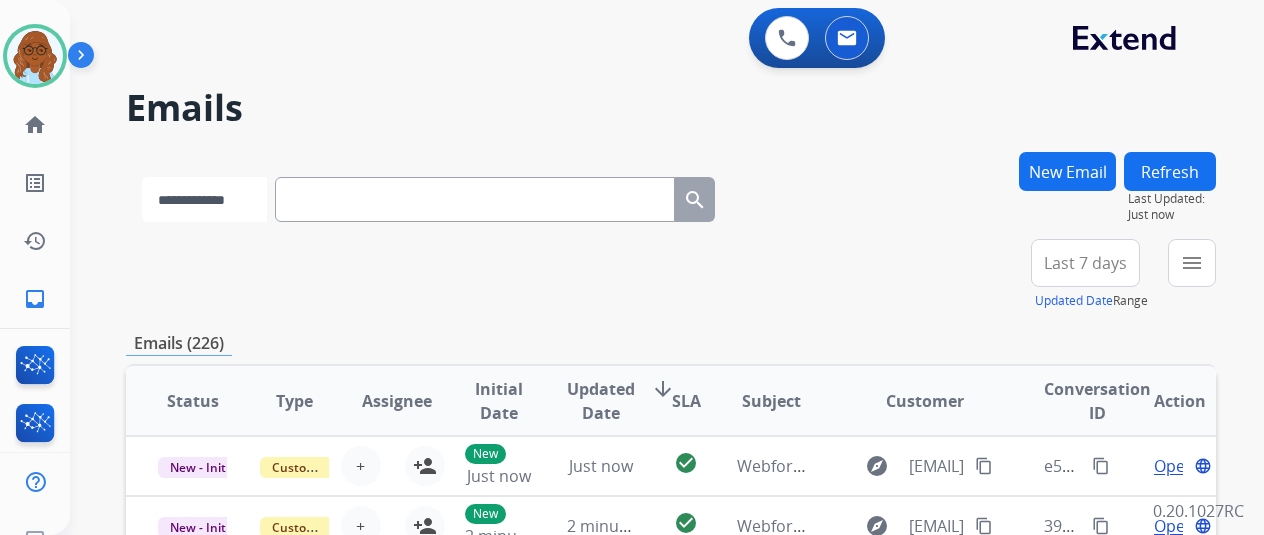 drag, startPoint x: 195, startPoint y: 199, endPoint x: 234, endPoint y: 219, distance: 43.829212 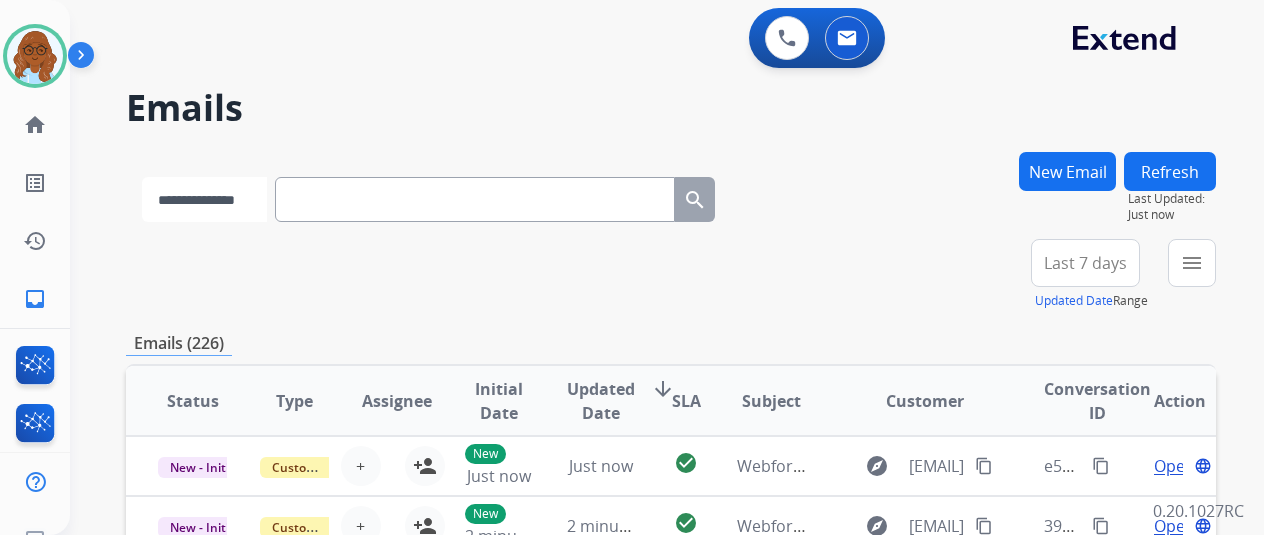 click on "**********" at bounding box center [204, 199] 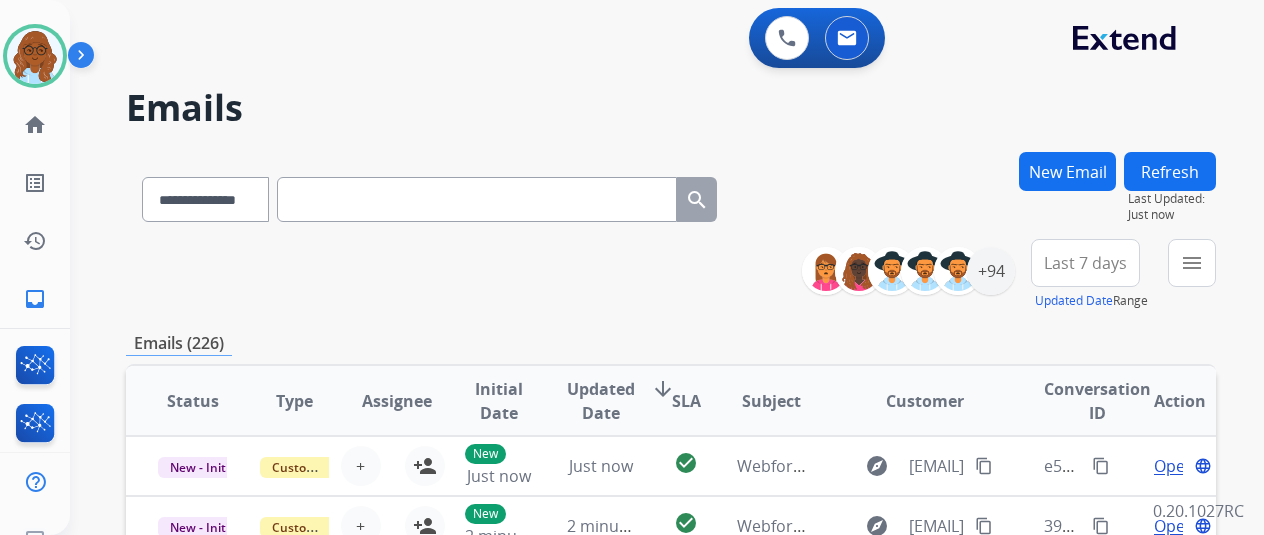 click at bounding box center (477, 199) 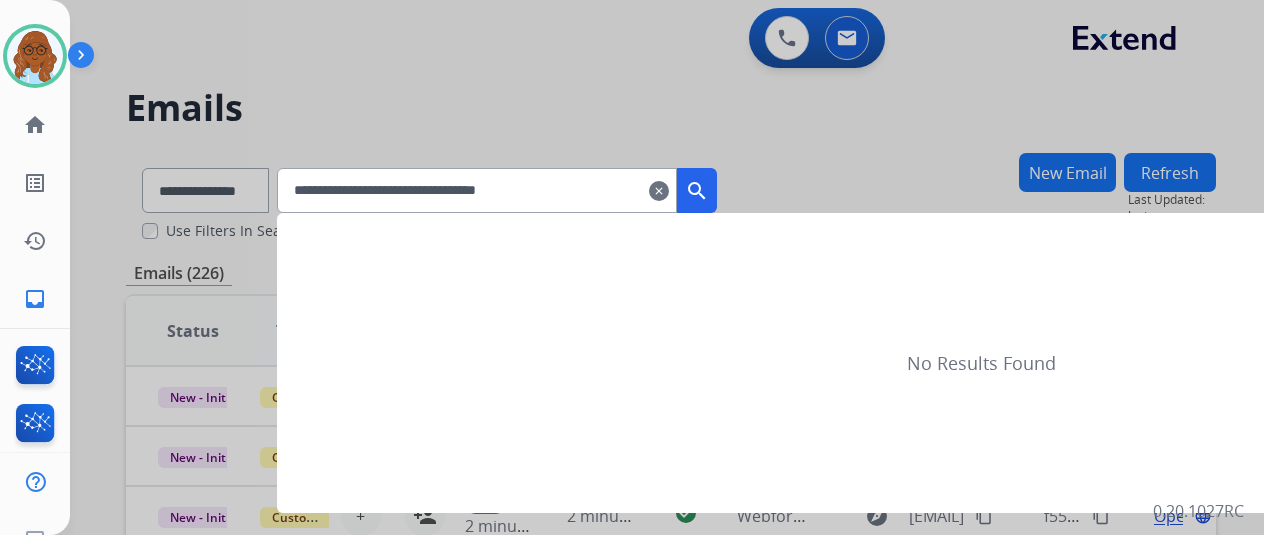 type on "**********" 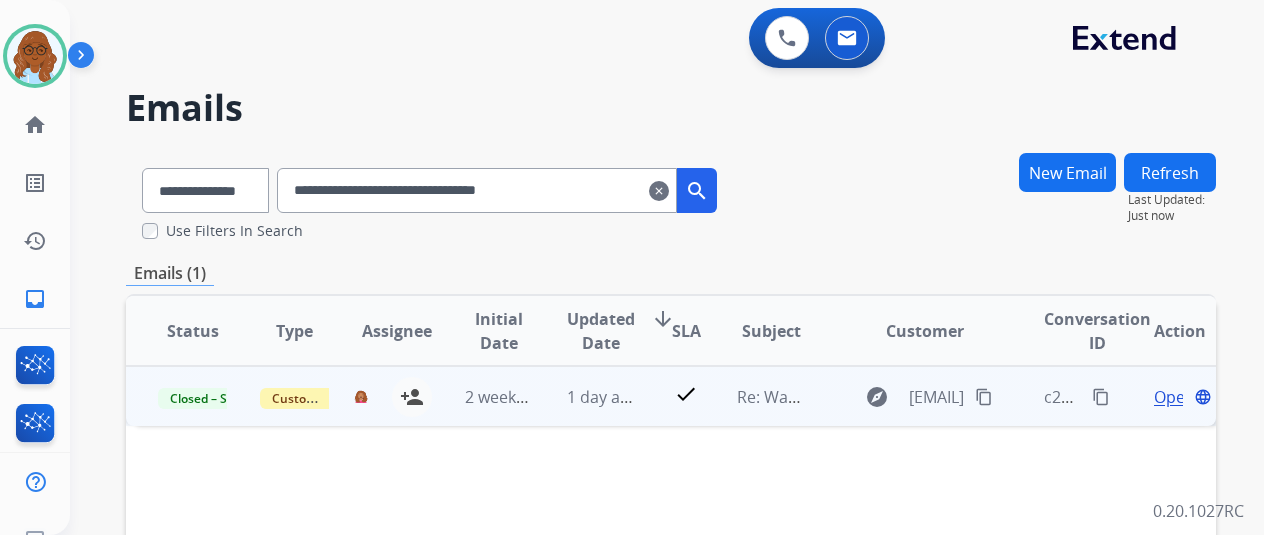 click on "Open" at bounding box center (1174, 397) 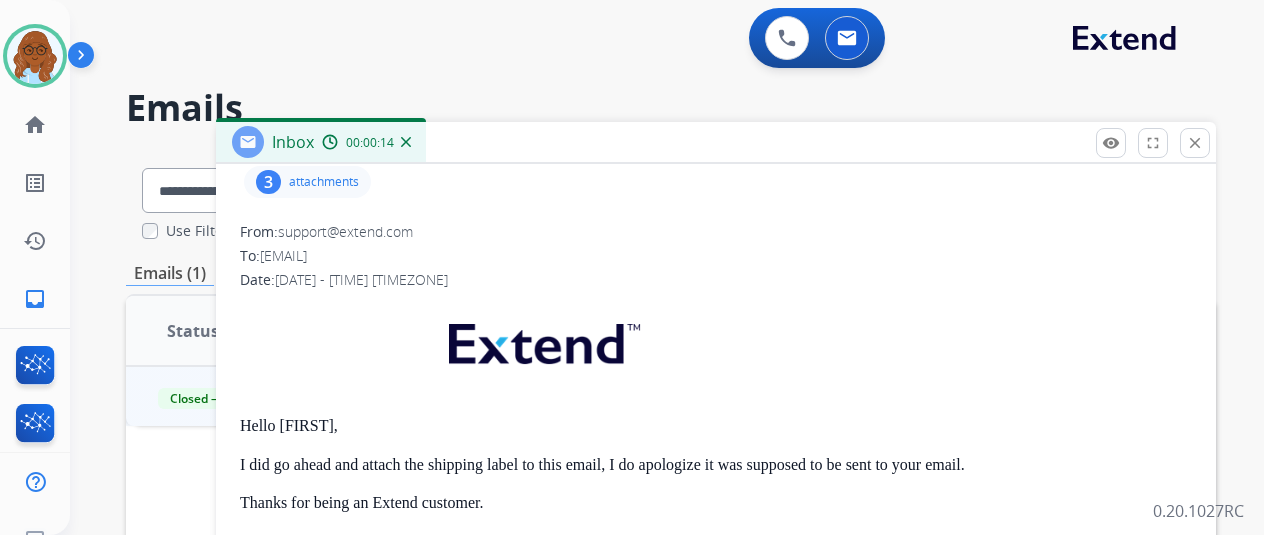 scroll, scrollTop: 0, scrollLeft: 0, axis: both 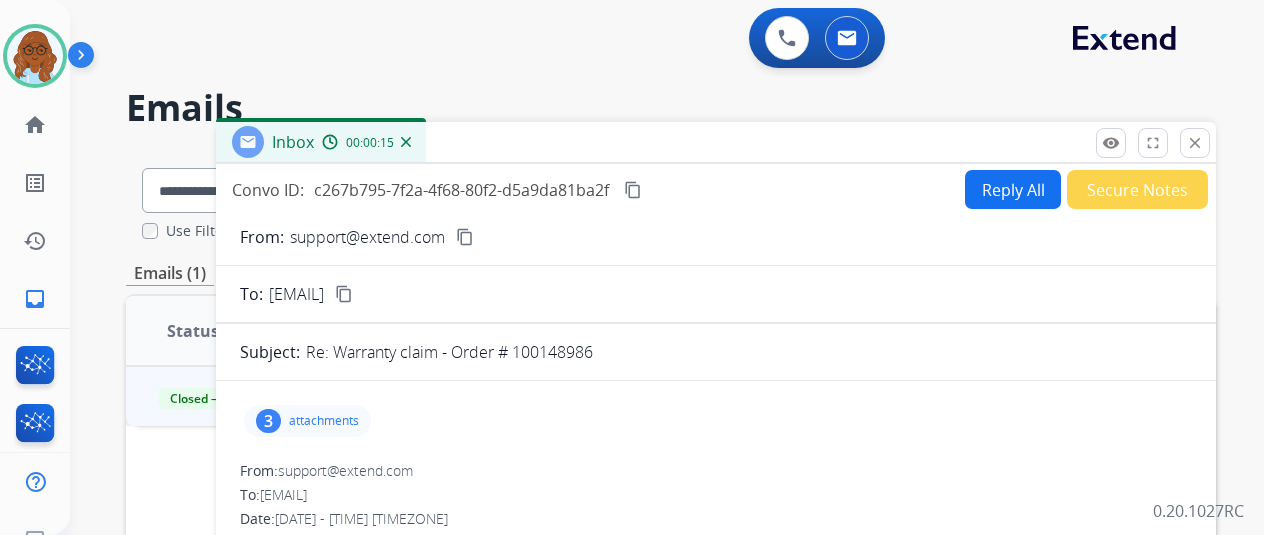 click on "attachments" at bounding box center (324, 421) 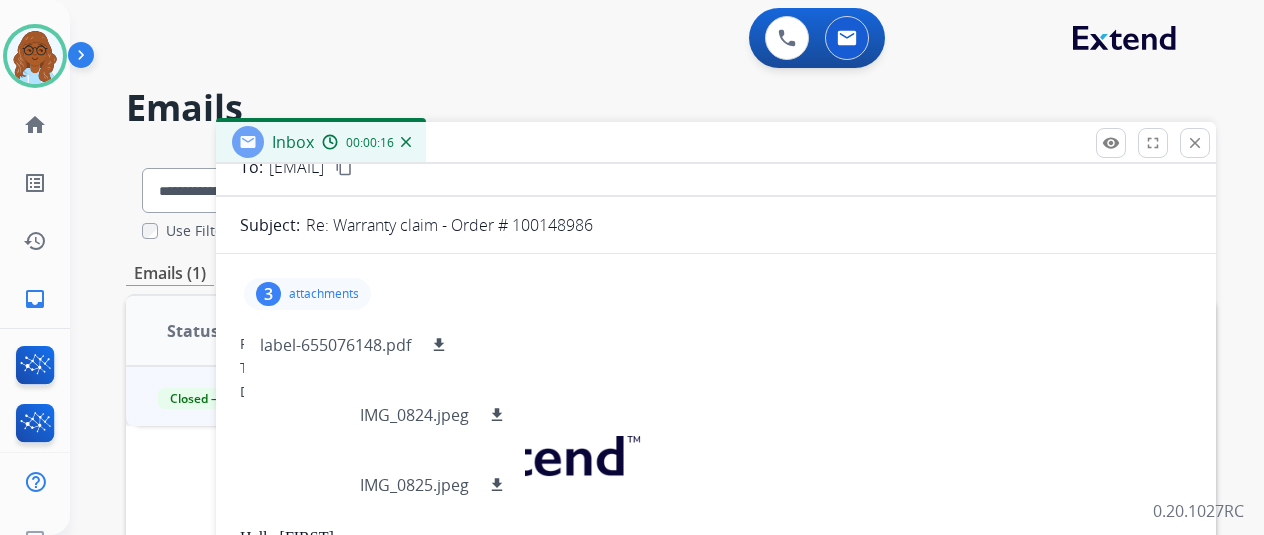scroll, scrollTop: 200, scrollLeft: 0, axis: vertical 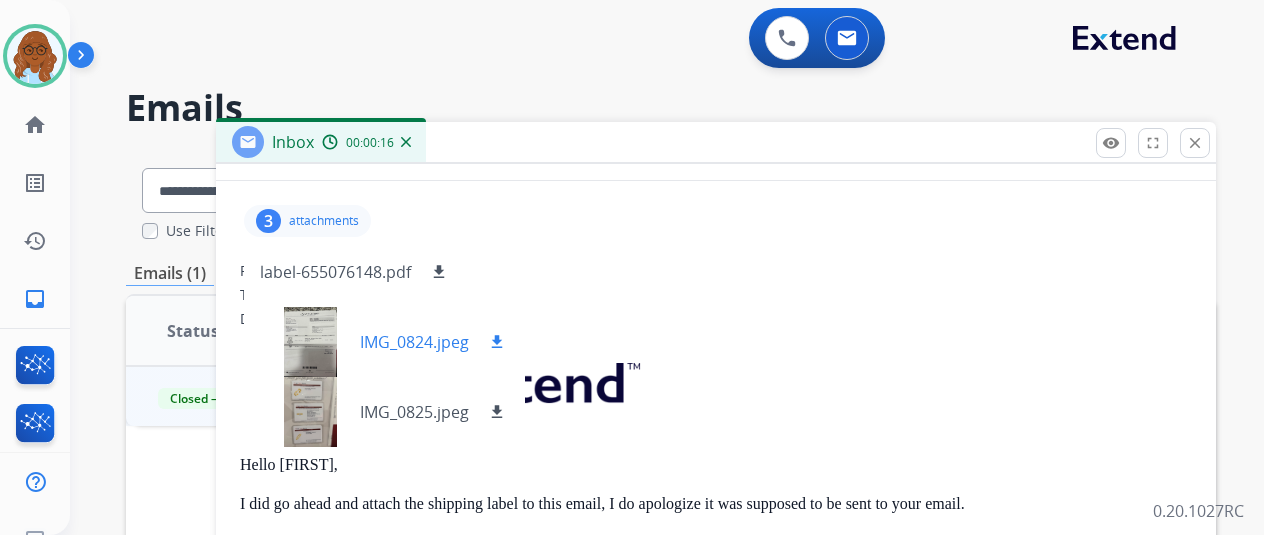 click at bounding box center (310, 342) 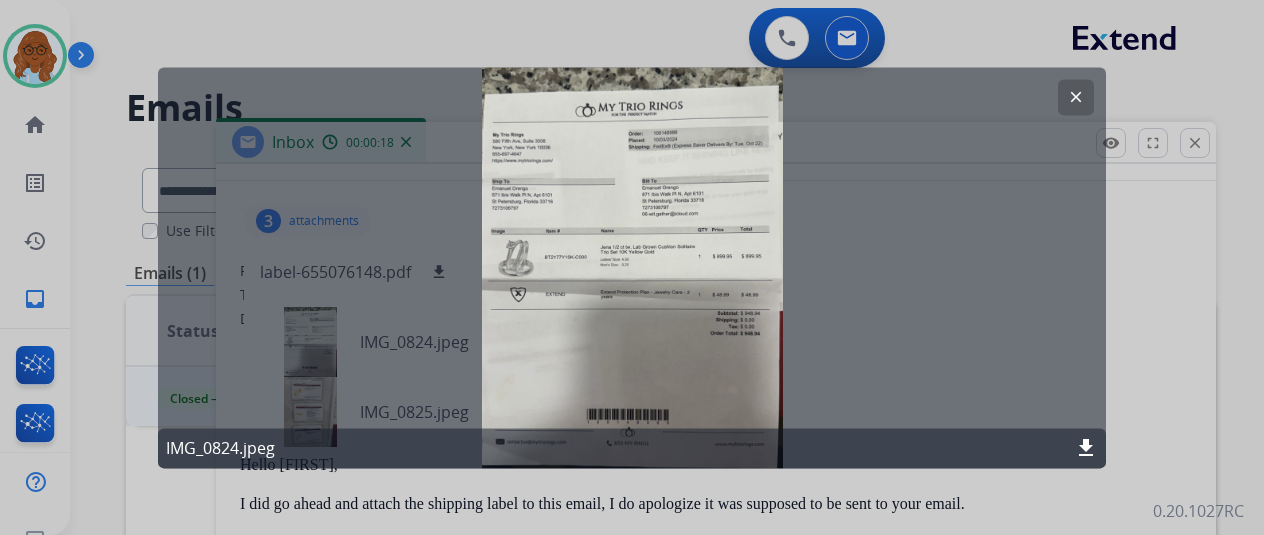 click 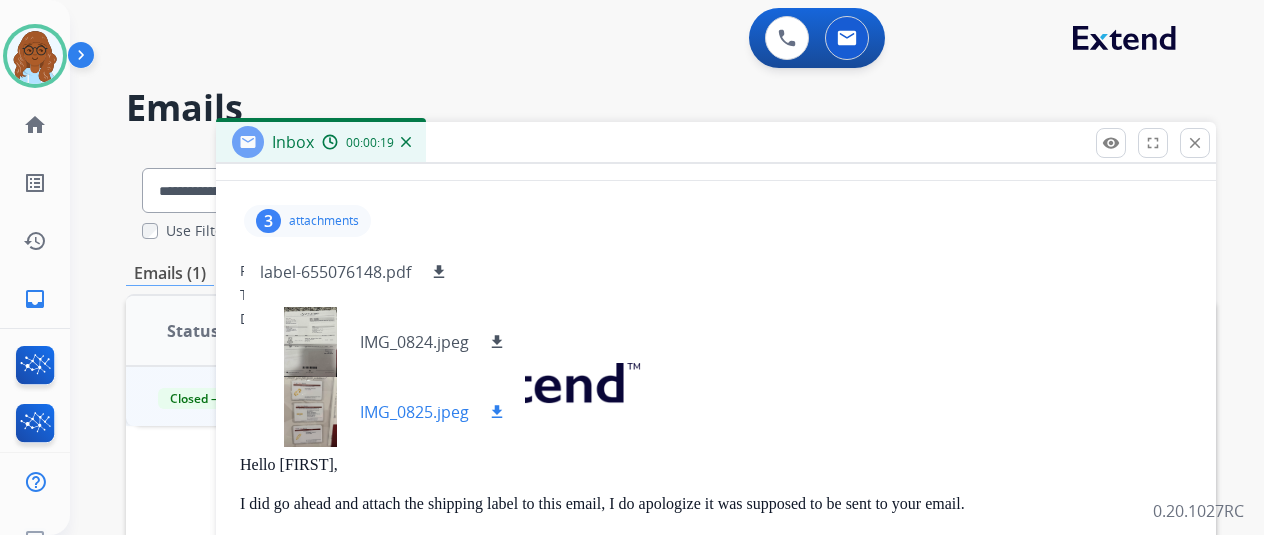 click at bounding box center (310, 412) 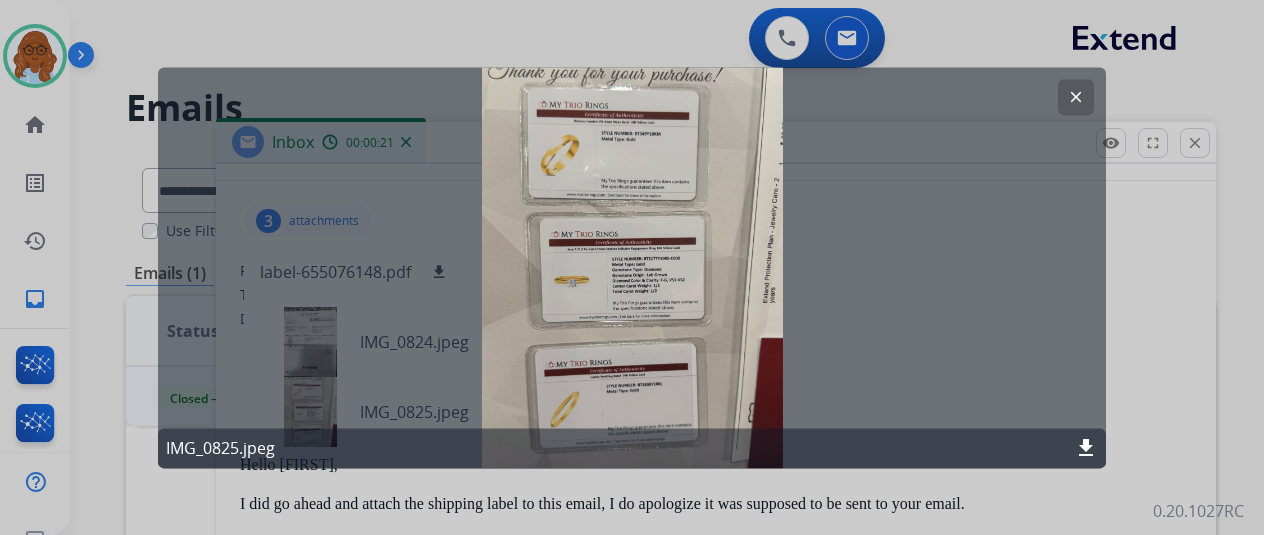 click 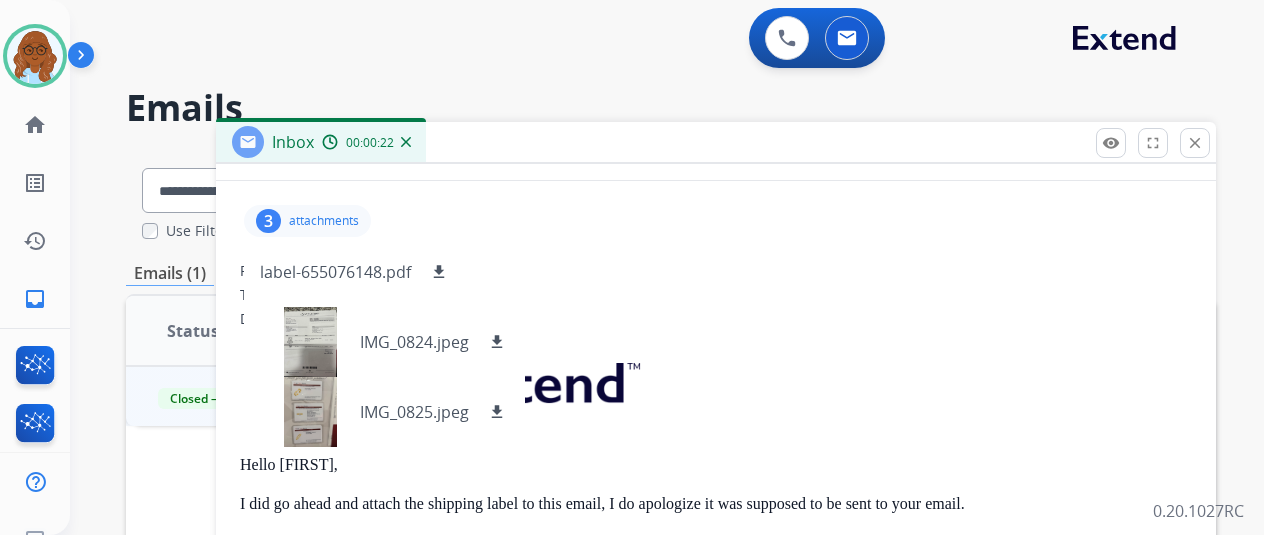 click on "attachments" at bounding box center [324, 221] 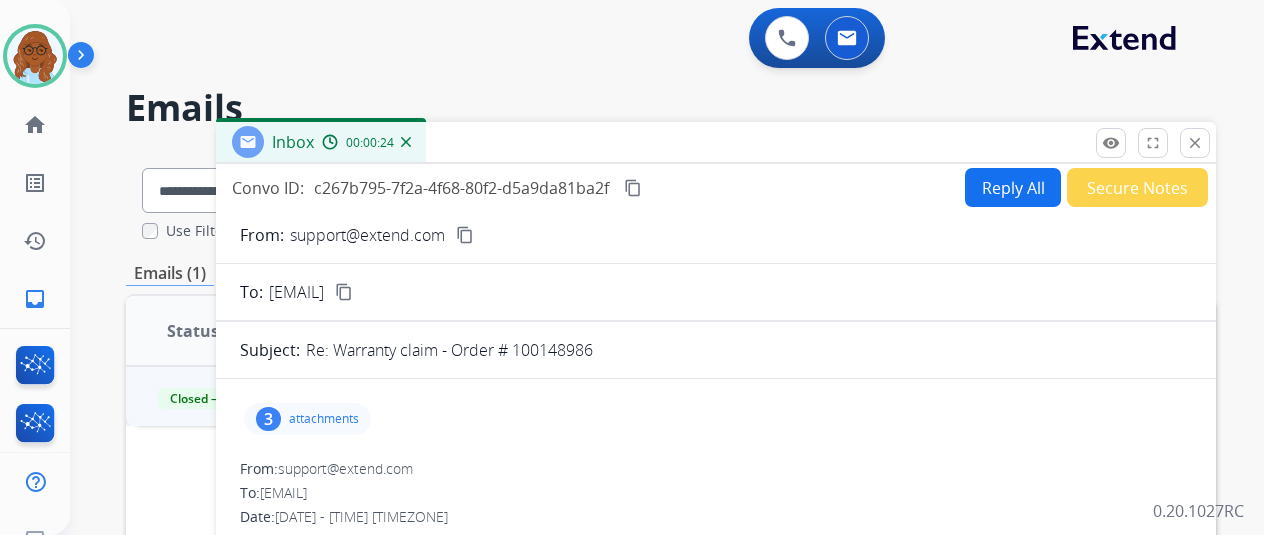 scroll, scrollTop: 0, scrollLeft: 0, axis: both 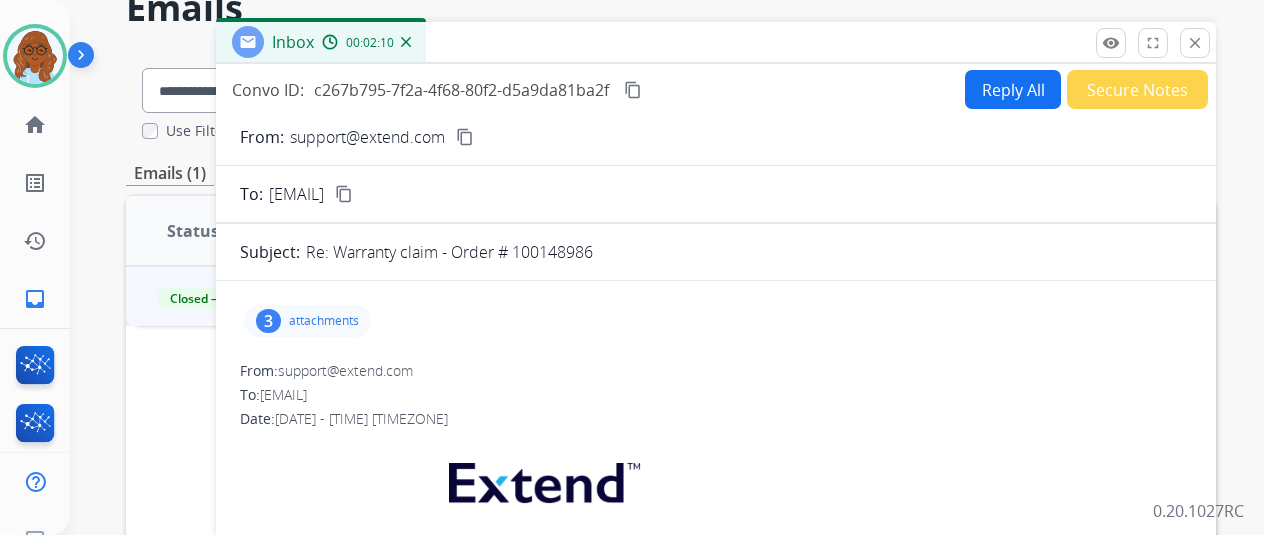 drag, startPoint x: 1212, startPoint y: 47, endPoint x: 832, endPoint y: 133, distance: 389.61005 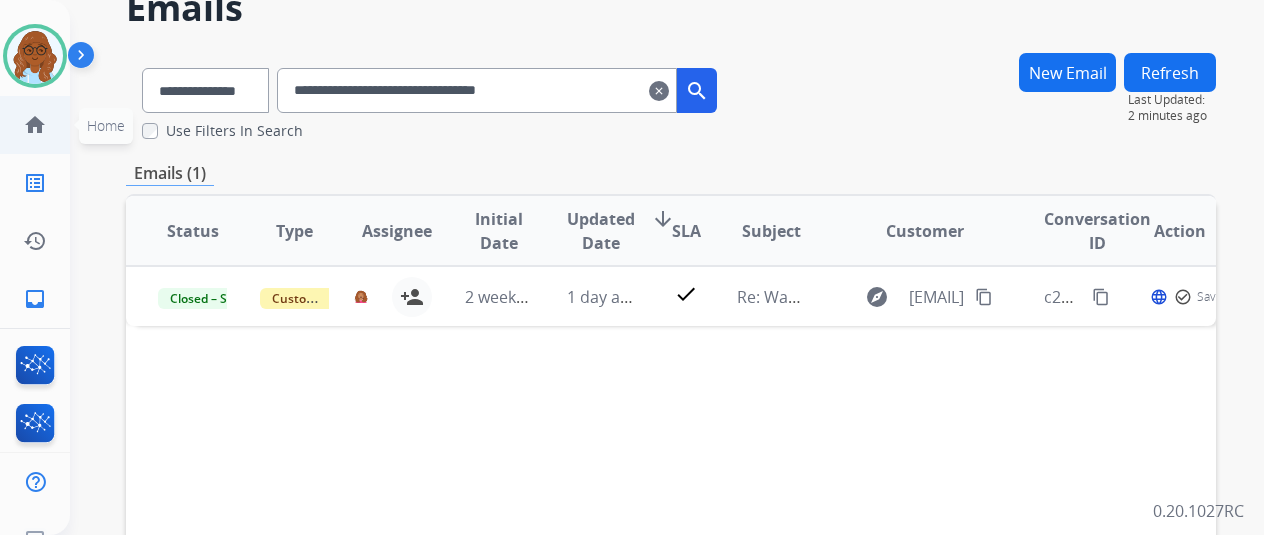 click on "home" 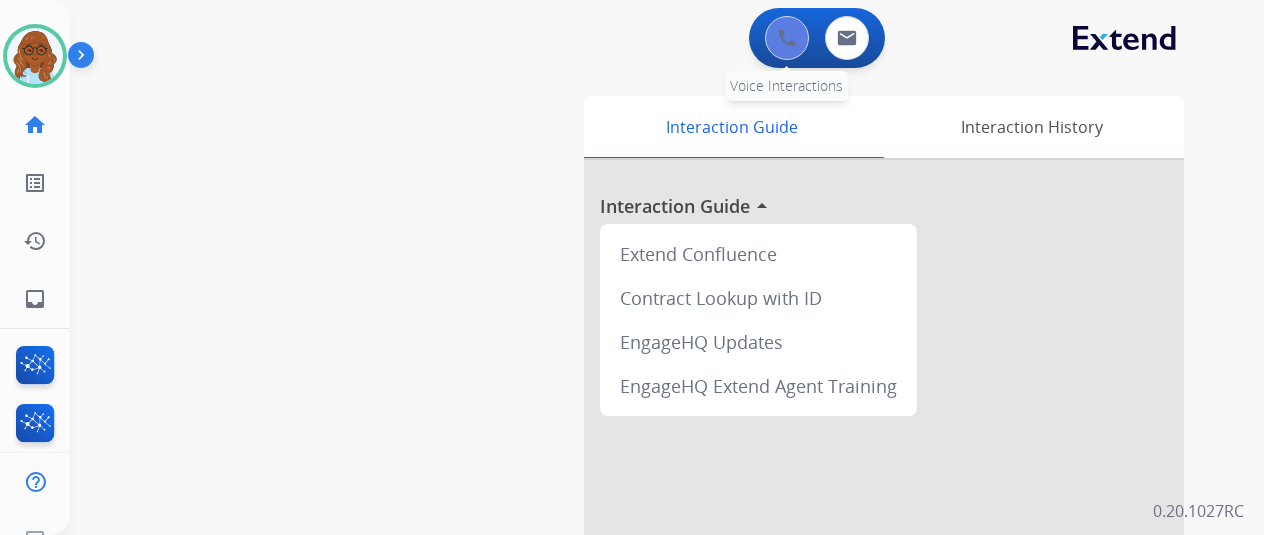 click at bounding box center [787, 38] 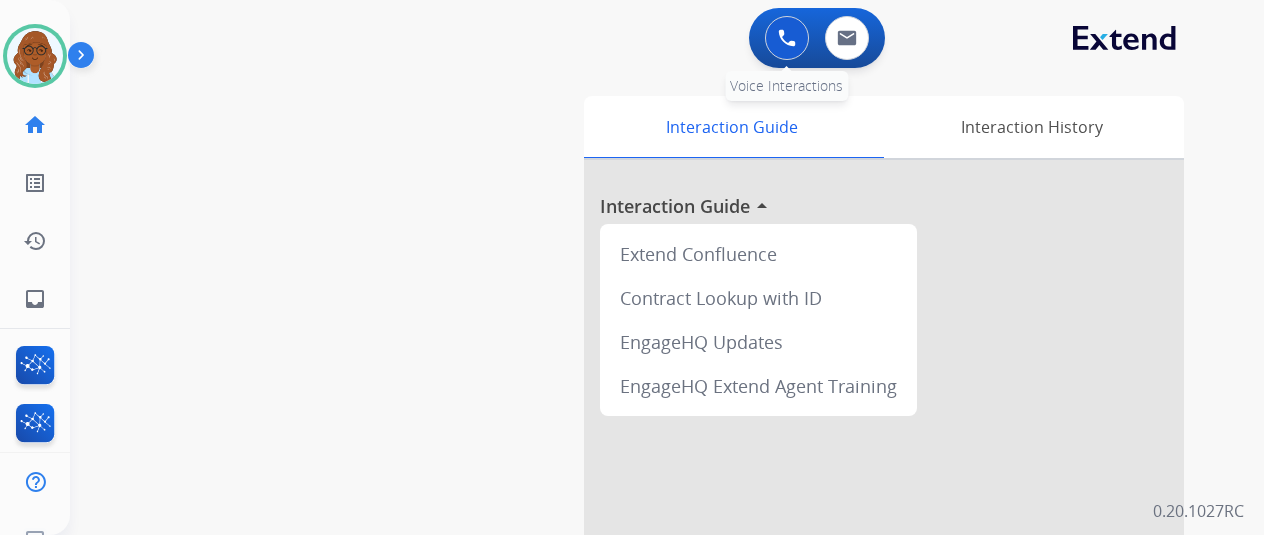 click at bounding box center (787, 38) 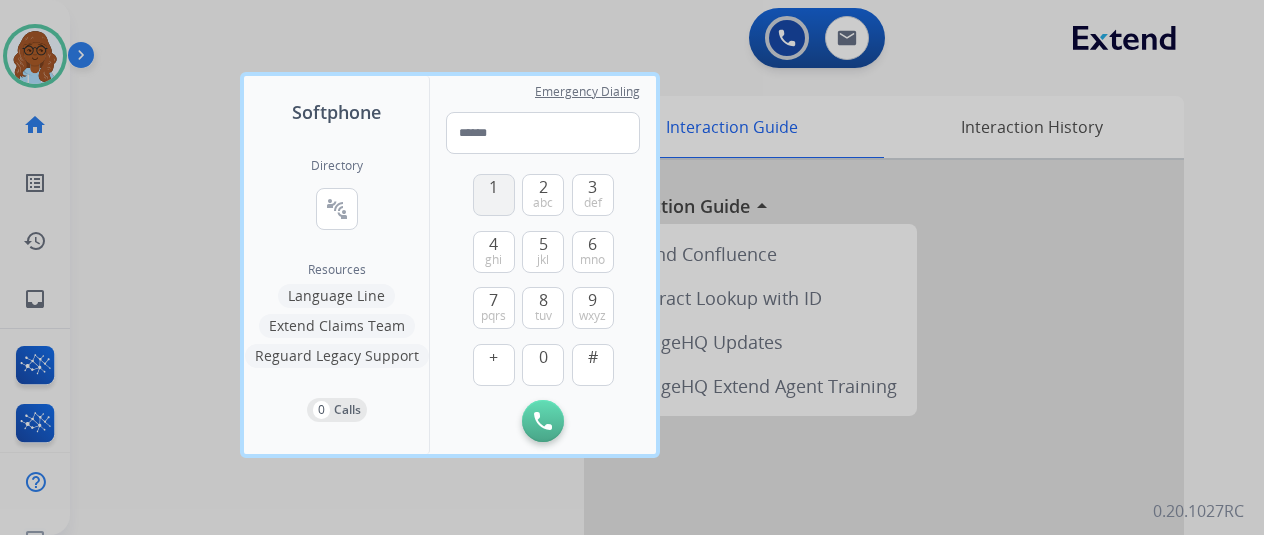 click on "1" at bounding box center [494, 195] 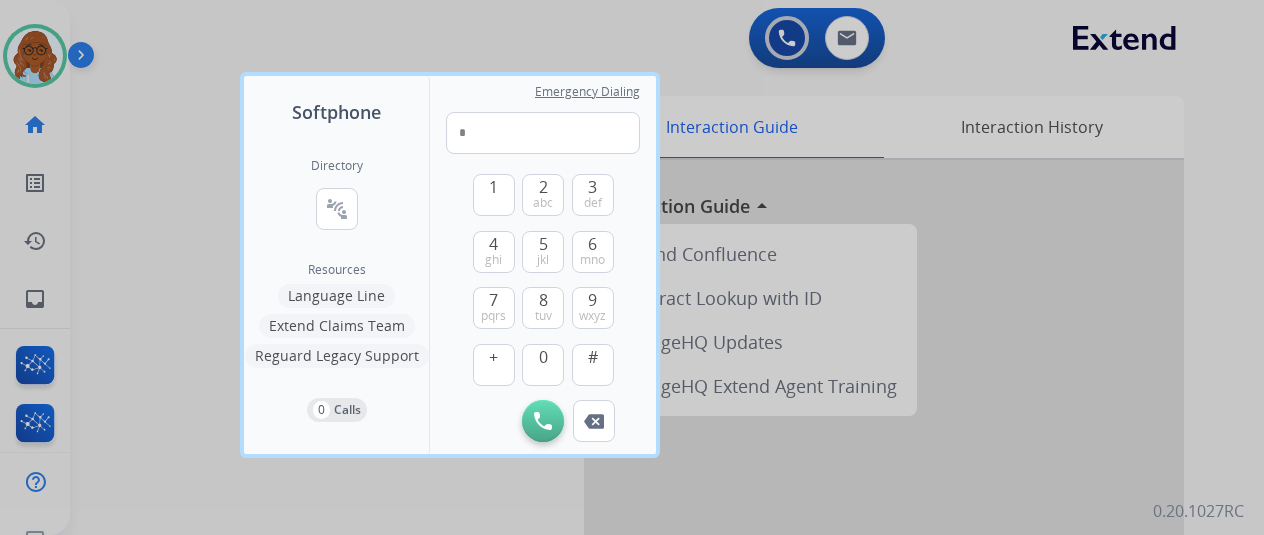 drag, startPoint x: 608, startPoint y: 414, endPoint x: 399, endPoint y: 291, distance: 242.50774 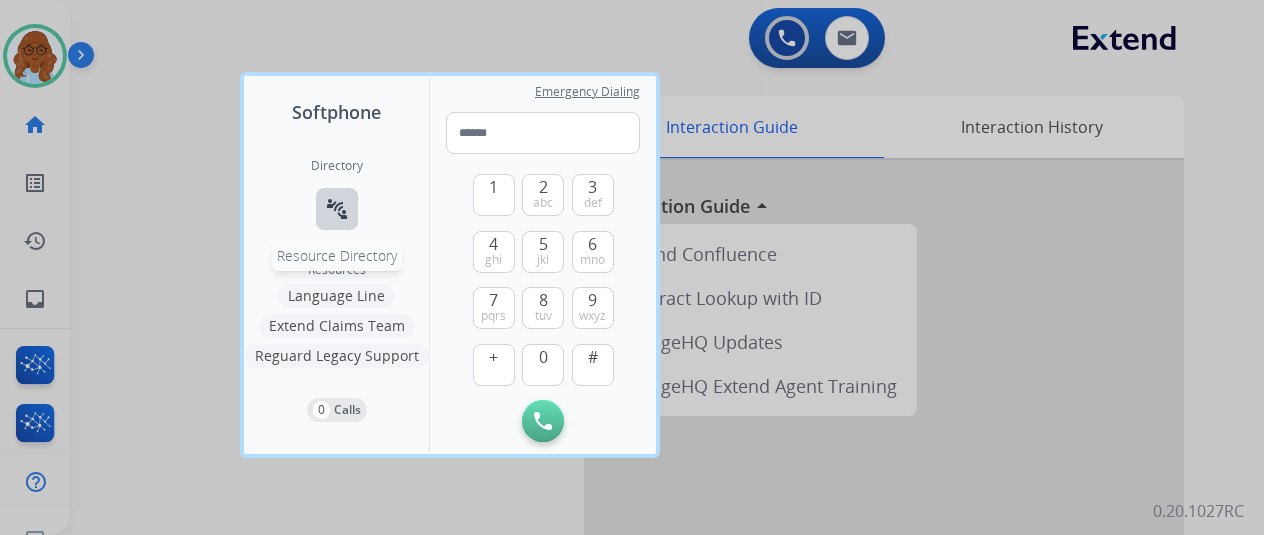 click on "connect_without_contact" at bounding box center (337, 209) 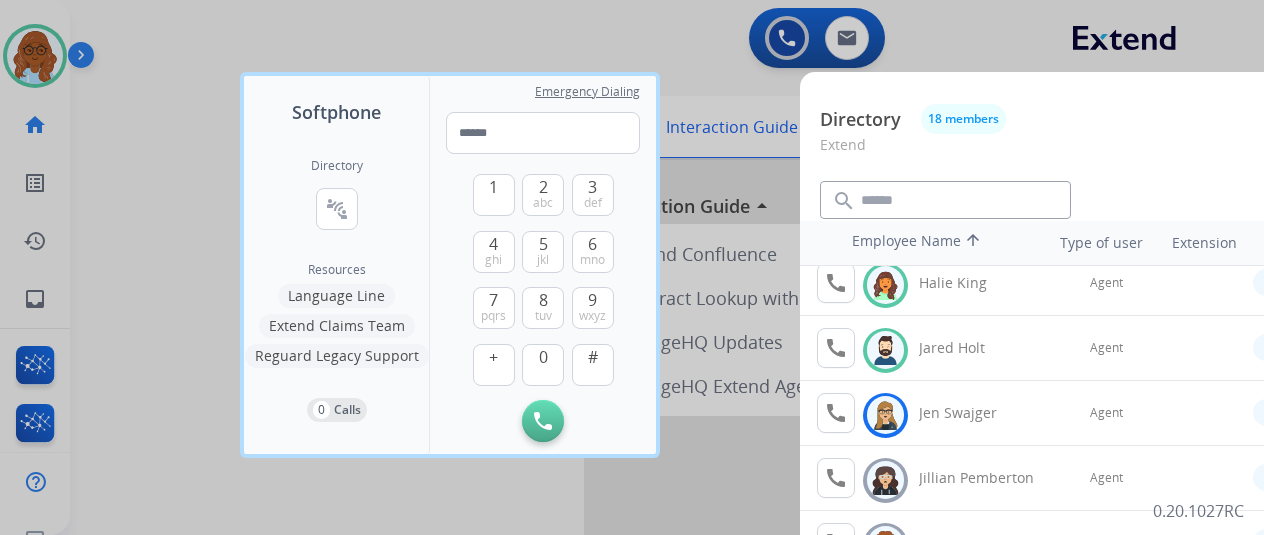 scroll, scrollTop: 200, scrollLeft: 0, axis: vertical 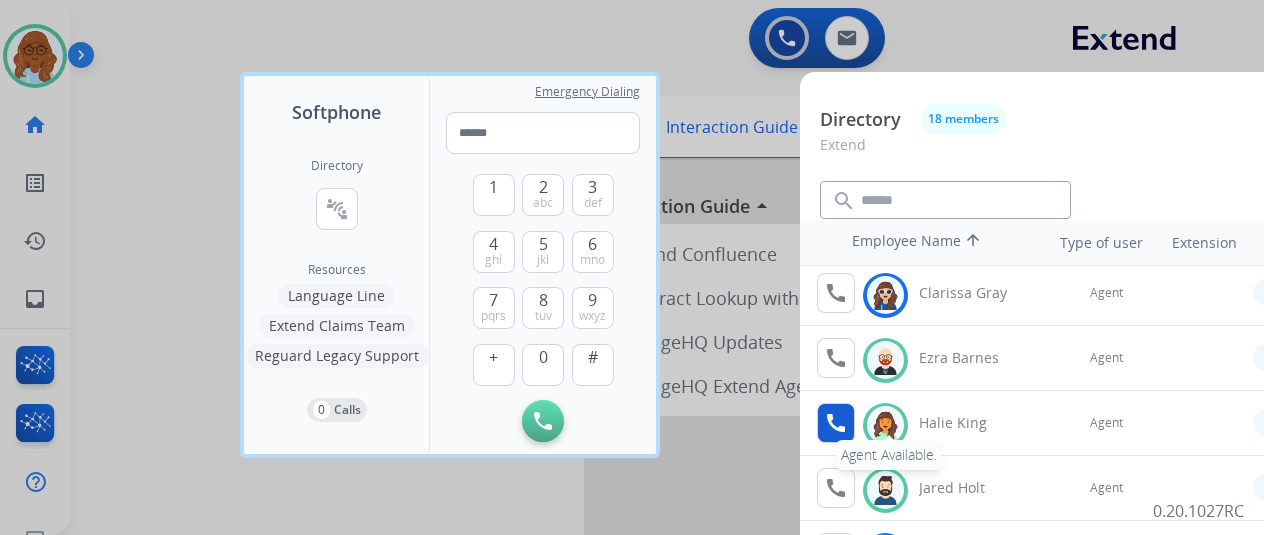 click on "call" at bounding box center [836, 423] 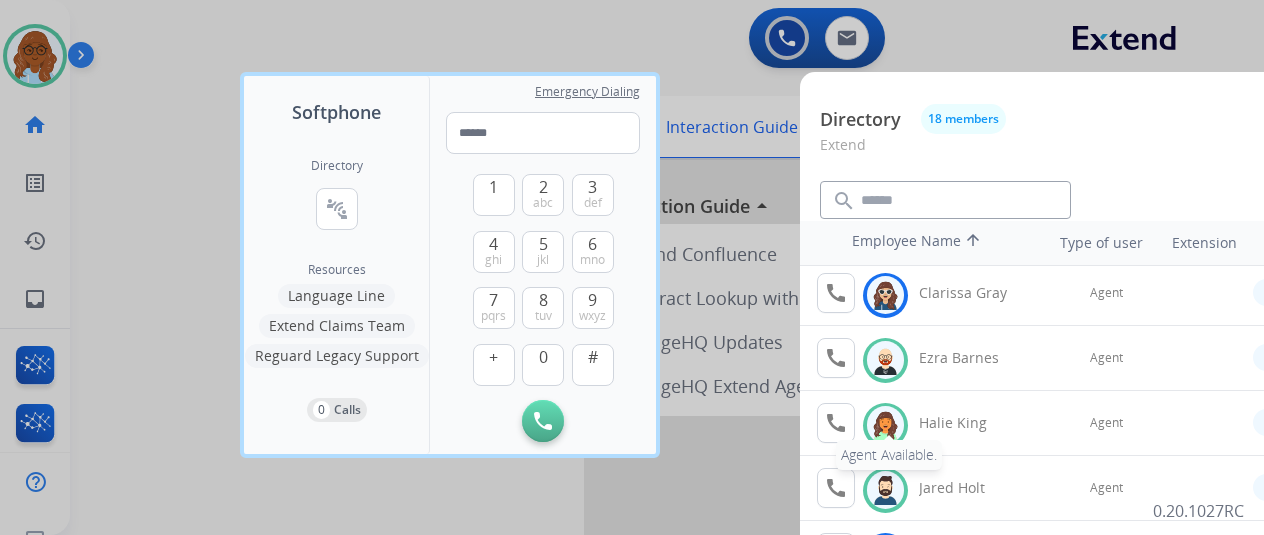 scroll, scrollTop: 0, scrollLeft: 0, axis: both 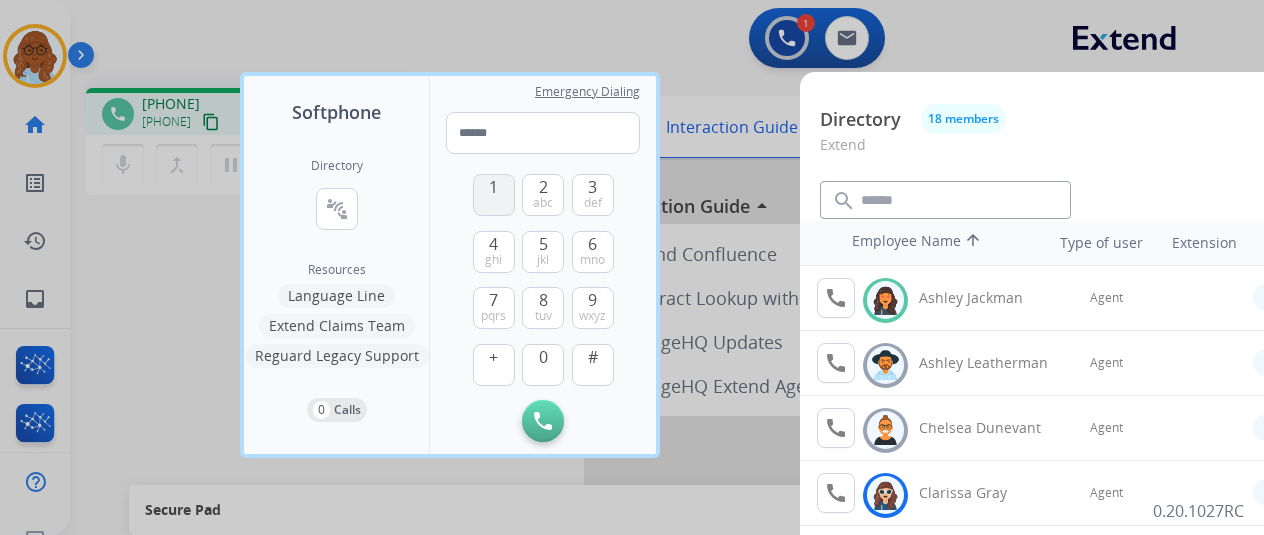 click on "1" at bounding box center [494, 195] 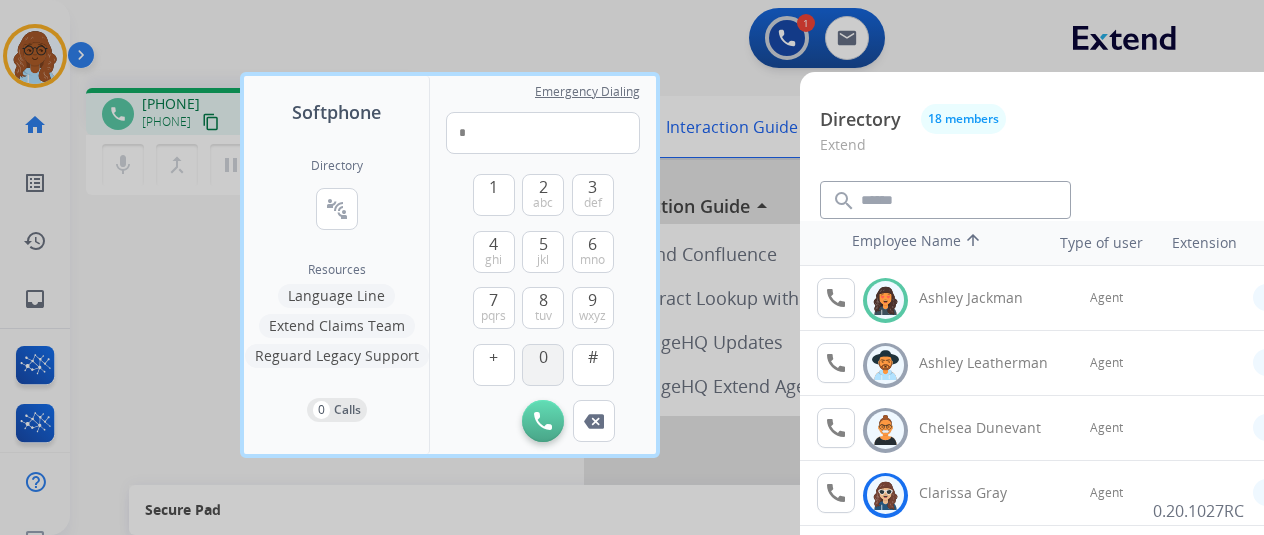 click on "0" at bounding box center (543, 357) 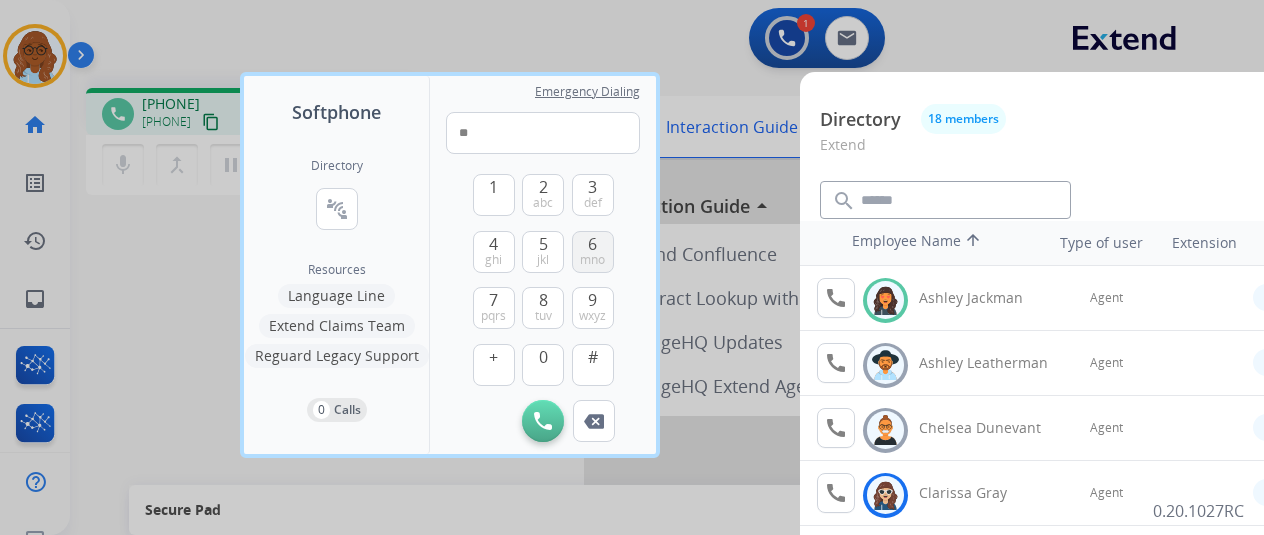 click on "6 mno" at bounding box center [593, 252] 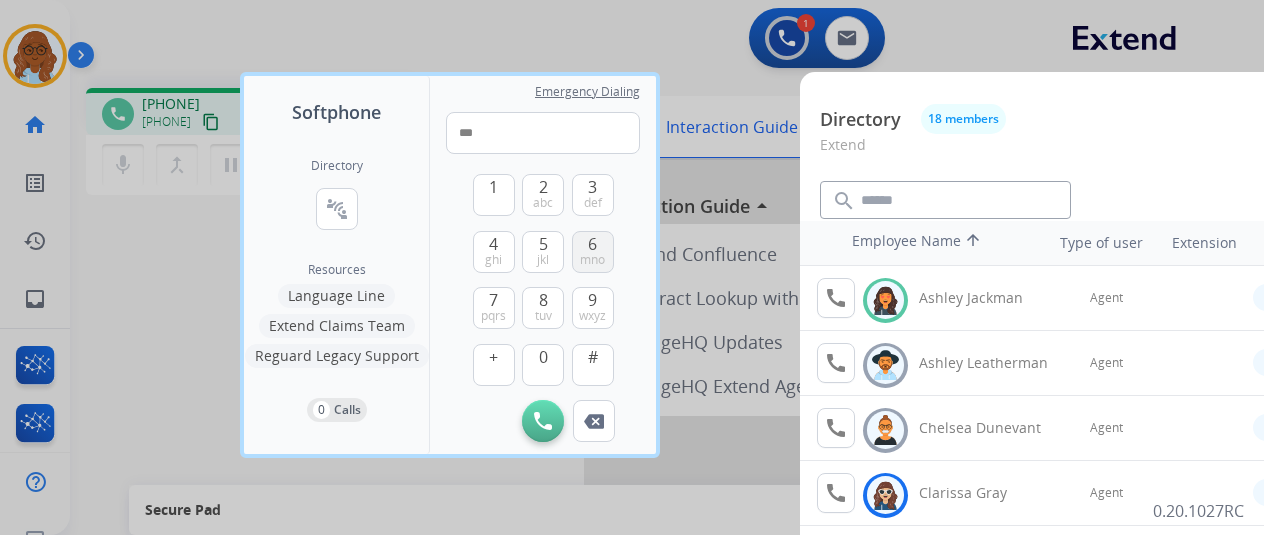click on "6 mno" at bounding box center (593, 252) 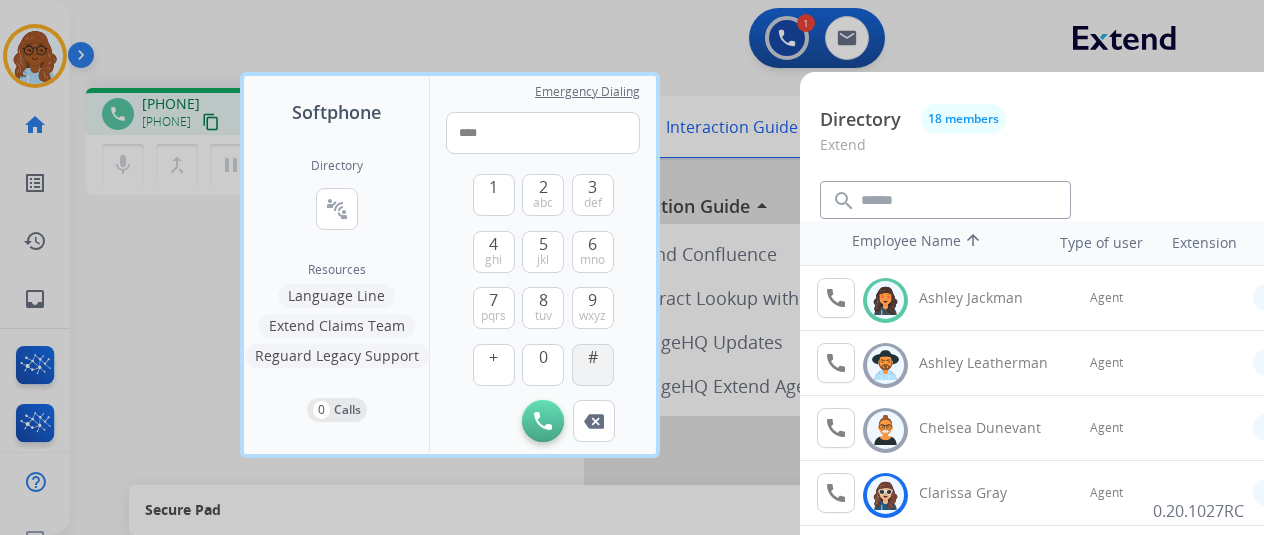 click on "#" at bounding box center [593, 357] 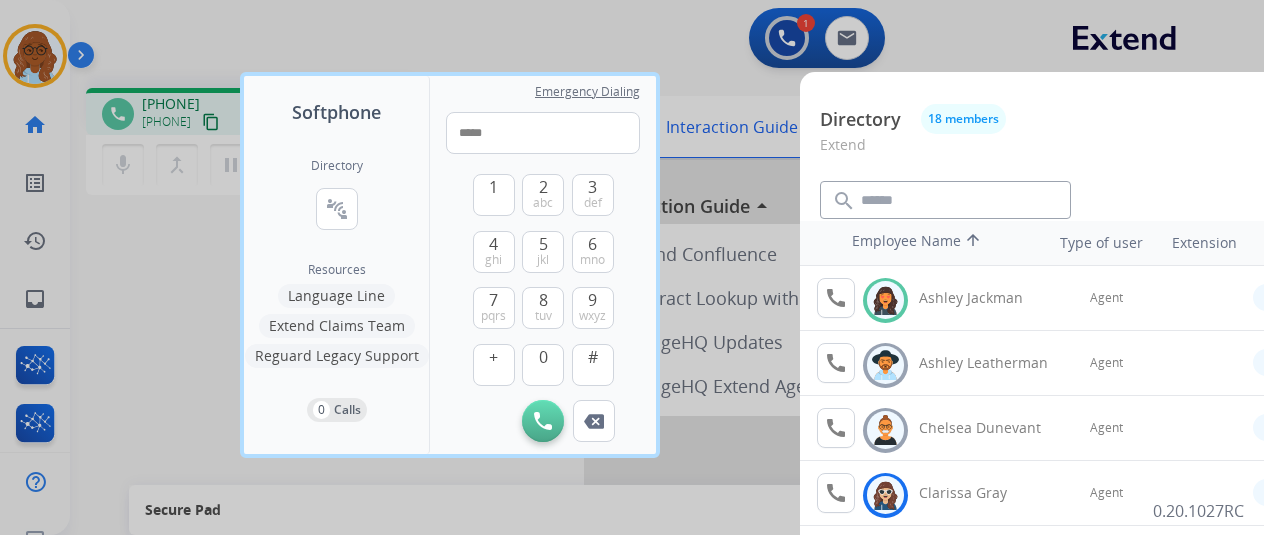 drag, startPoint x: 172, startPoint y: 225, endPoint x: 226, endPoint y: 224, distance: 54.00926 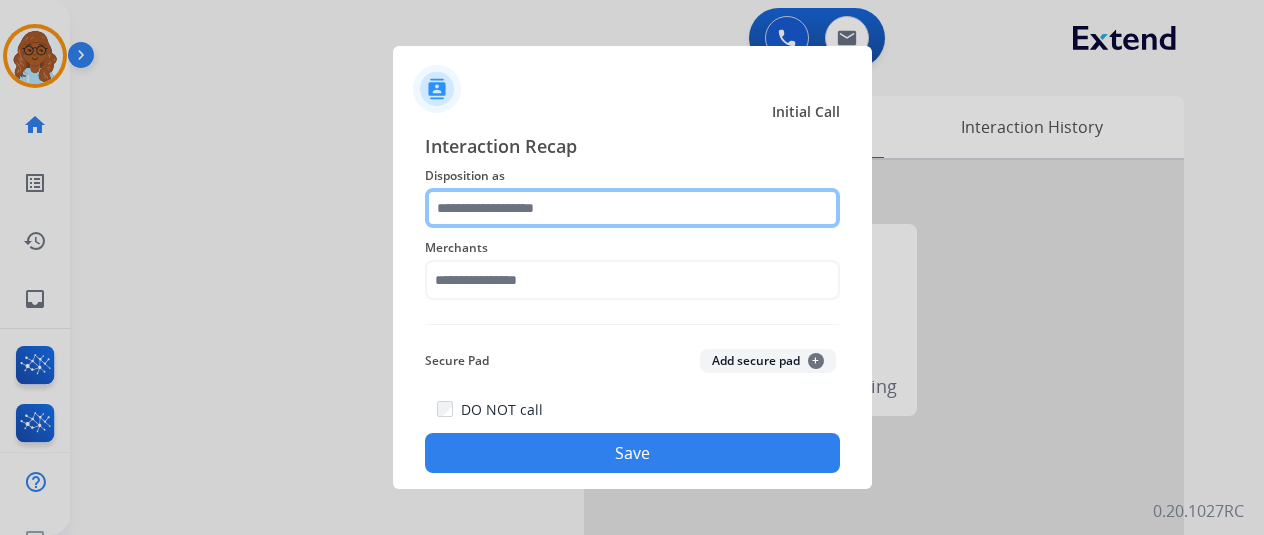 click 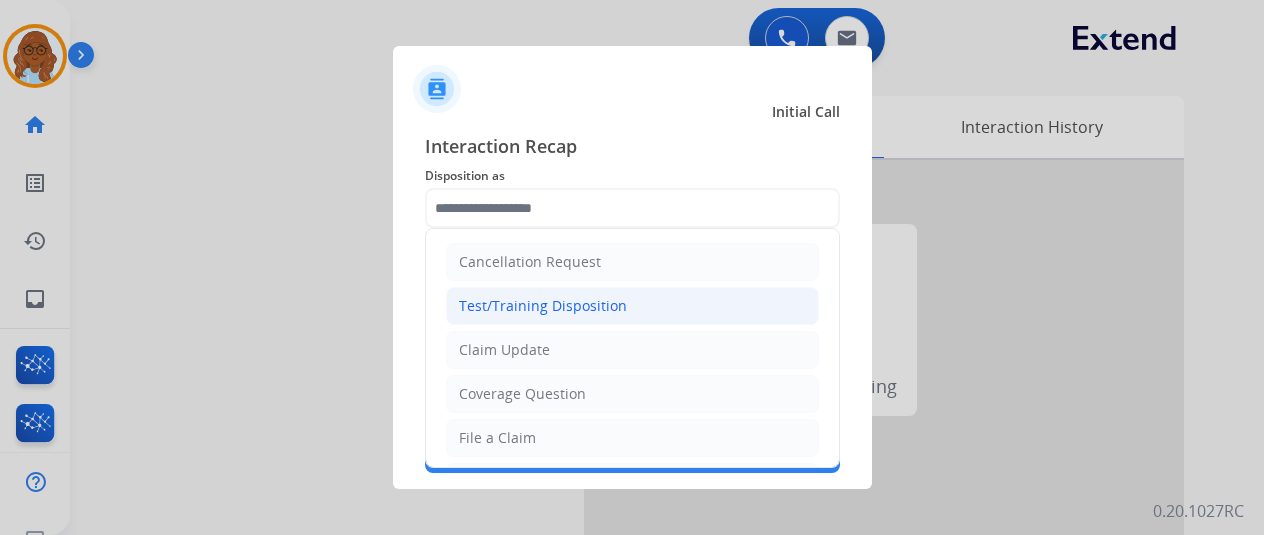 click on "Test/Training Disposition" 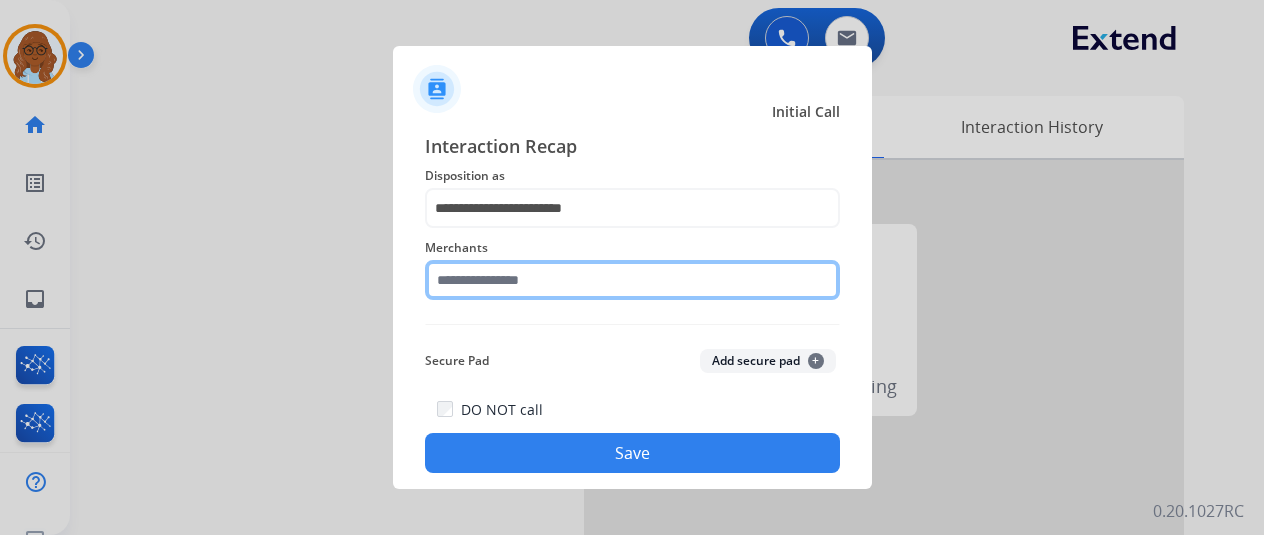 click 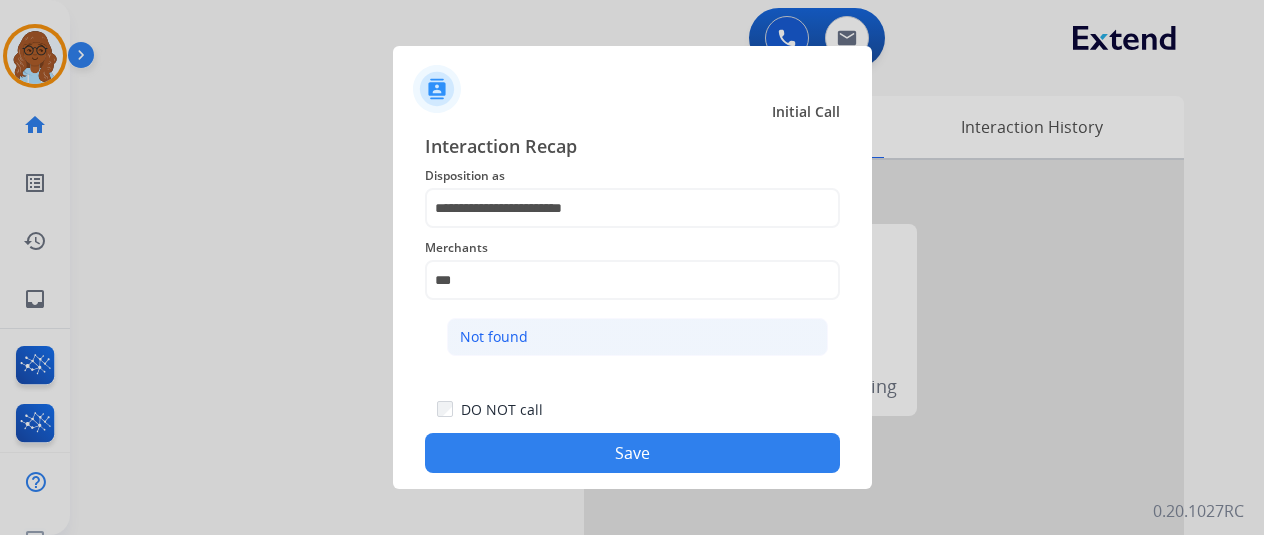 click on "Not found" 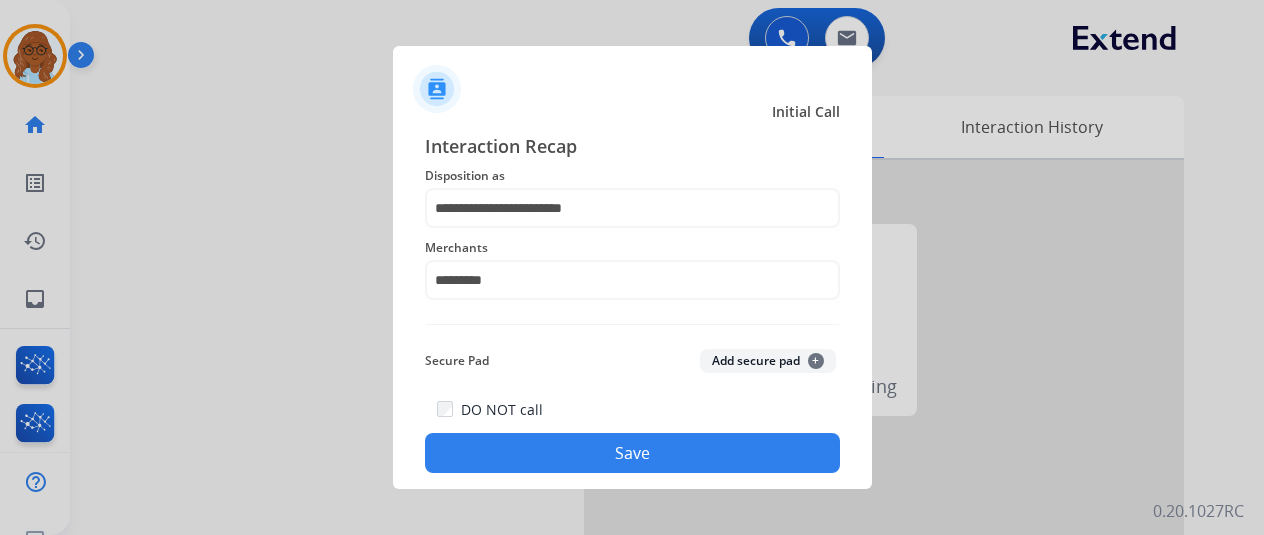 click on "Save" 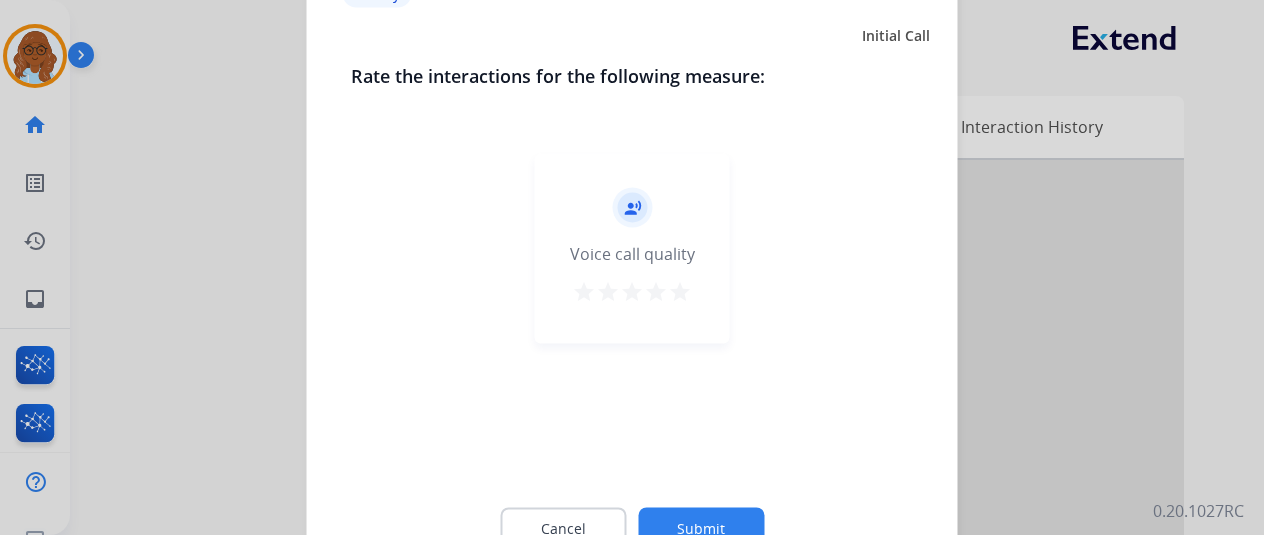 drag, startPoint x: 646, startPoint y: 277, endPoint x: 648, endPoint y: 289, distance: 12.165525 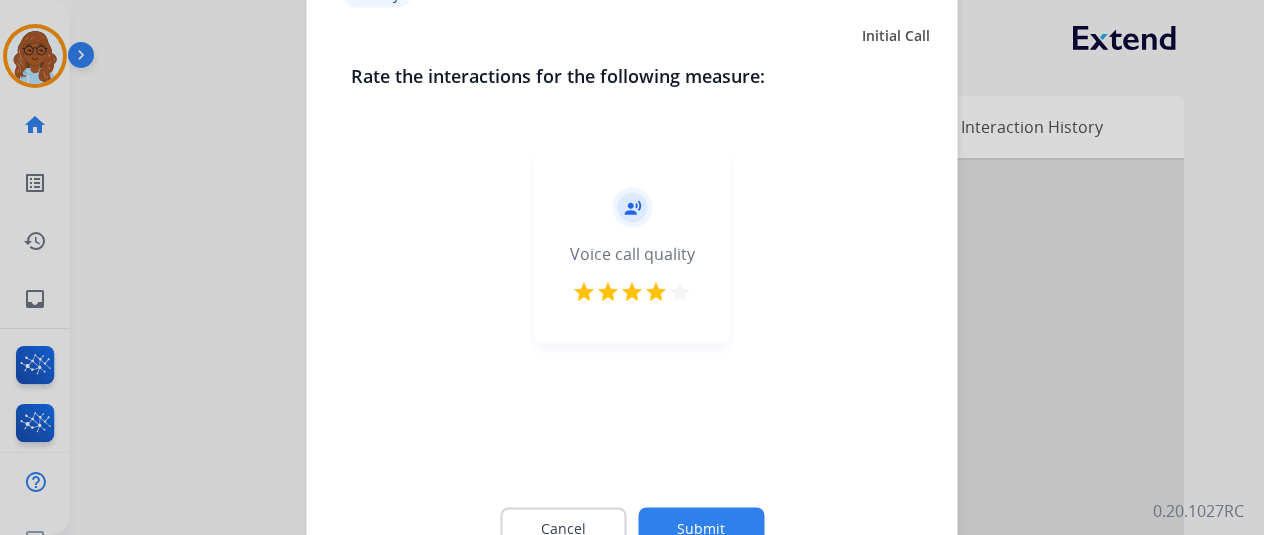 click on "Submit" 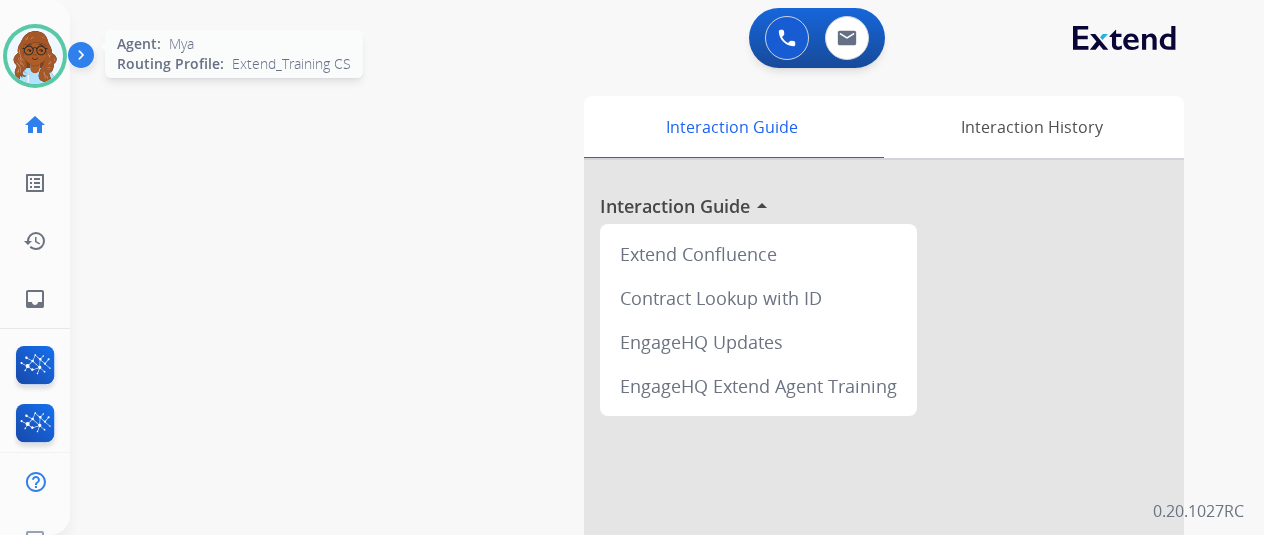 click at bounding box center (35, 56) 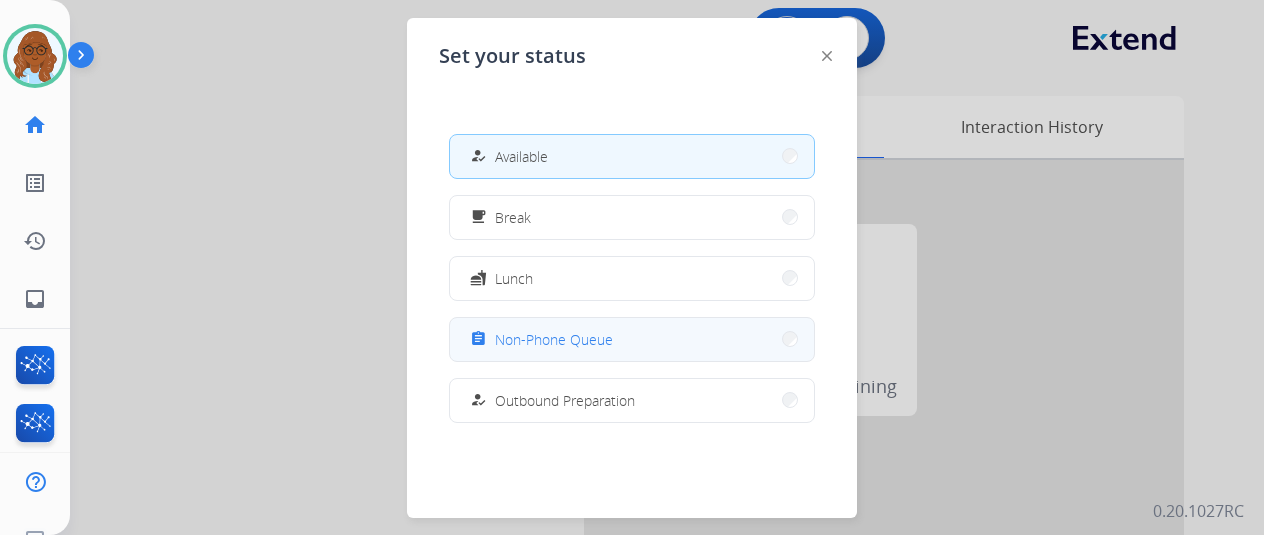 click on "Non-Phone Queue" at bounding box center (554, 339) 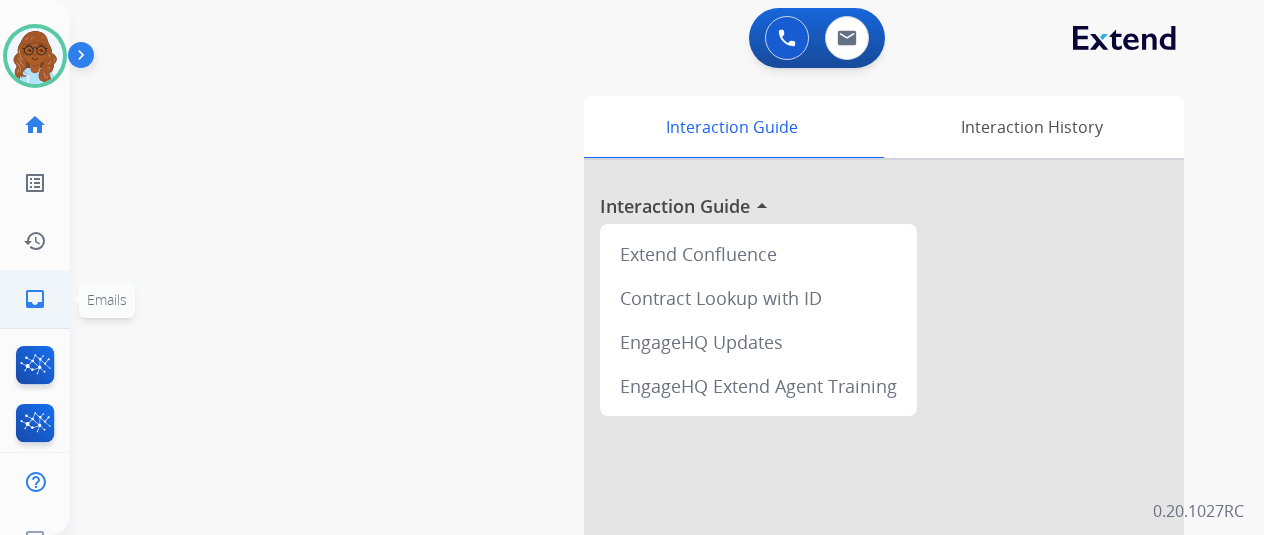 click on "inbox" 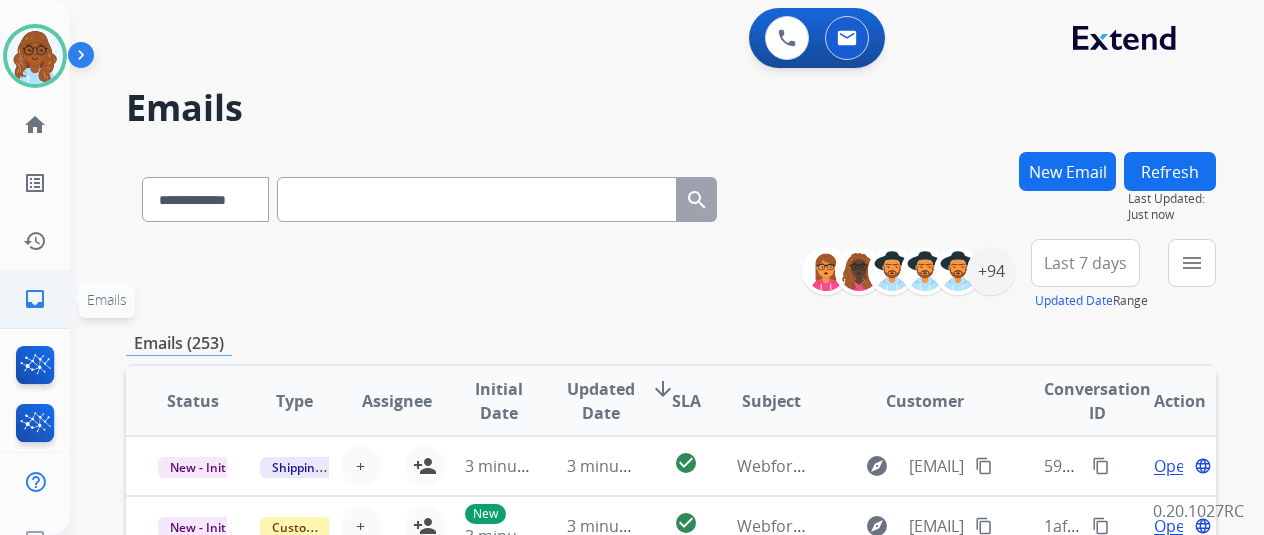 click on "inbox" 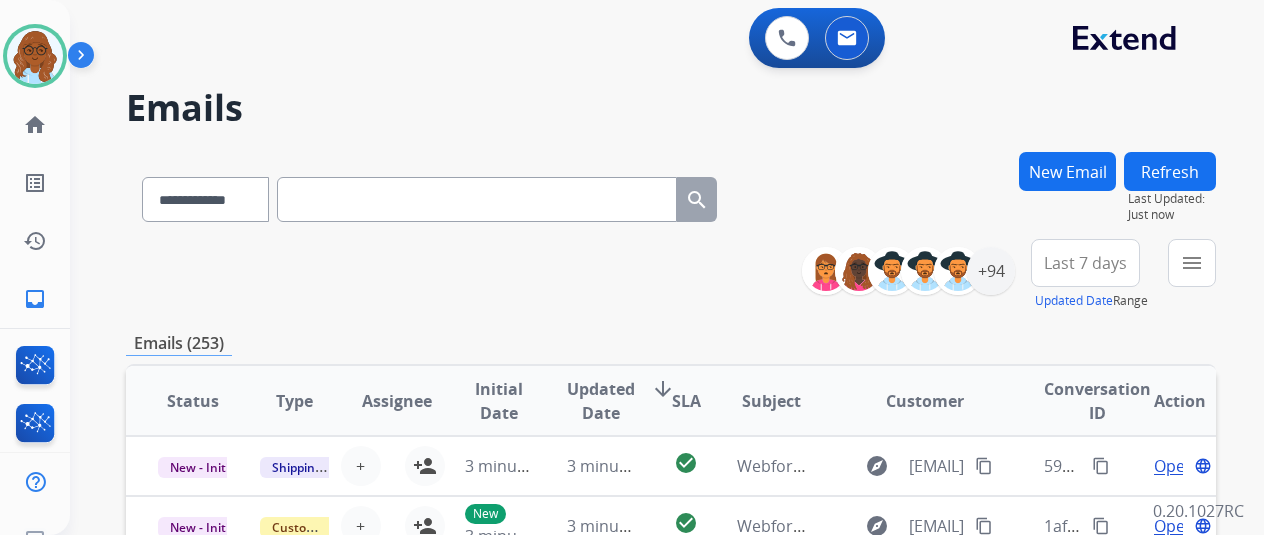 drag, startPoint x: 1110, startPoint y: 268, endPoint x: 1108, endPoint y: 343, distance: 75.026665 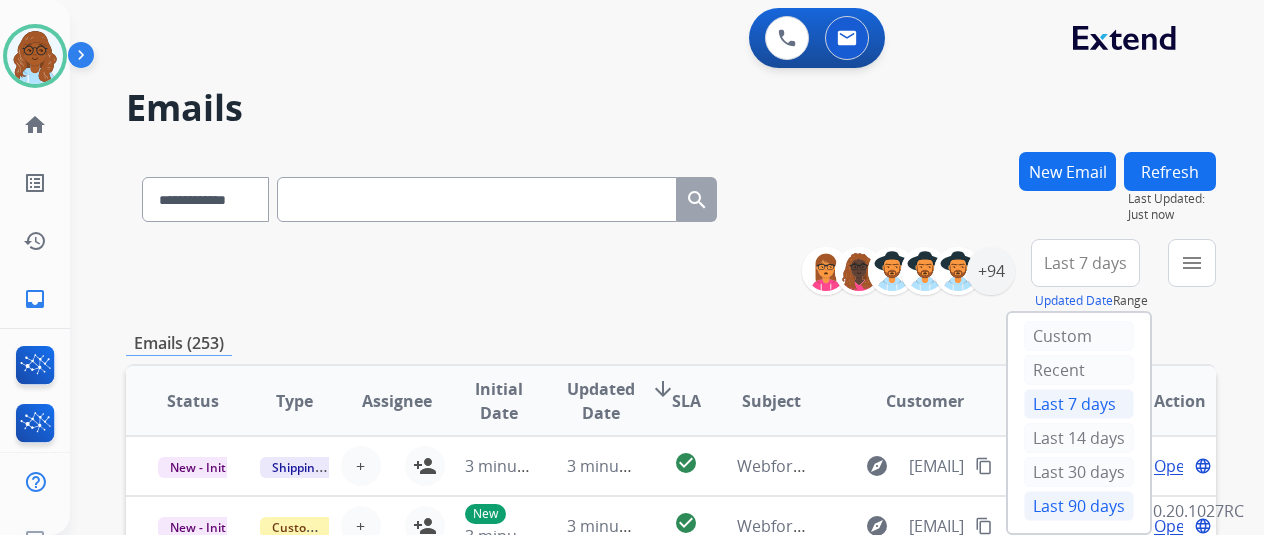 click on "Last 90 days" at bounding box center (1079, 506) 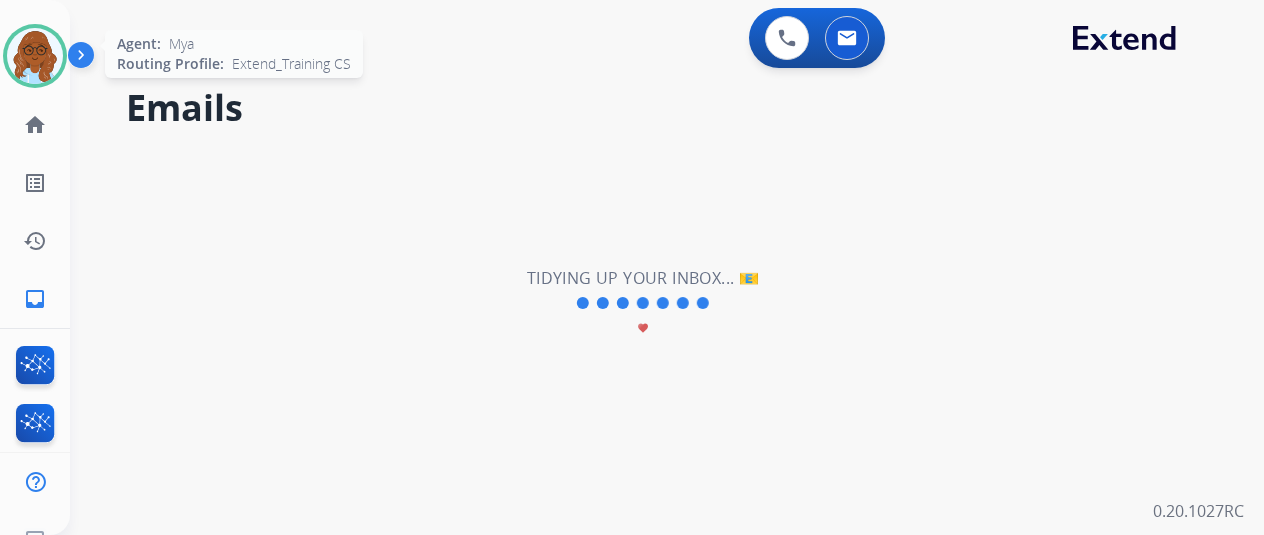 click at bounding box center (35, 56) 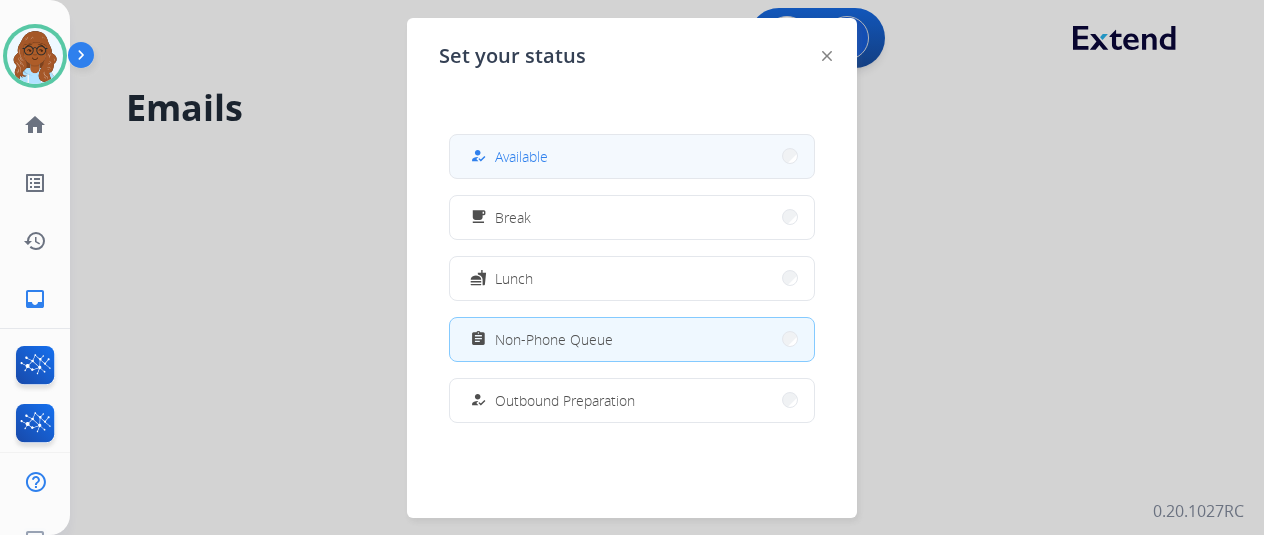 click on "how_to_reg Available" at bounding box center (632, 156) 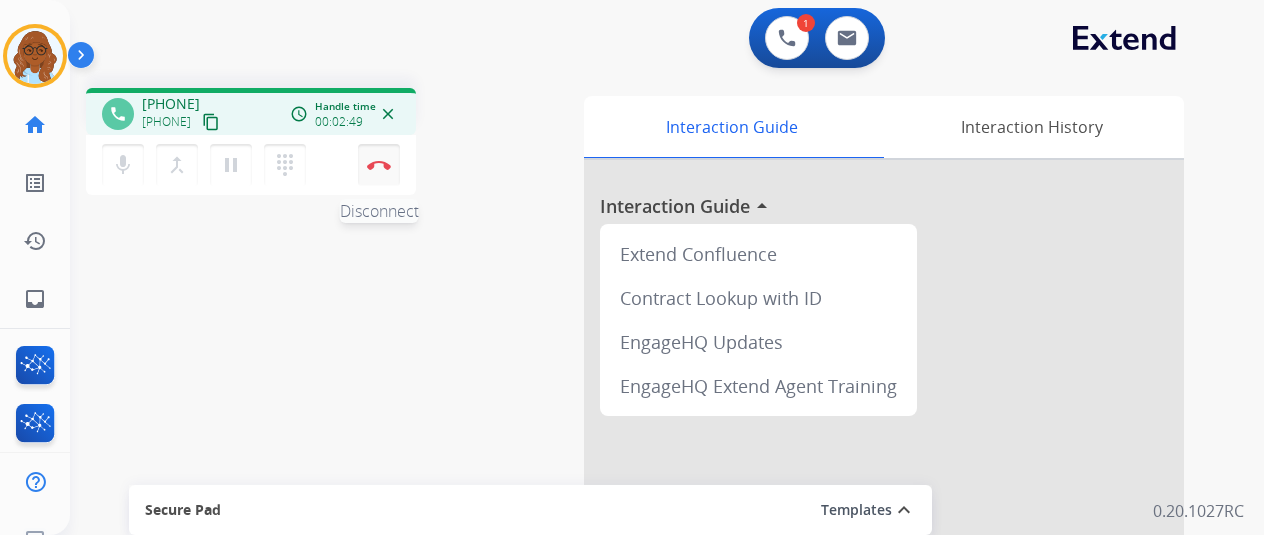 click at bounding box center (379, 165) 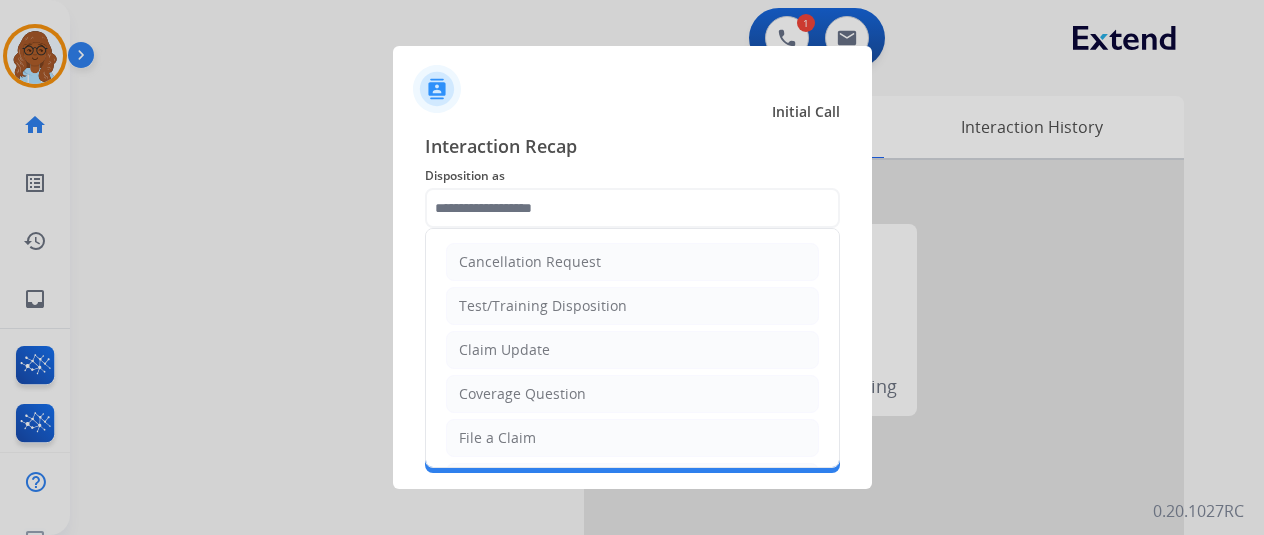 click 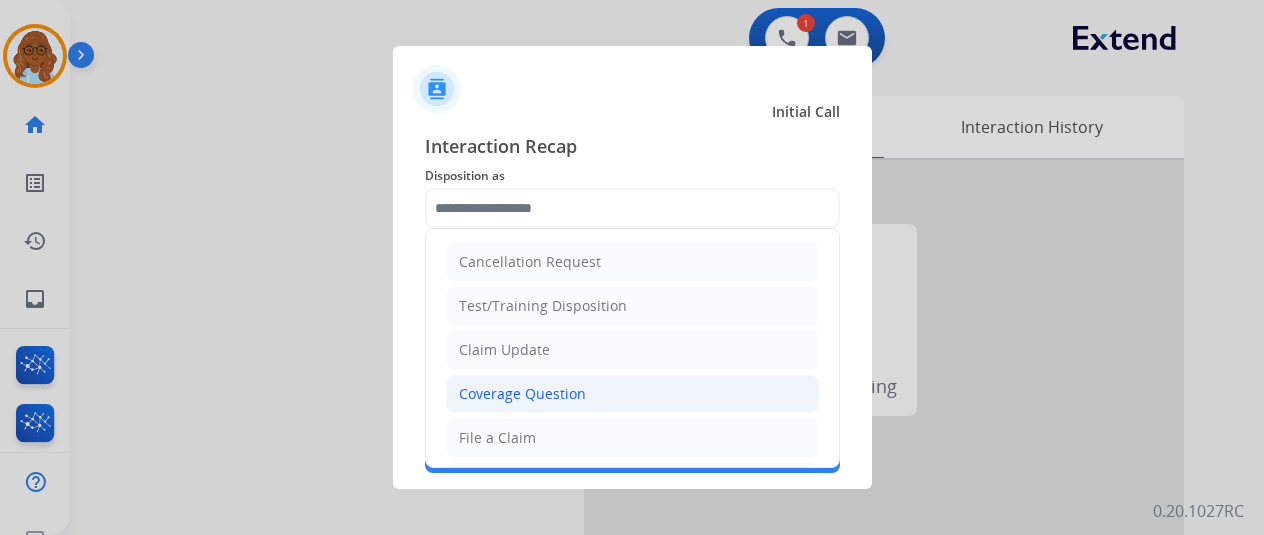click on "Coverage Question" 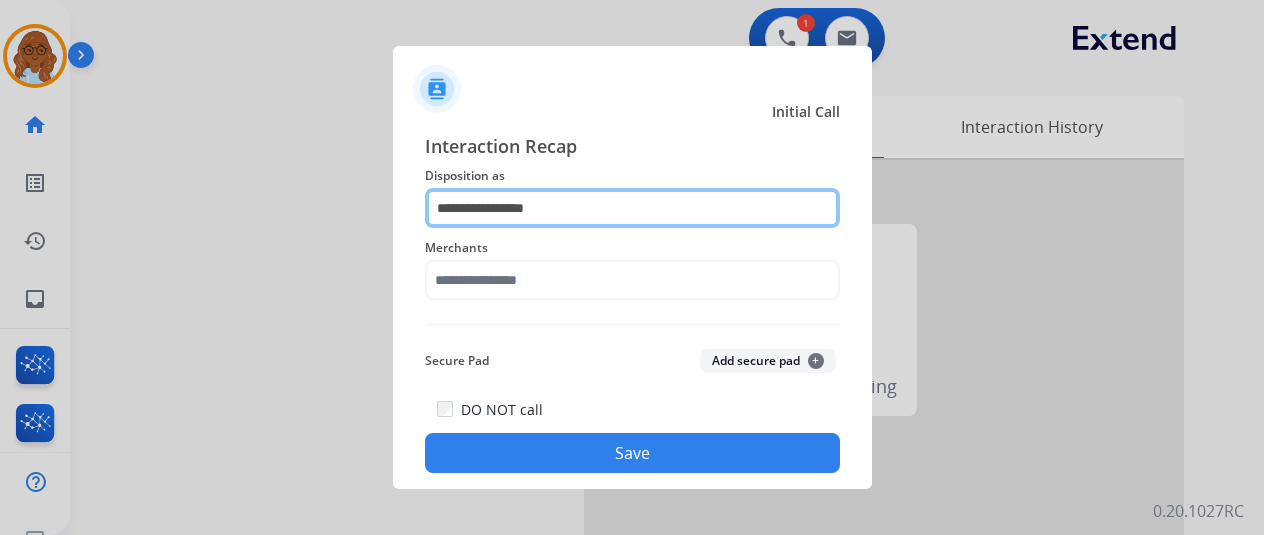drag, startPoint x: 506, startPoint y: 197, endPoint x: 509, endPoint y: 211, distance: 14.3178215 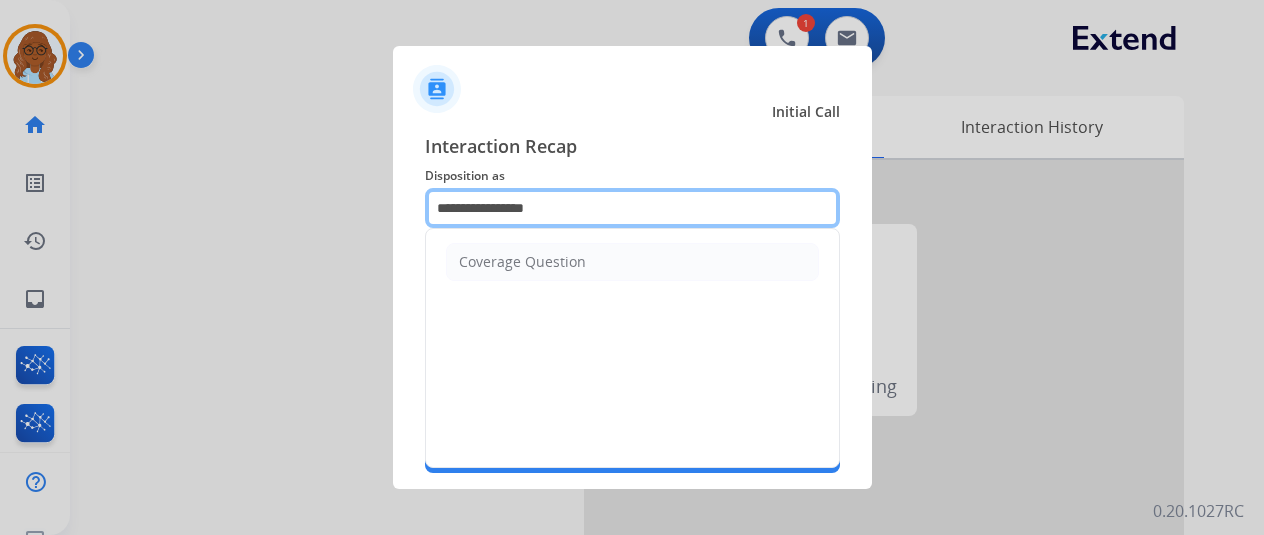 drag, startPoint x: 559, startPoint y: 201, endPoint x: 323, endPoint y: 210, distance: 236.17155 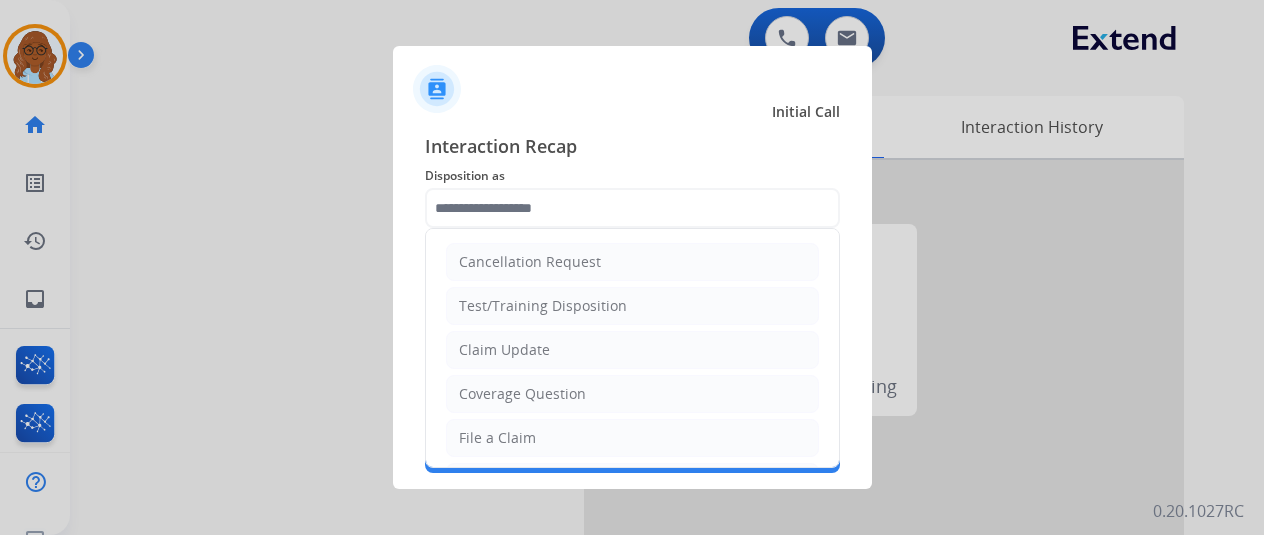 drag, startPoint x: 500, startPoint y: 440, endPoint x: 499, endPoint y: 429, distance: 11.045361 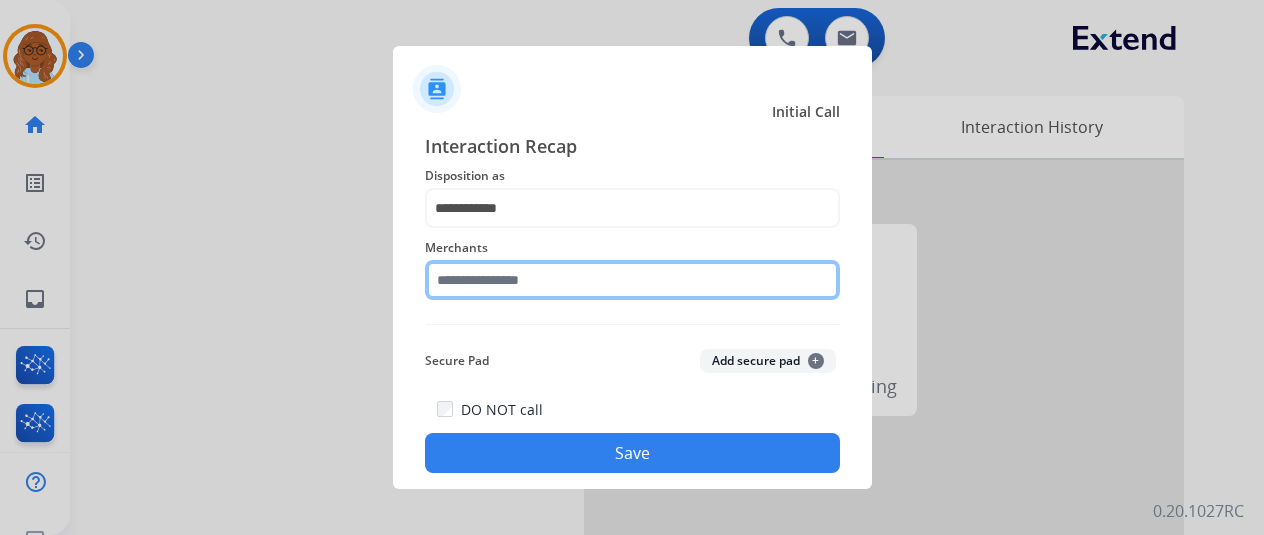 click 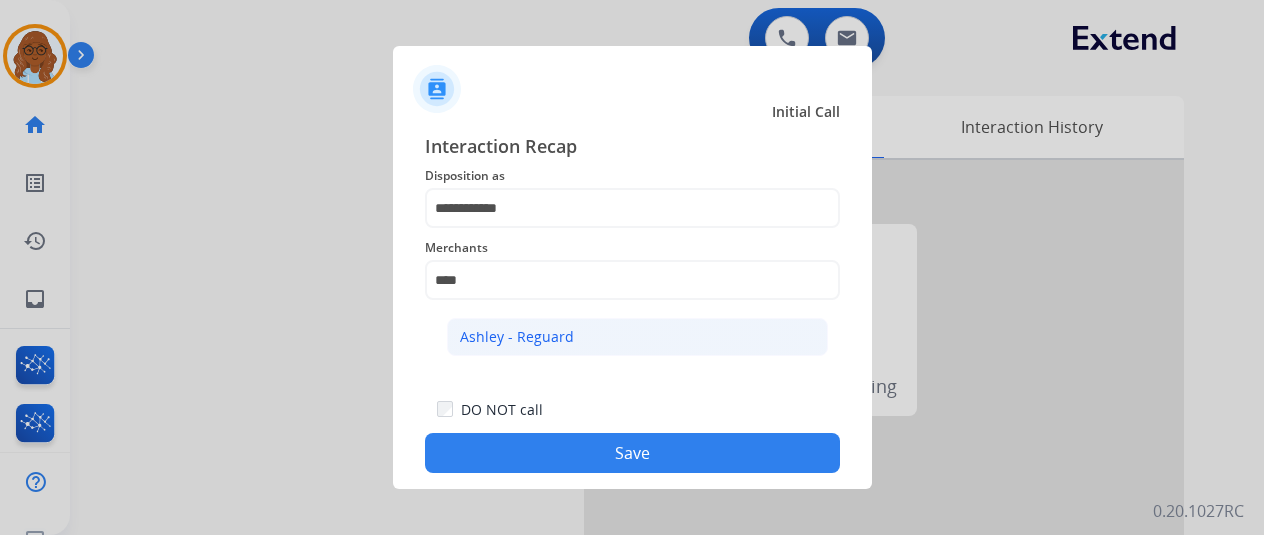 click on "Ashley - Reguard" 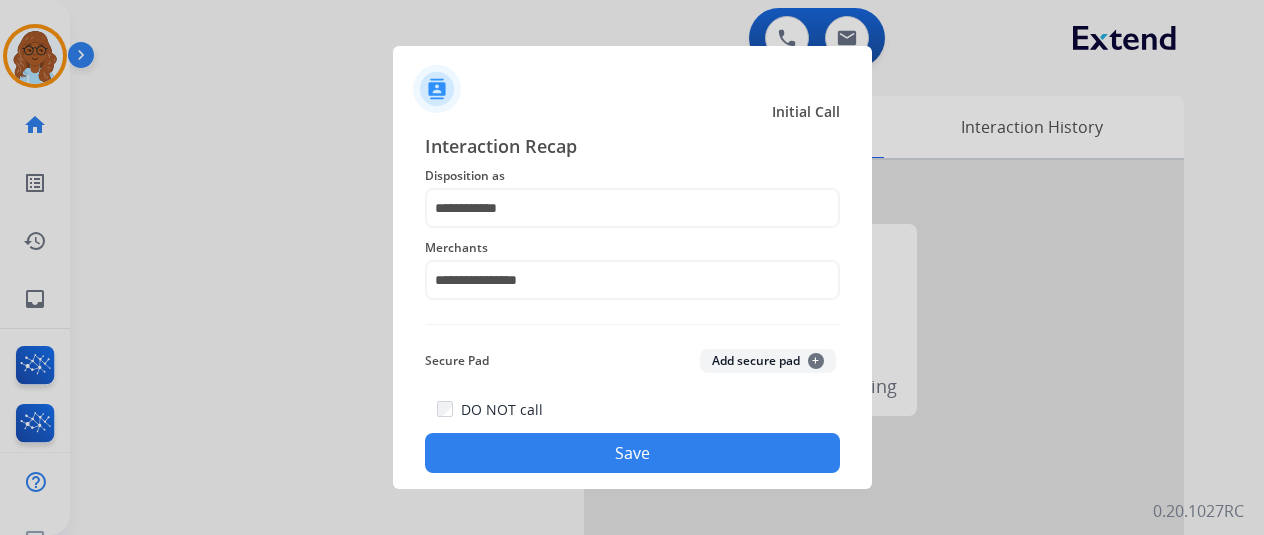 click on "Save" 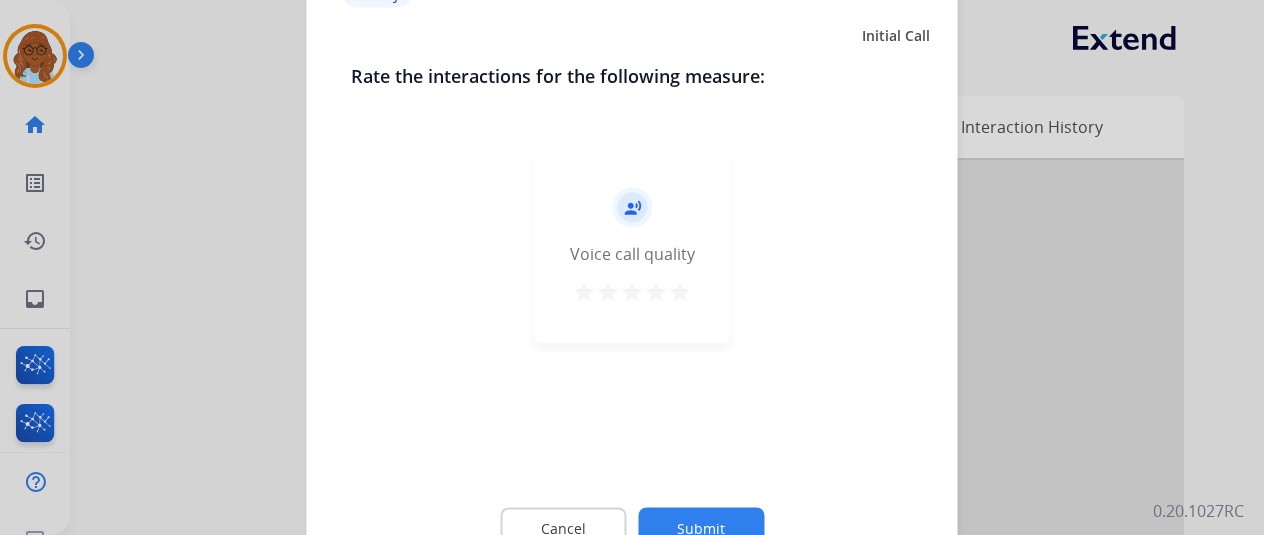 click on "star" at bounding box center (680, 291) 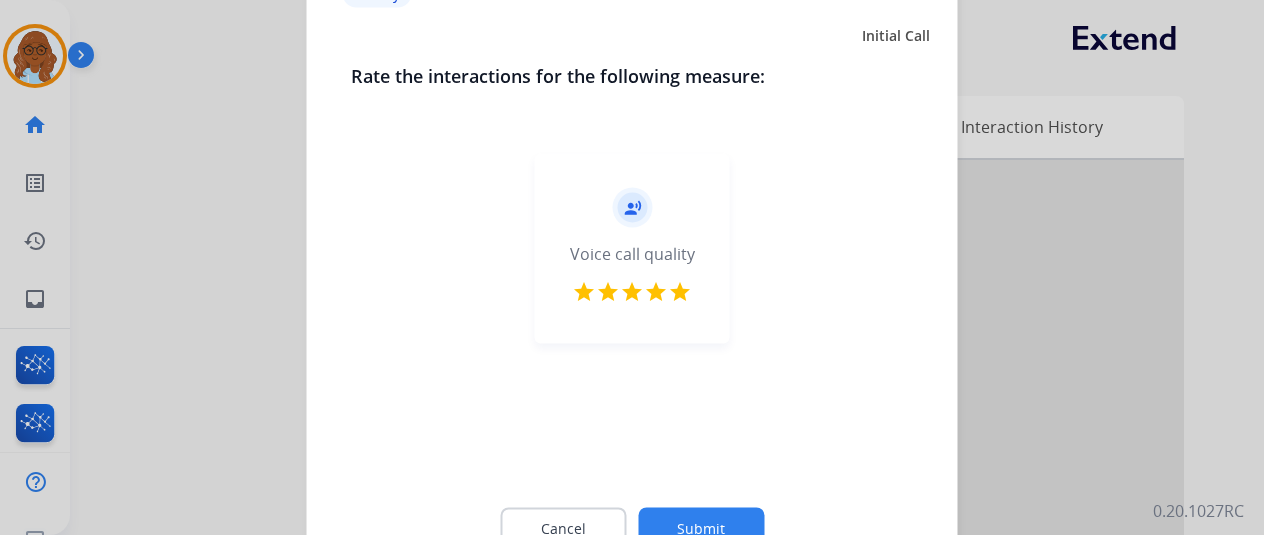 click on "Submit" 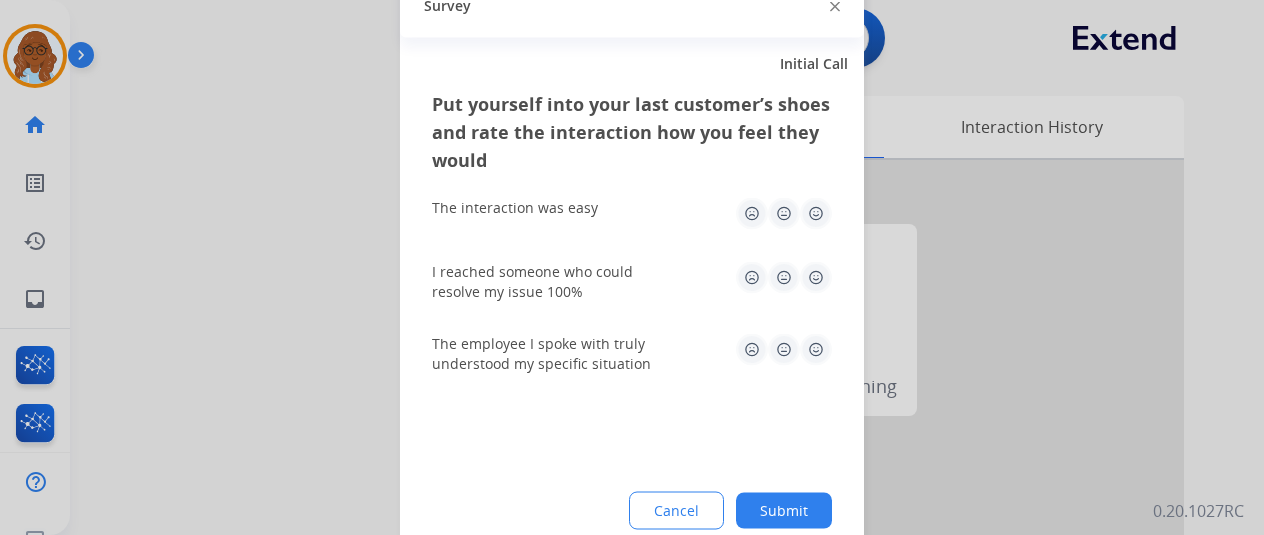 click 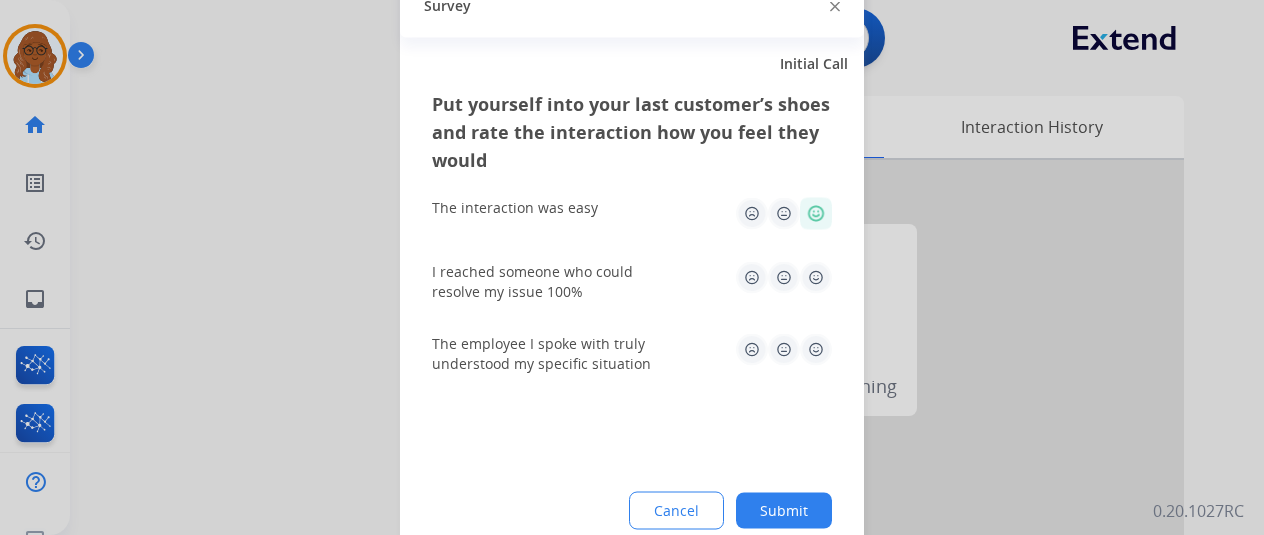 click 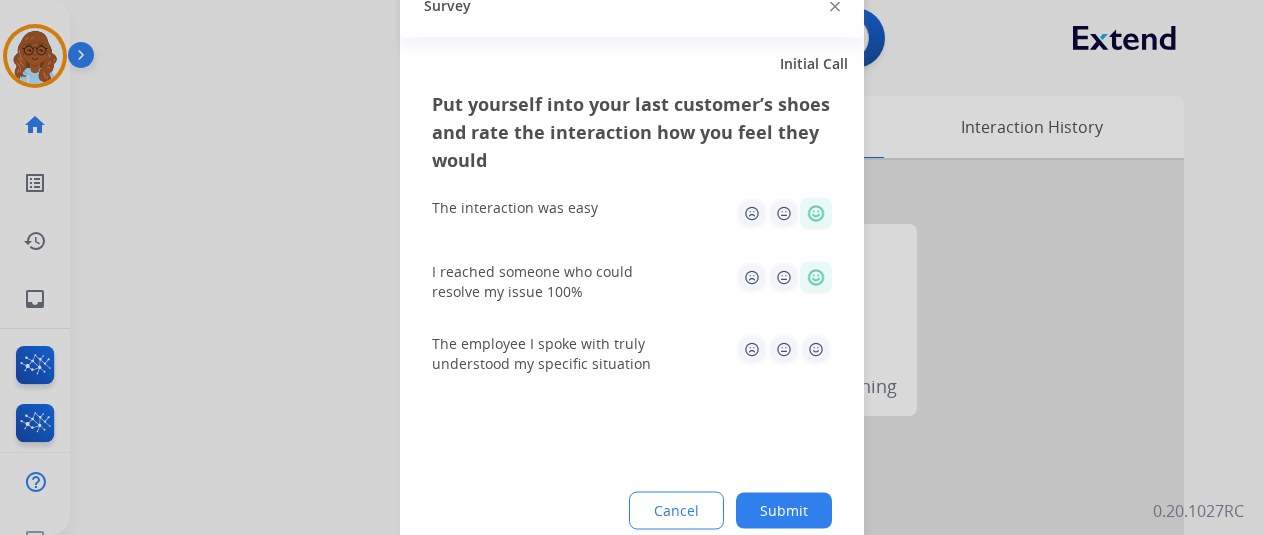 click 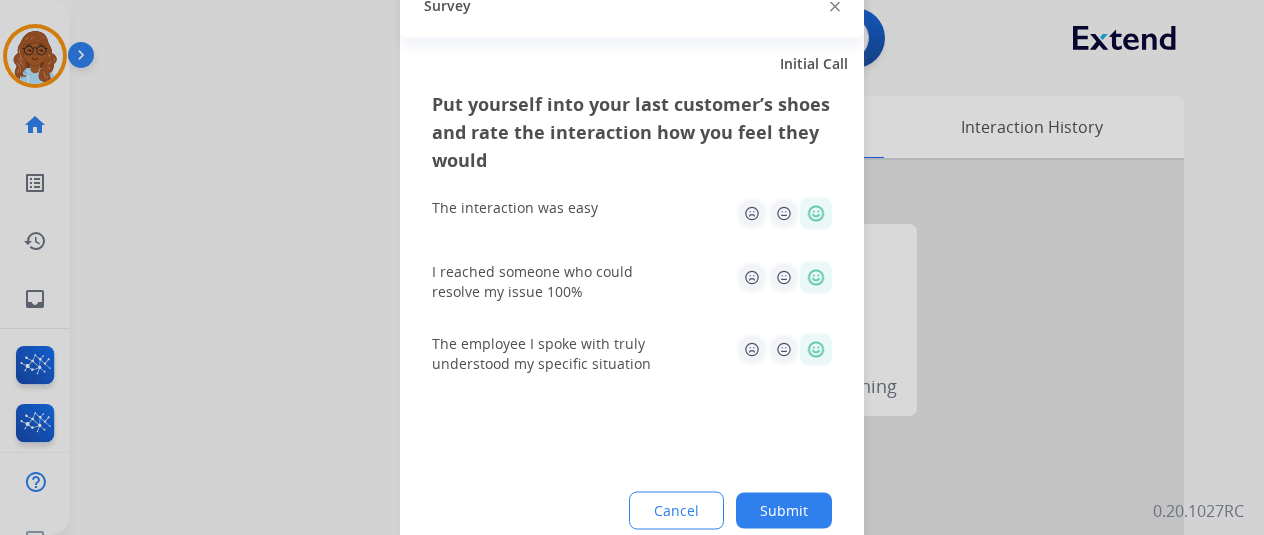 click on "Submit" 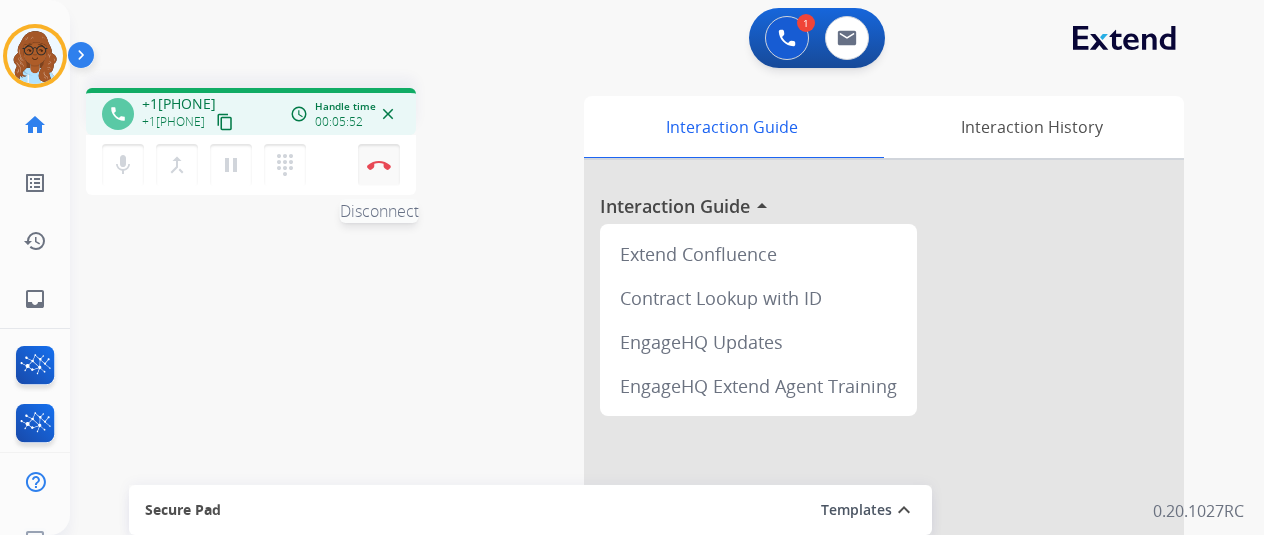 click at bounding box center (379, 165) 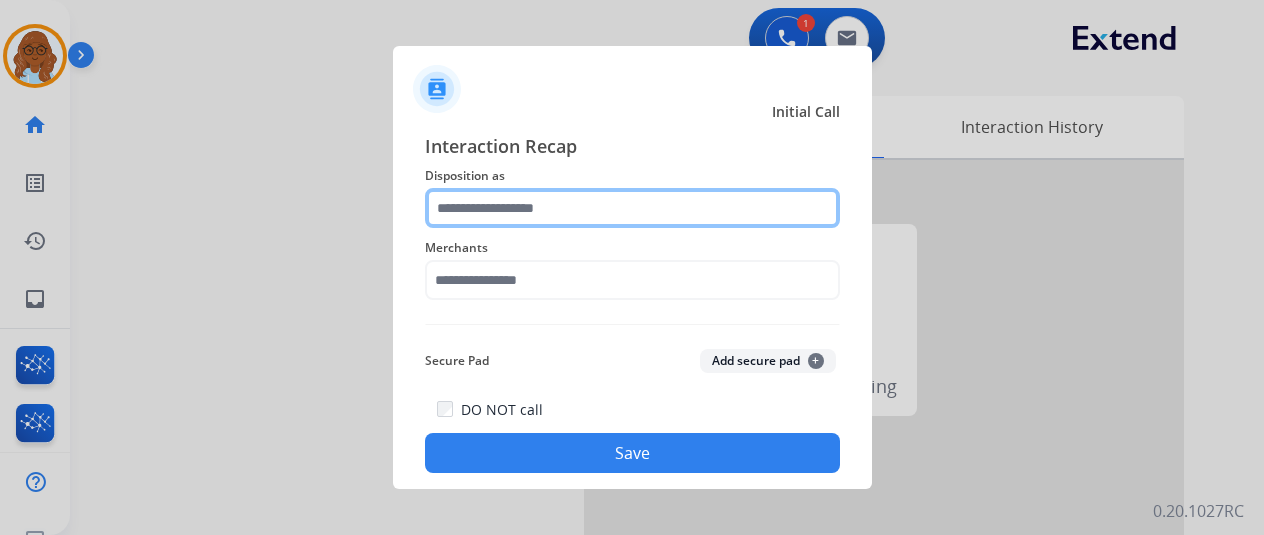 drag, startPoint x: 459, startPoint y: 207, endPoint x: 495, endPoint y: 223, distance: 39.39543 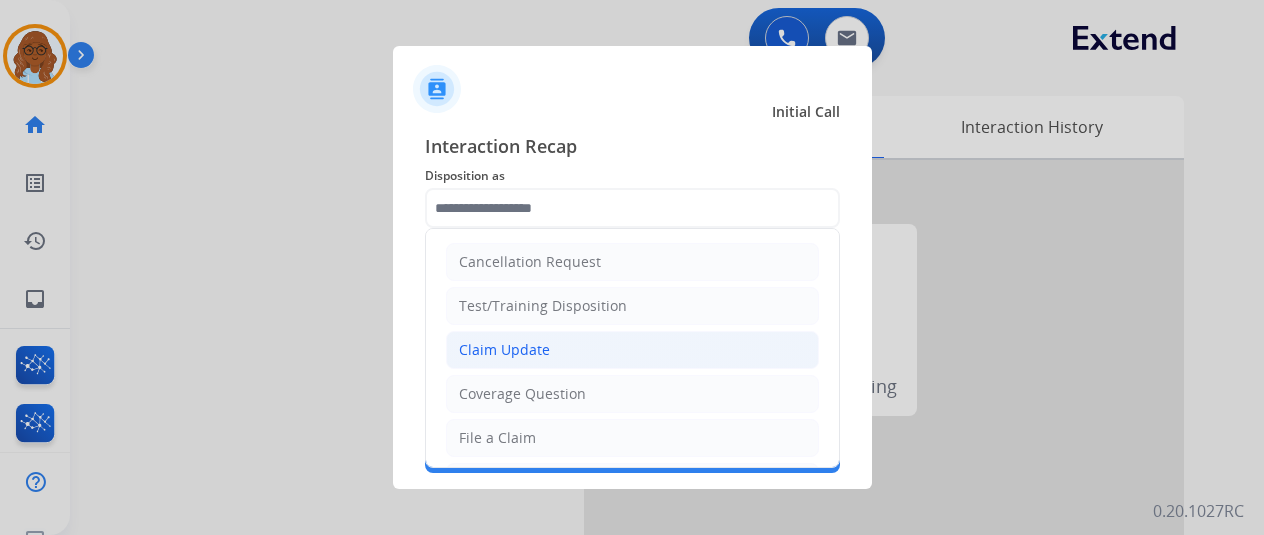 click on "Claim Update" 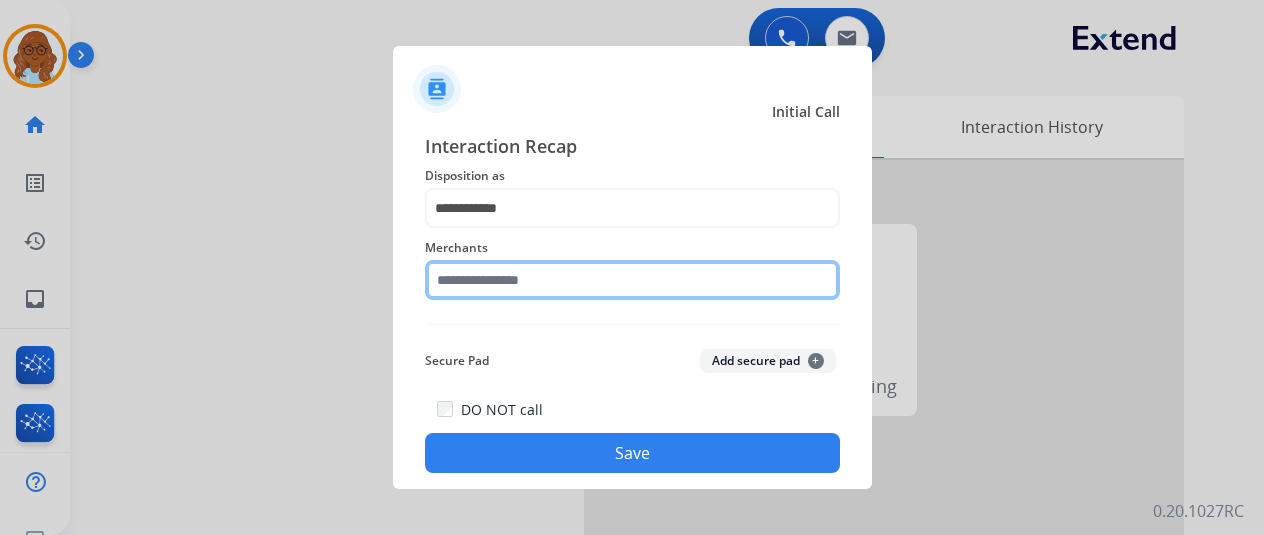 click 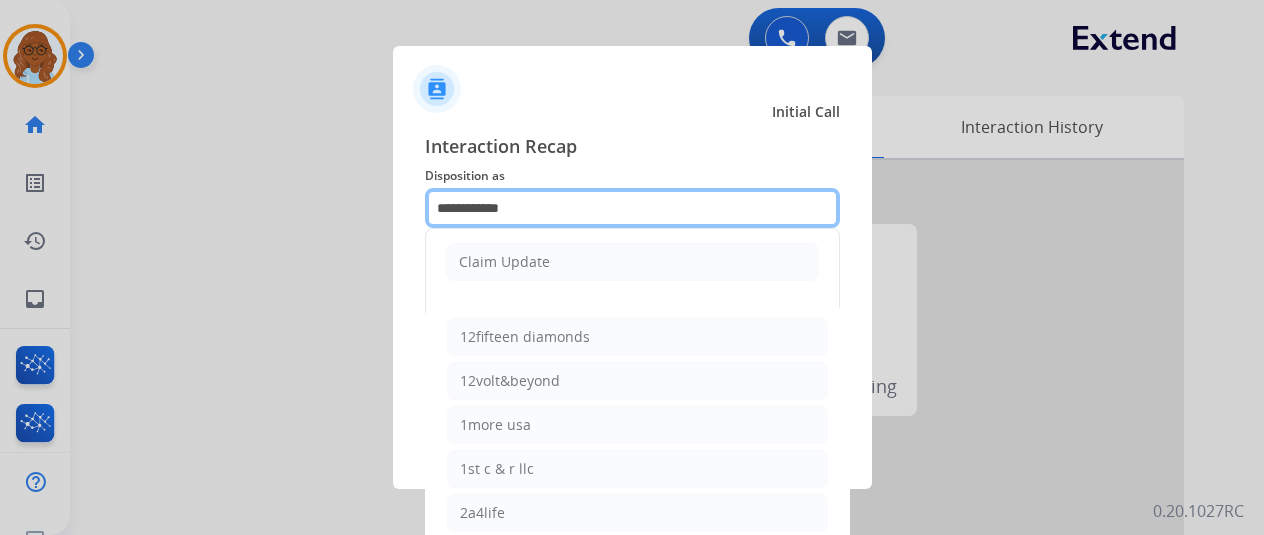 drag, startPoint x: 518, startPoint y: 204, endPoint x: 448, endPoint y: 216, distance: 71.021126 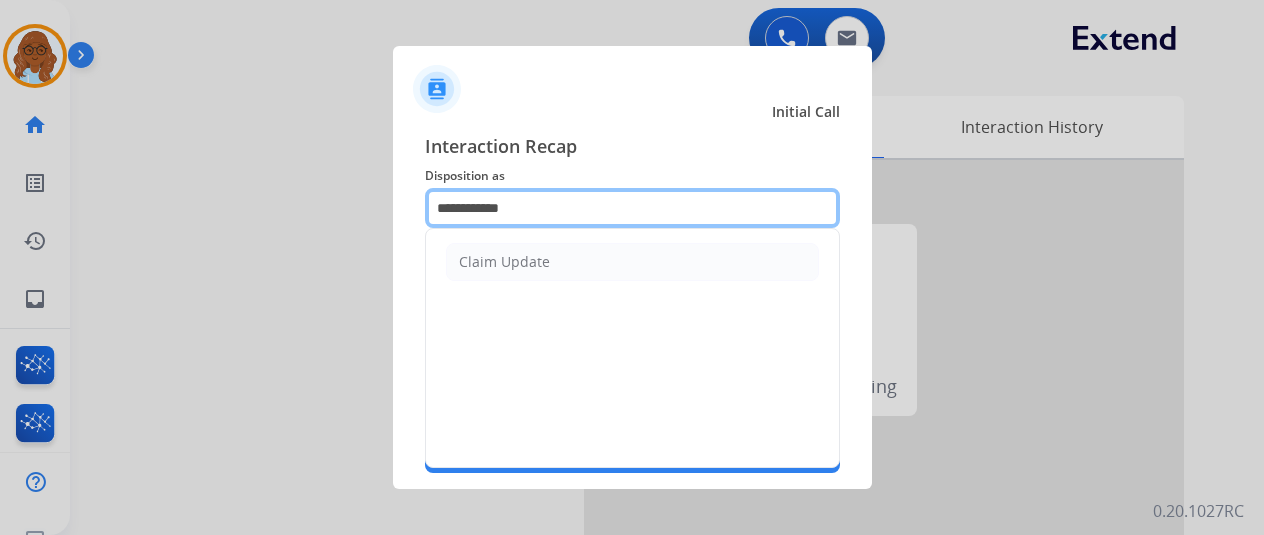 type on "*" 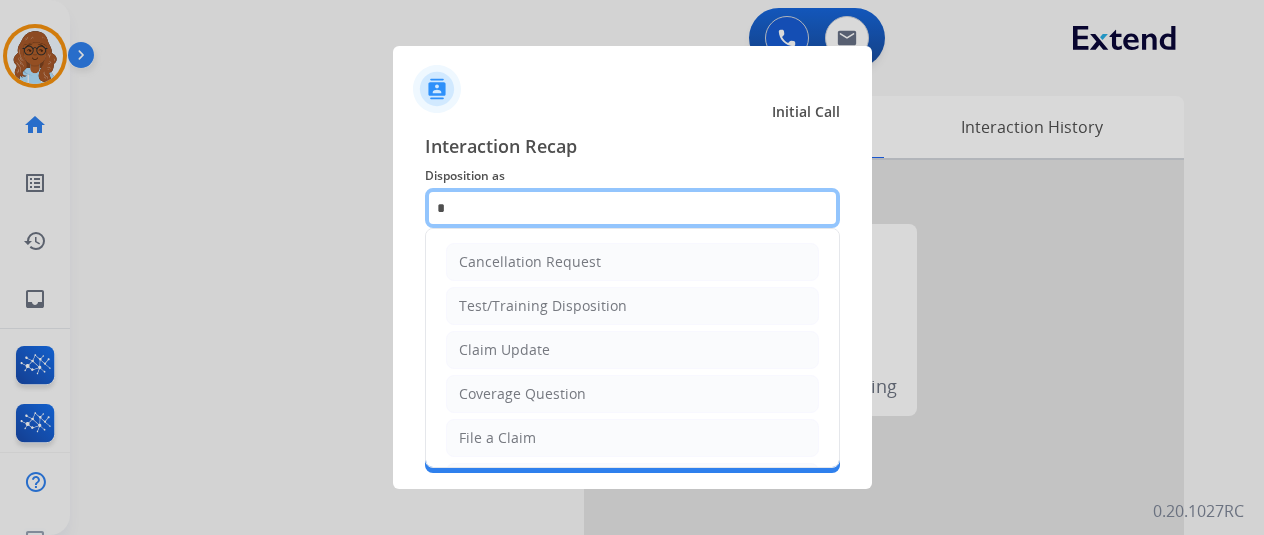 click on "Initial Call Interaction Recap Disposition as    *  Cancellation Request   Test/Training Disposition   Claim Update   Coverage Question   File a Claim   MyExtend Support   Virtual or Tremendous Card Support   Account Update   Resend Contract or Shipping Label   Other  Merchants   Secure Pad  Add secure pad  +  DO NOT call   Save" 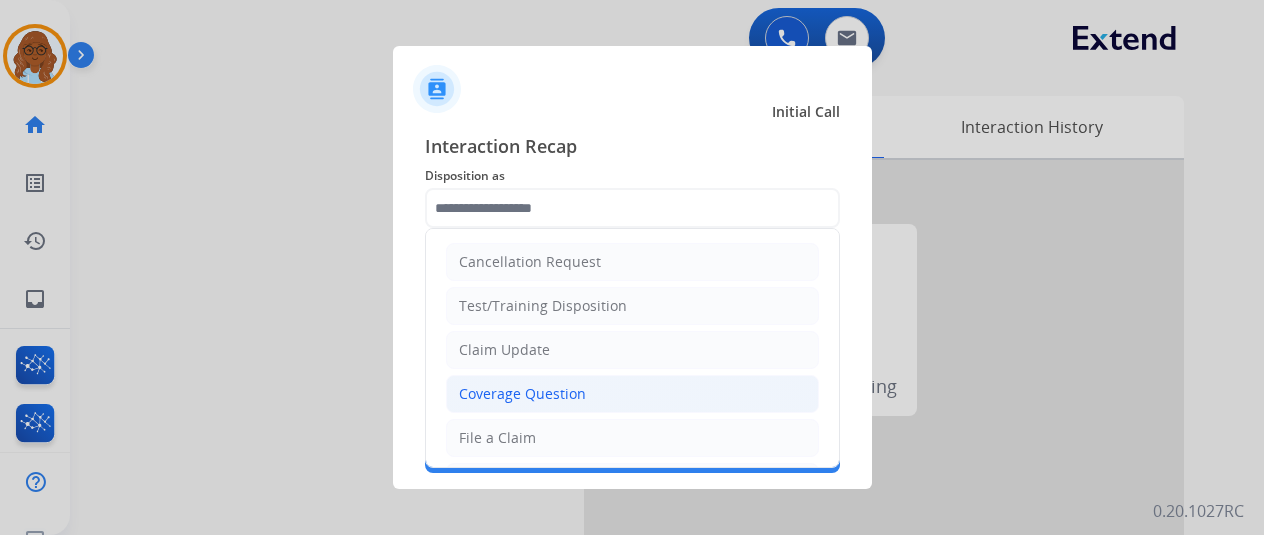 click on "Coverage Question" 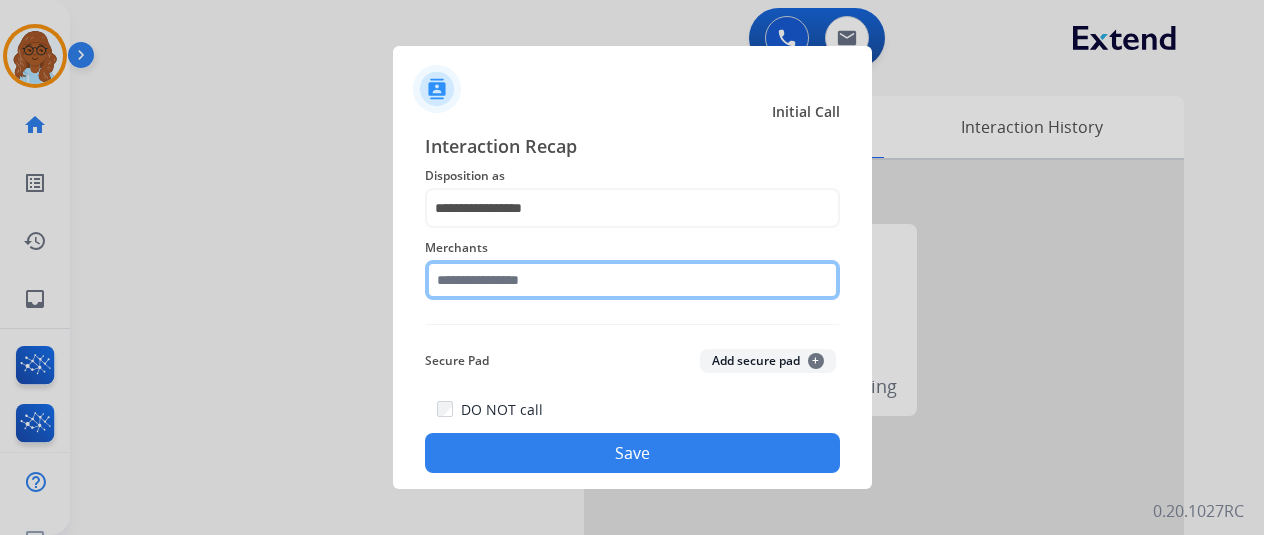 click 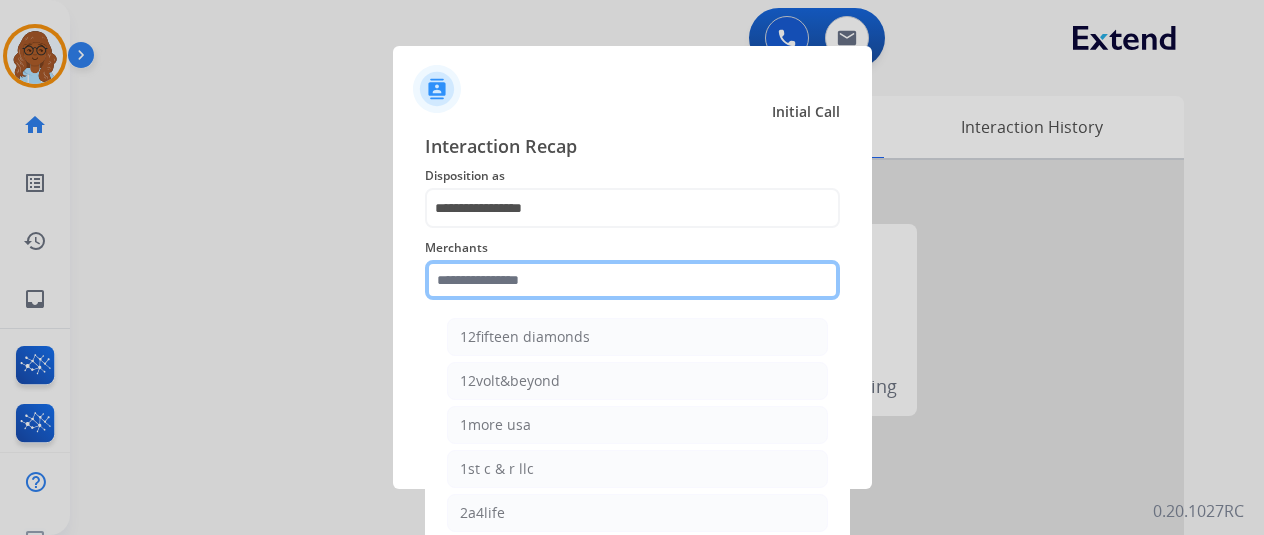 type on "*" 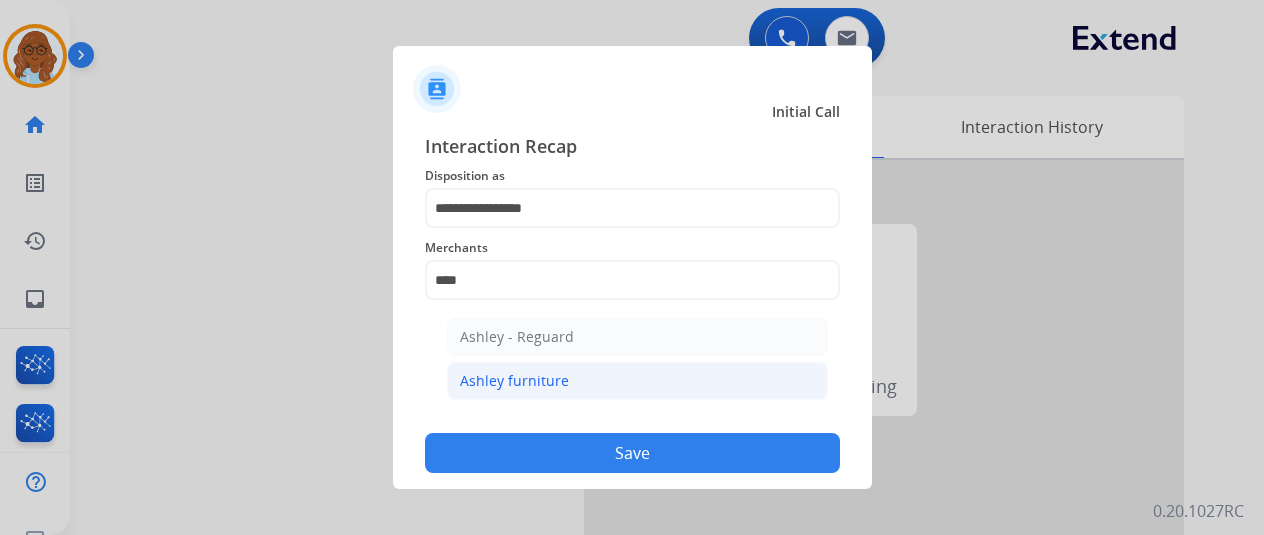 click on "Ashley furniture" 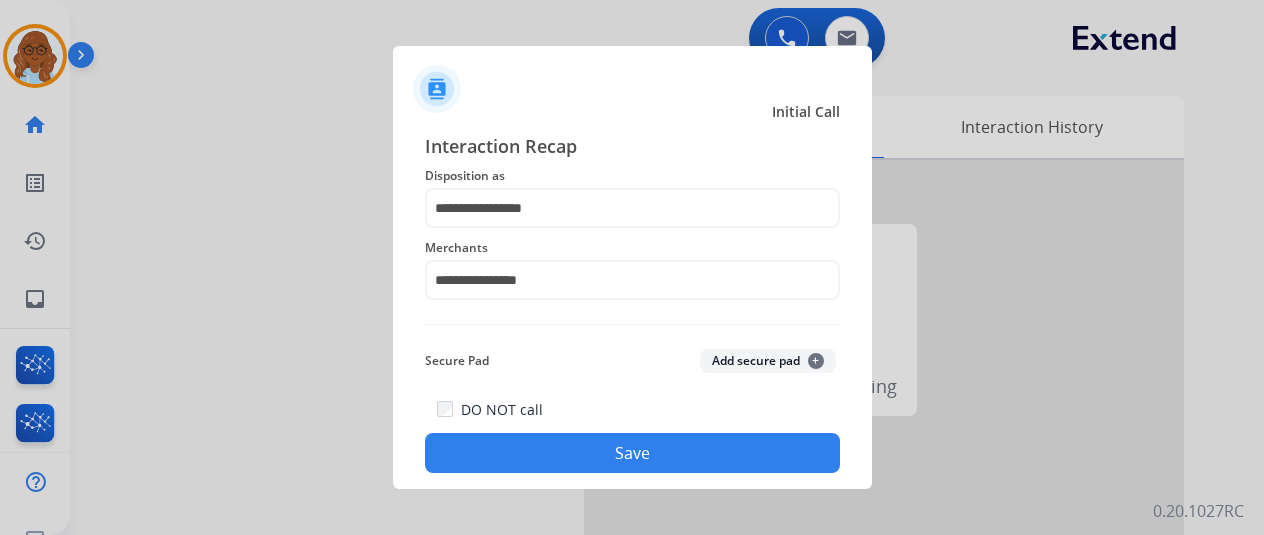click on "DO NOT call   Save" 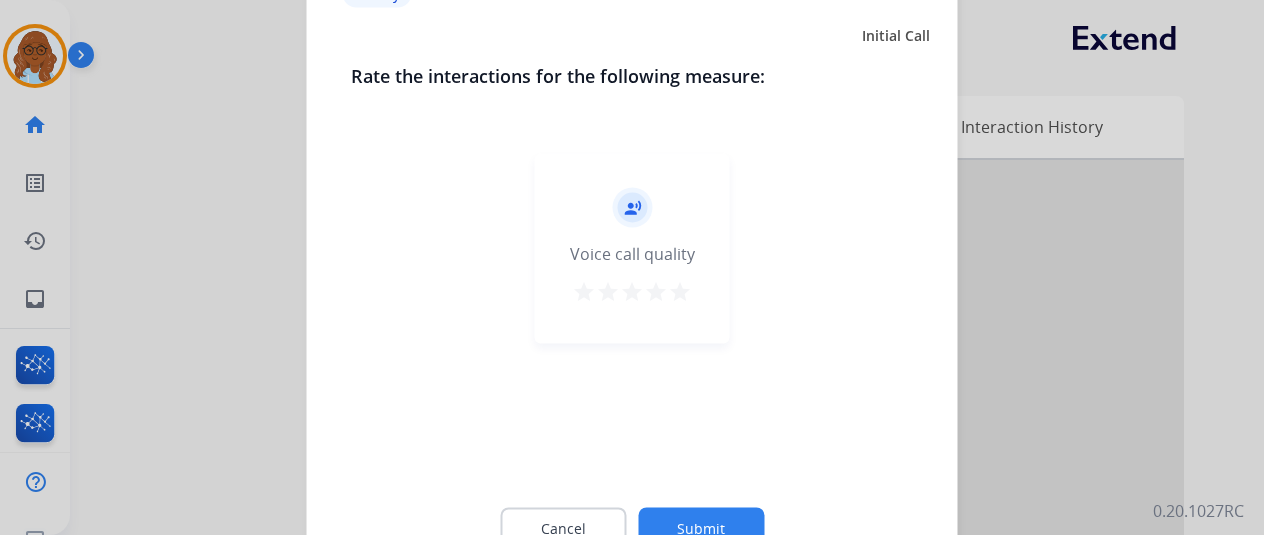 click on "star" at bounding box center (680, 291) 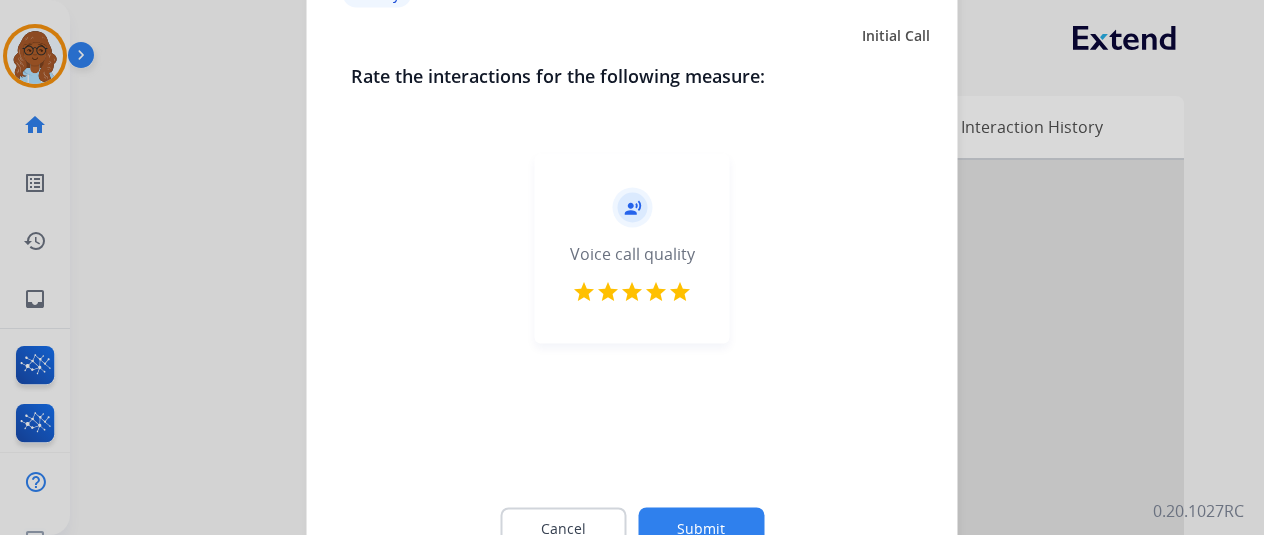 click on "Submit" 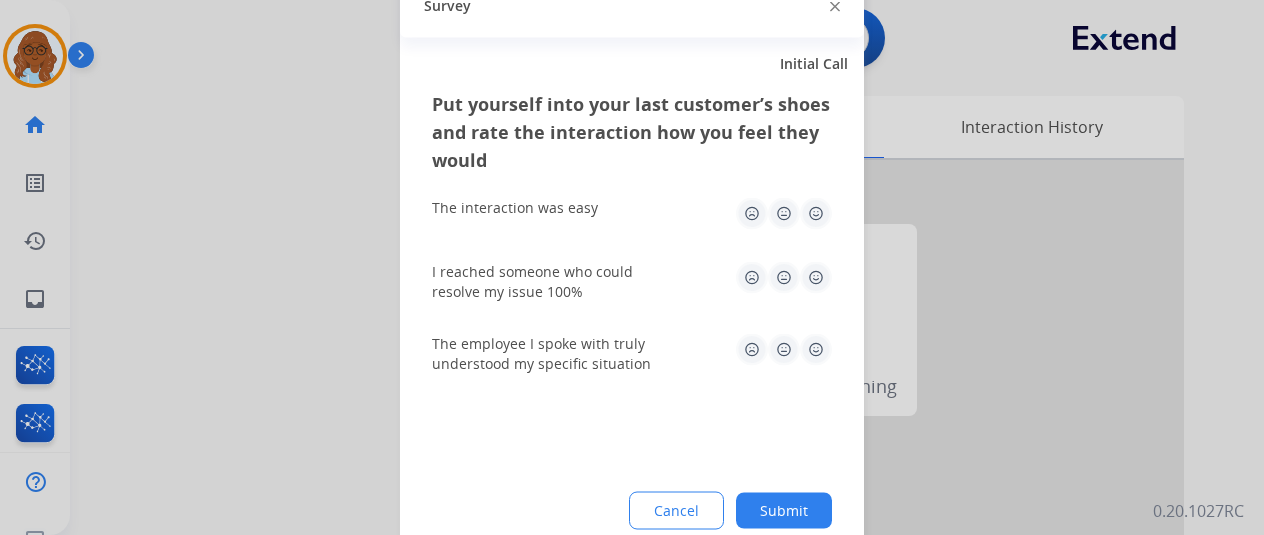 click 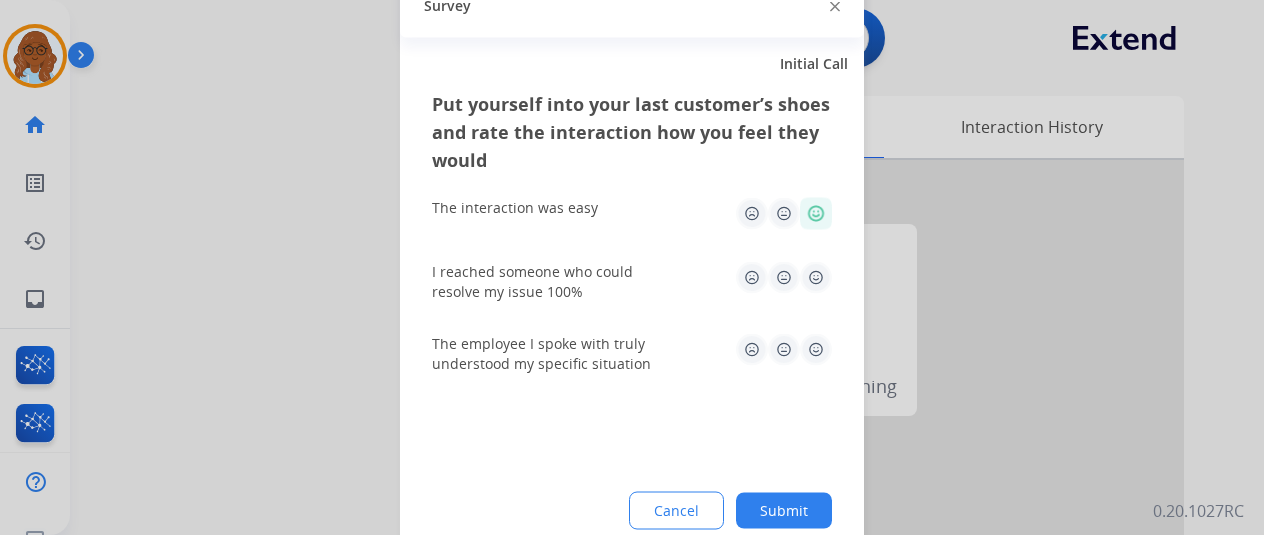 click 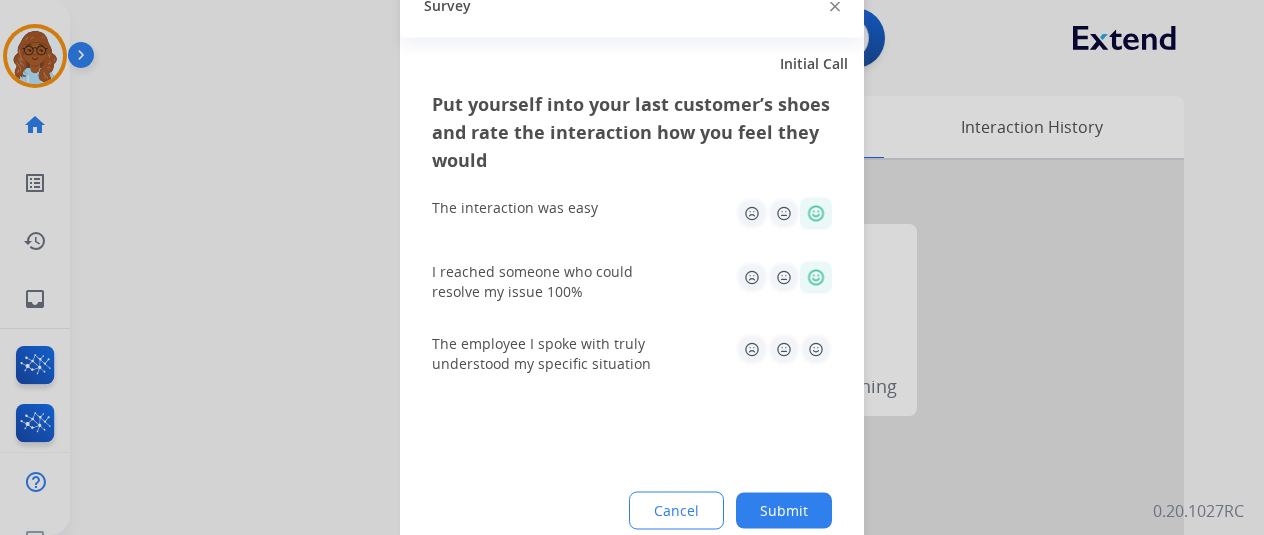 click 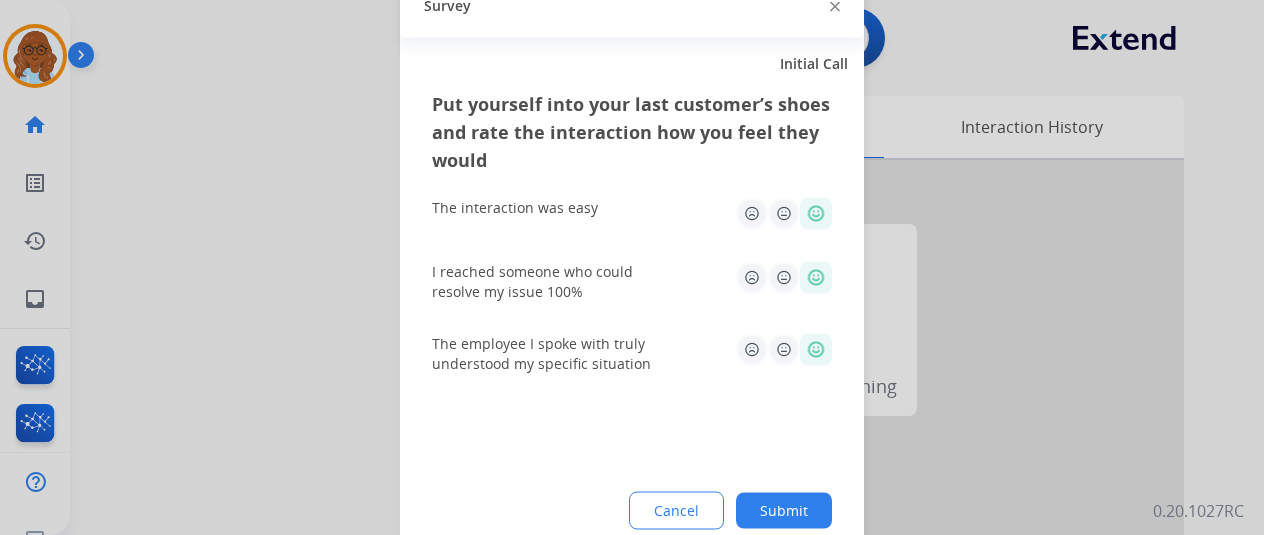 click on "Submit" 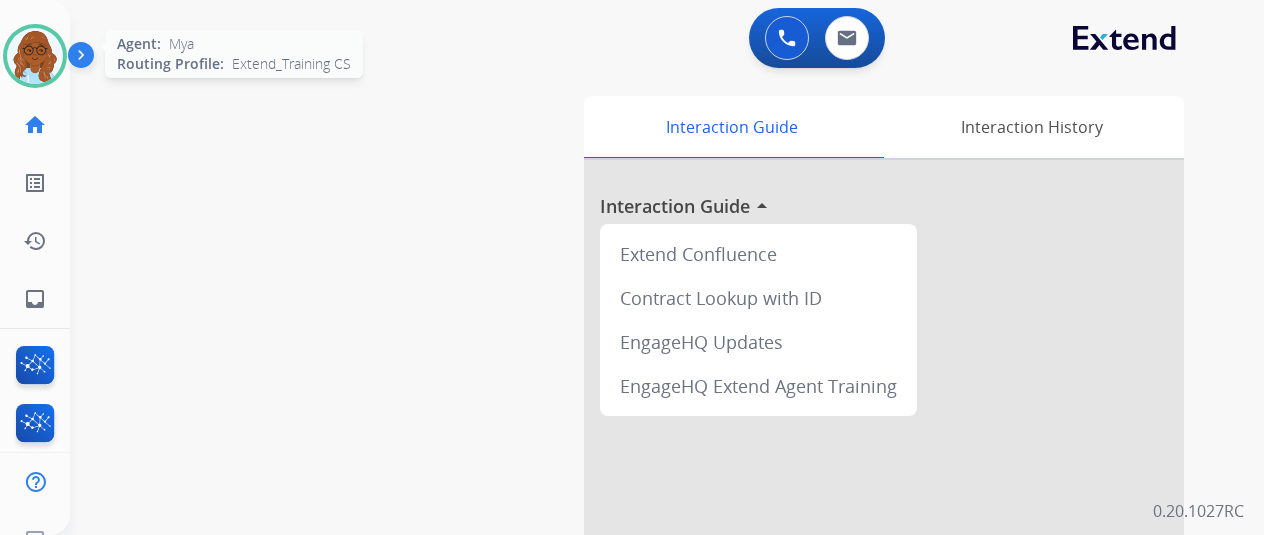 click at bounding box center (35, 56) 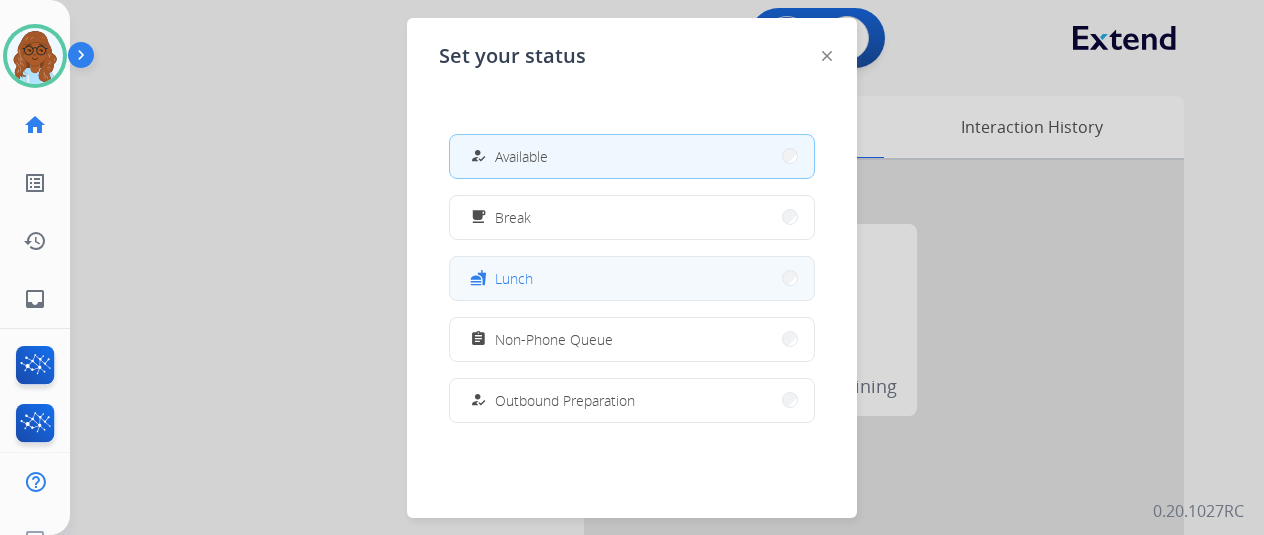 scroll, scrollTop: 200, scrollLeft: 0, axis: vertical 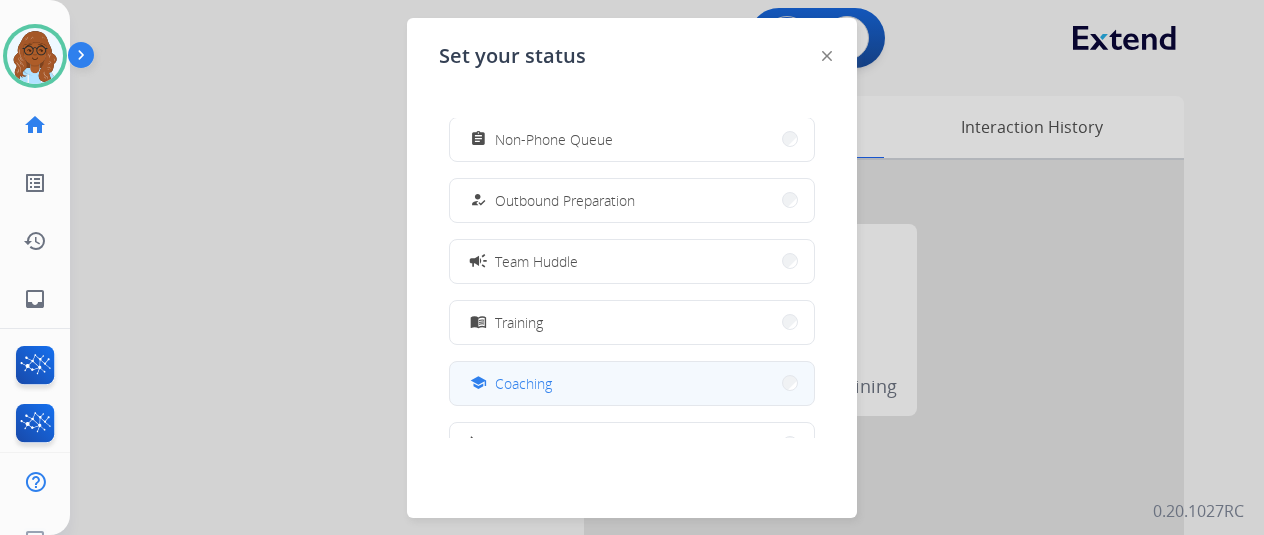 click on "school Coaching" at bounding box center [632, 383] 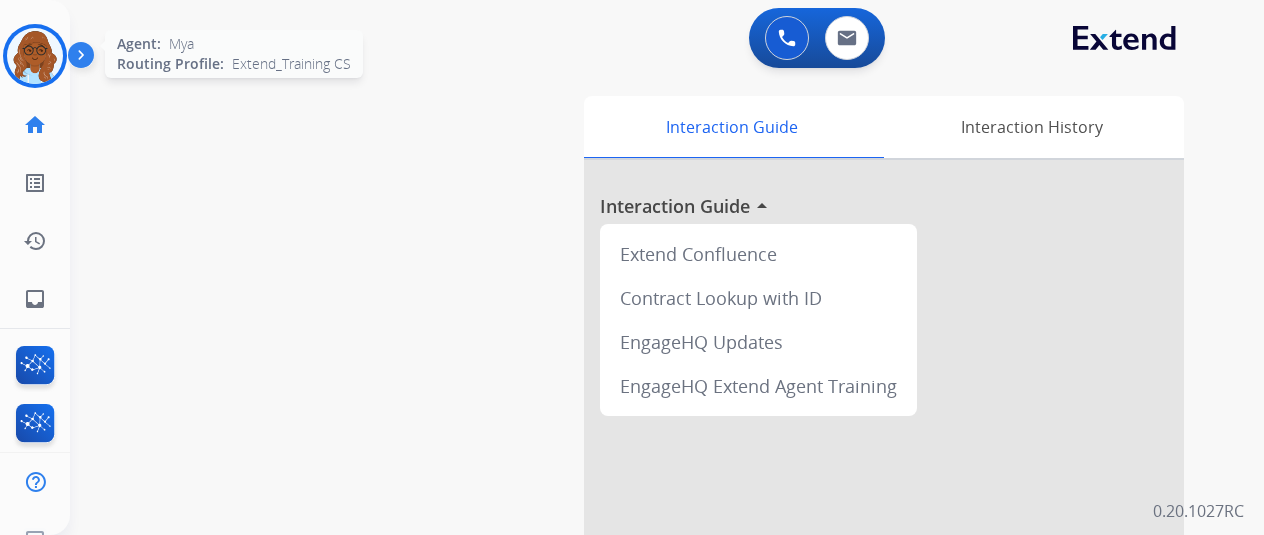 click at bounding box center (35, 56) 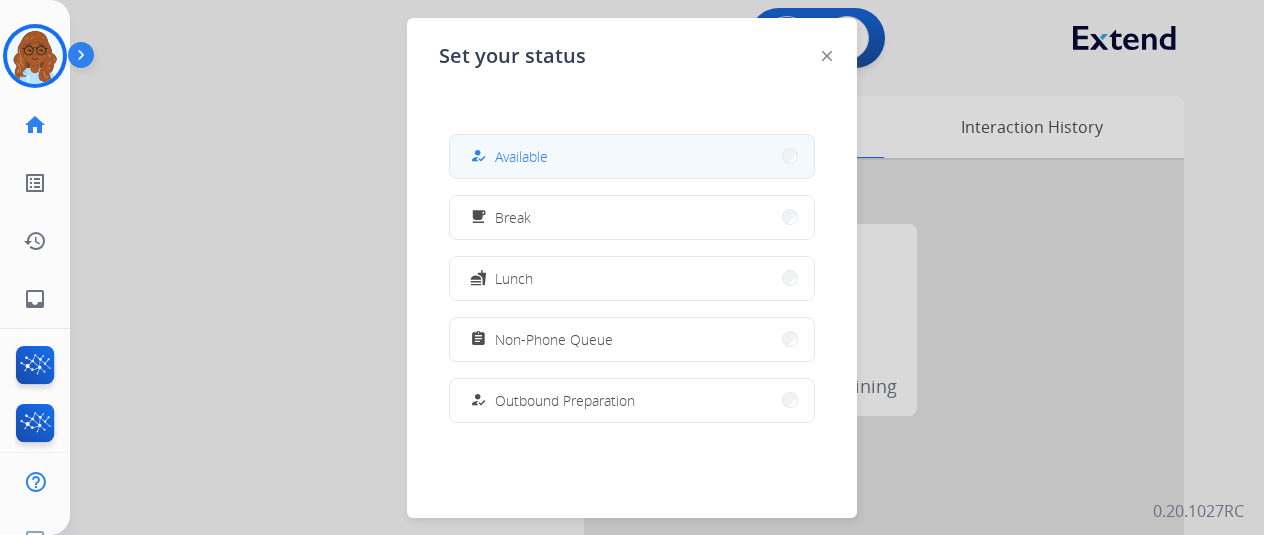 drag, startPoint x: 510, startPoint y: 157, endPoint x: 1075, endPoint y: 158, distance: 565.00085 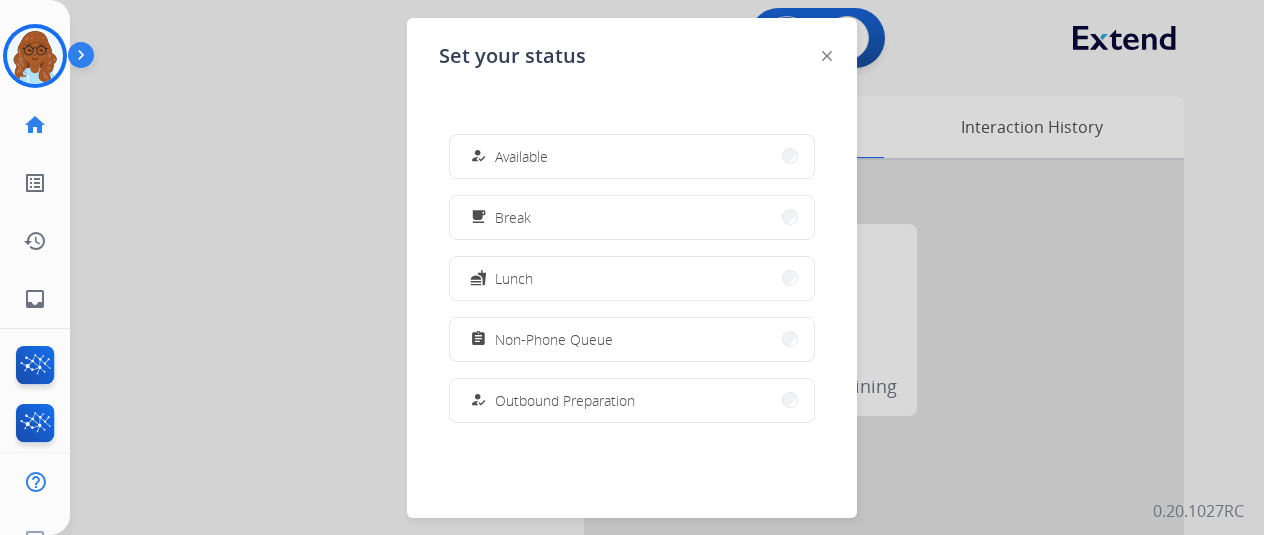 click on "Available" at bounding box center (521, 156) 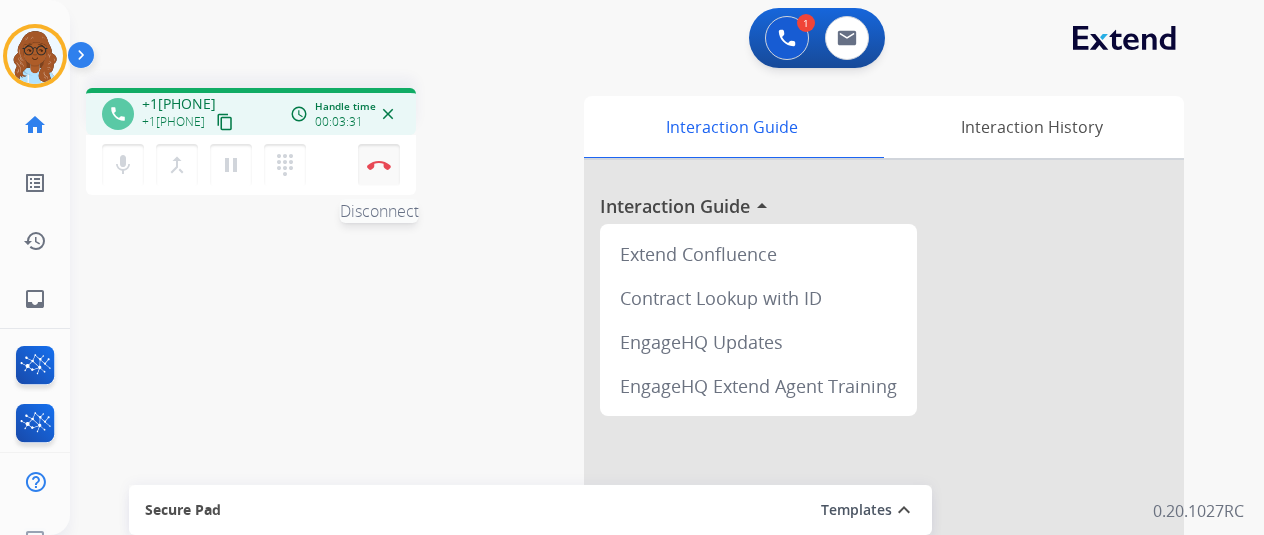 click at bounding box center (379, 165) 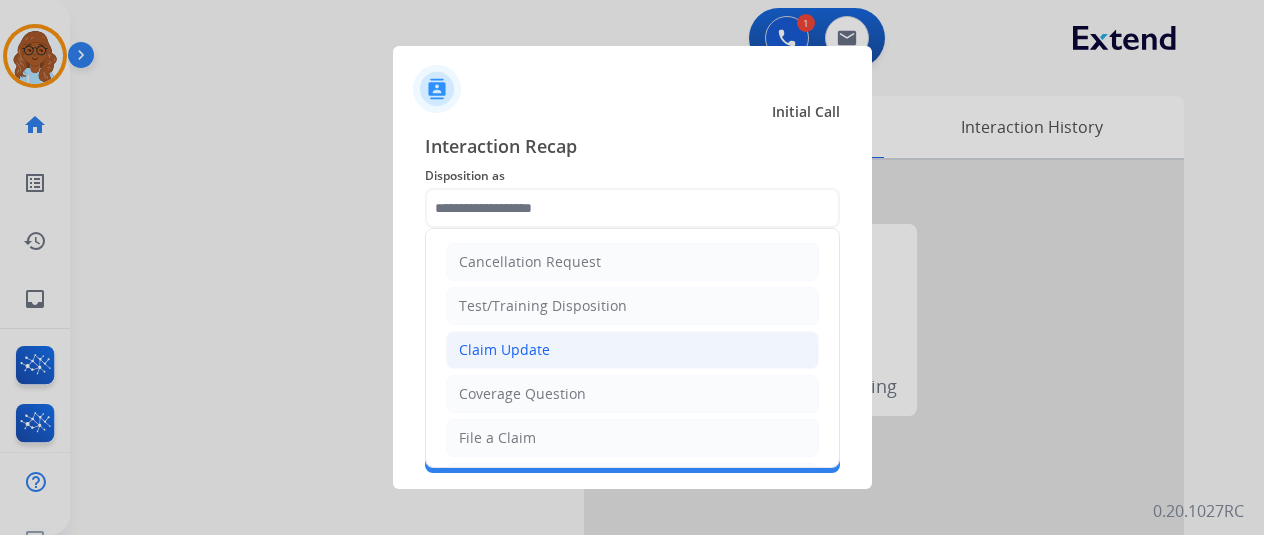 click on "Claim Update" 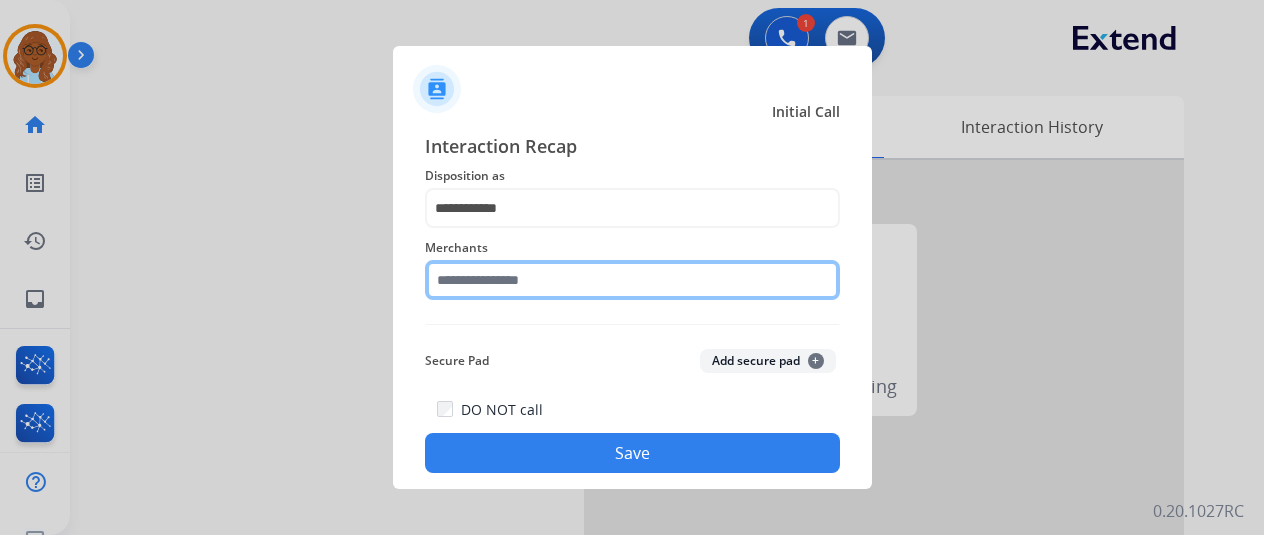 click 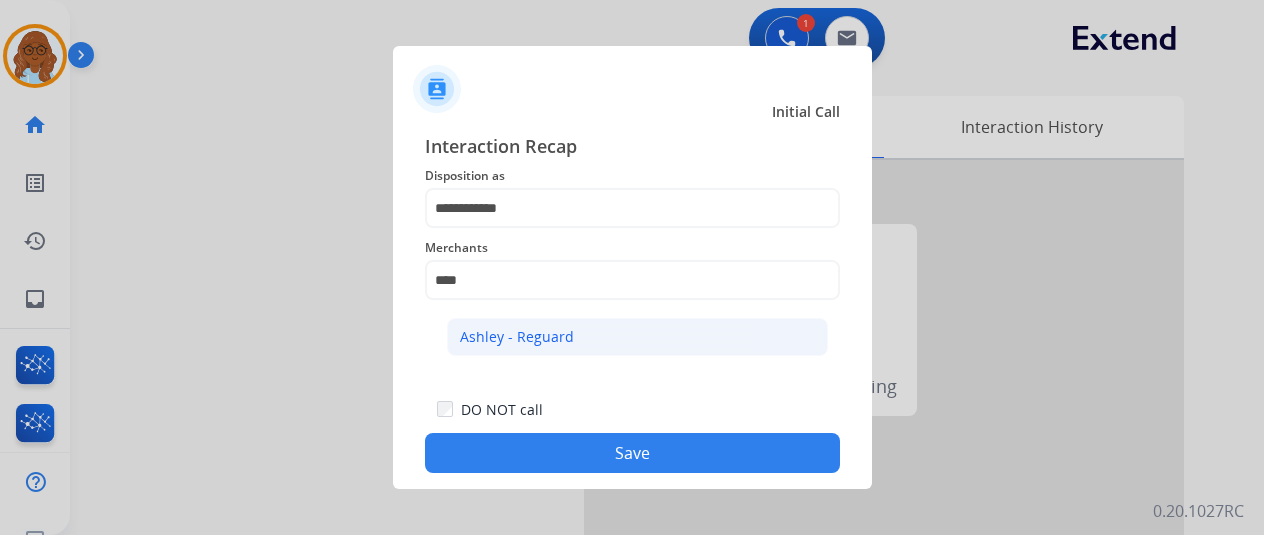 click on "Ashley - Reguard" 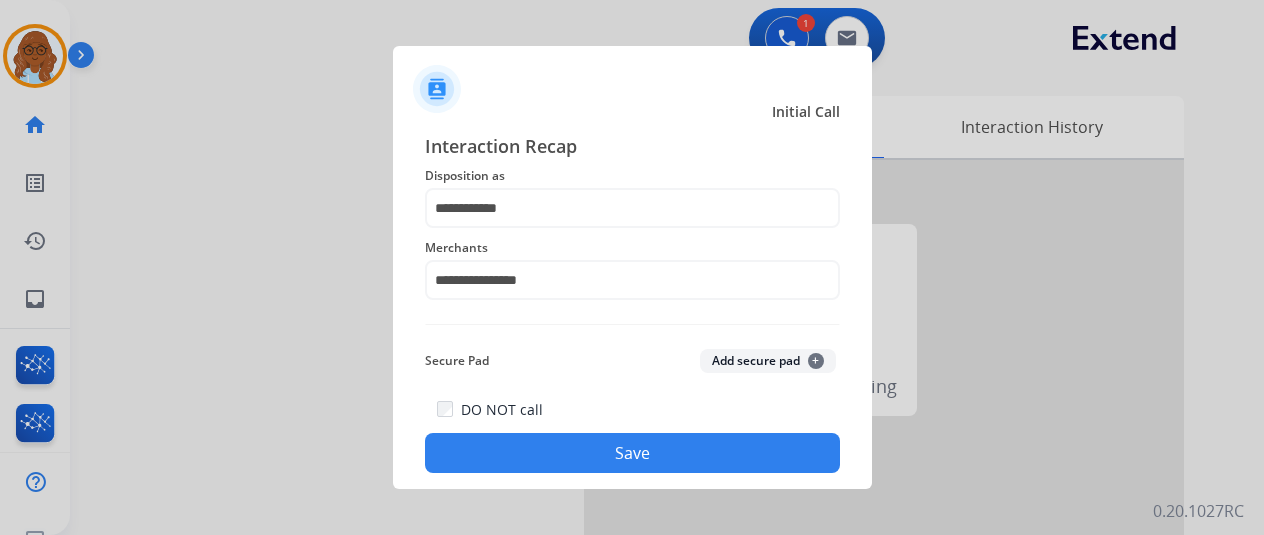 click on "Save" 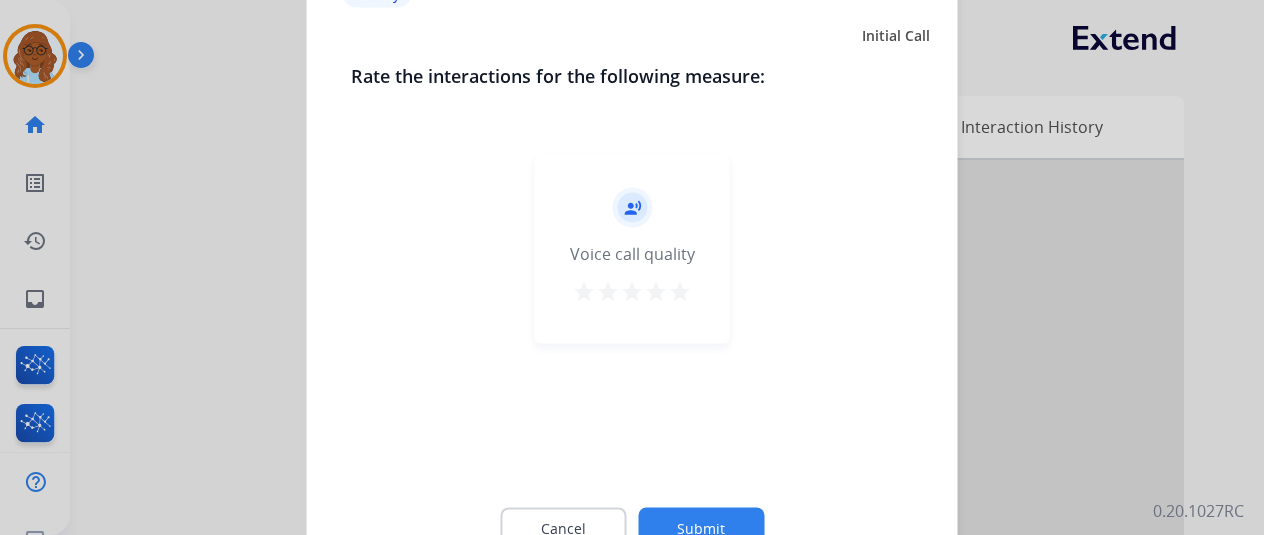 click on "star" at bounding box center [680, 291] 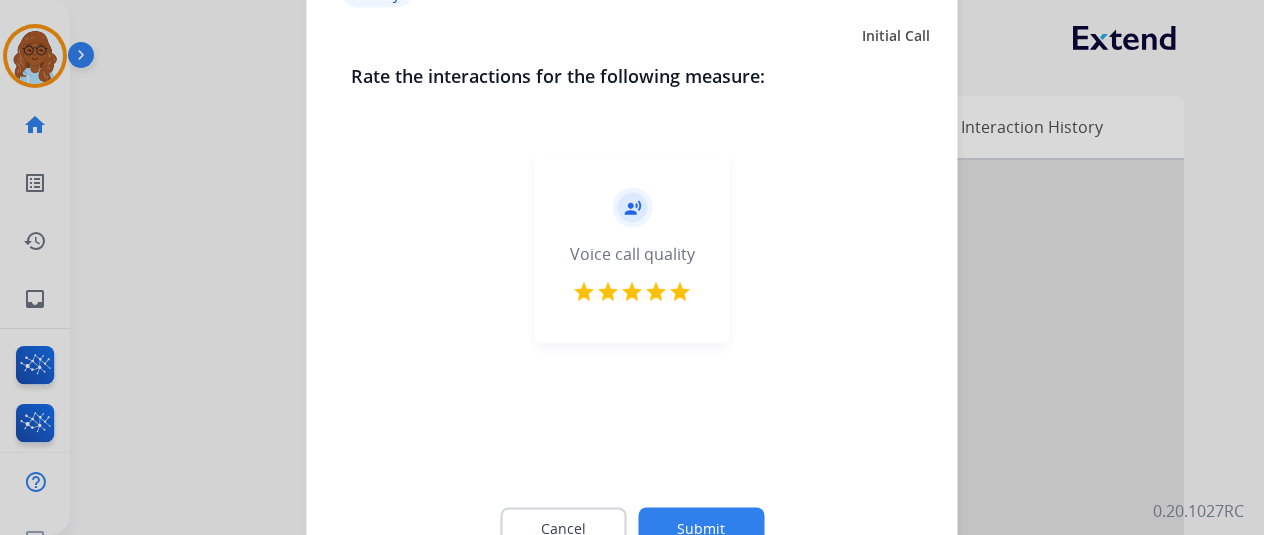 click on "Submit" 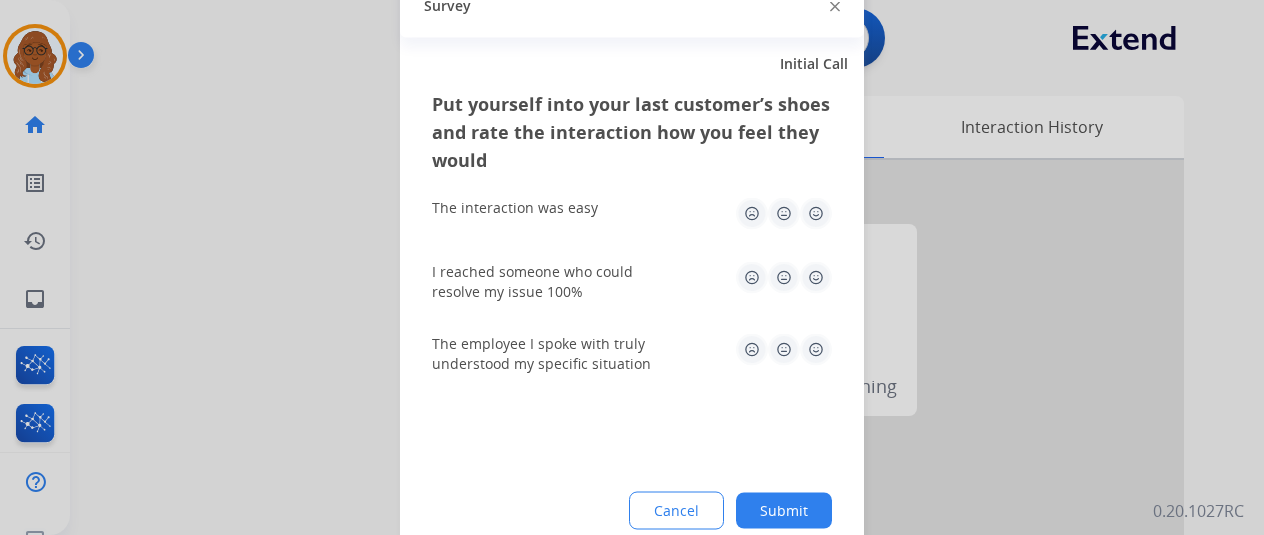 click 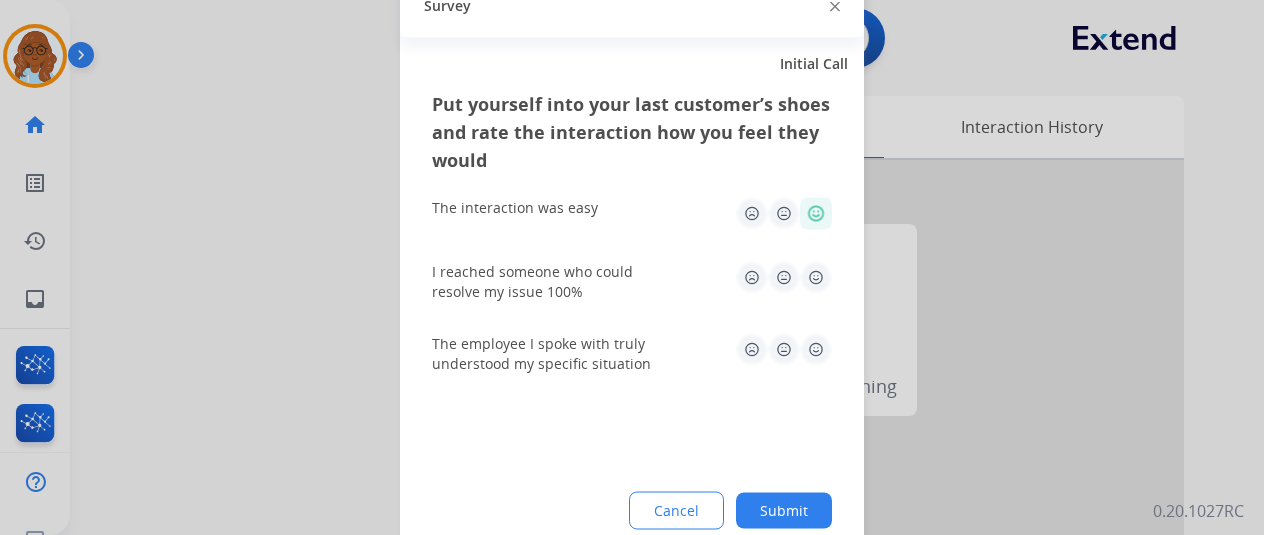 click 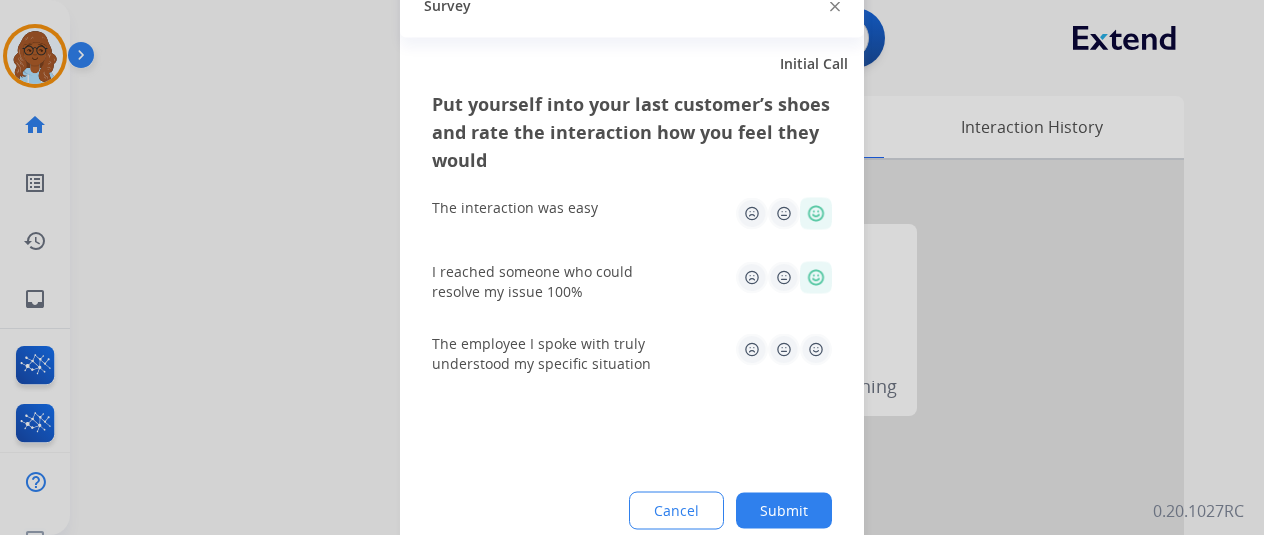 click 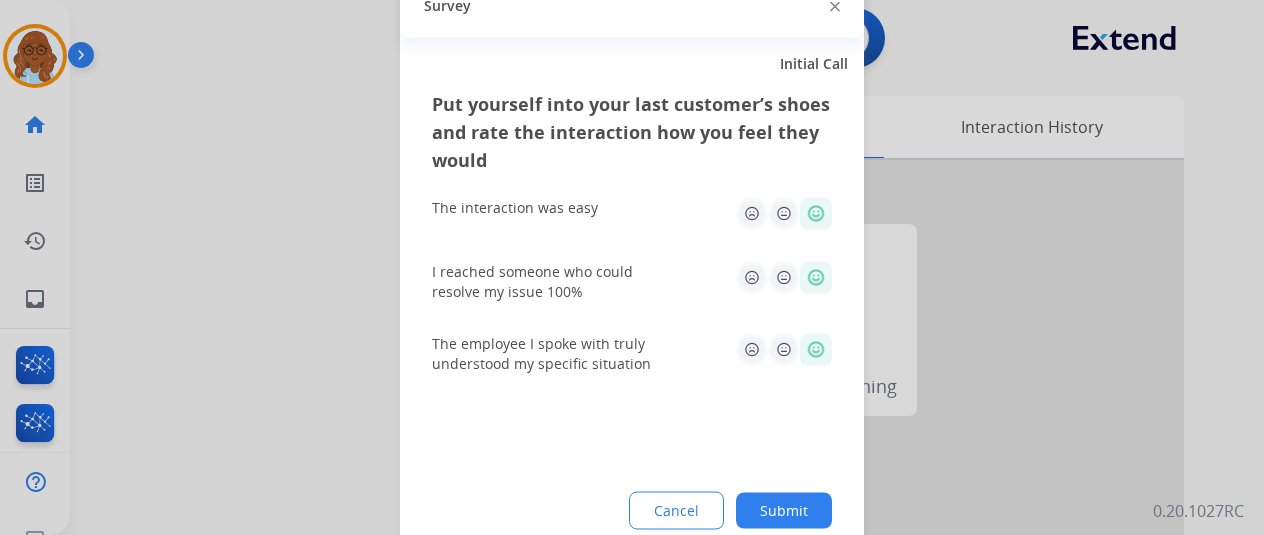 click on "Submit" 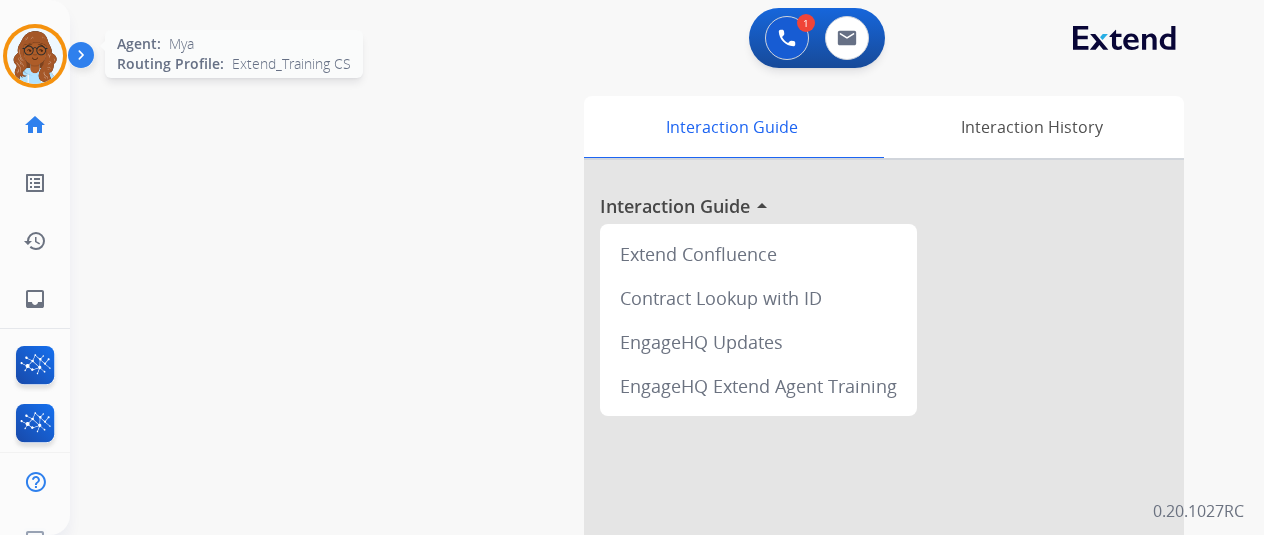 click at bounding box center (35, 56) 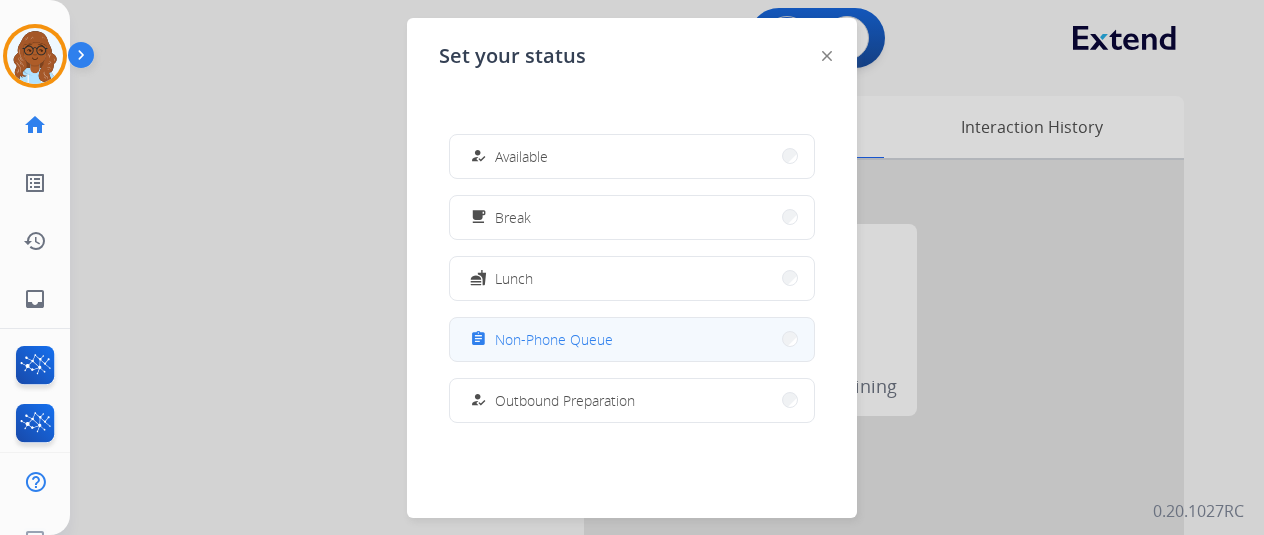 click on "Non-Phone Queue" at bounding box center (554, 339) 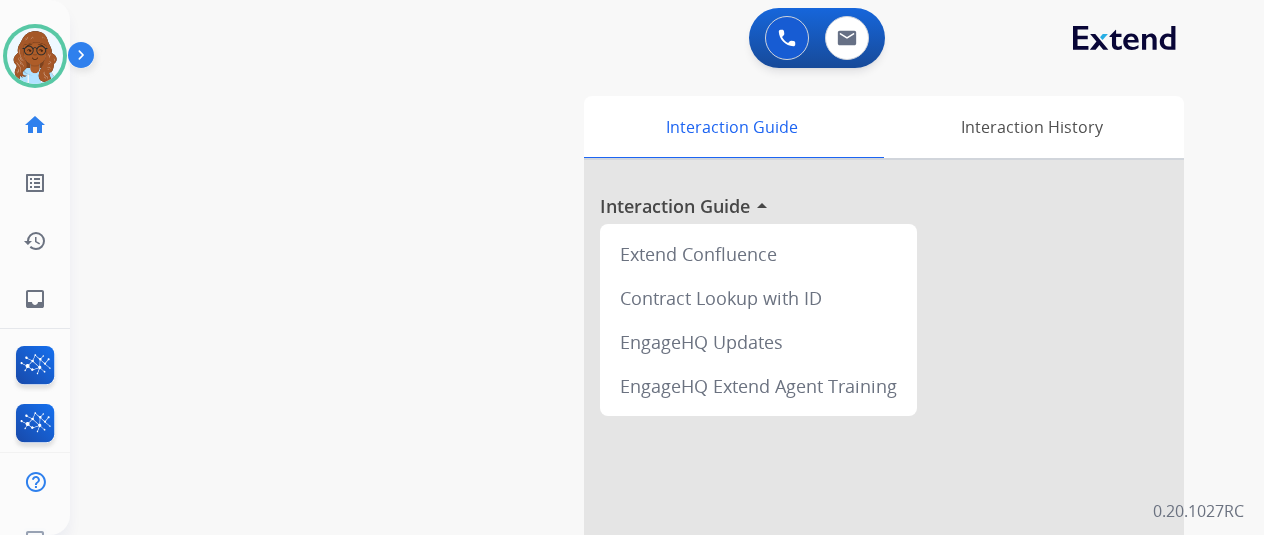 drag, startPoint x: 48, startPoint y: 46, endPoint x: 84, endPoint y: 61, distance: 39 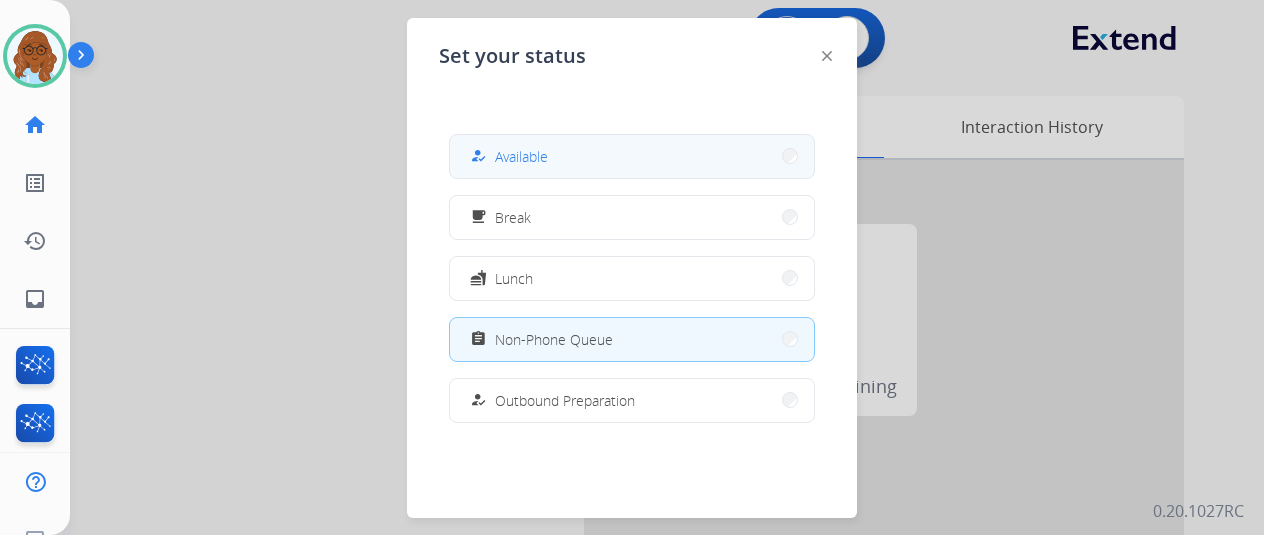 click on "how_to_reg Available" at bounding box center [632, 156] 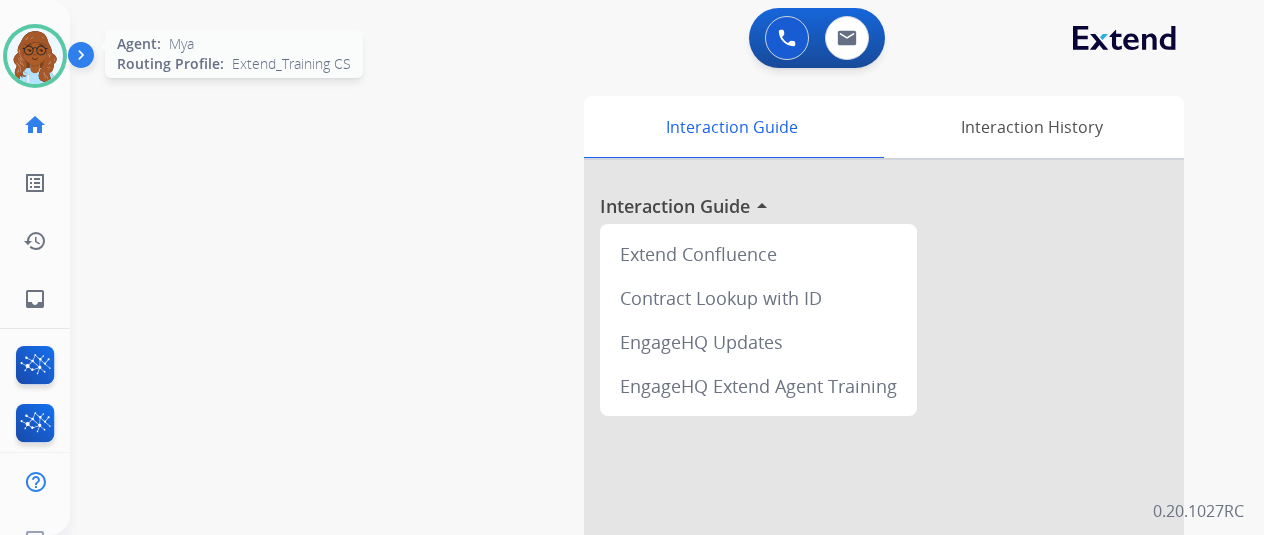 click at bounding box center (35, 56) 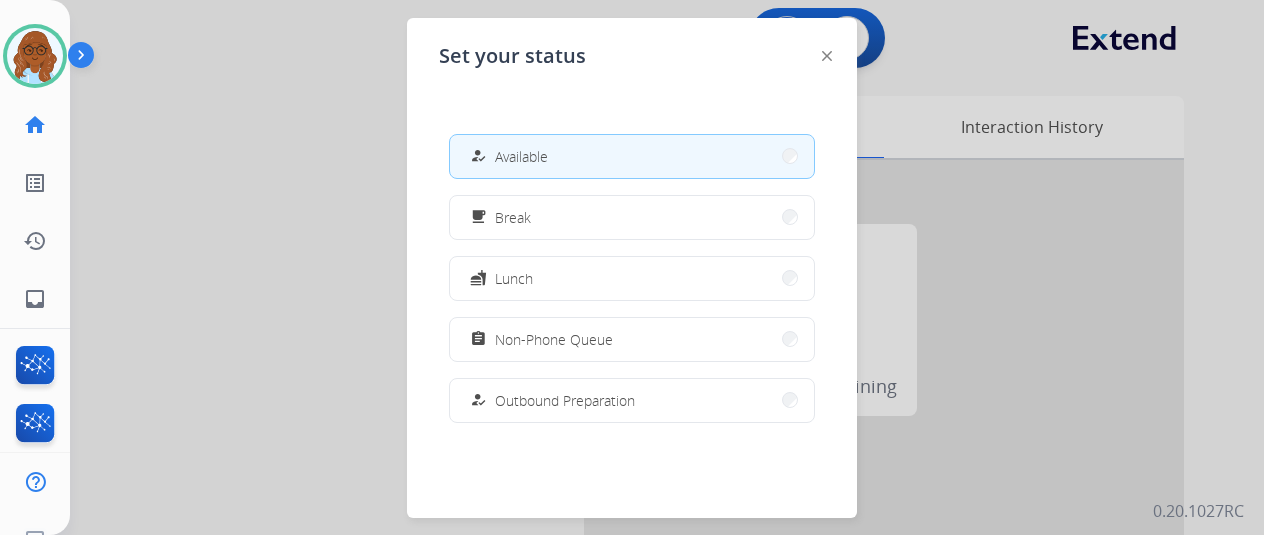 click on "Set your status how_to_reg Available free_breakfast Break fastfood Lunch assignment Non-Phone Queue how_to_reg Outbound Preparation campaign Team Huddle menu_book Training school Coaching phonelink_off System Issue login Logged In work_off Offline" 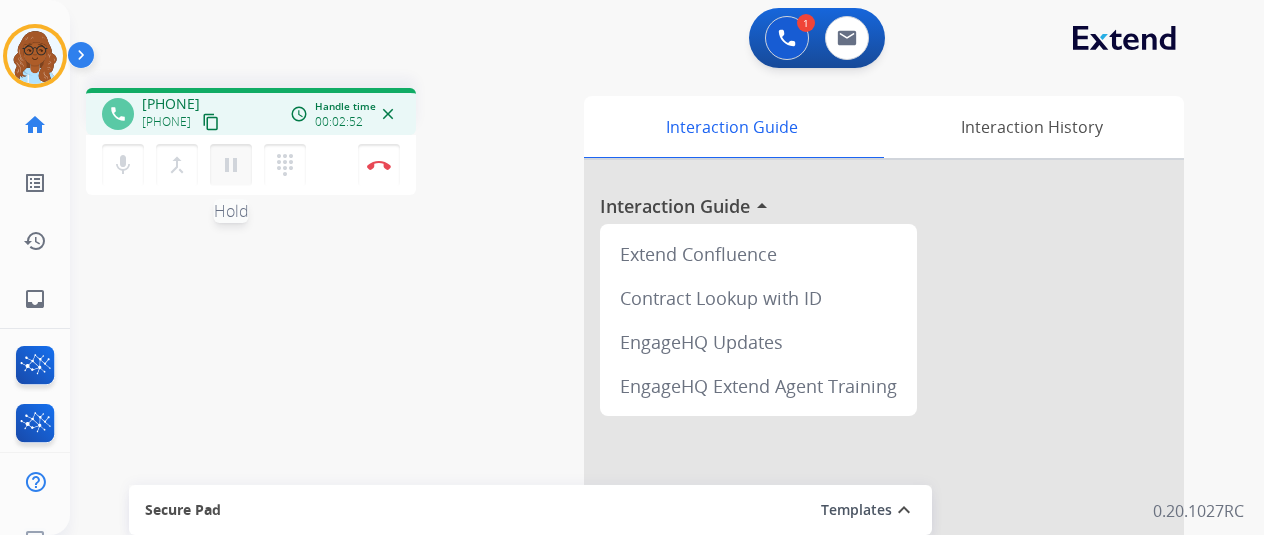click on "pause" at bounding box center (231, 165) 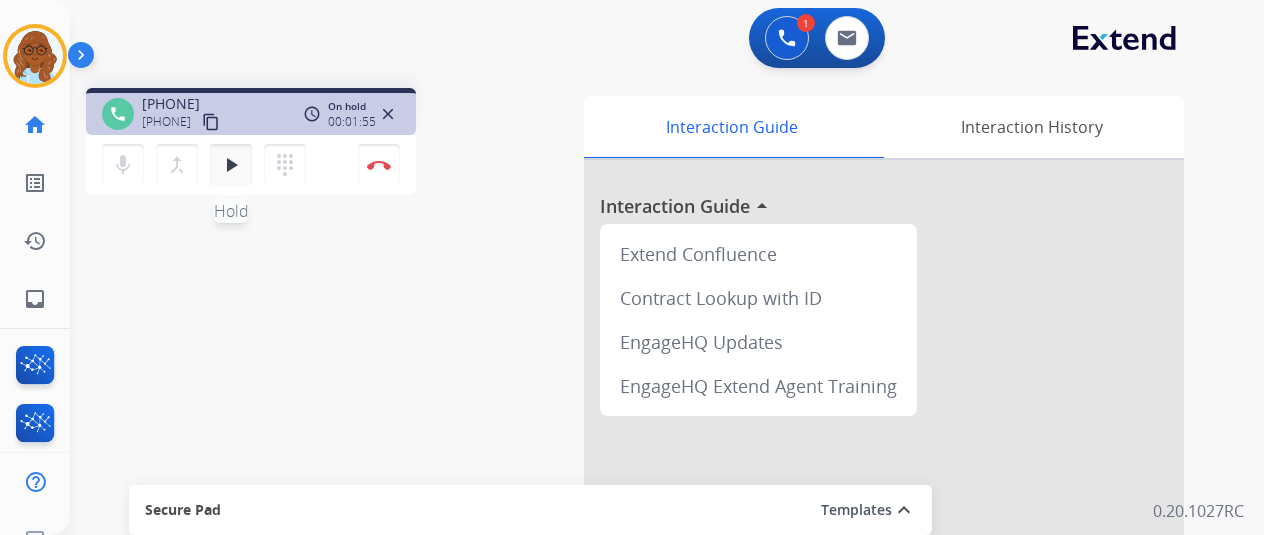 drag, startPoint x: 233, startPoint y: 164, endPoint x: 236, endPoint y: 176, distance: 12.369317 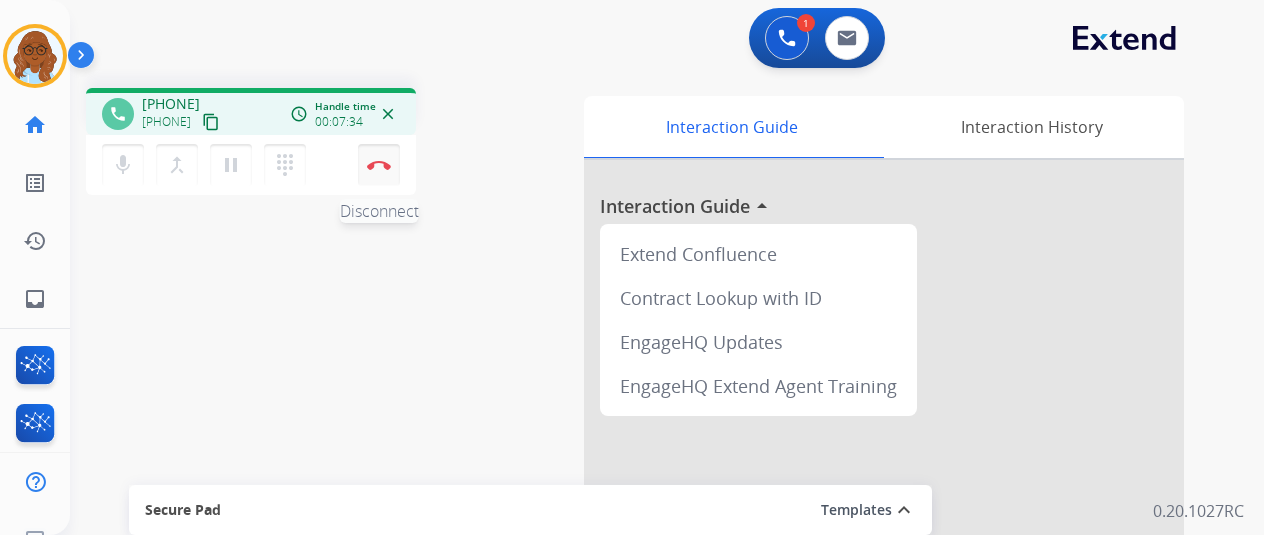 click at bounding box center [379, 165] 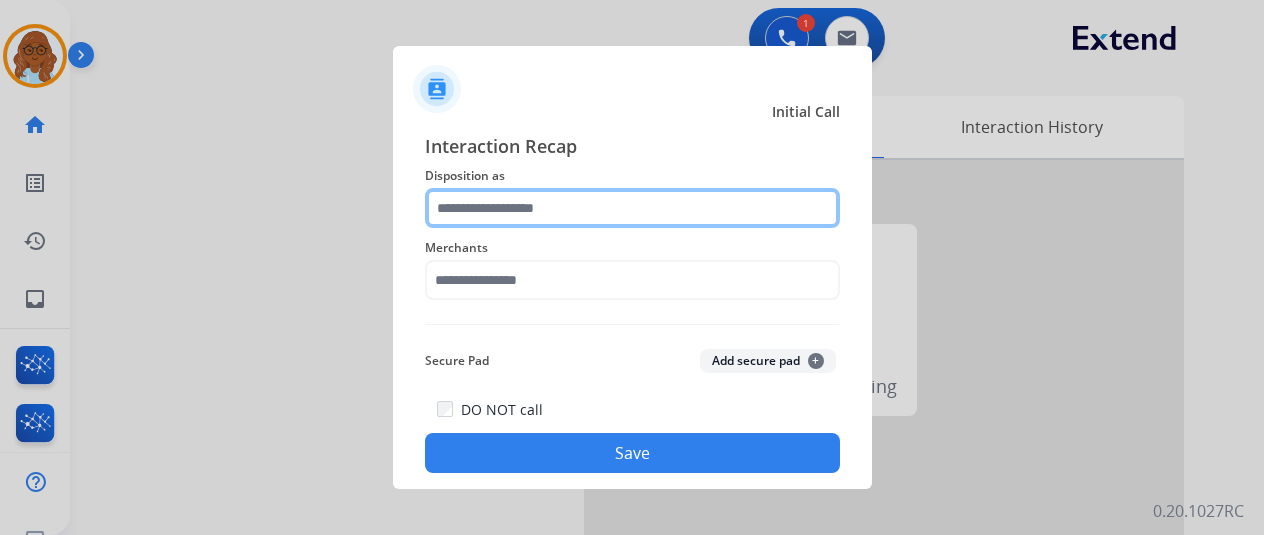 click 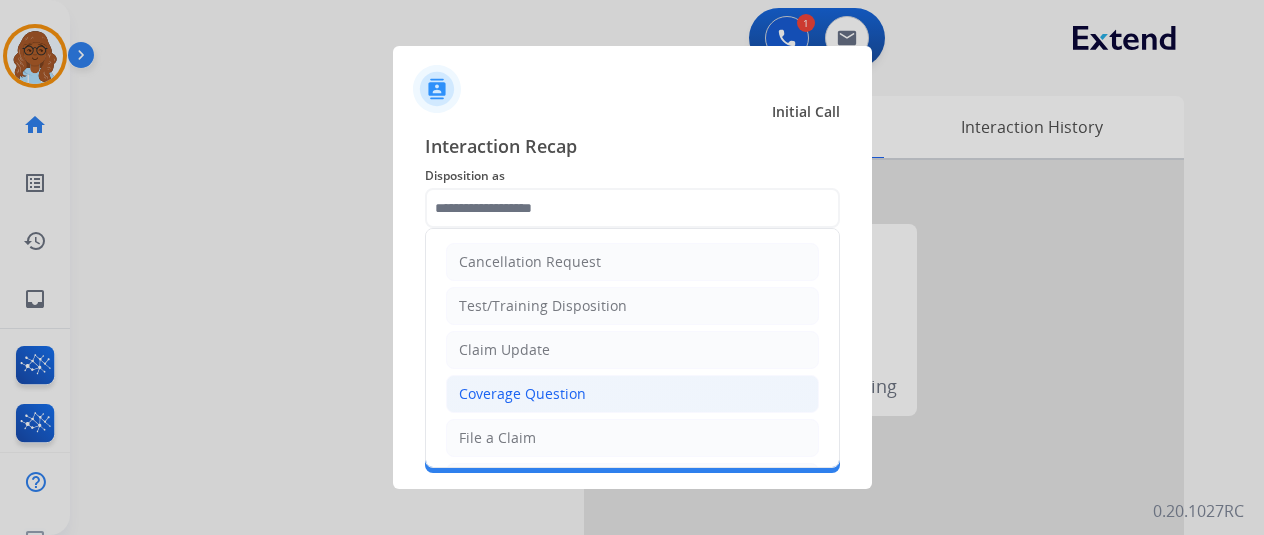 click on "Coverage Question" 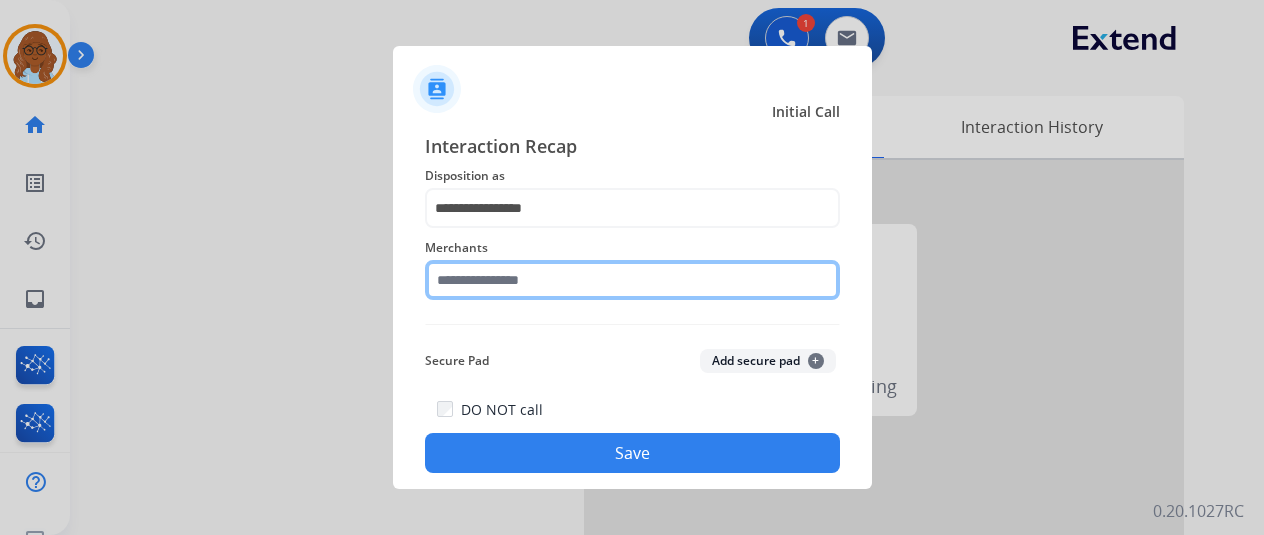 click 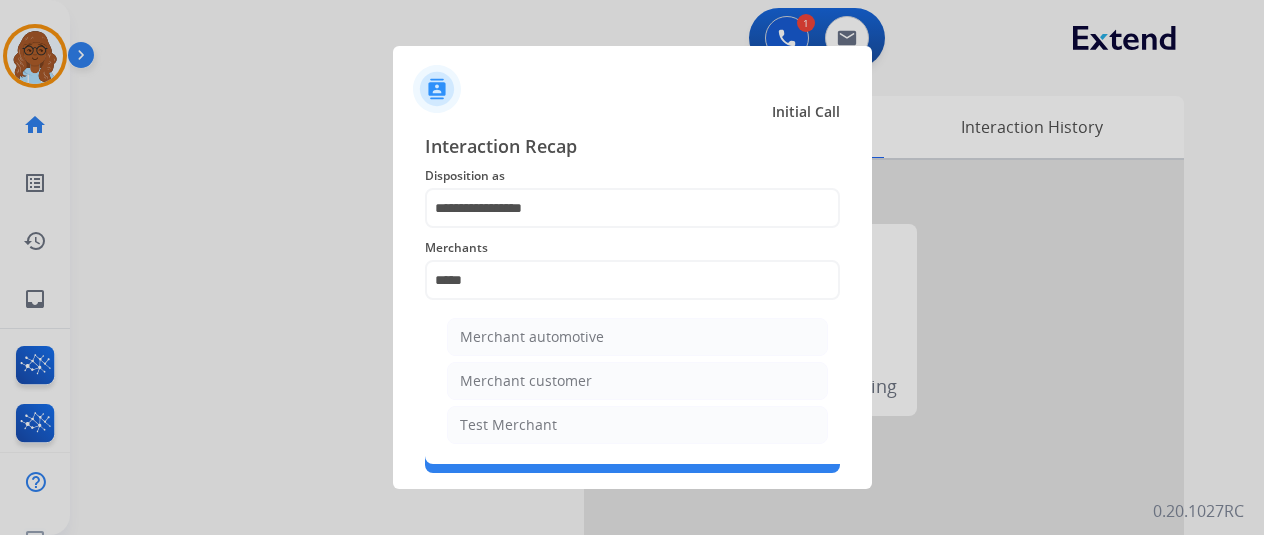 click on "Merchant customer" 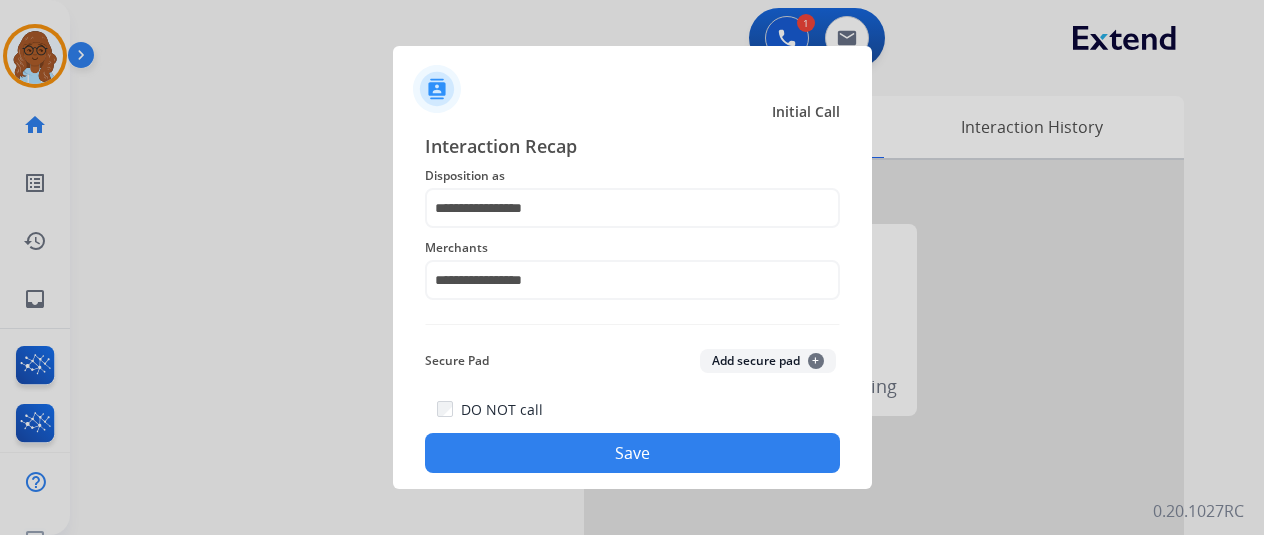 click on "Save" 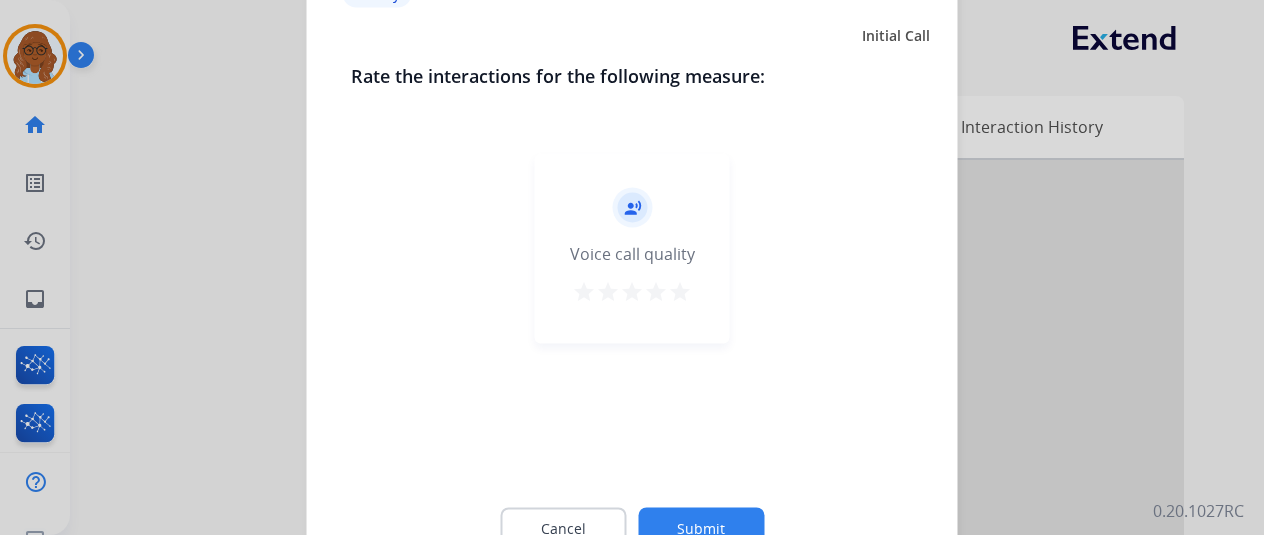 click on "star" at bounding box center [680, 291] 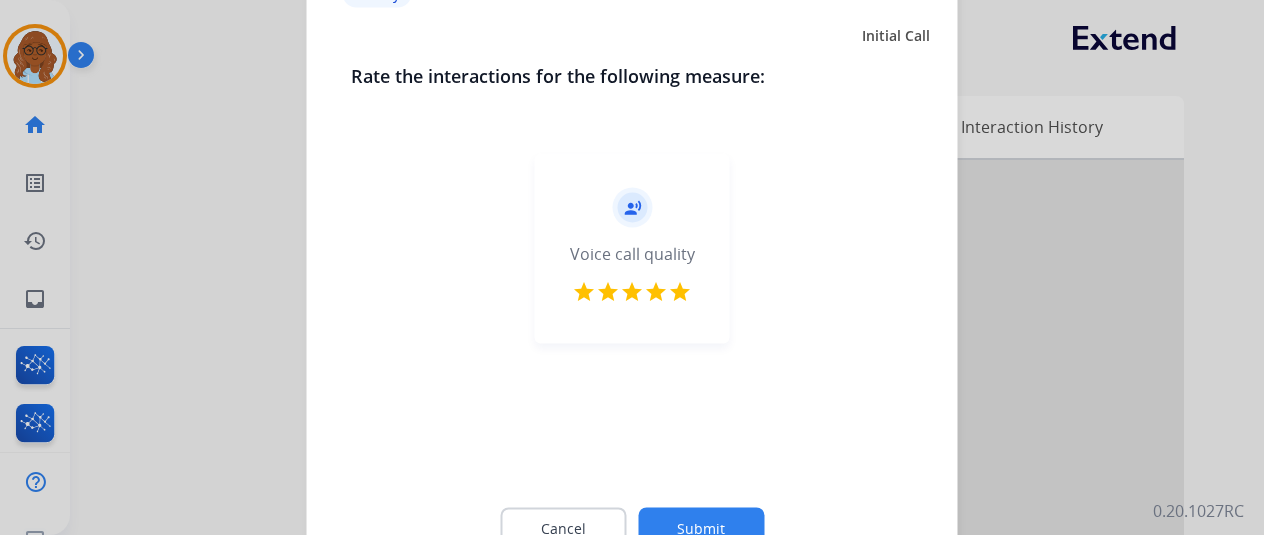 click on "Submit" 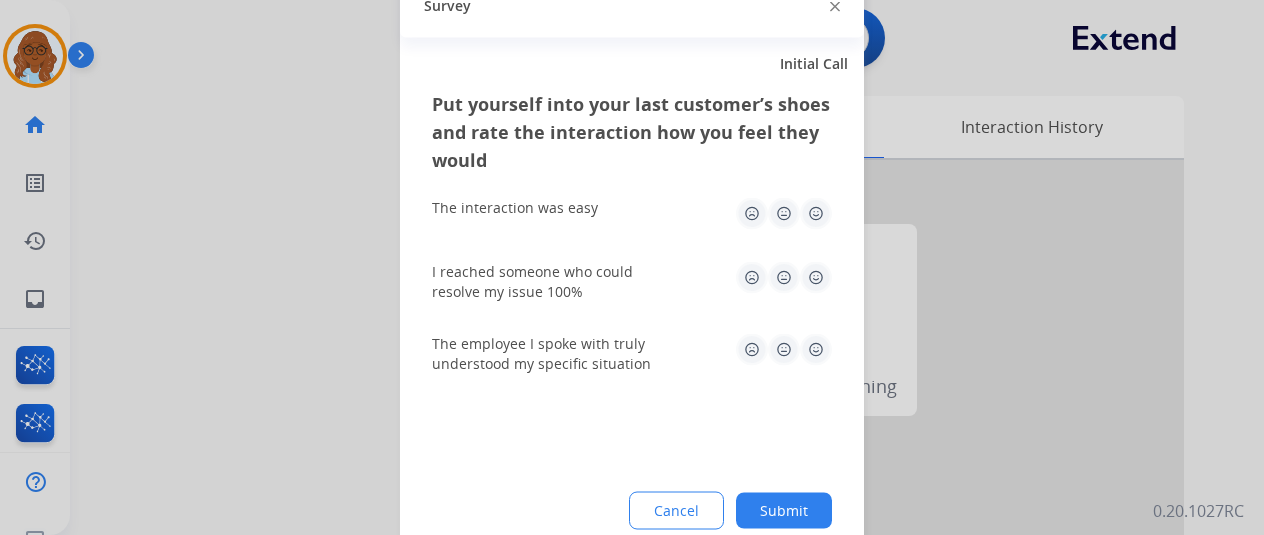 click 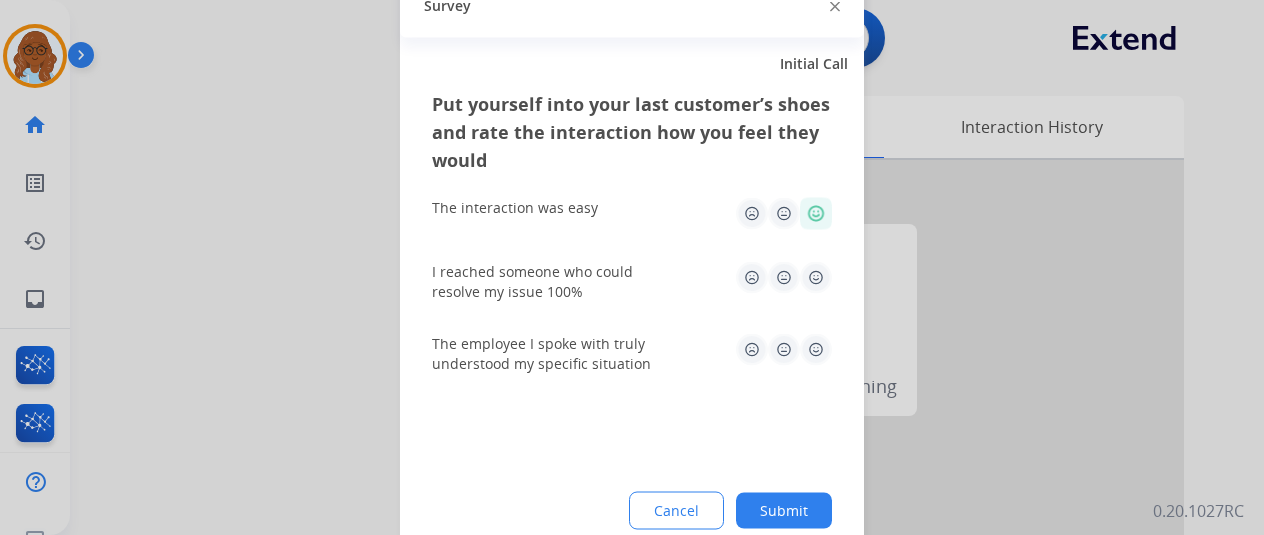 drag, startPoint x: 814, startPoint y: 284, endPoint x: 814, endPoint y: 331, distance: 47 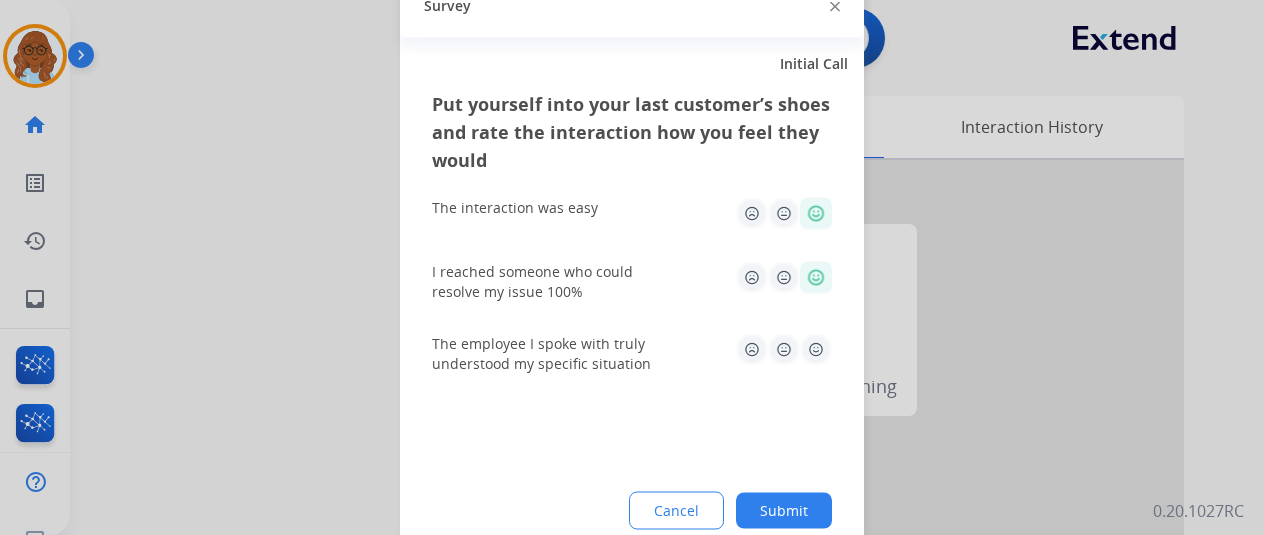 drag, startPoint x: 814, startPoint y: 331, endPoint x: 817, endPoint y: 355, distance: 24.186773 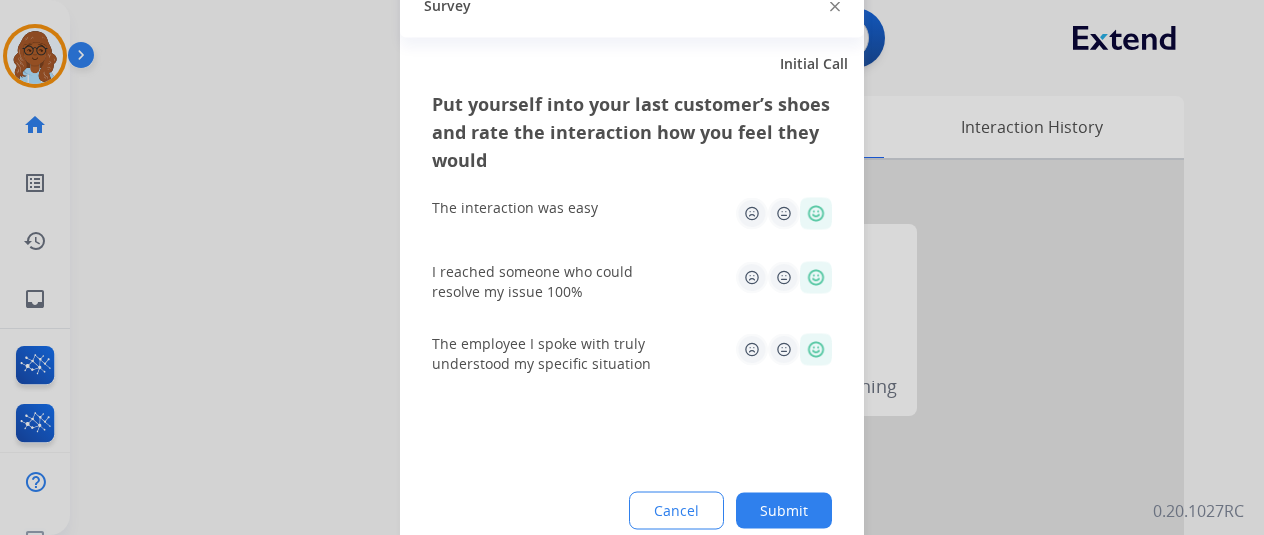 click on "Submit" 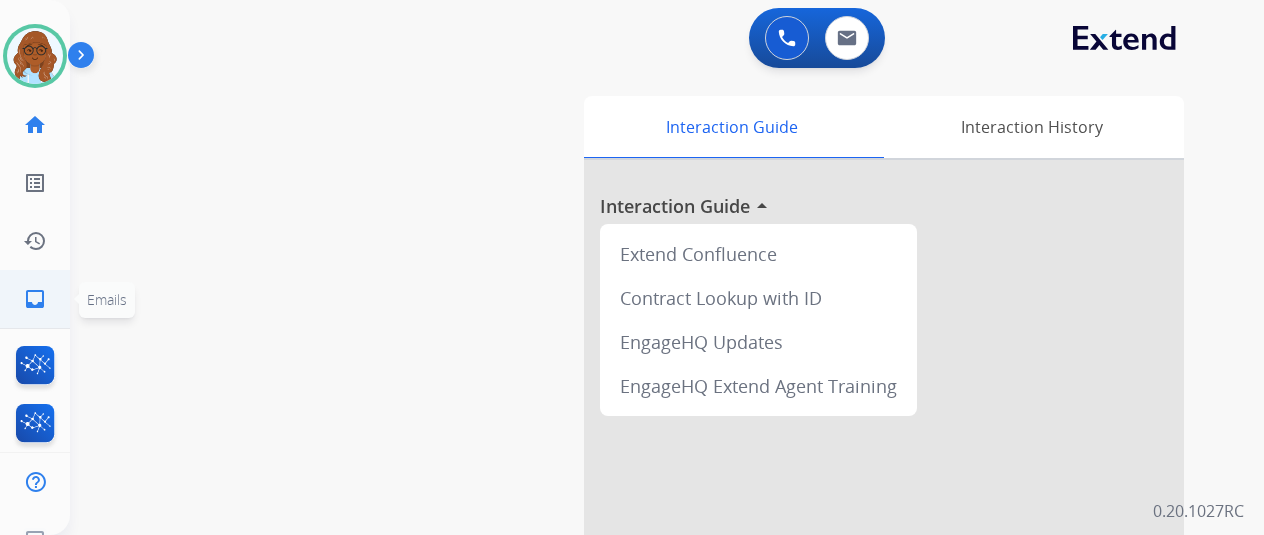 click on "inbox  Emails" 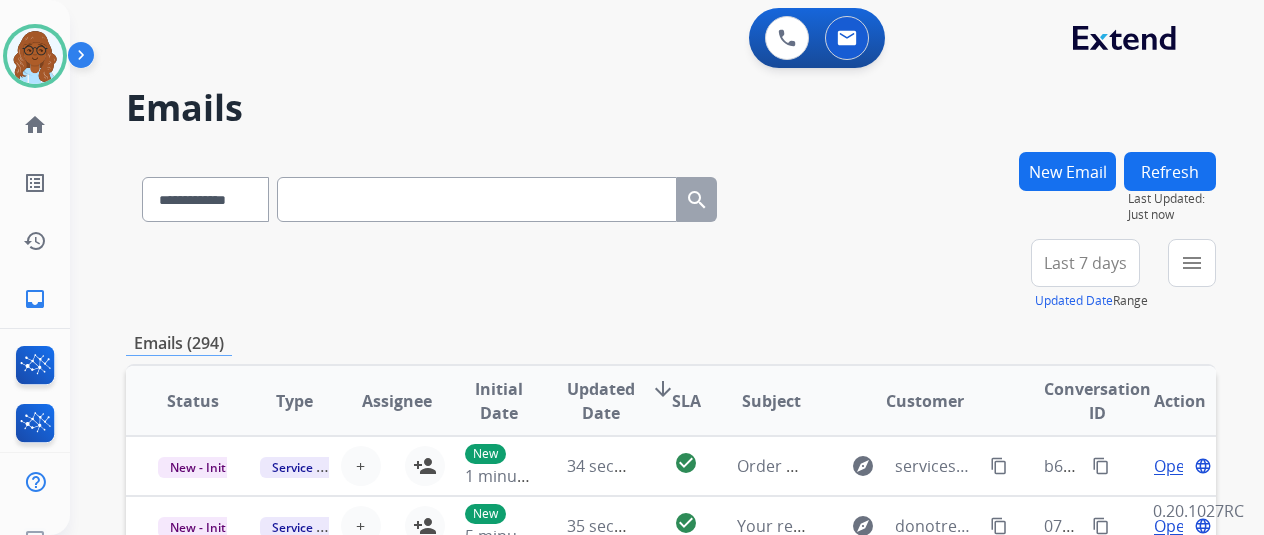 click on "New Email" at bounding box center [1067, 171] 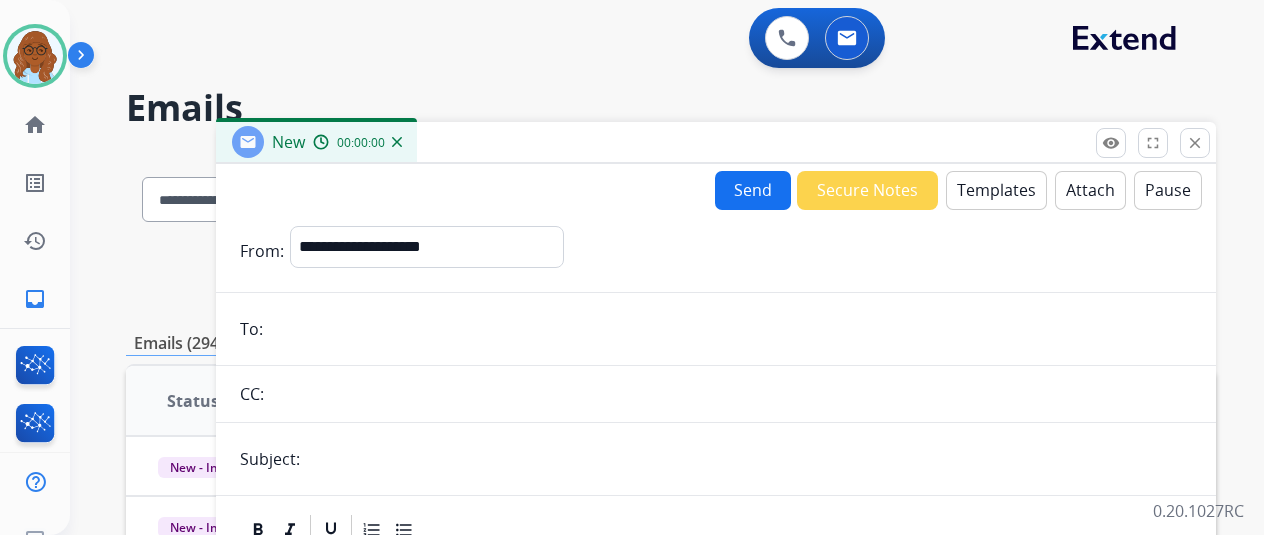 click on "Templates" at bounding box center [996, 190] 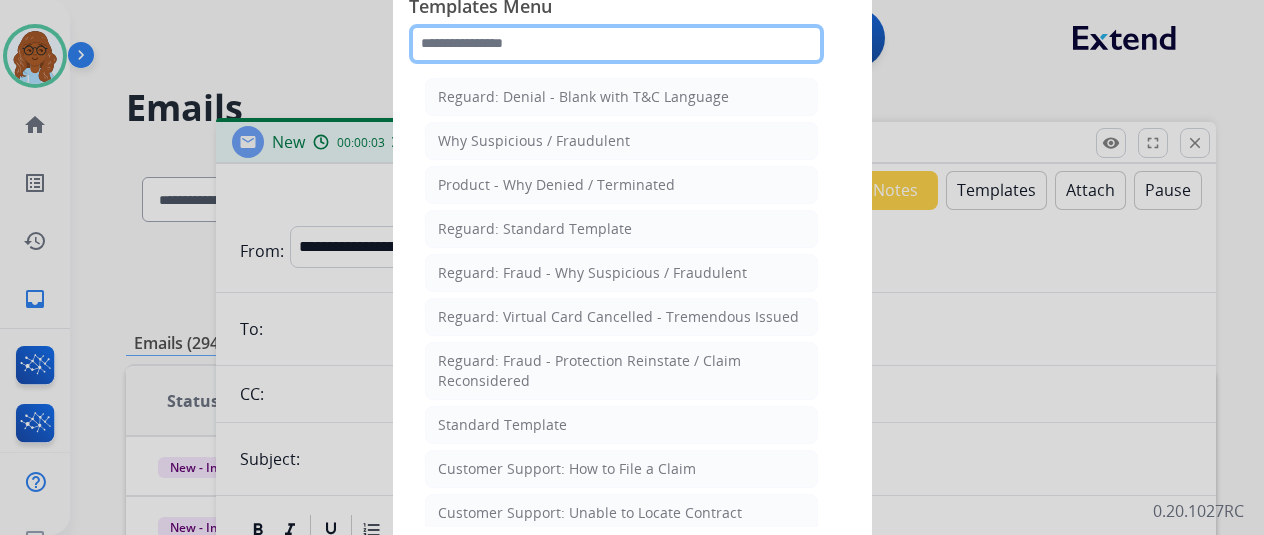click 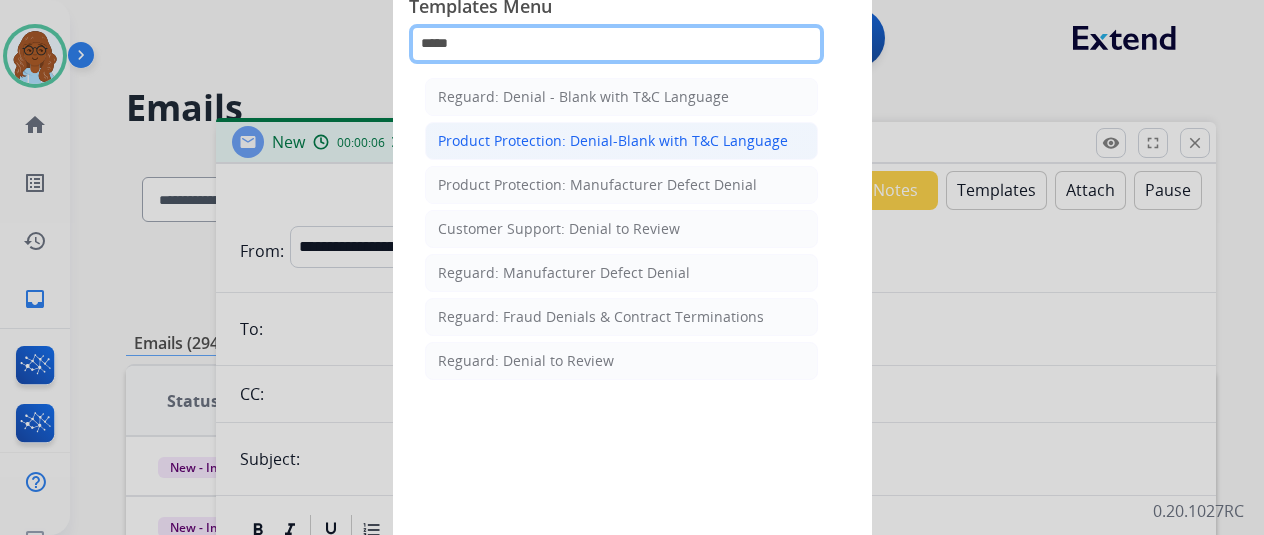 type on "*****" 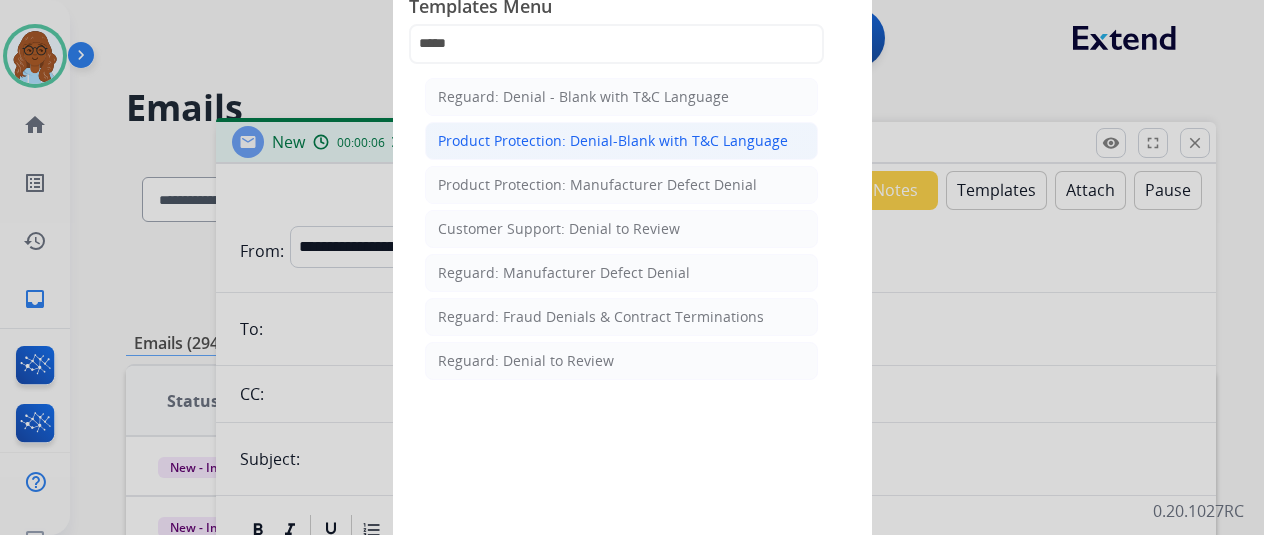 click on "Product Protection: Denial-Blank with T&C Language" 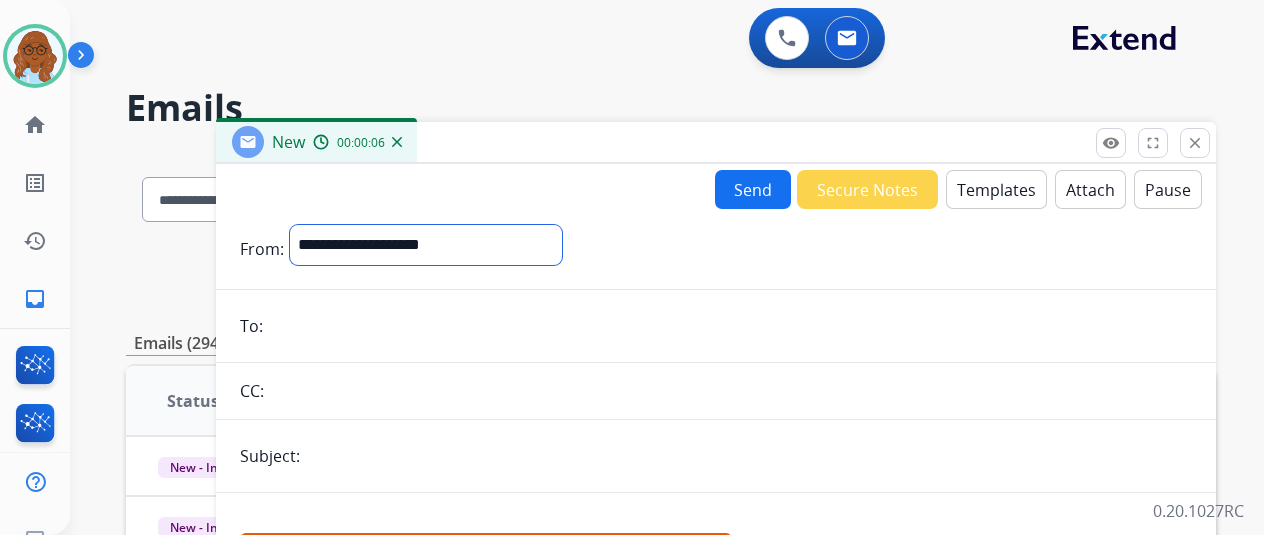 click on "**********" at bounding box center (426, 245) 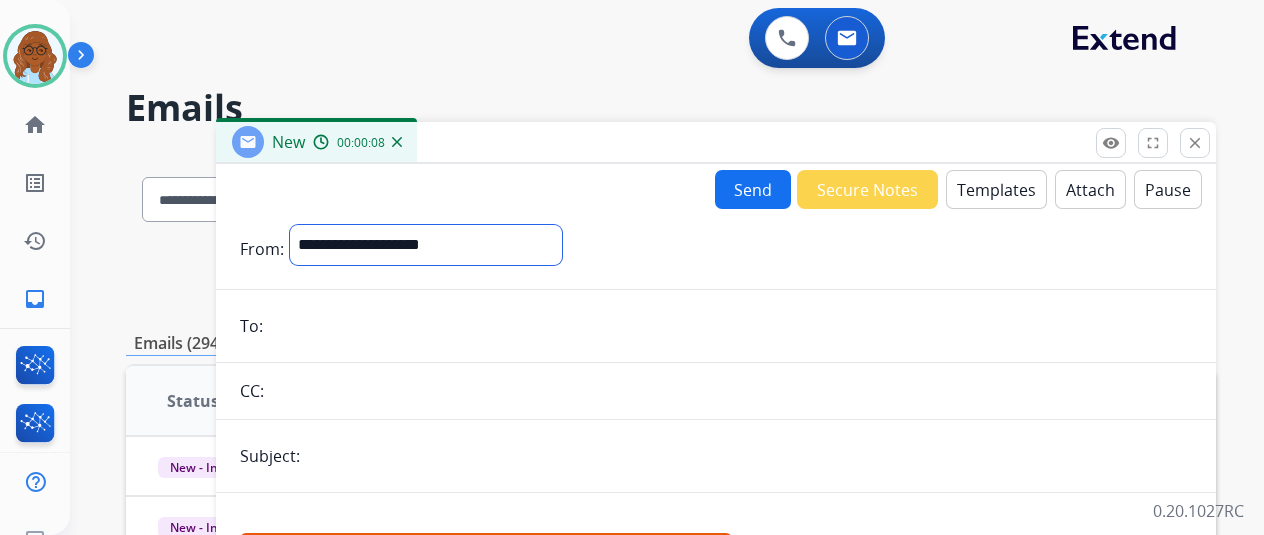 select on "**********" 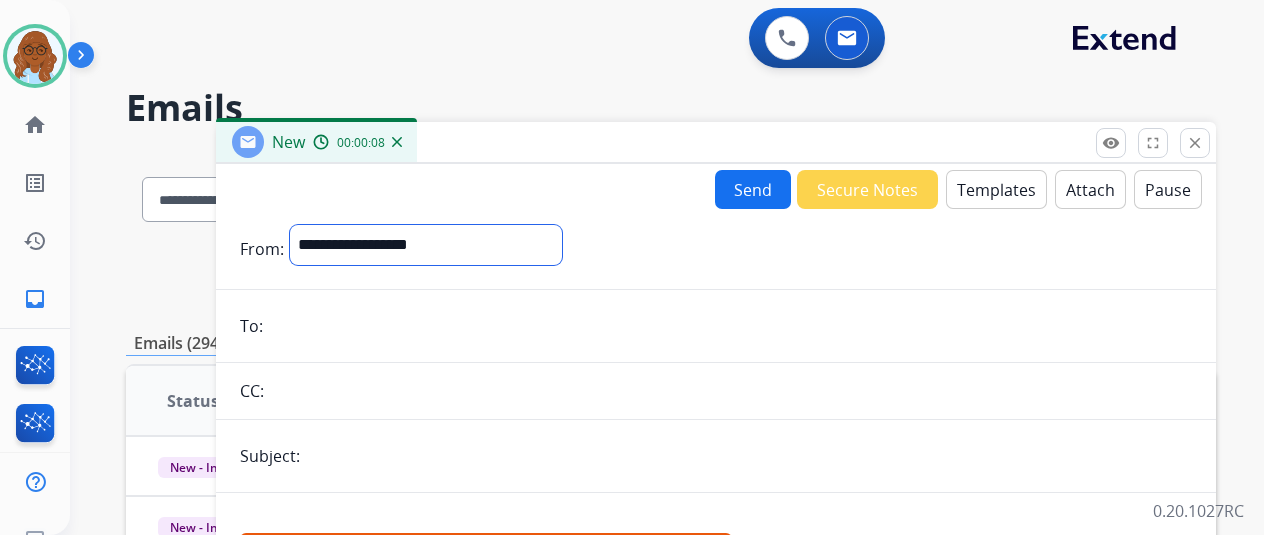click on "**********" at bounding box center [426, 245] 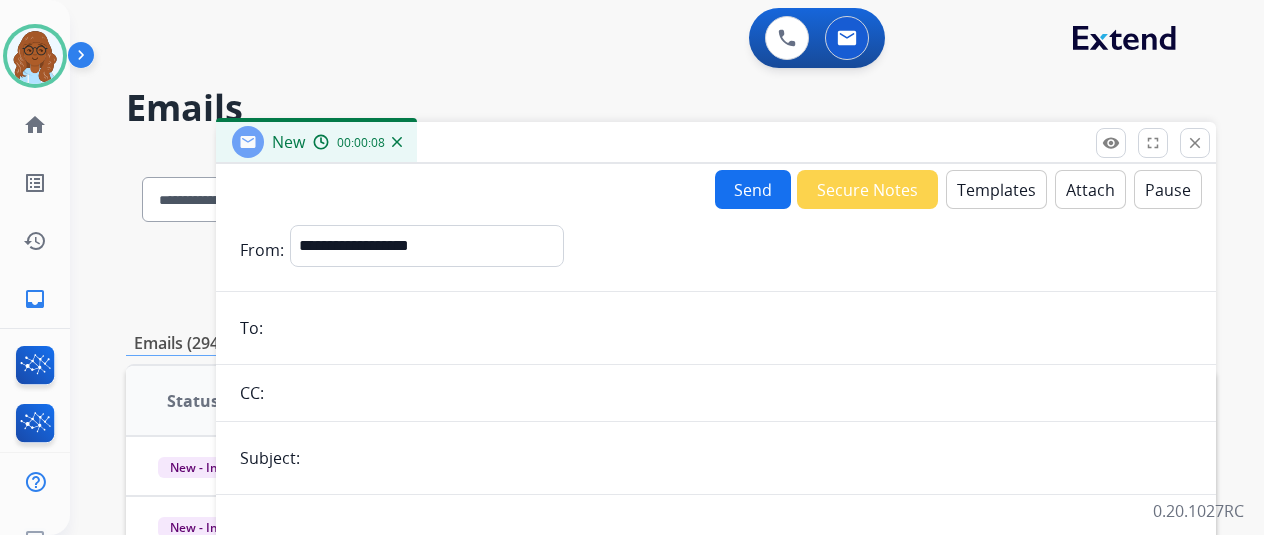 click at bounding box center [730, 328] 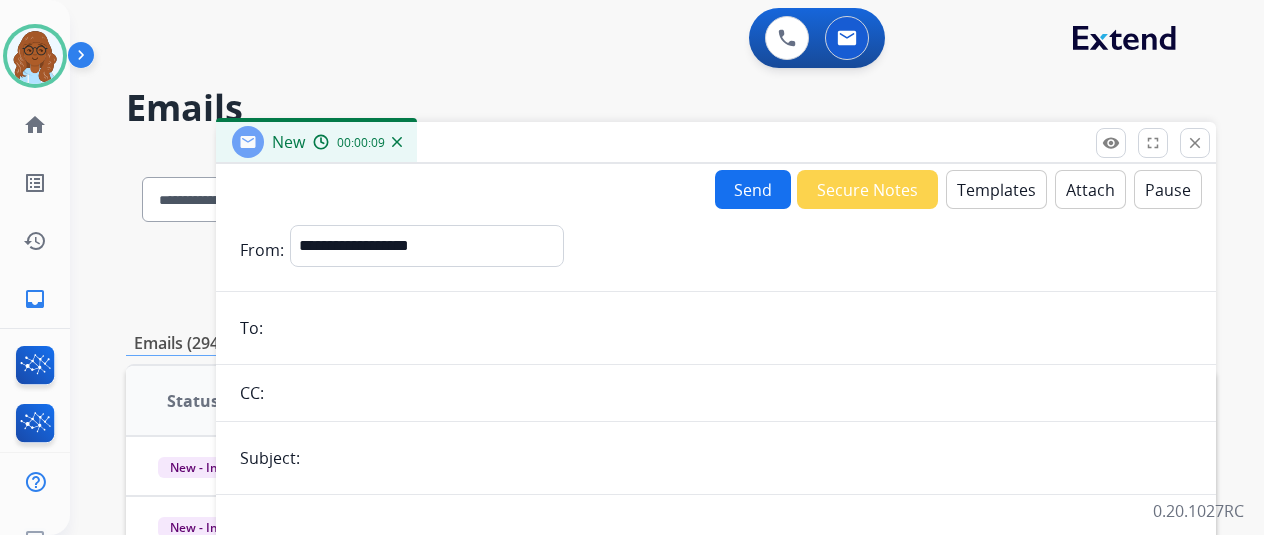 paste on "**********" 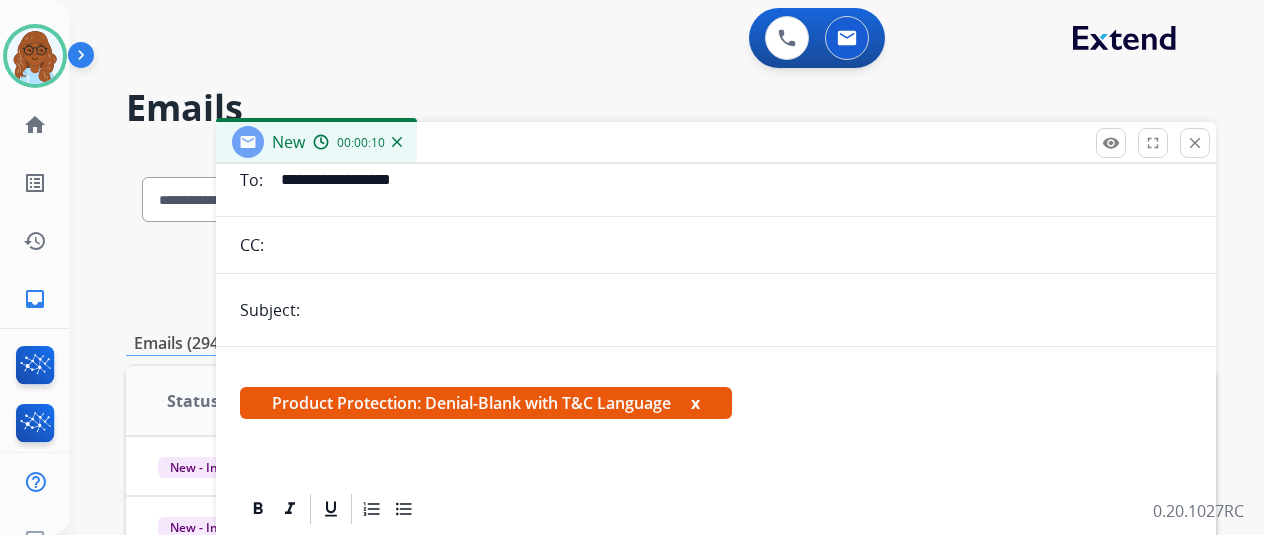 scroll, scrollTop: 300, scrollLeft: 0, axis: vertical 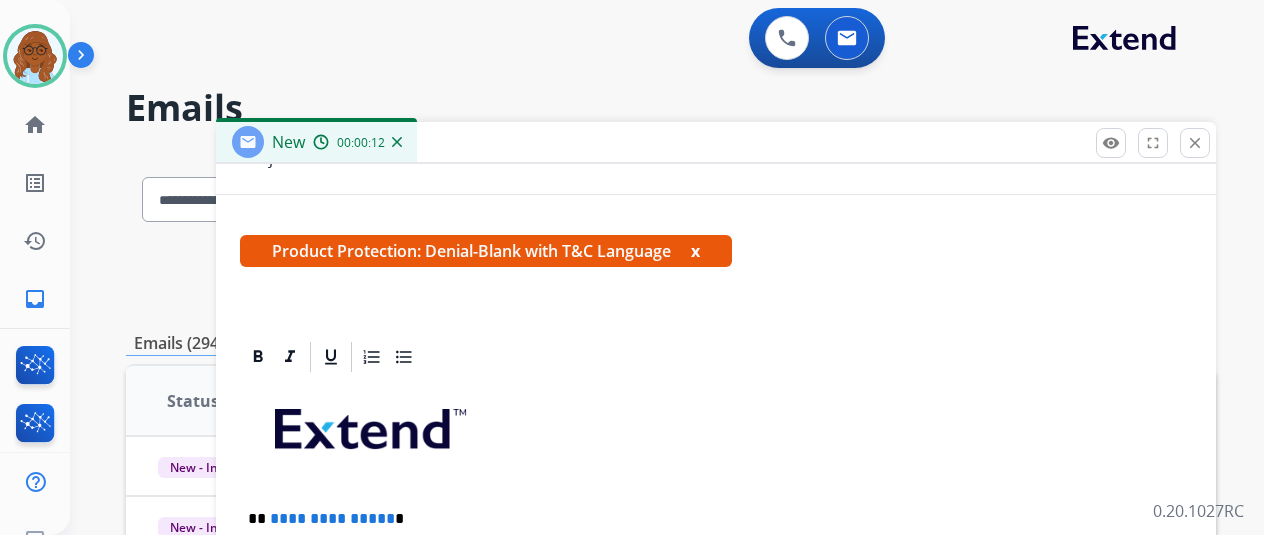 type on "**********" 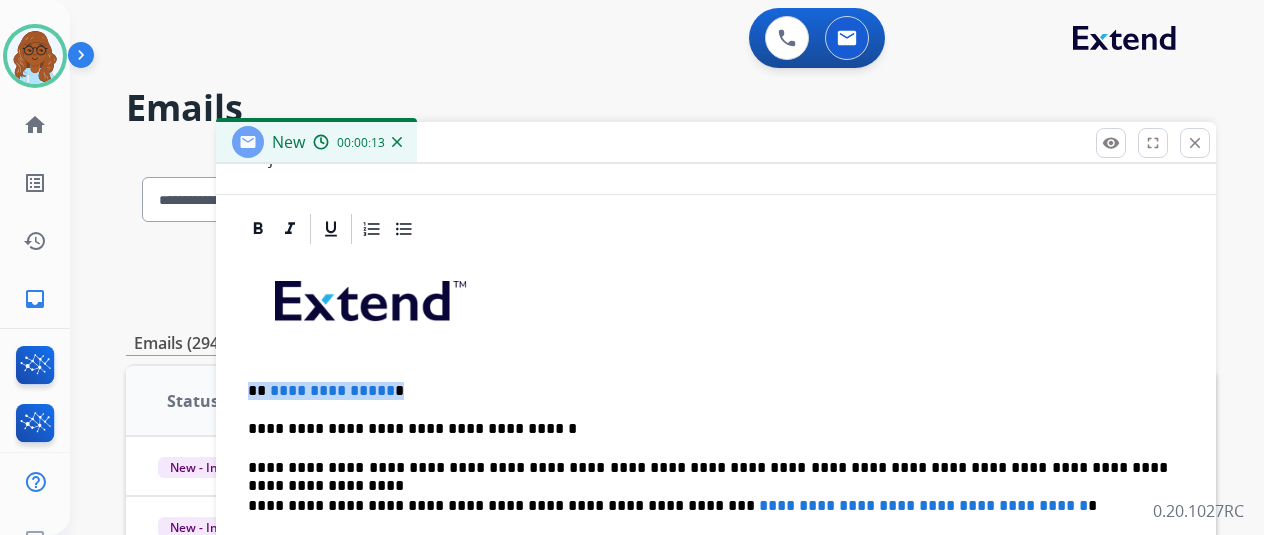 drag, startPoint x: 423, startPoint y: 373, endPoint x: 248, endPoint y: 373, distance: 175 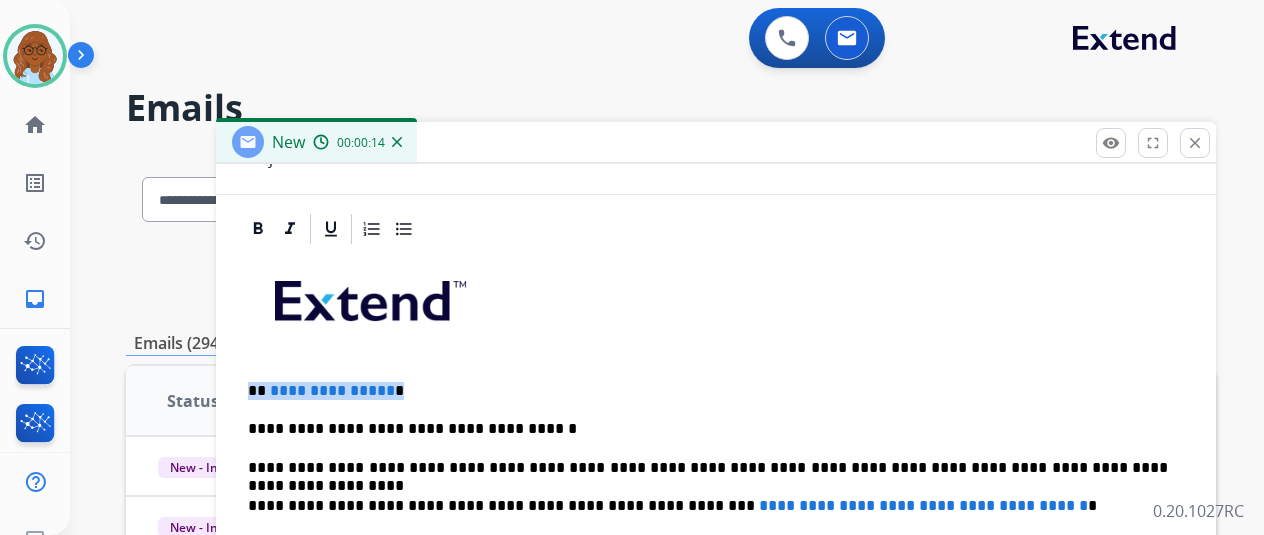 type 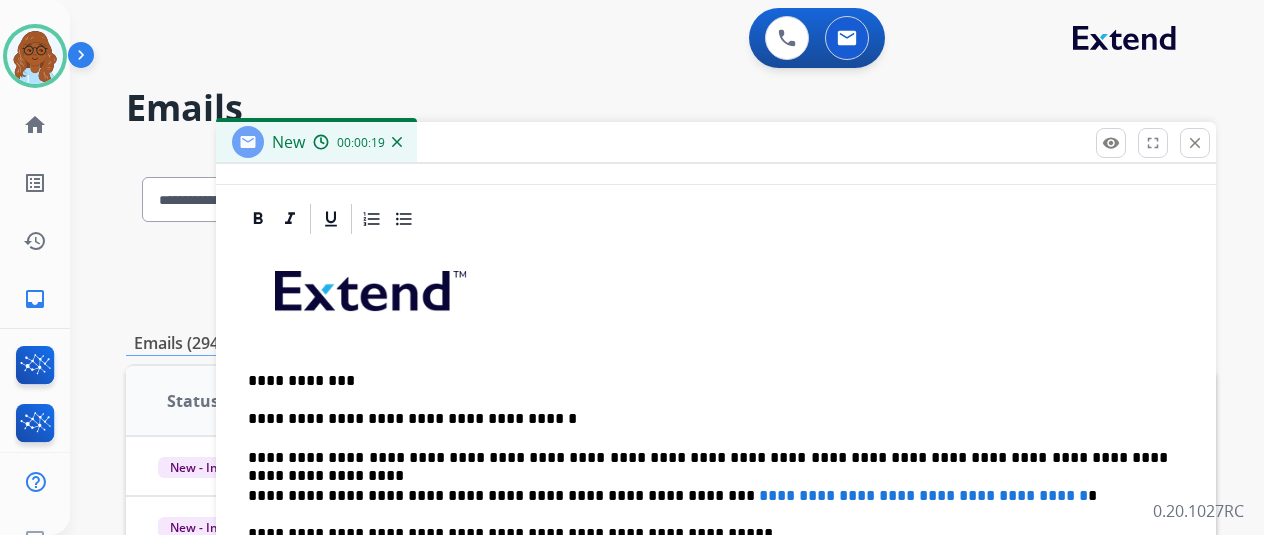 scroll, scrollTop: 314, scrollLeft: 0, axis: vertical 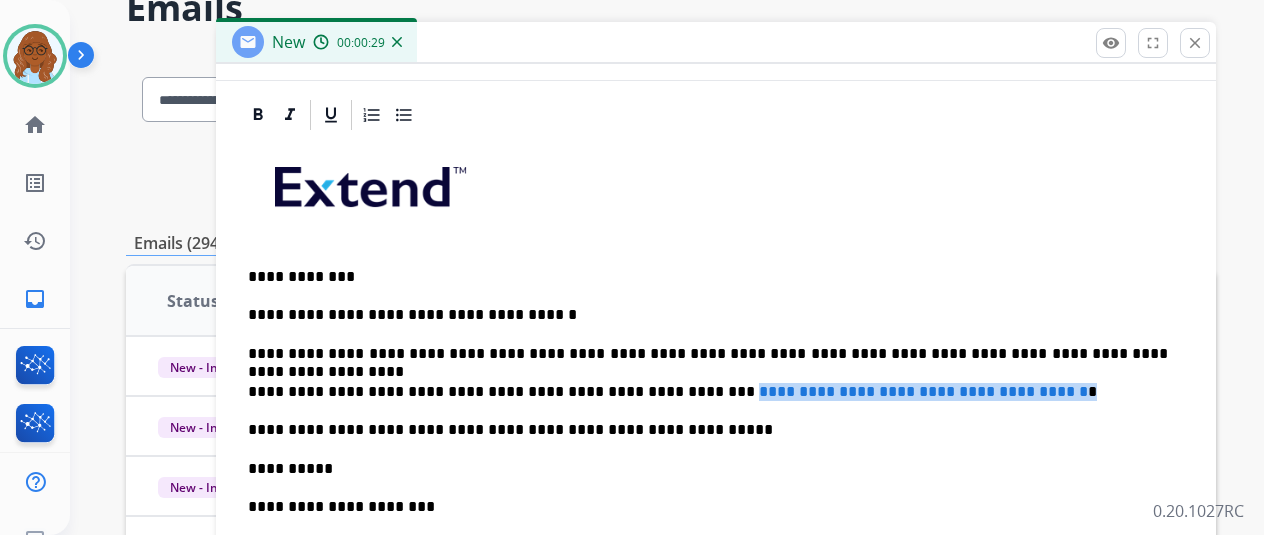 drag, startPoint x: 1004, startPoint y: 394, endPoint x: 674, endPoint y: 388, distance: 330.05453 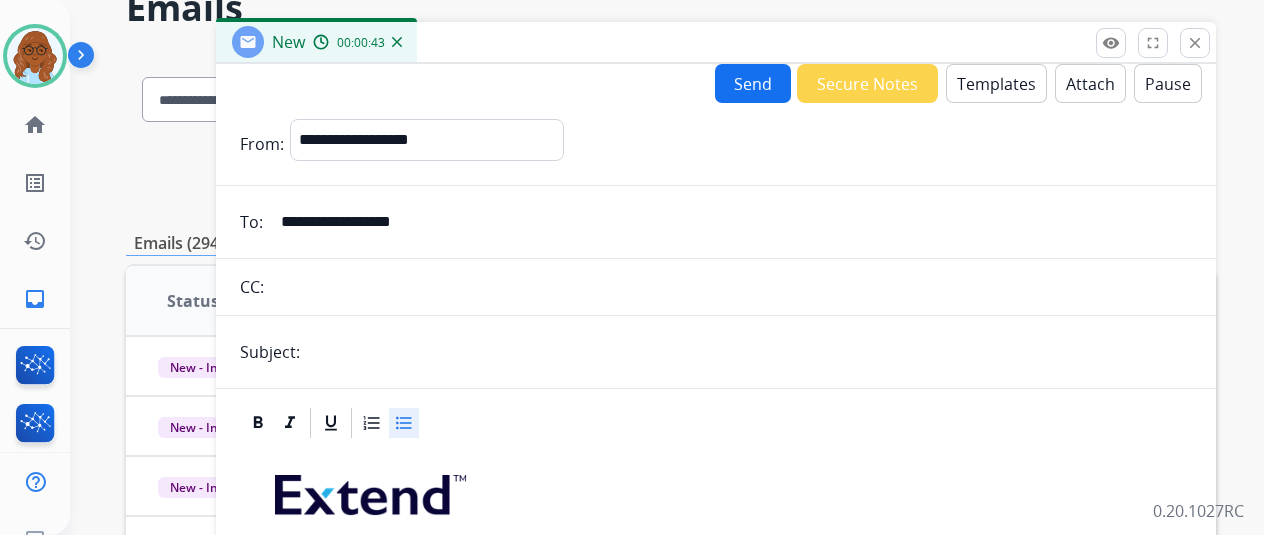 scroll, scrollTop: 0, scrollLeft: 0, axis: both 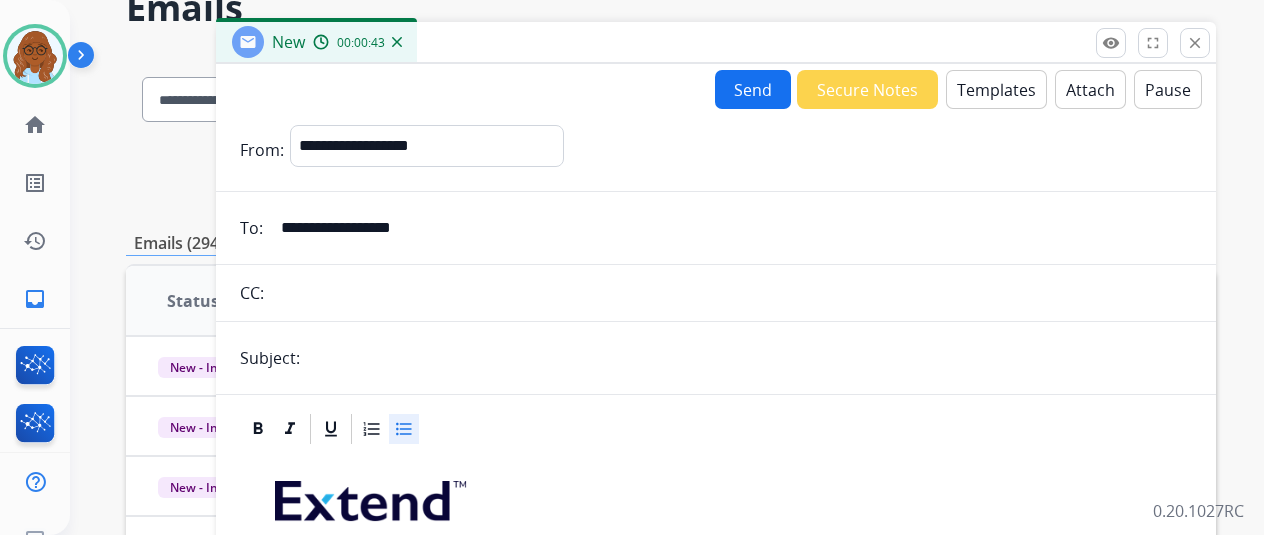 click on "Attach" at bounding box center [1090, 89] 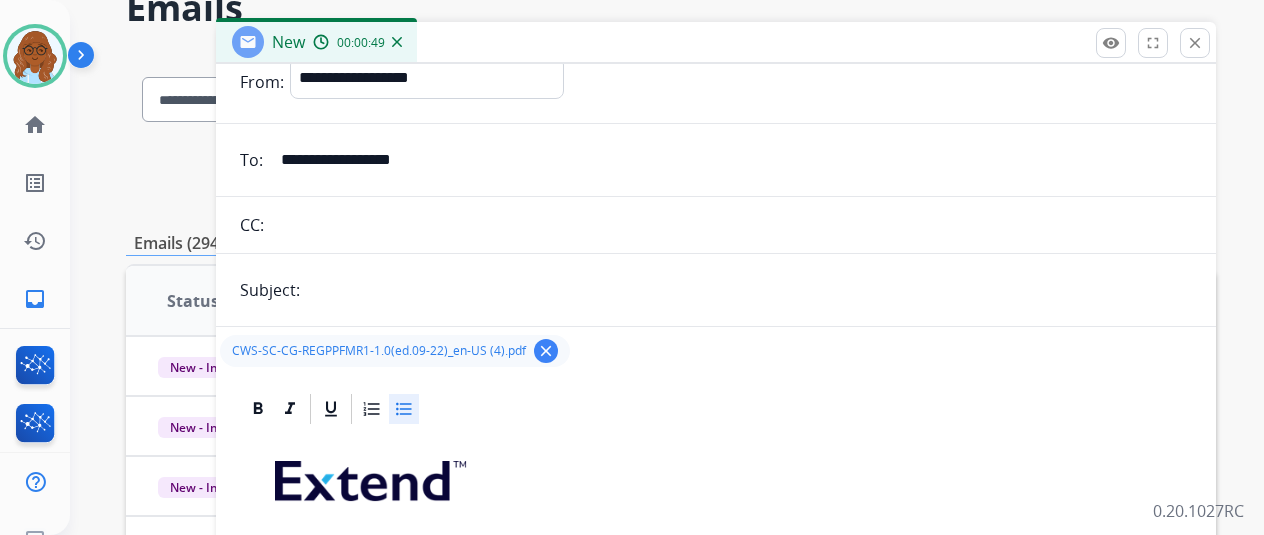 scroll, scrollTop: 100, scrollLeft: 0, axis: vertical 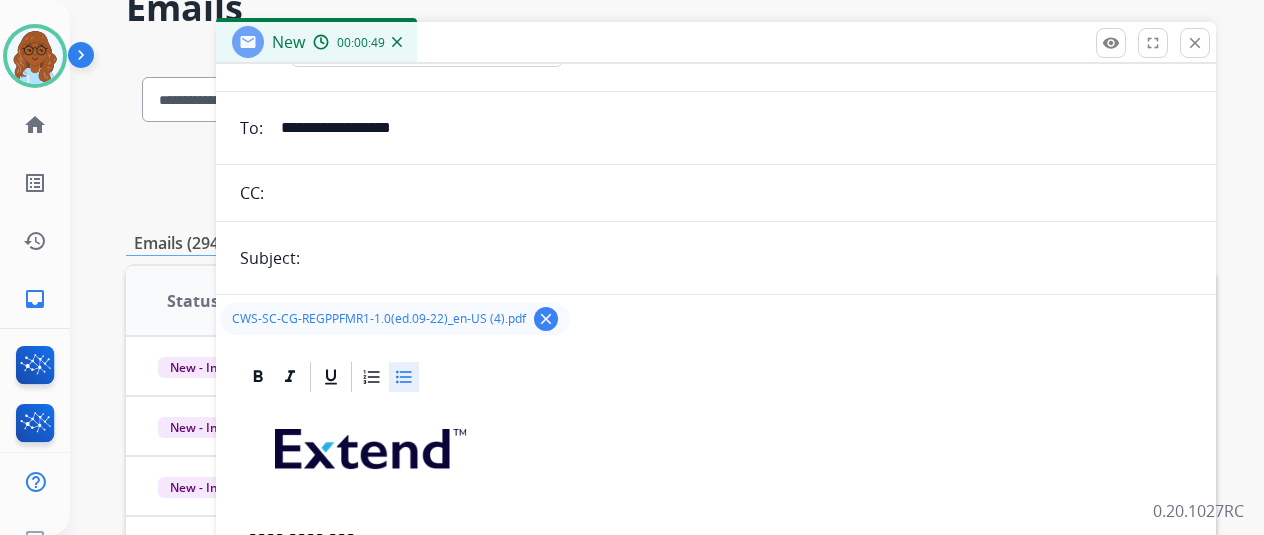 click at bounding box center [749, 258] 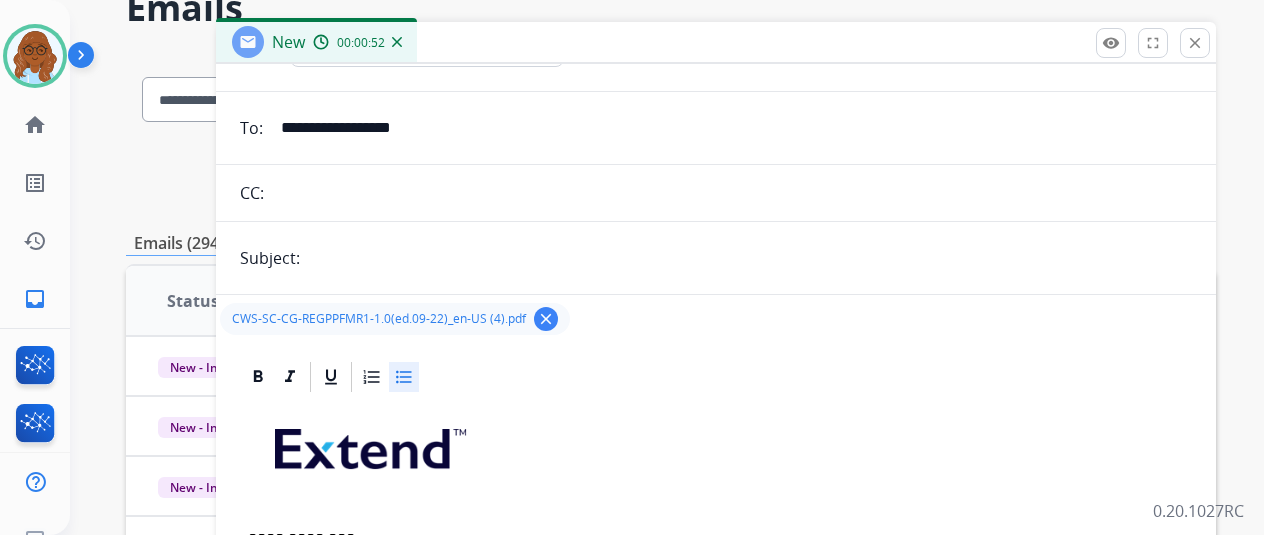 type on "**********" 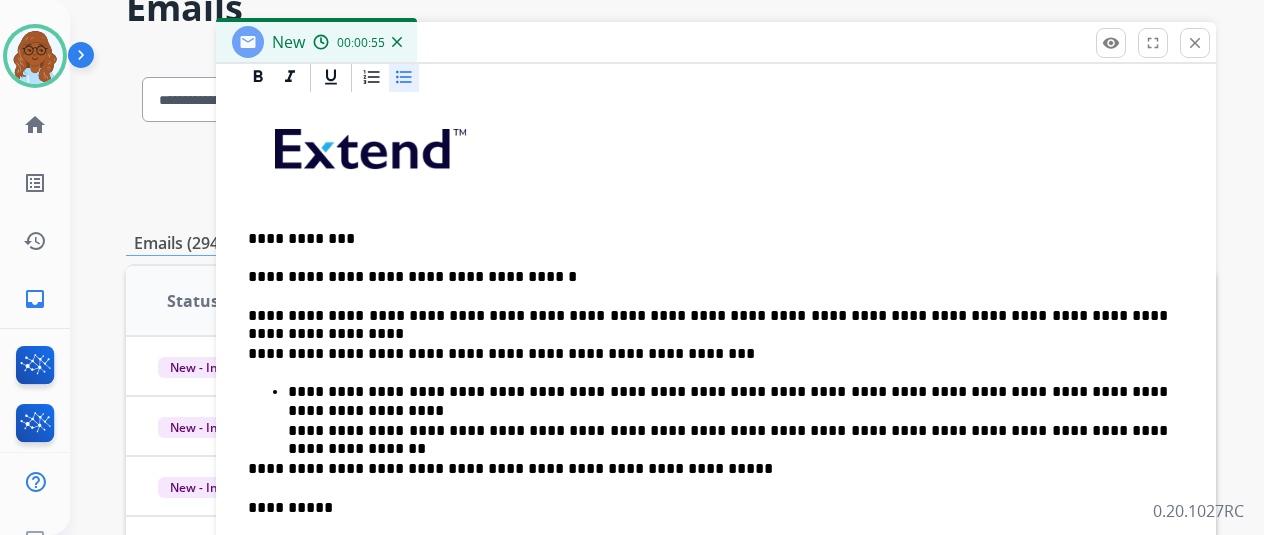 scroll, scrollTop: 438, scrollLeft: 0, axis: vertical 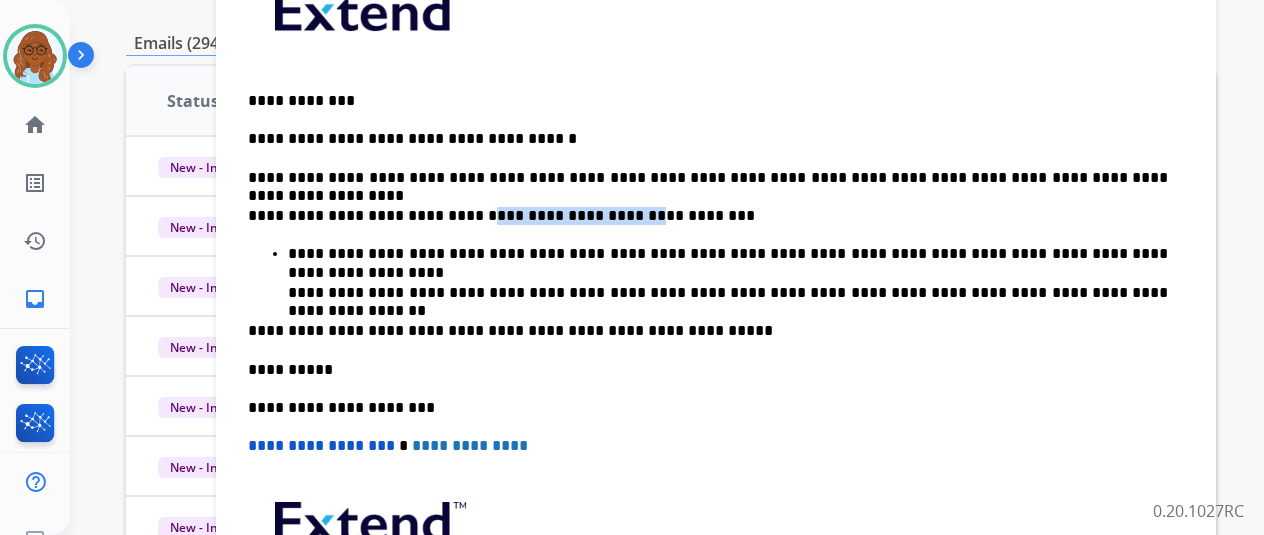 drag, startPoint x: 464, startPoint y: 208, endPoint x: 609, endPoint y: 215, distance: 145.16887 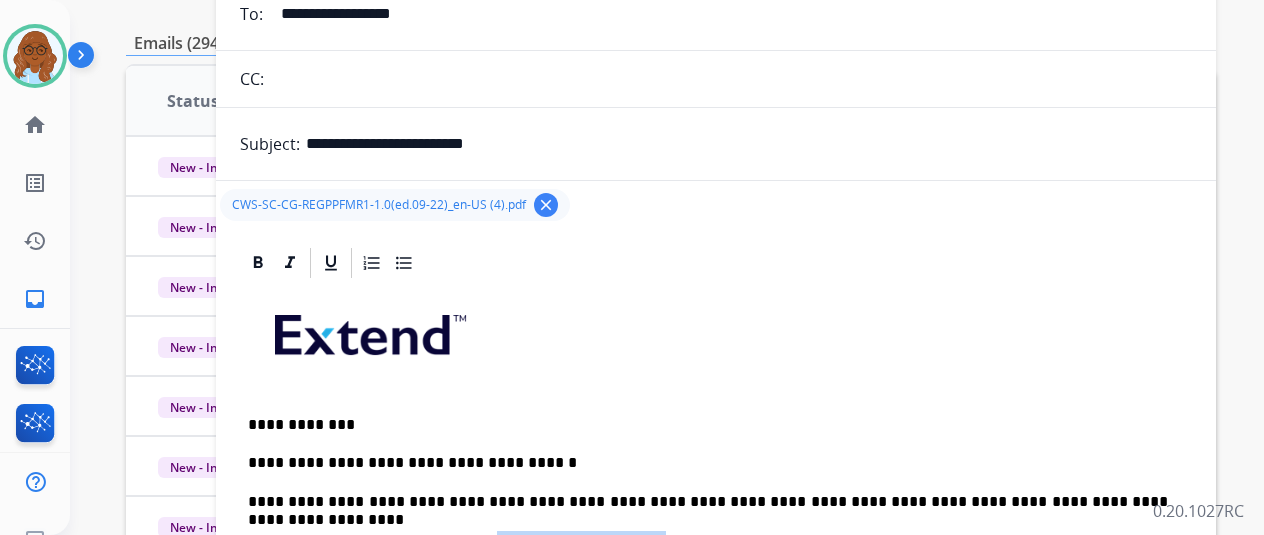 scroll, scrollTop: 0, scrollLeft: 0, axis: both 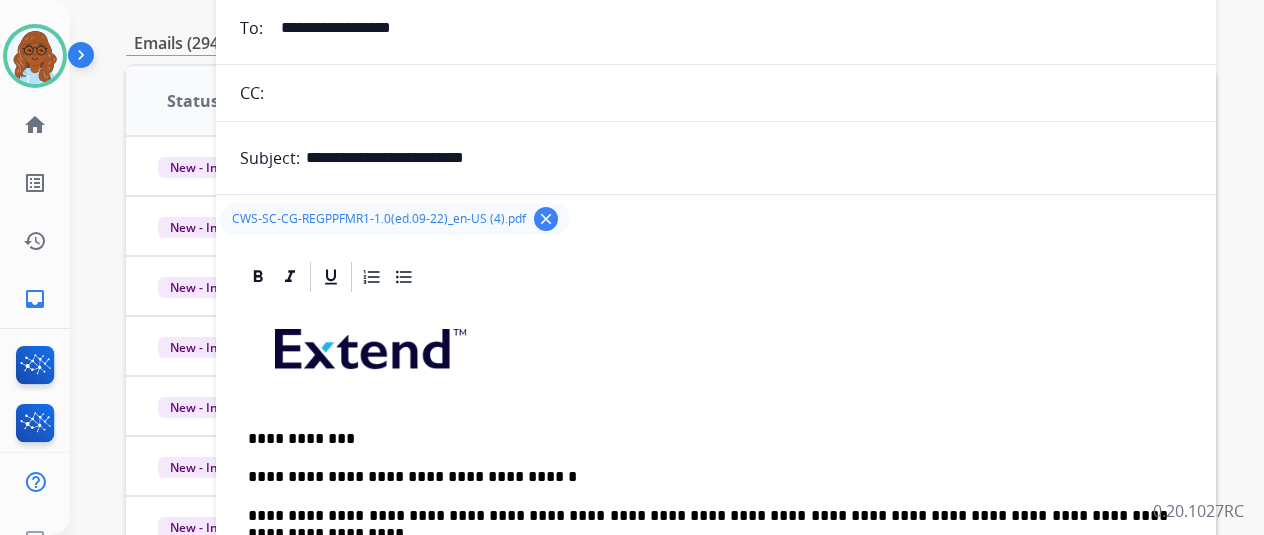 drag, startPoint x: 267, startPoint y: 277, endPoint x: 314, endPoint y: 282, distance: 47.26521 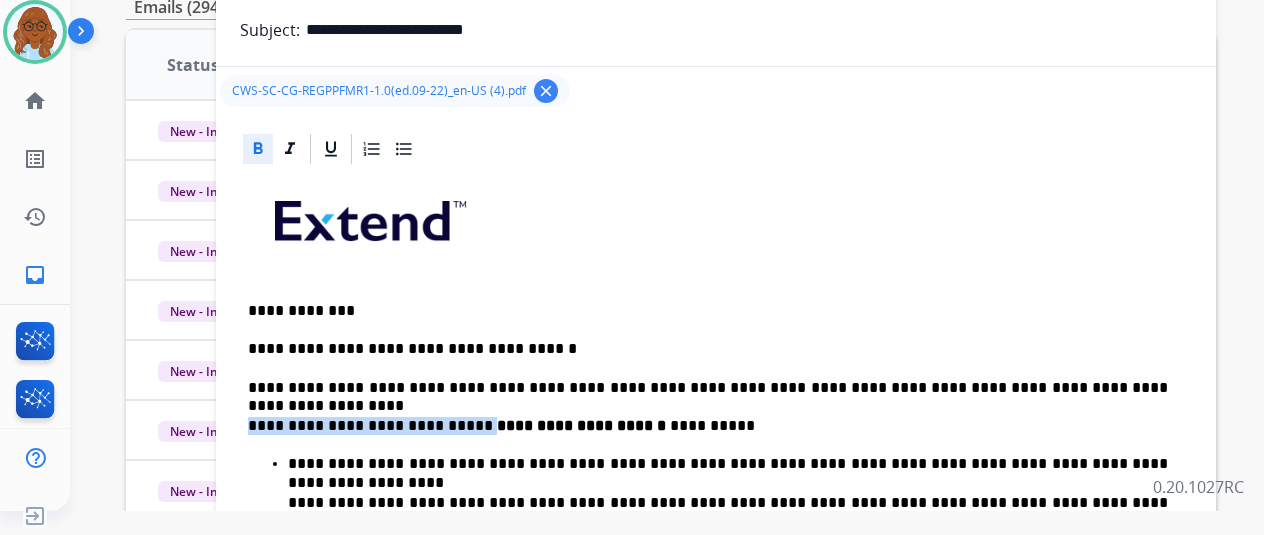 scroll, scrollTop: 200, scrollLeft: 0, axis: vertical 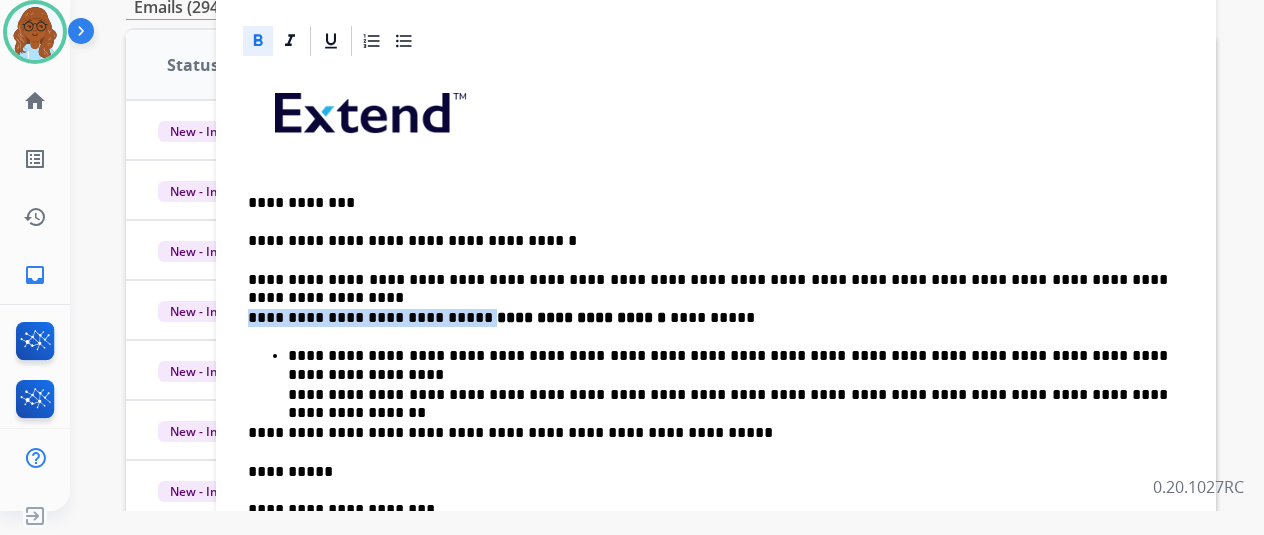 click on "**********" at bounding box center [708, 318] 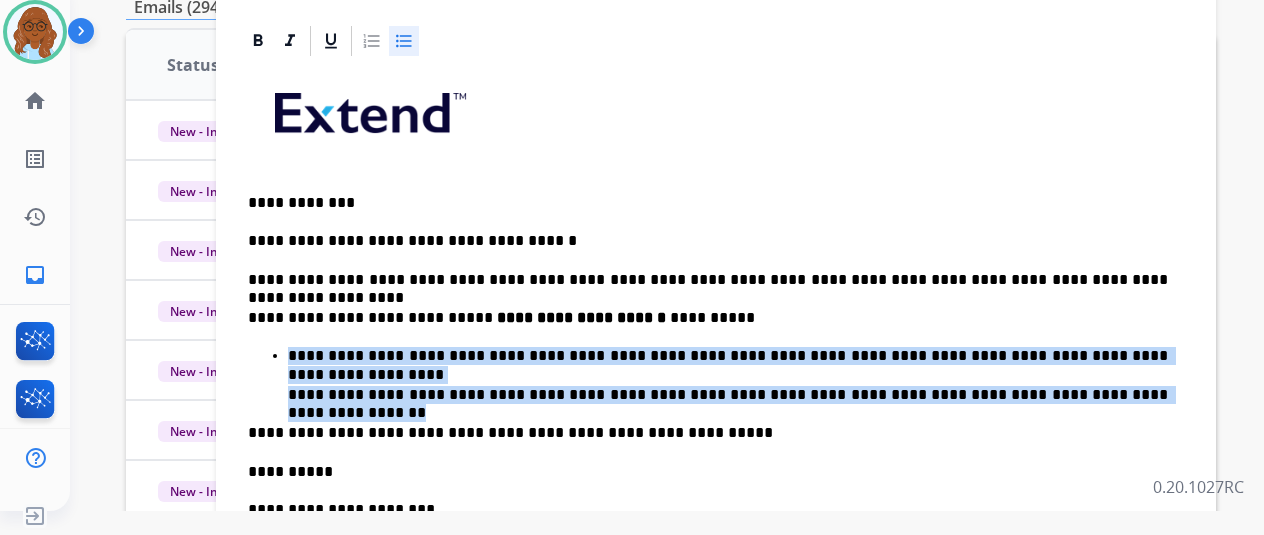 drag, startPoint x: 1114, startPoint y: 393, endPoint x: 302, endPoint y: 354, distance: 812.93604 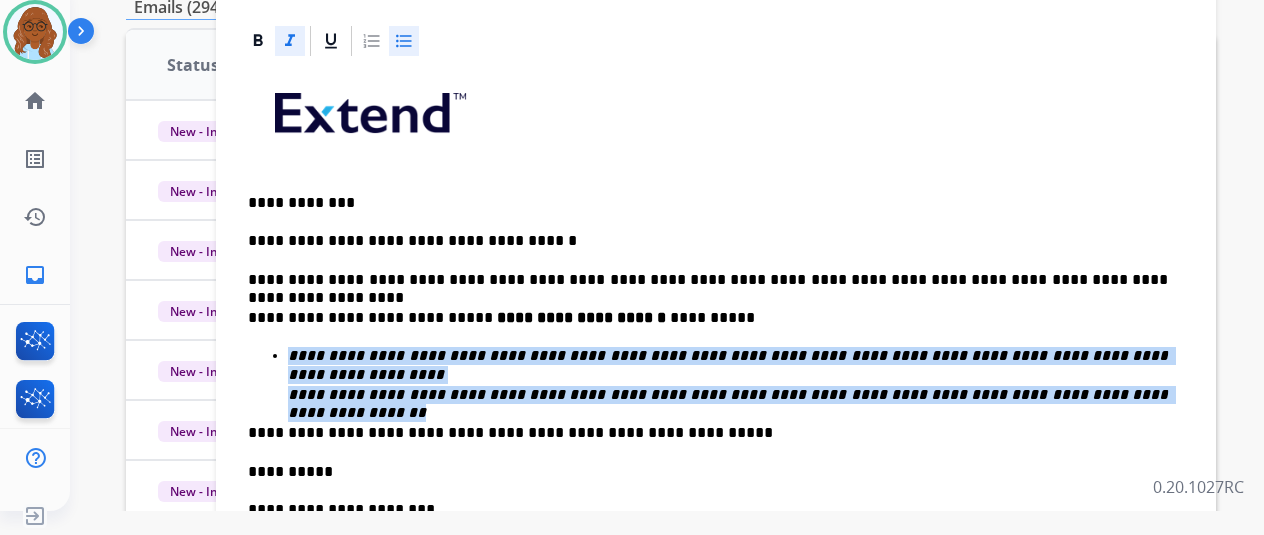 click 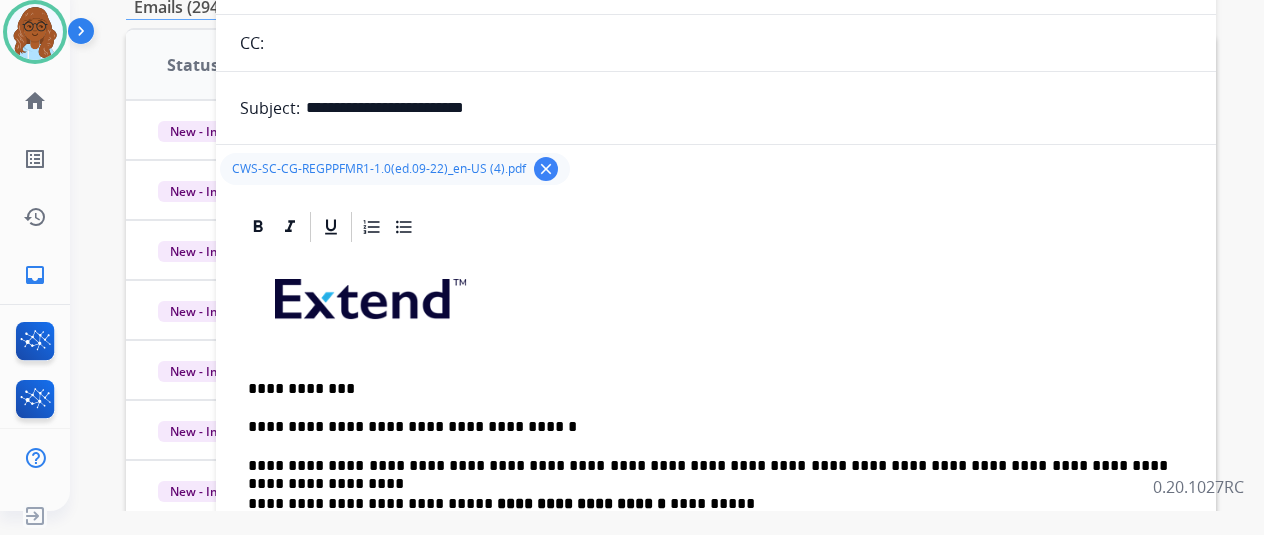 scroll, scrollTop: 0, scrollLeft: 0, axis: both 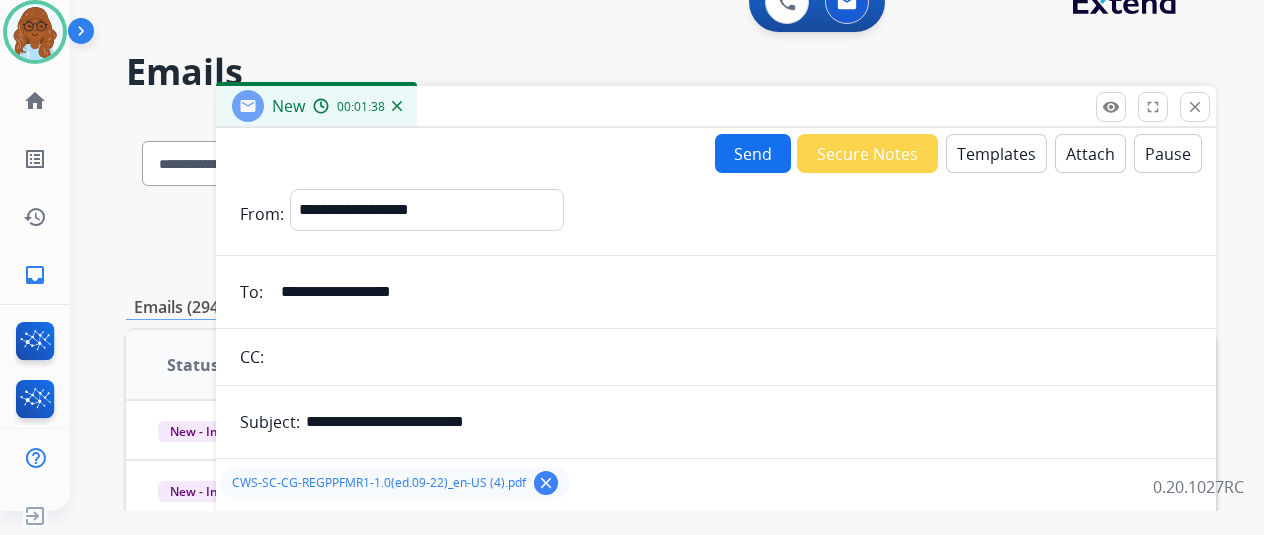 click on "Send" at bounding box center (753, 153) 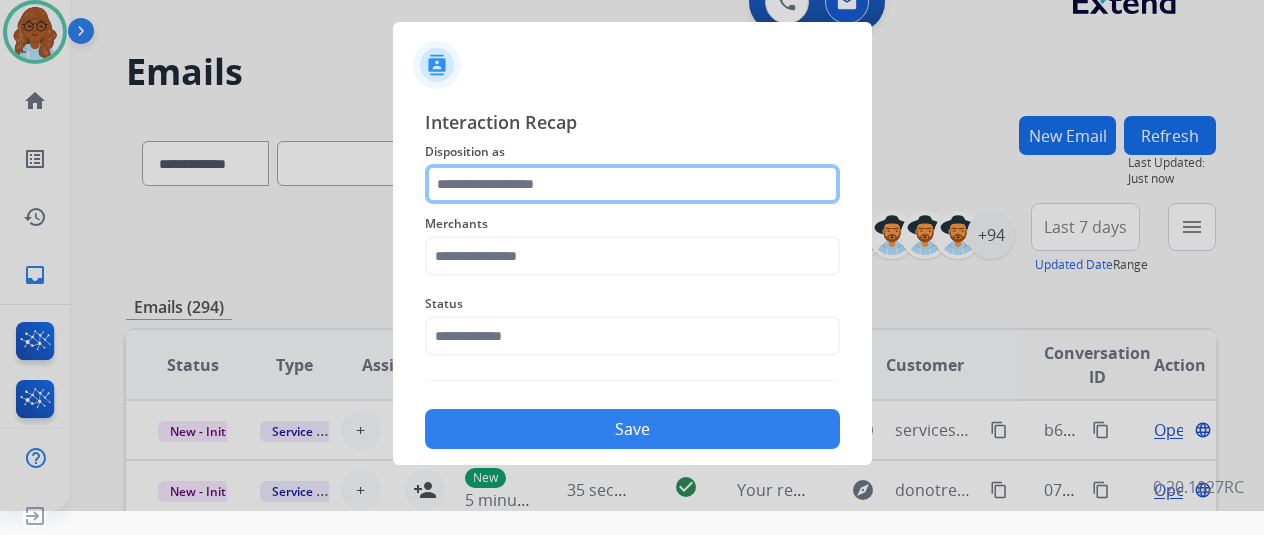 click 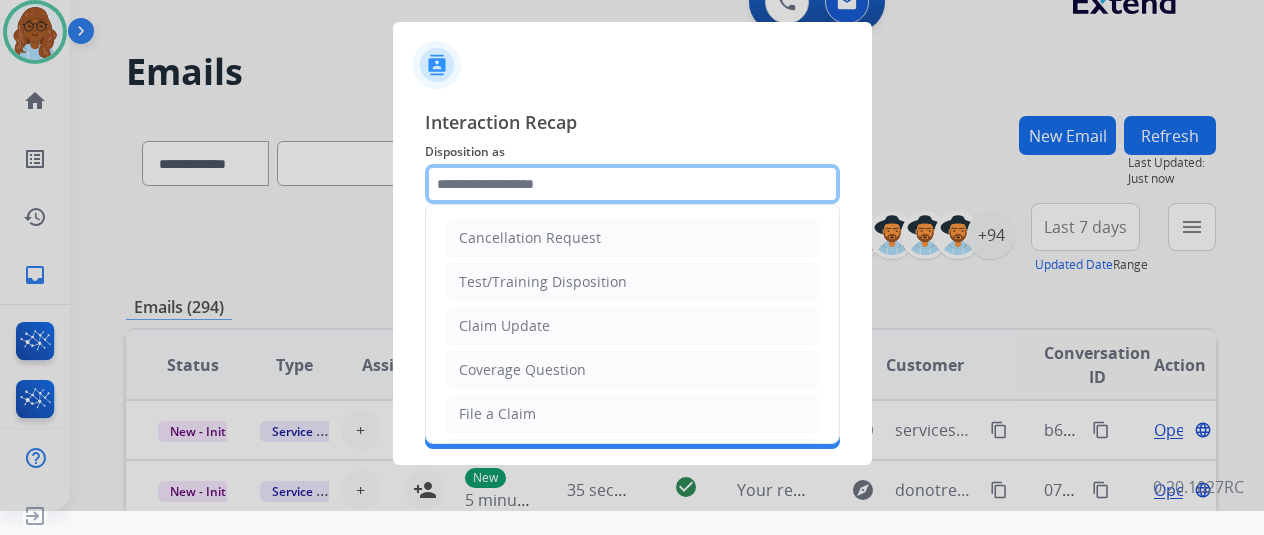 click 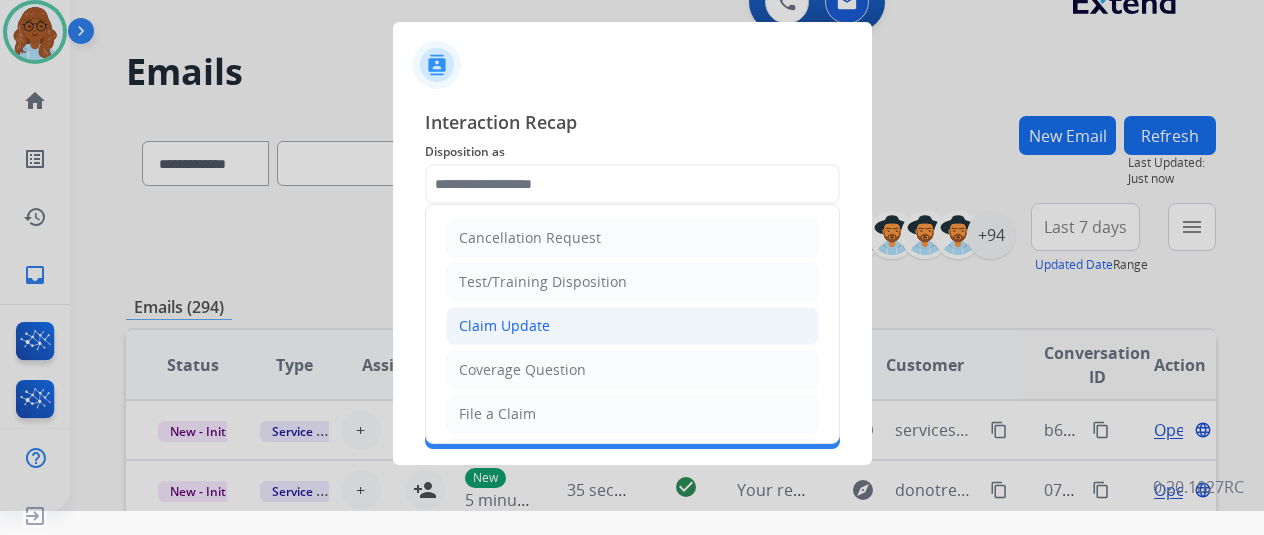 click on "Claim Update" 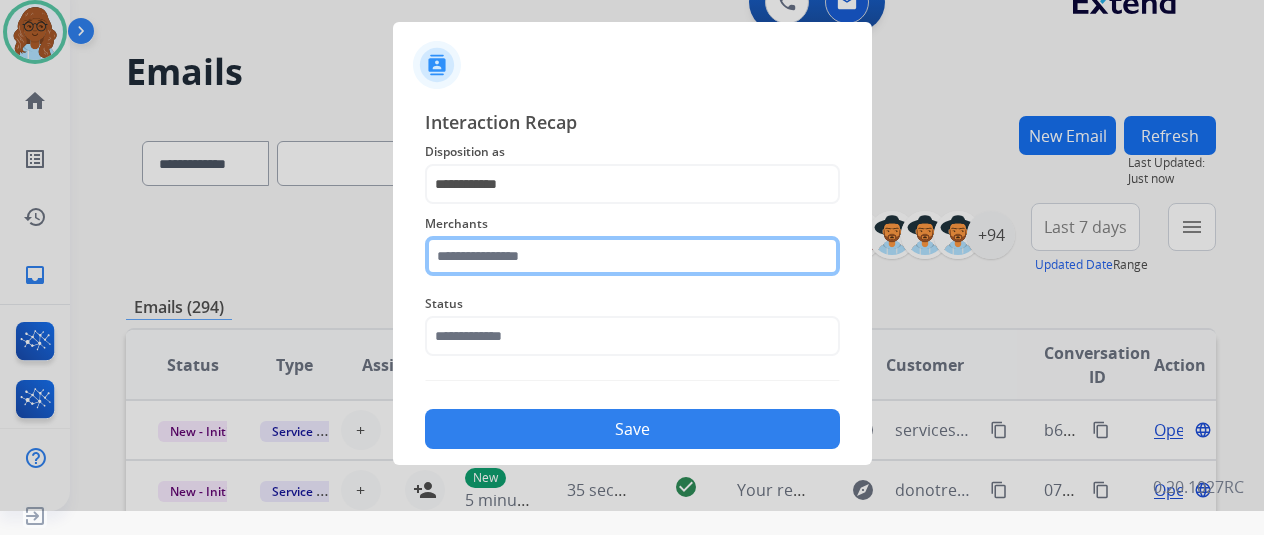 click 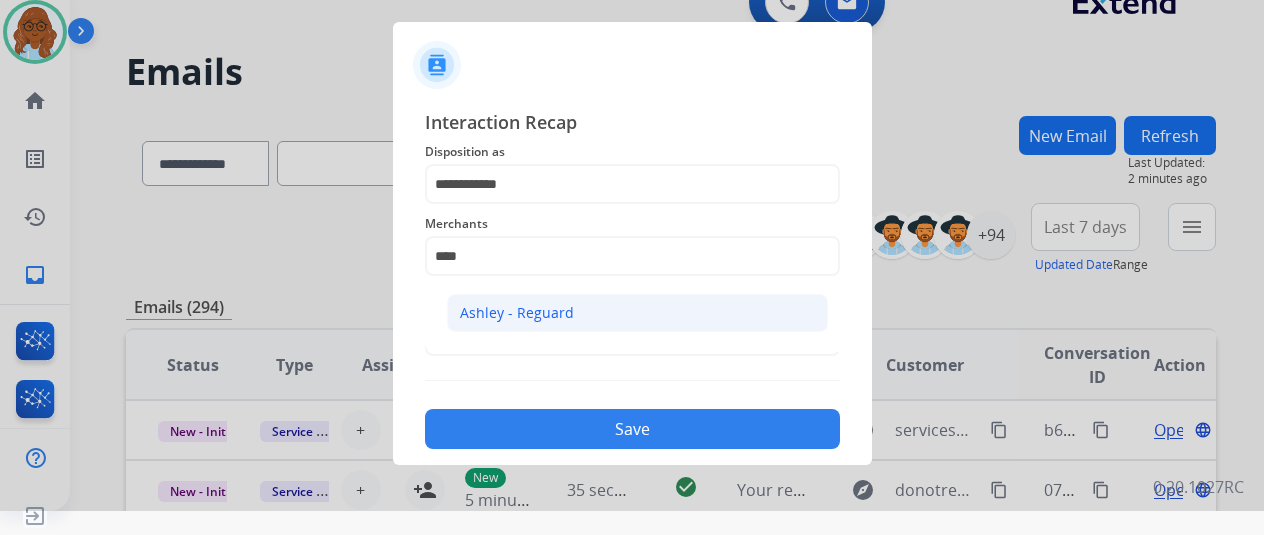 click on "Ashley - Reguard" 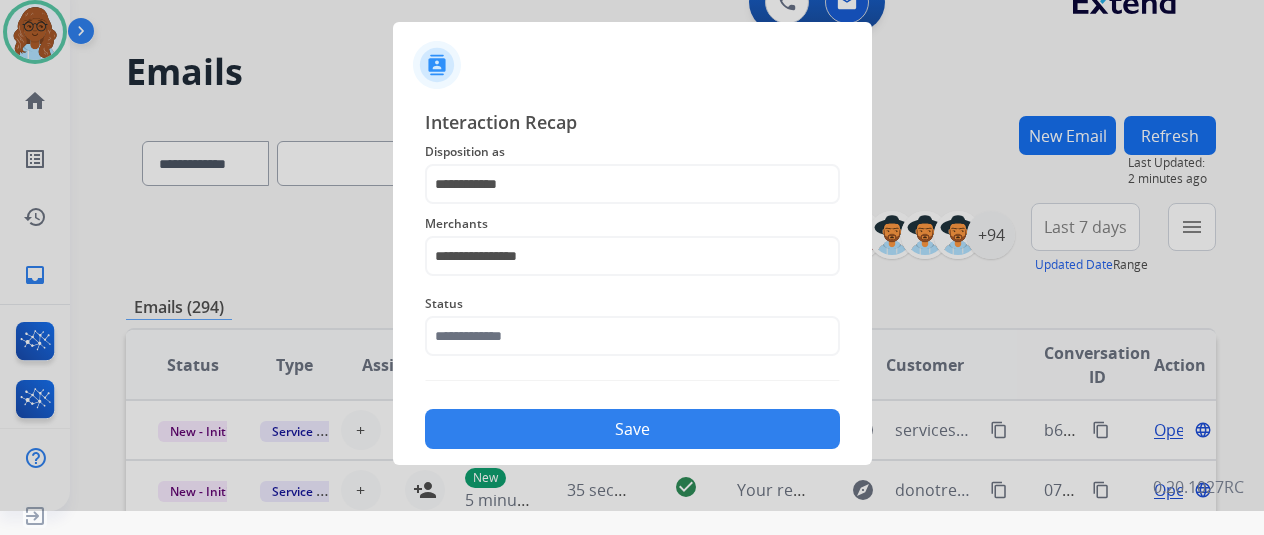 click on "Status" 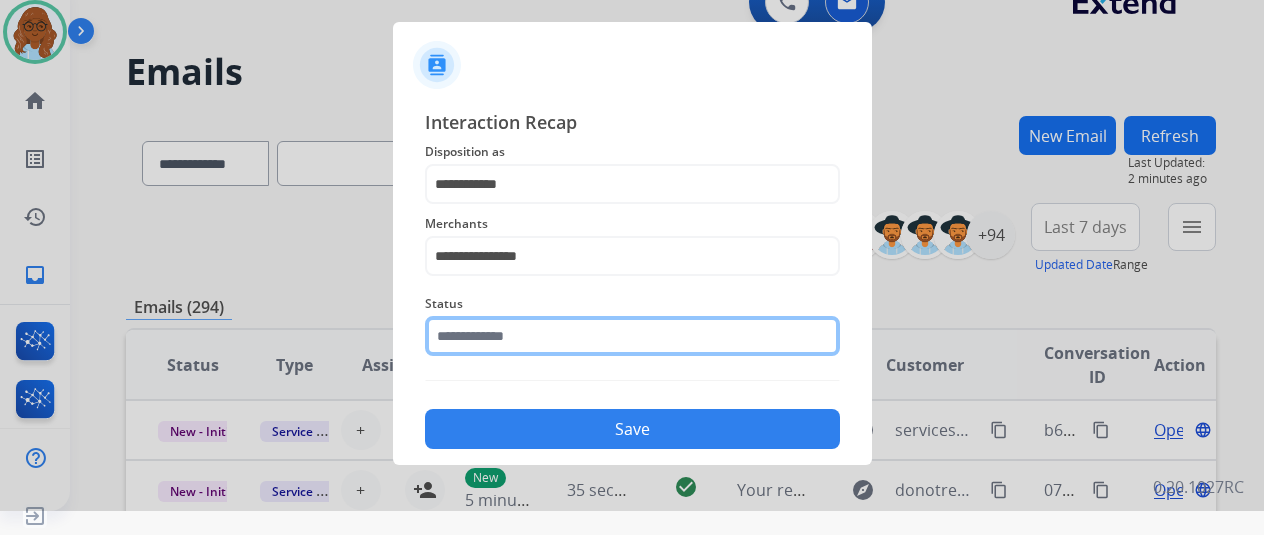 click 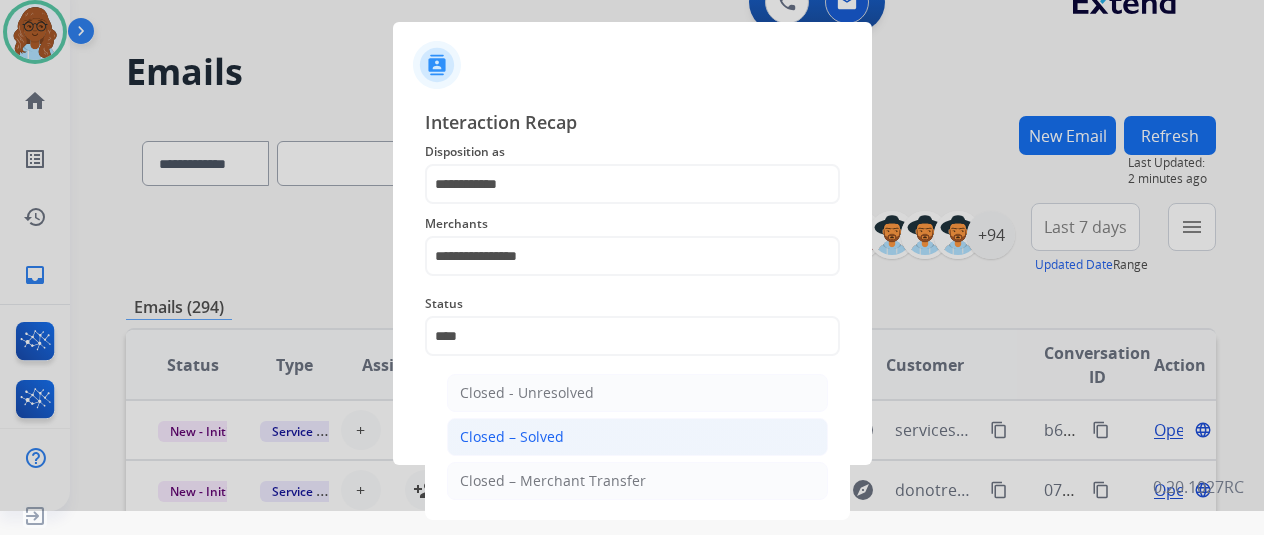 click on "Closed – Solved" 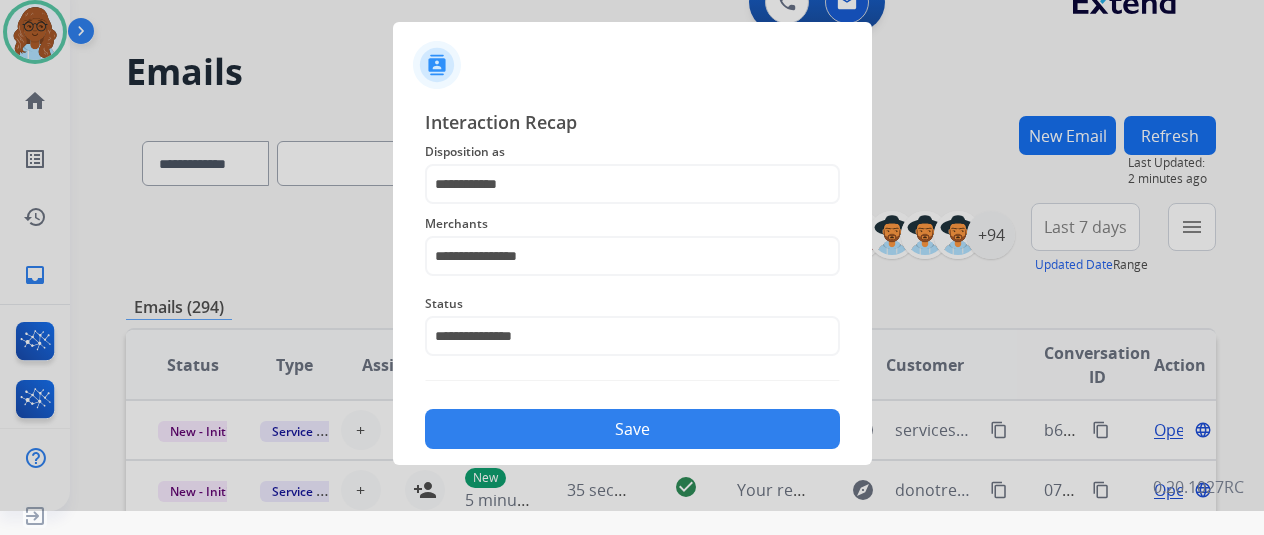 click on "Save" 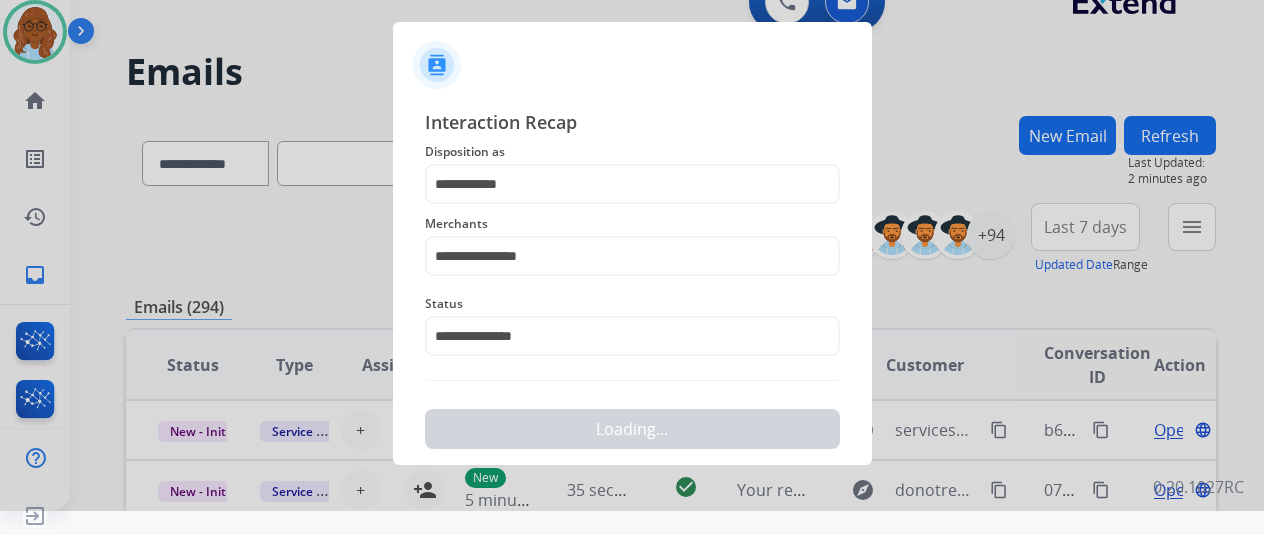 scroll, scrollTop: 0, scrollLeft: 0, axis: both 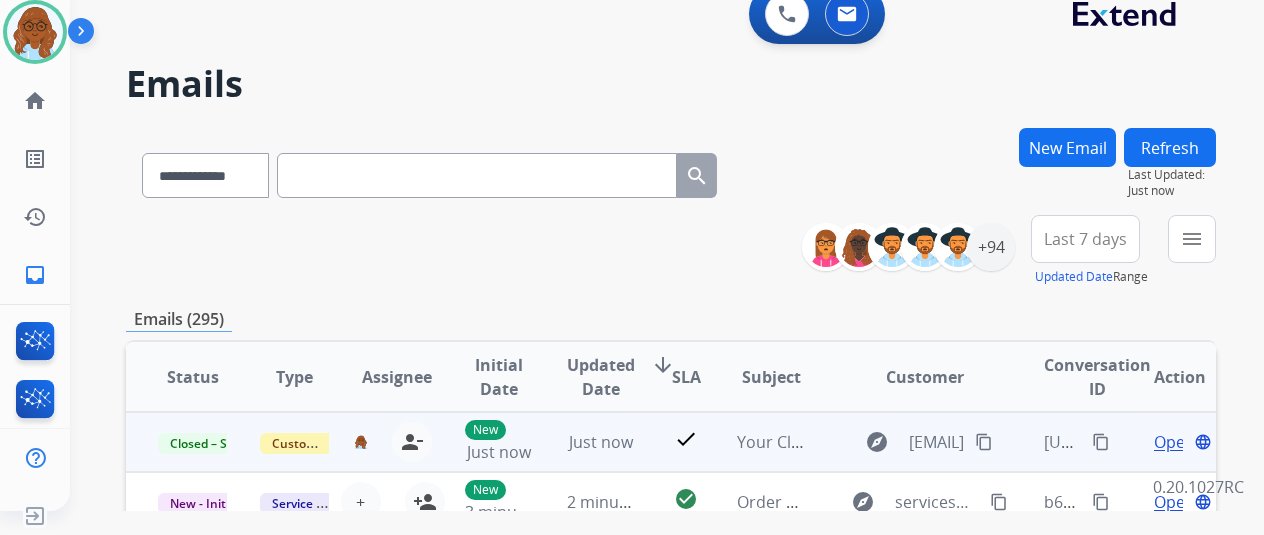 click on "content_copy" at bounding box center (1101, 442) 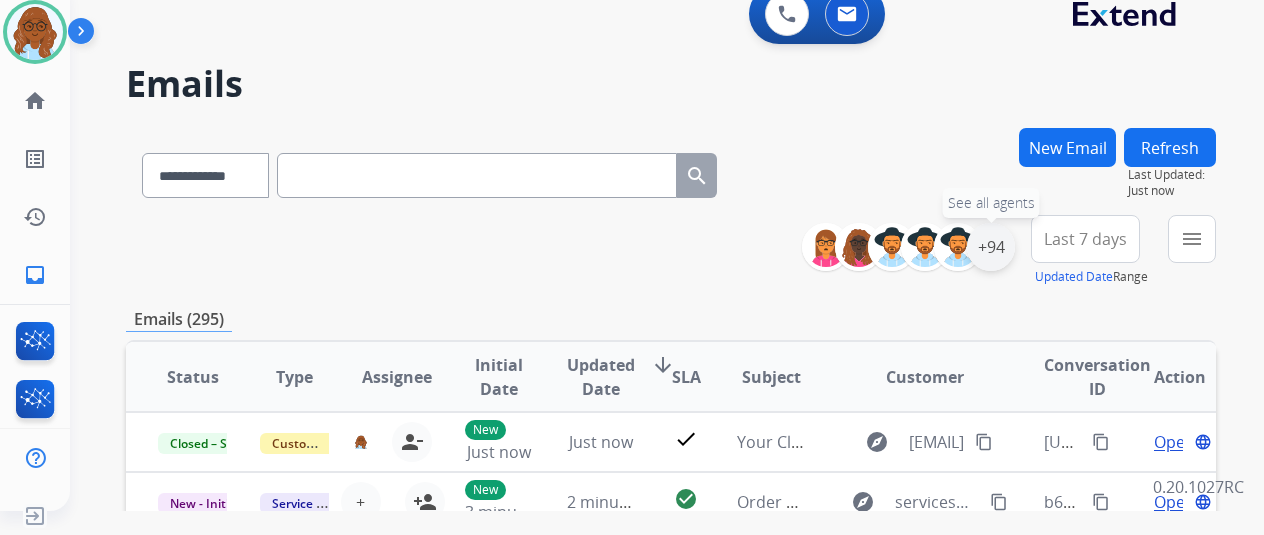 click on "+94" at bounding box center [991, 247] 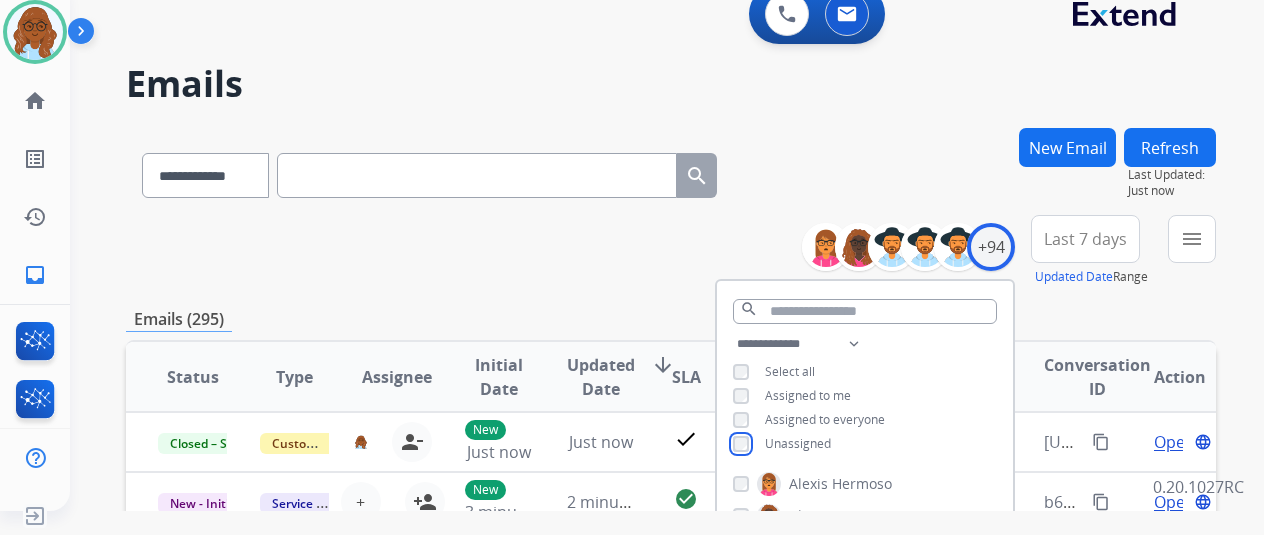 scroll, scrollTop: 300, scrollLeft: 0, axis: vertical 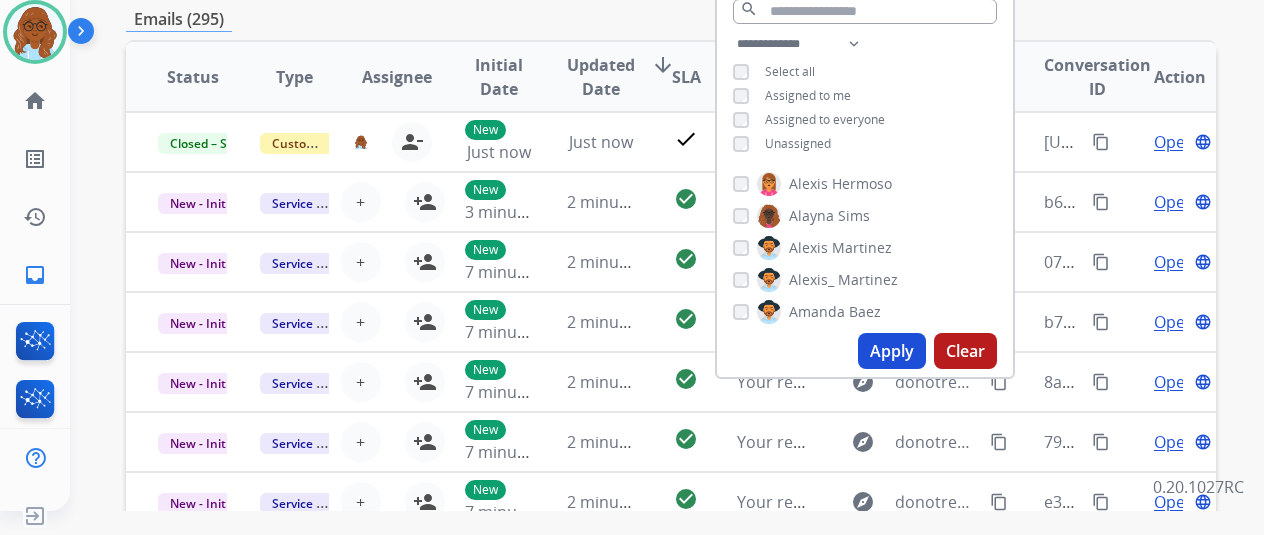 click on "Apply" at bounding box center (892, 351) 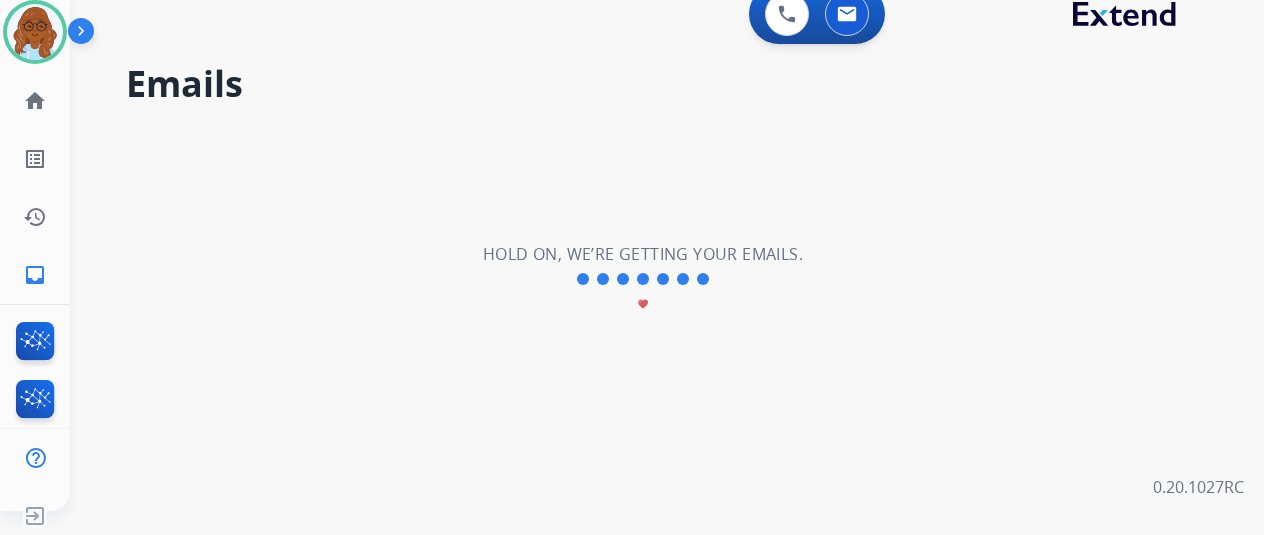 scroll, scrollTop: 0, scrollLeft: 0, axis: both 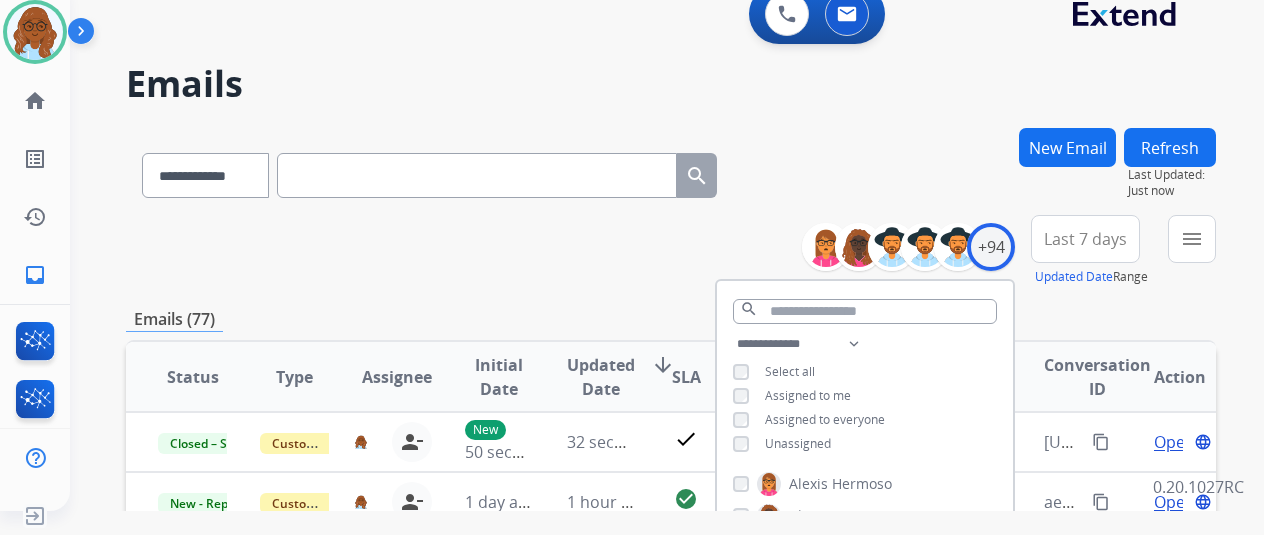 click on "Last 7 days" at bounding box center (1085, 239) 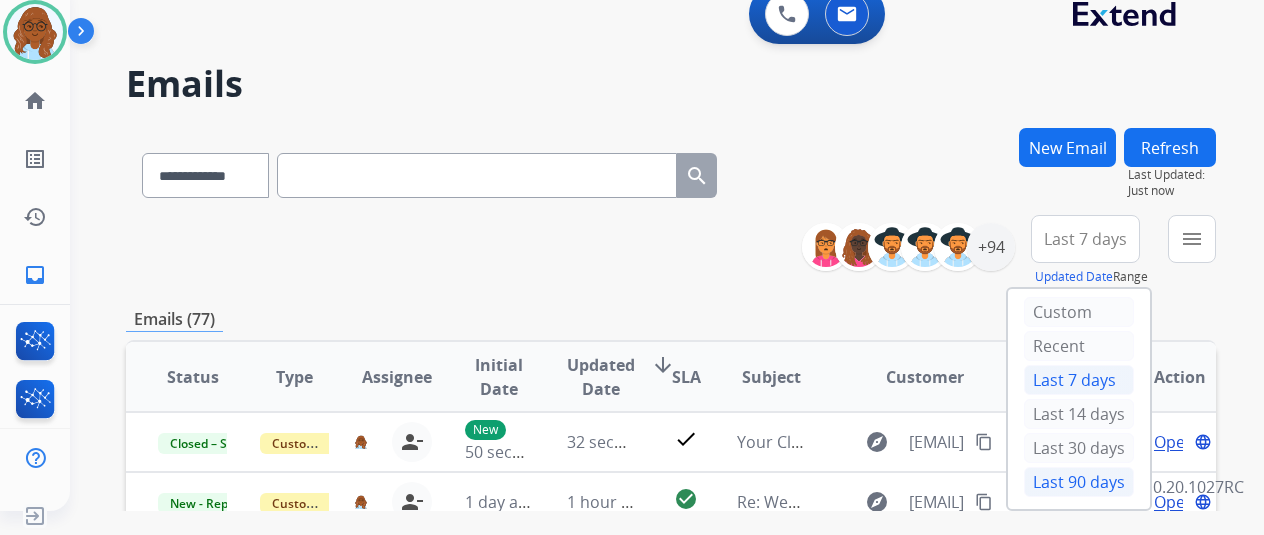 click on "Last 90 days" at bounding box center [1079, 482] 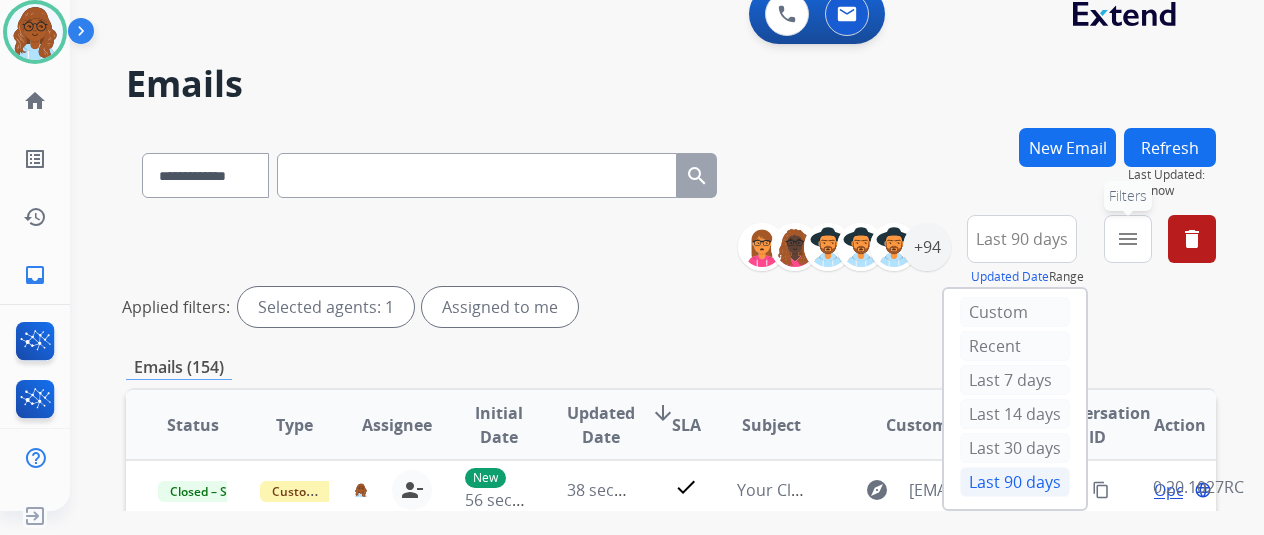 click on "menu" at bounding box center (1128, 239) 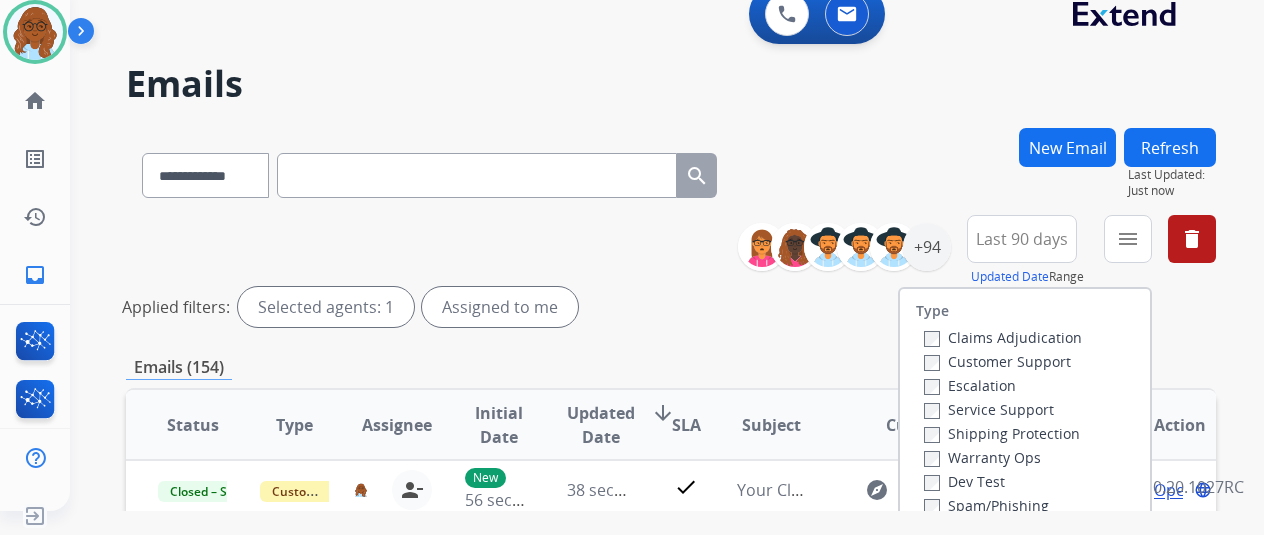scroll, scrollTop: 300, scrollLeft: 0, axis: vertical 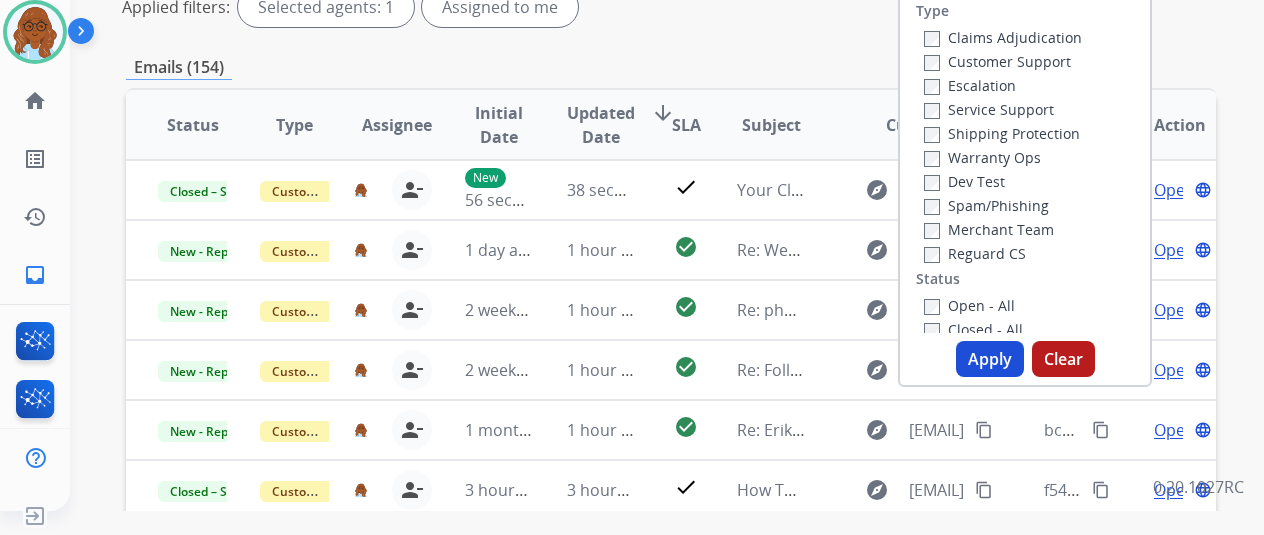 click on "Shipping Protection" at bounding box center [1002, 133] 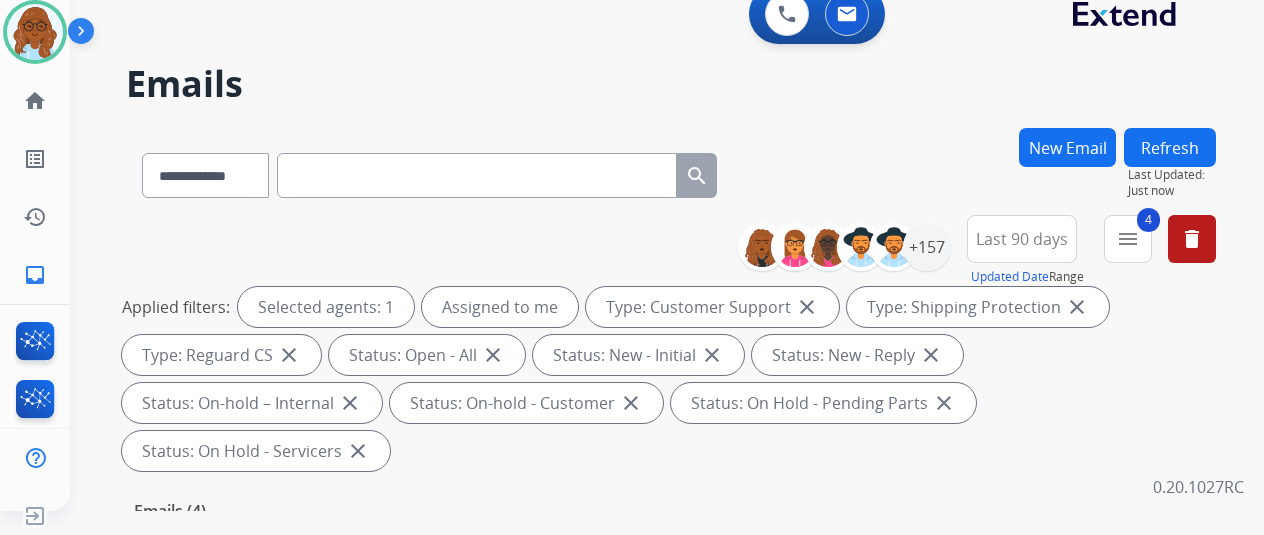 scroll, scrollTop: 300, scrollLeft: 0, axis: vertical 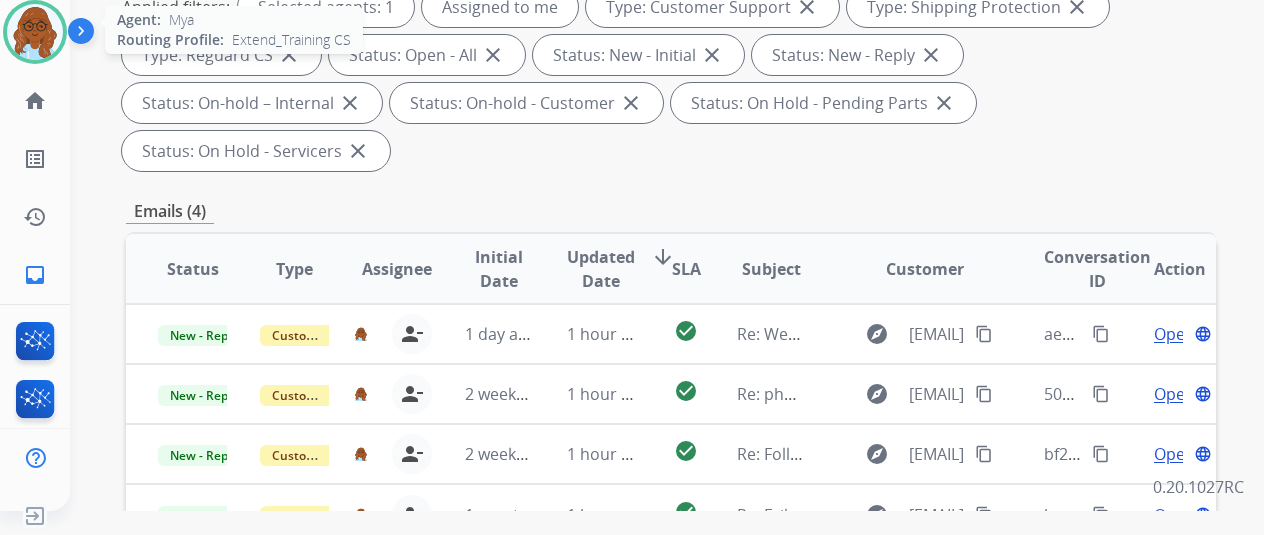 click at bounding box center (35, 32) 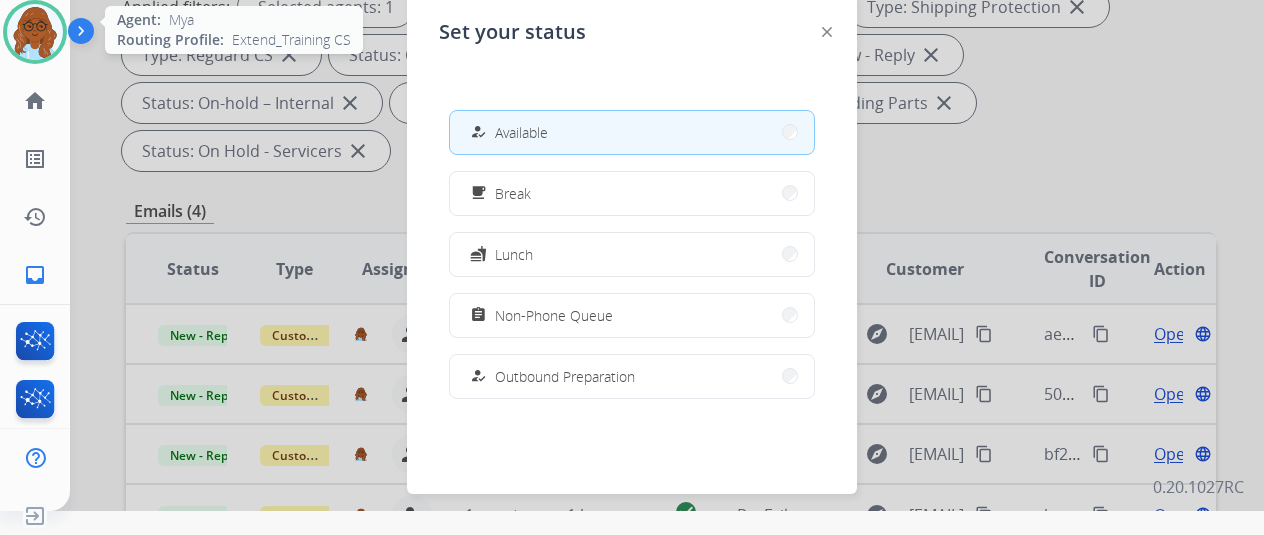 click at bounding box center (35, 32) 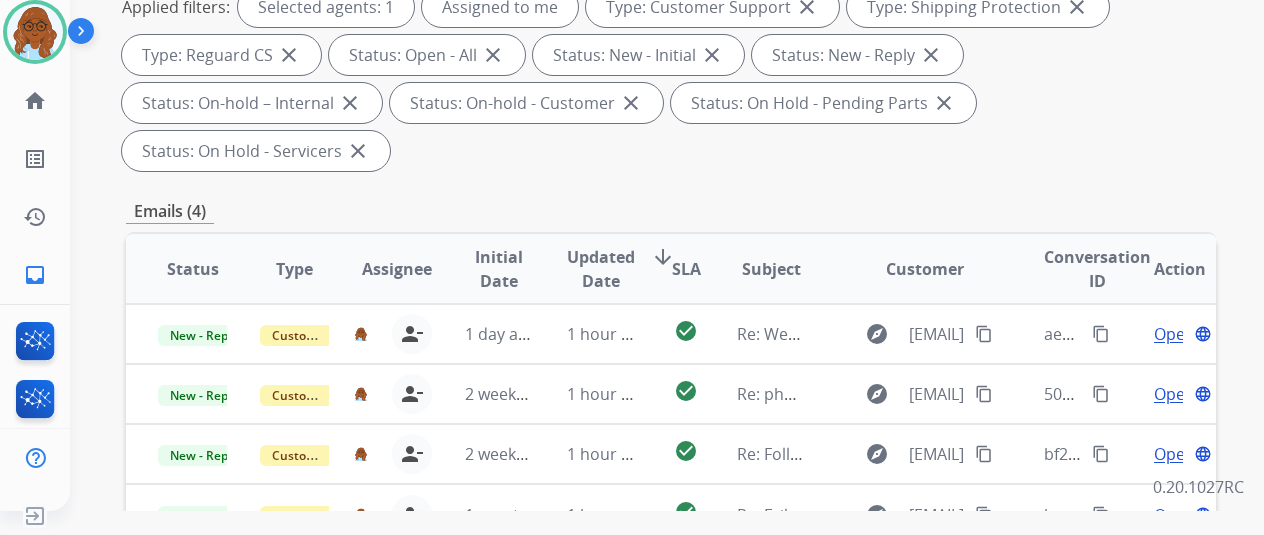 scroll, scrollTop: 316, scrollLeft: 0, axis: vertical 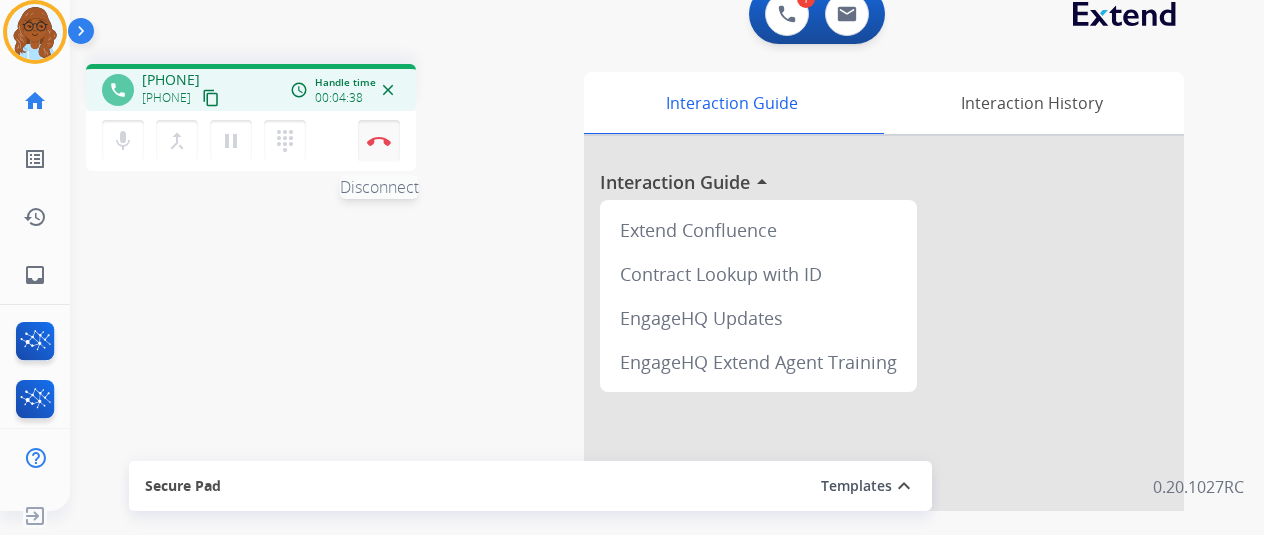 click on "Disconnect" at bounding box center [379, 141] 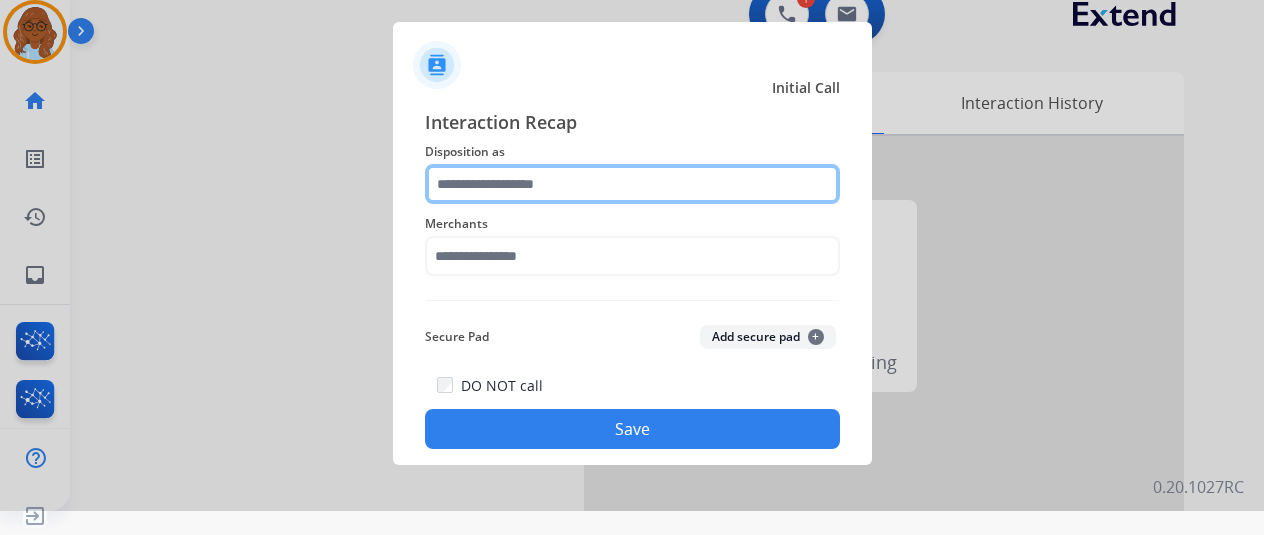 click 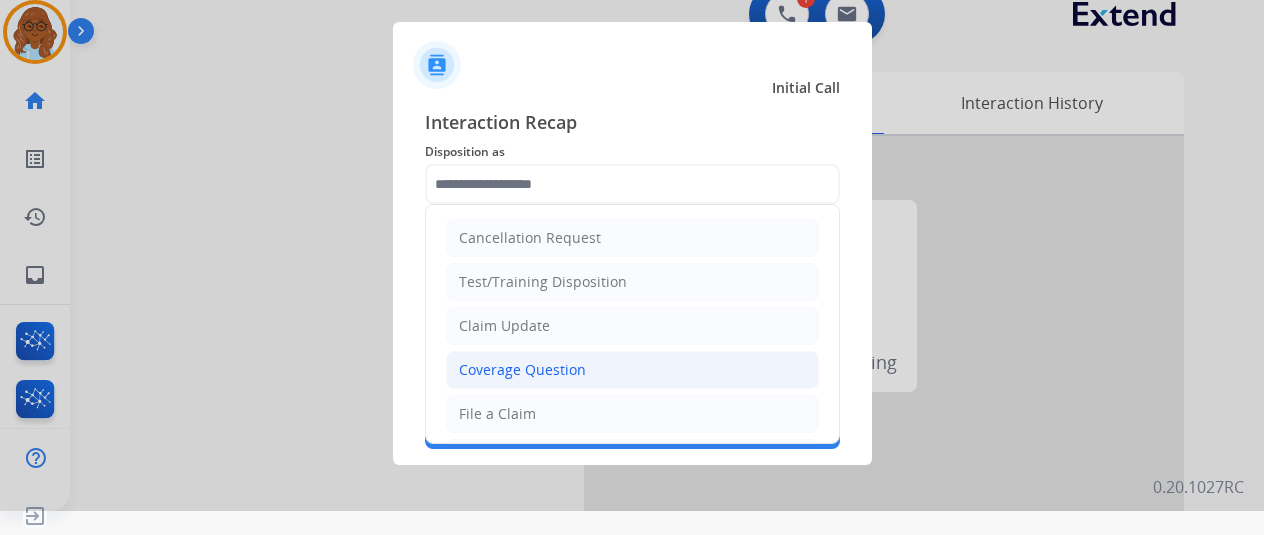 click on "Coverage Question" 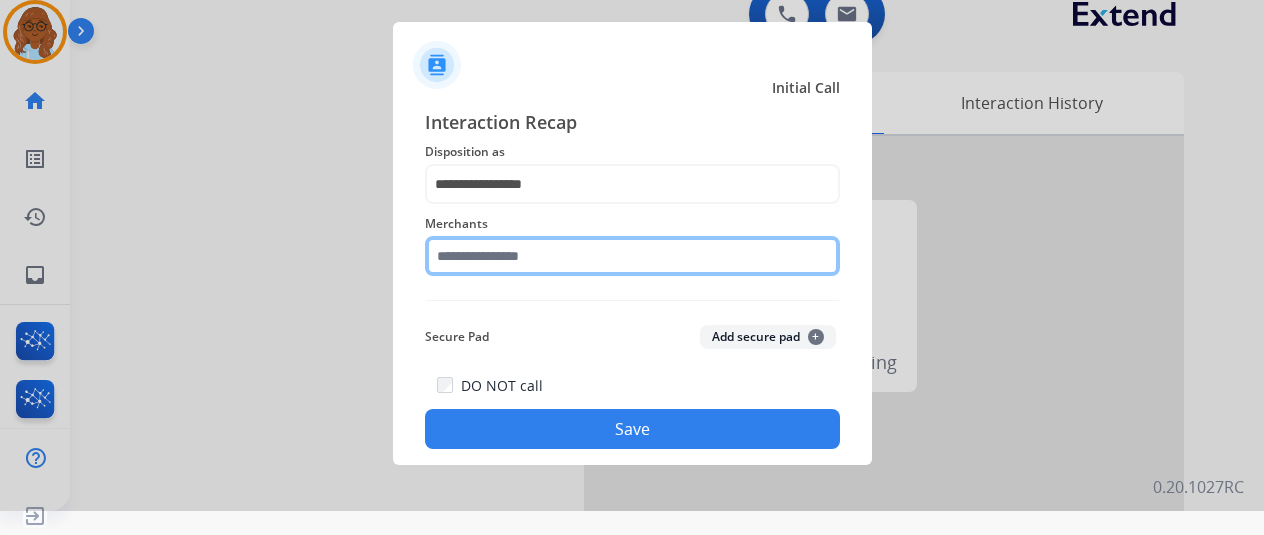click 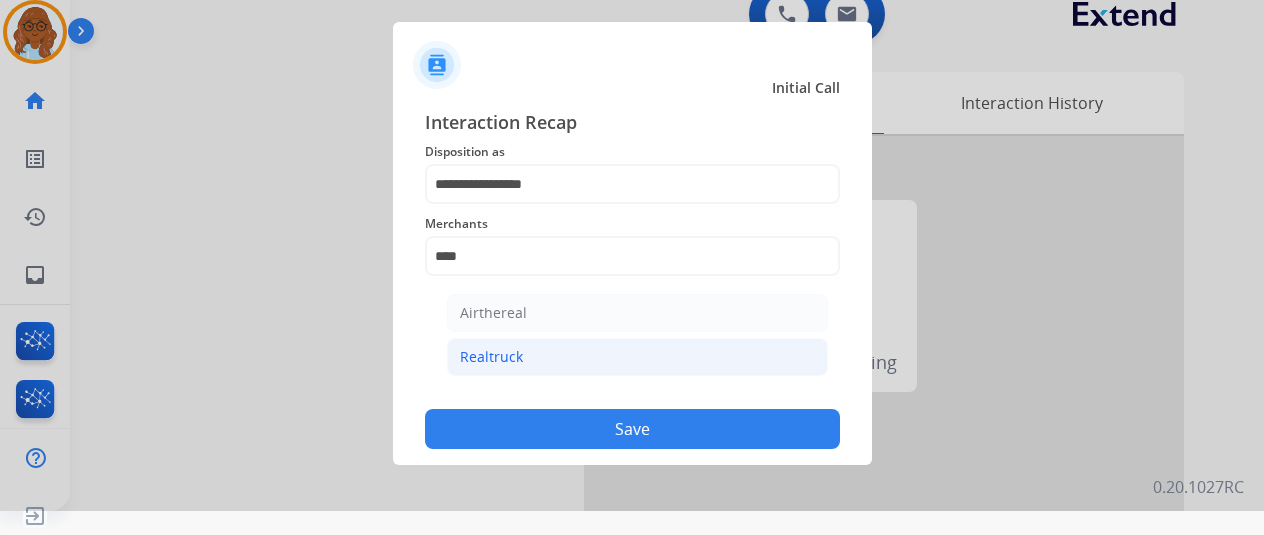 click on "Realtruck" 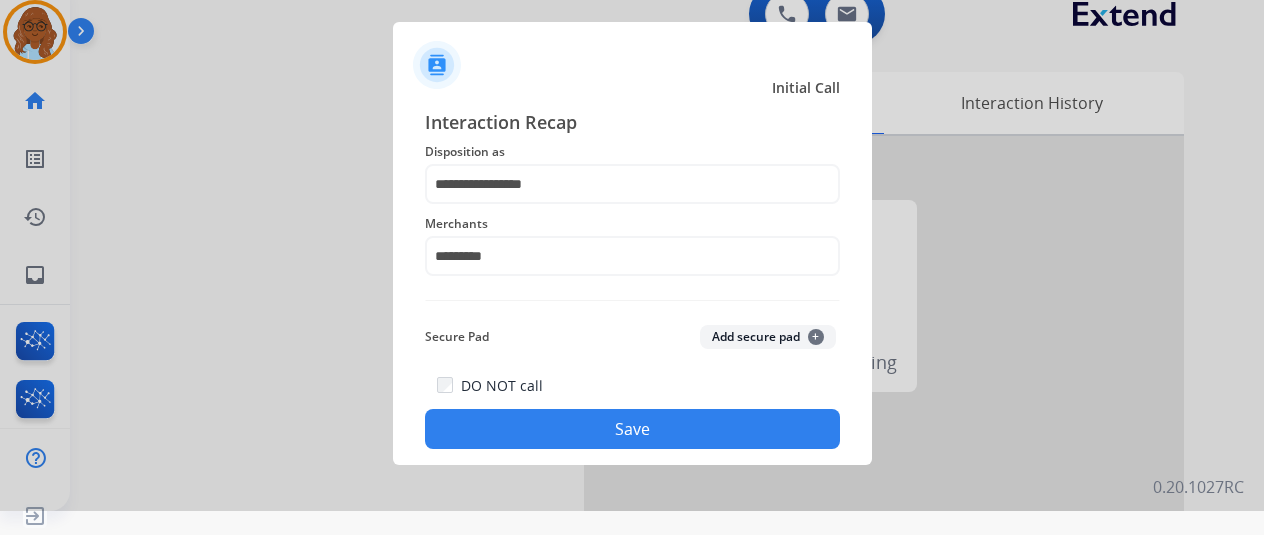 click on "Save" 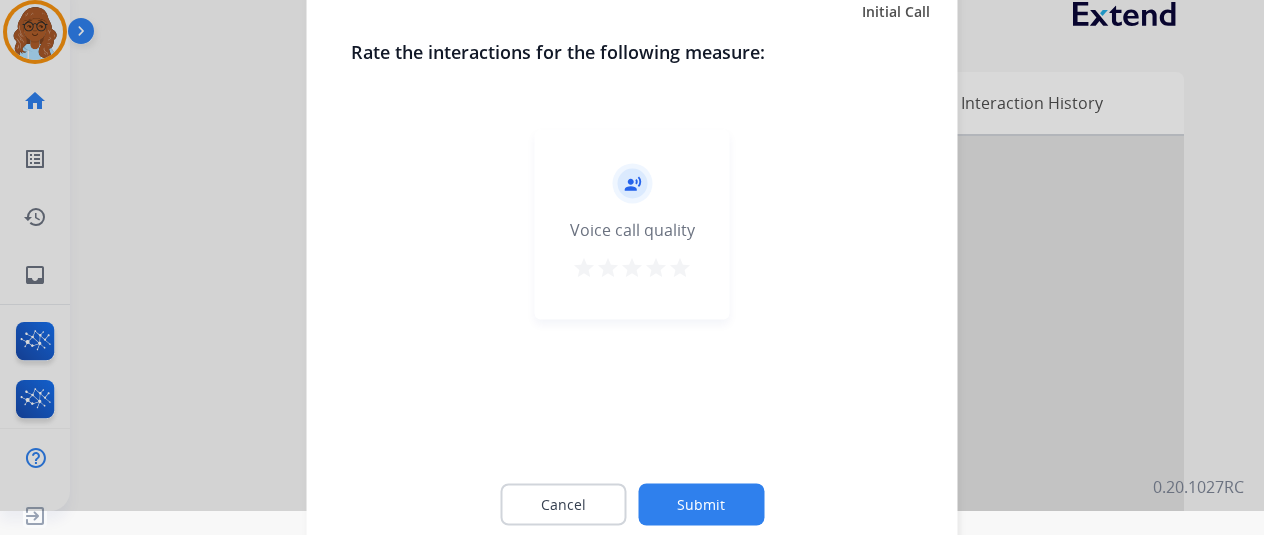 click on "star" at bounding box center (680, 267) 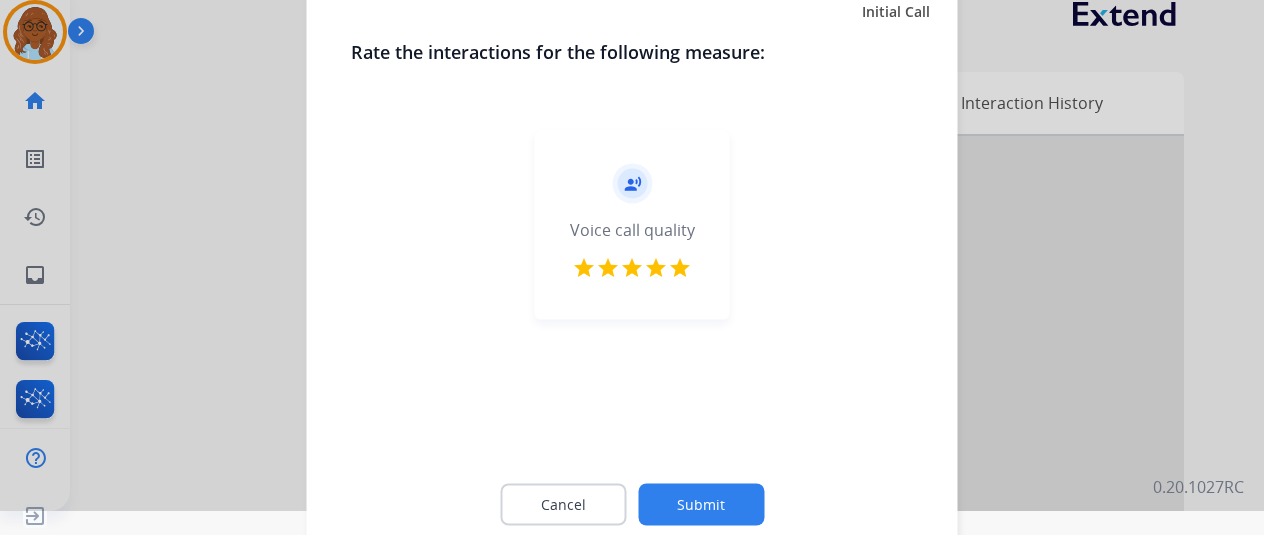 click on "Submit" 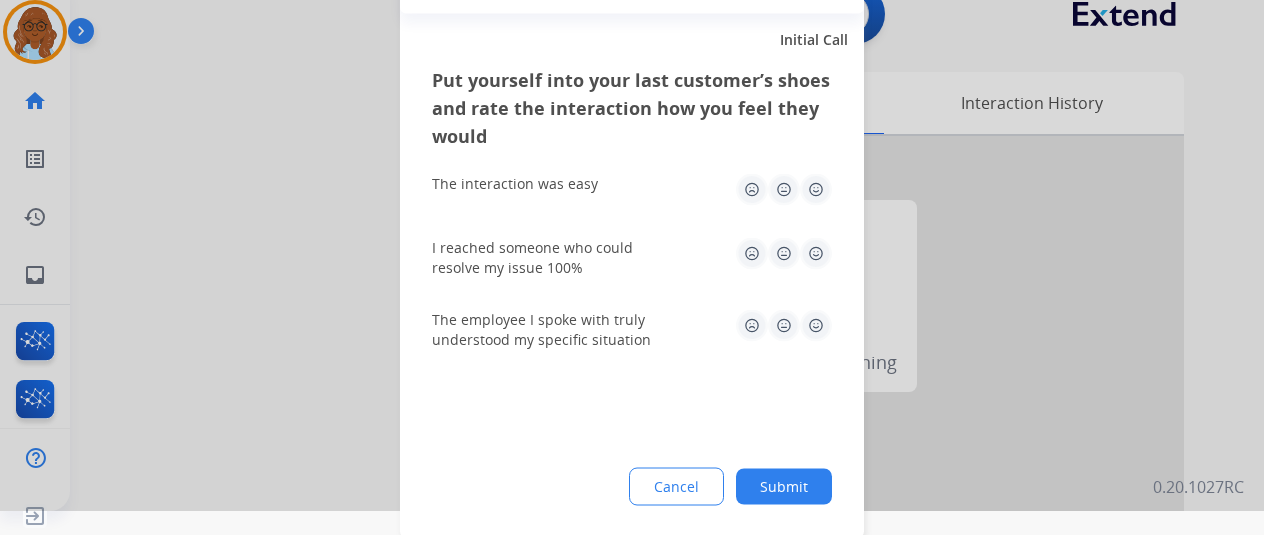 click 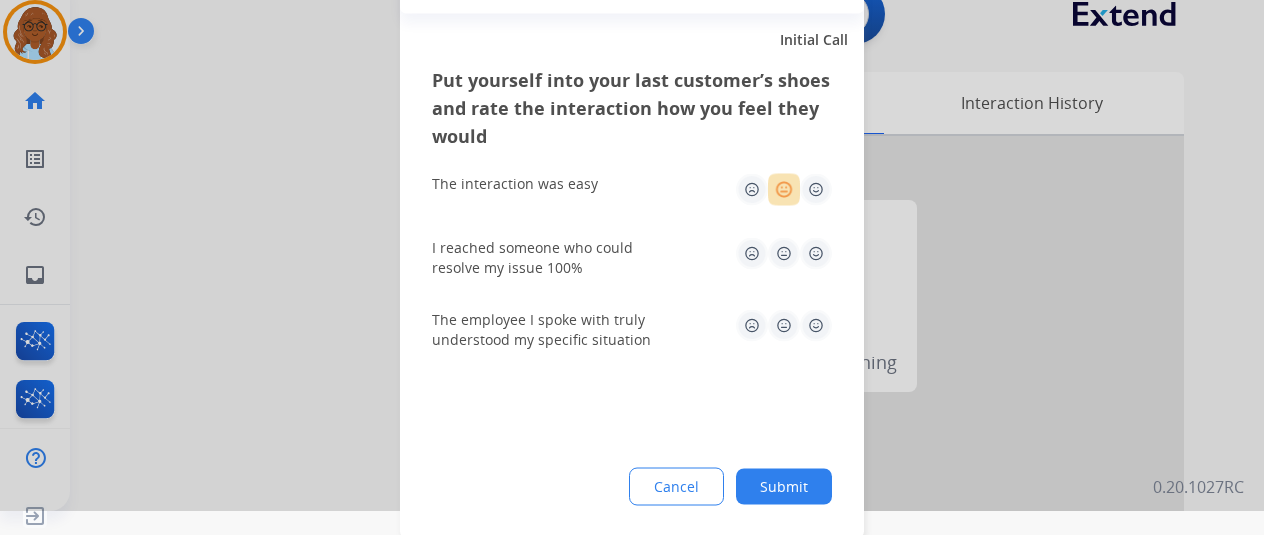 click on "I reached someone who could resolve my issue 100%" 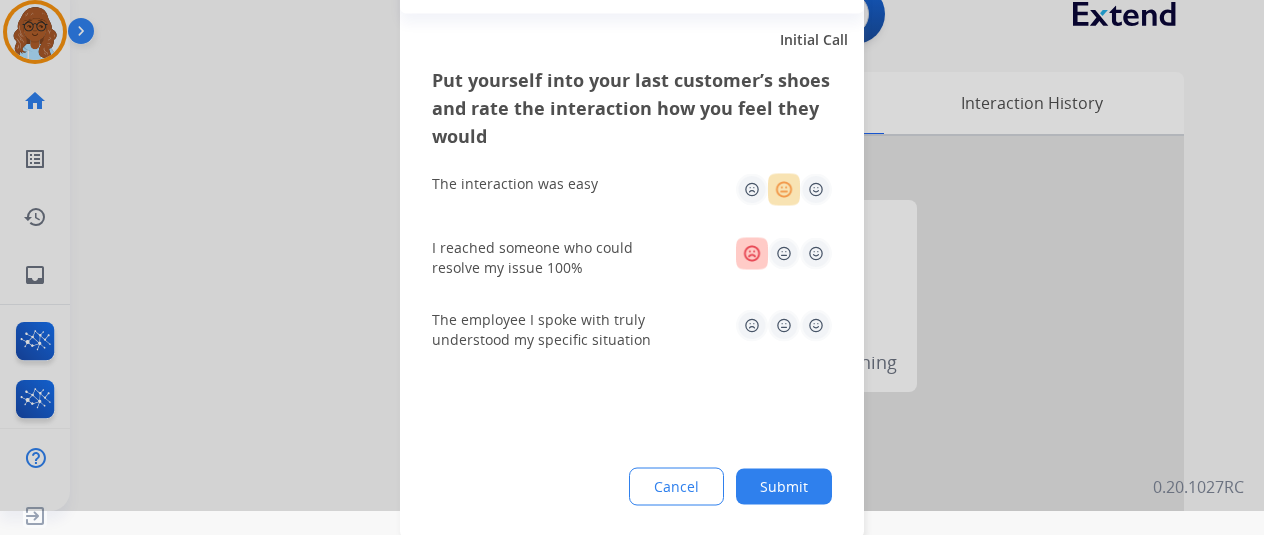 drag, startPoint x: 743, startPoint y: 323, endPoint x: 762, endPoint y: 345, distance: 29.068884 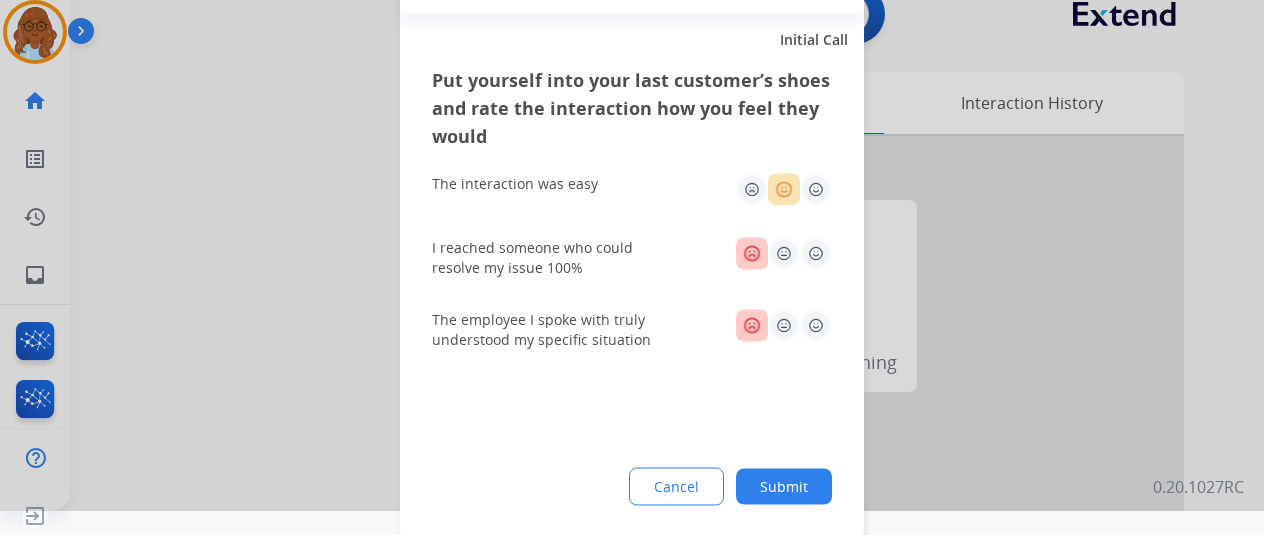 click on "Submit" 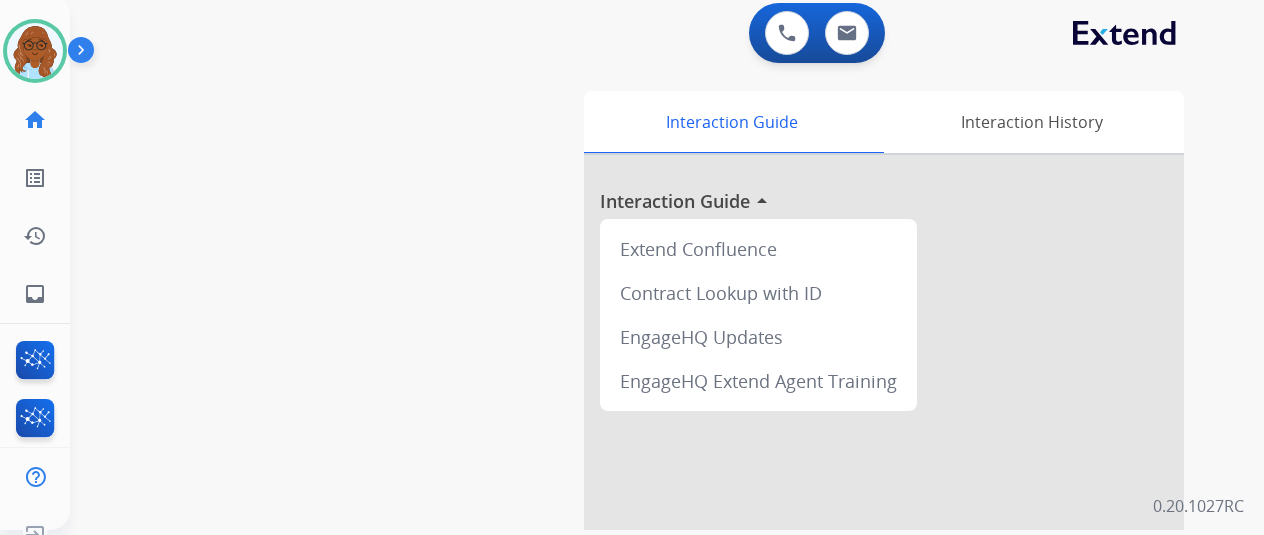 scroll, scrollTop: 0, scrollLeft: 0, axis: both 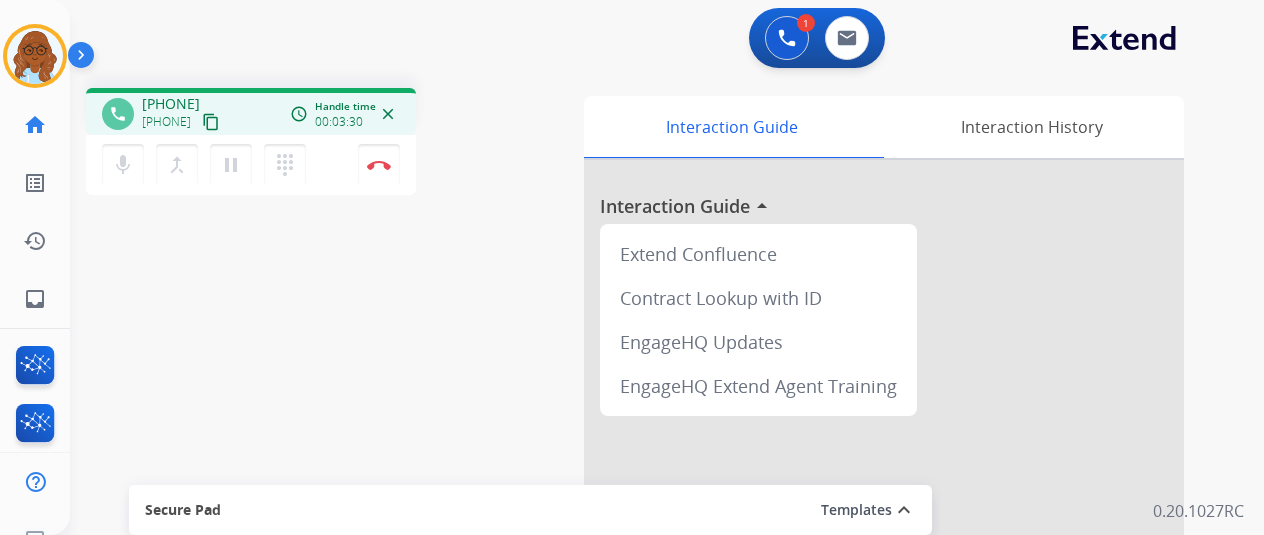drag, startPoint x: 231, startPoint y: 247, endPoint x: 428, endPoint y: 253, distance: 197.09135 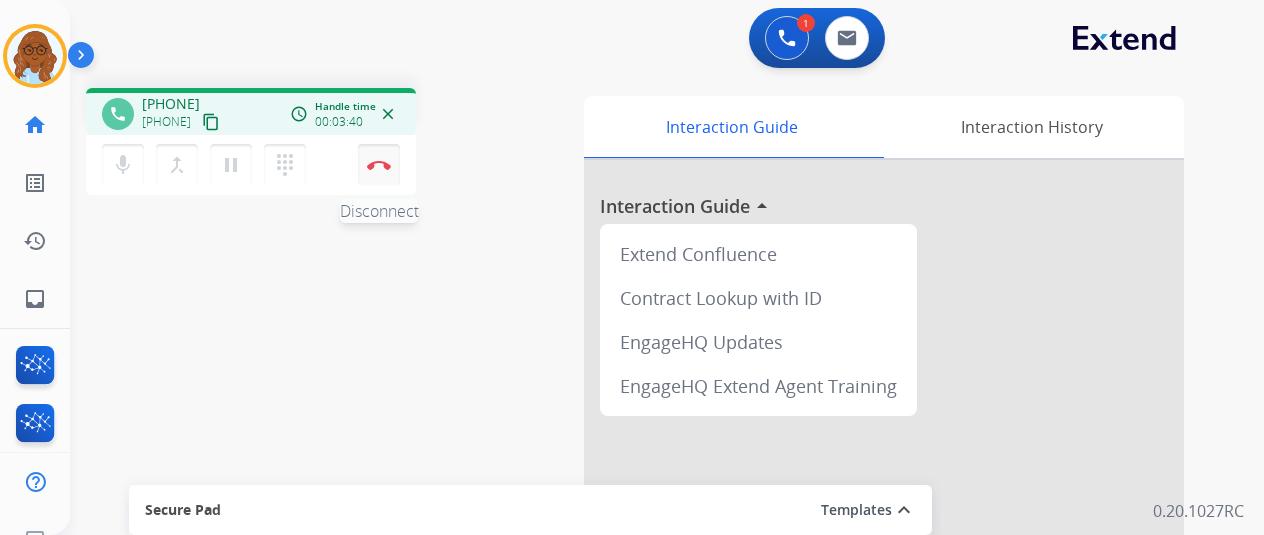 click on "Disconnect" at bounding box center [379, 165] 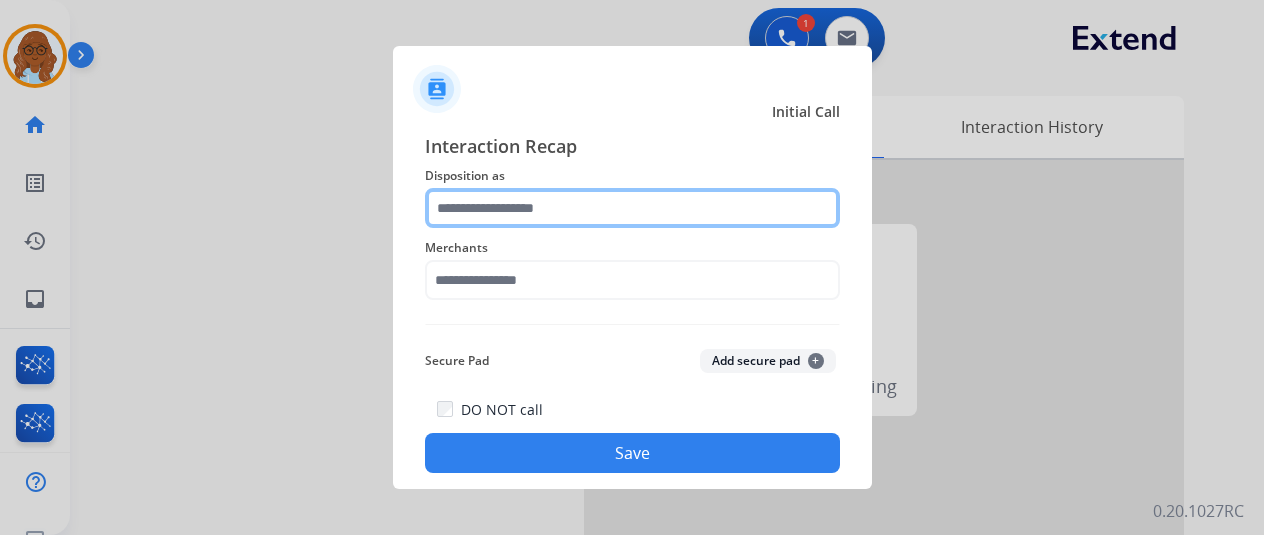 click 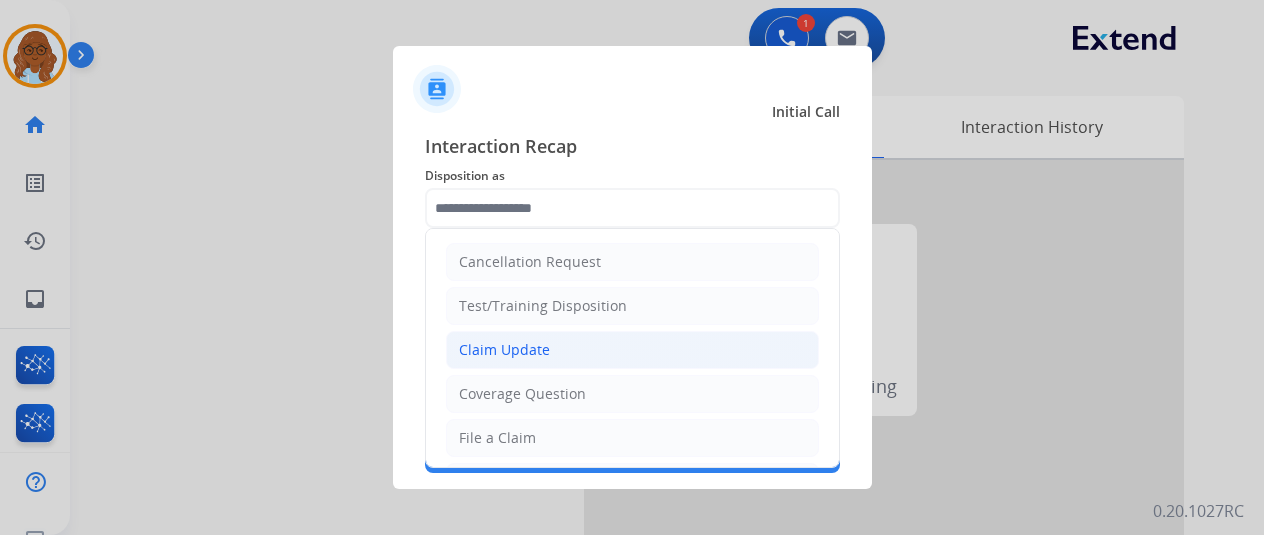click on "Claim Update" 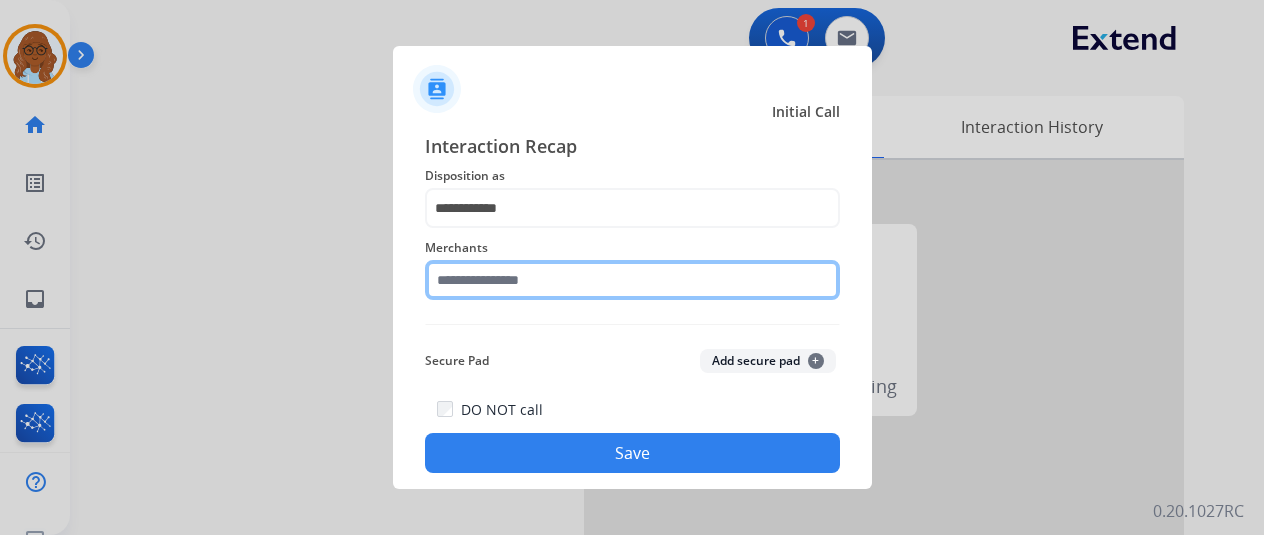 click 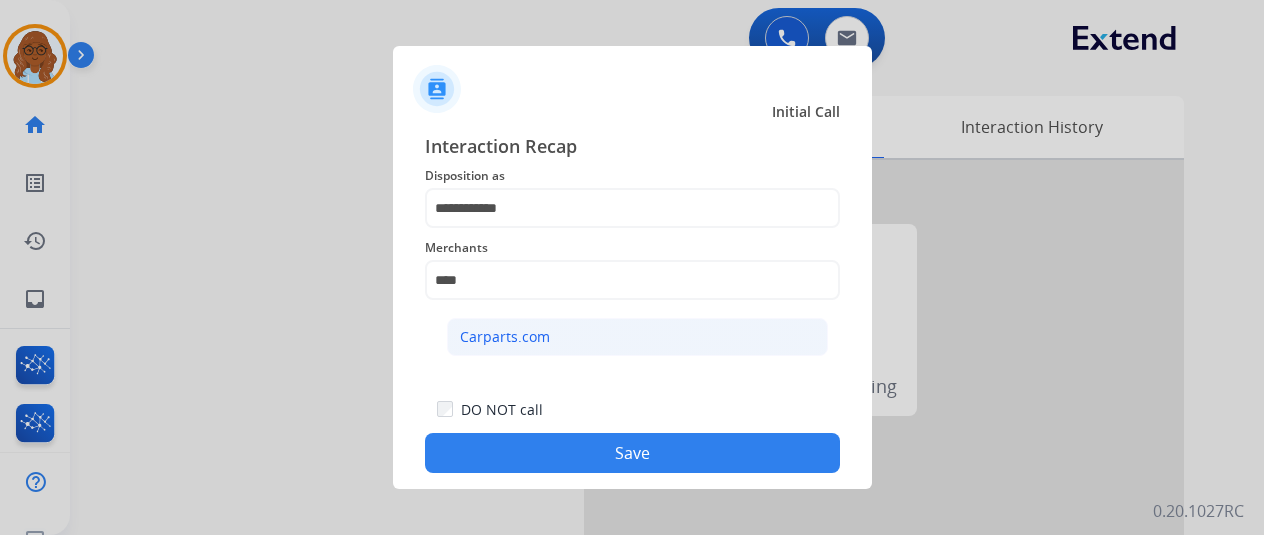 click on "Carparts.com" 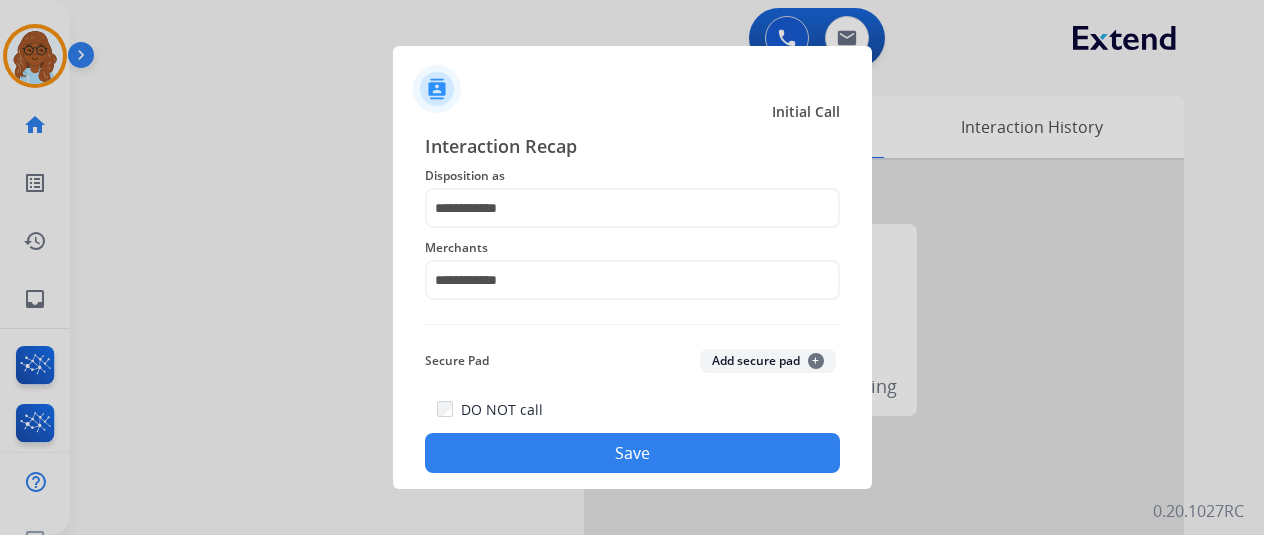 click on "Save" 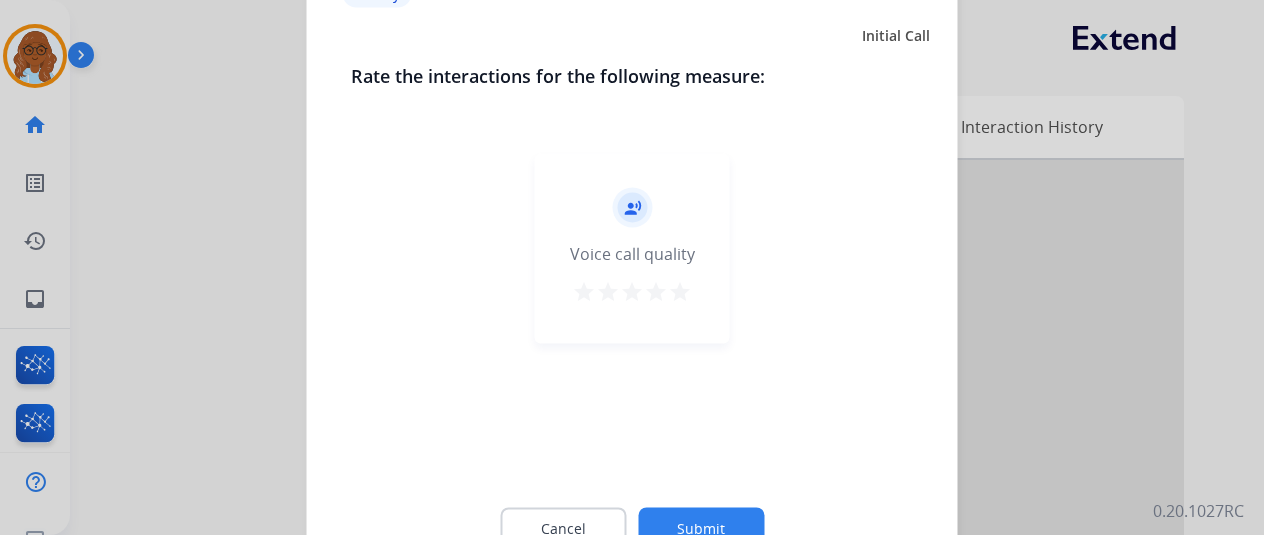 click on "star" at bounding box center (656, 291) 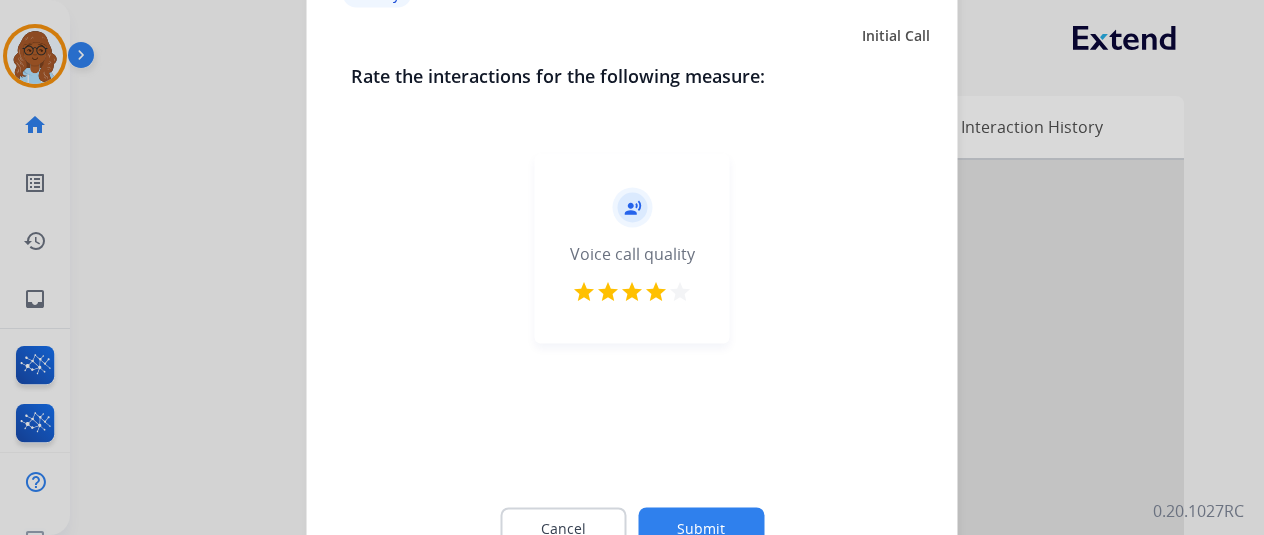 click on "star" at bounding box center (680, 291) 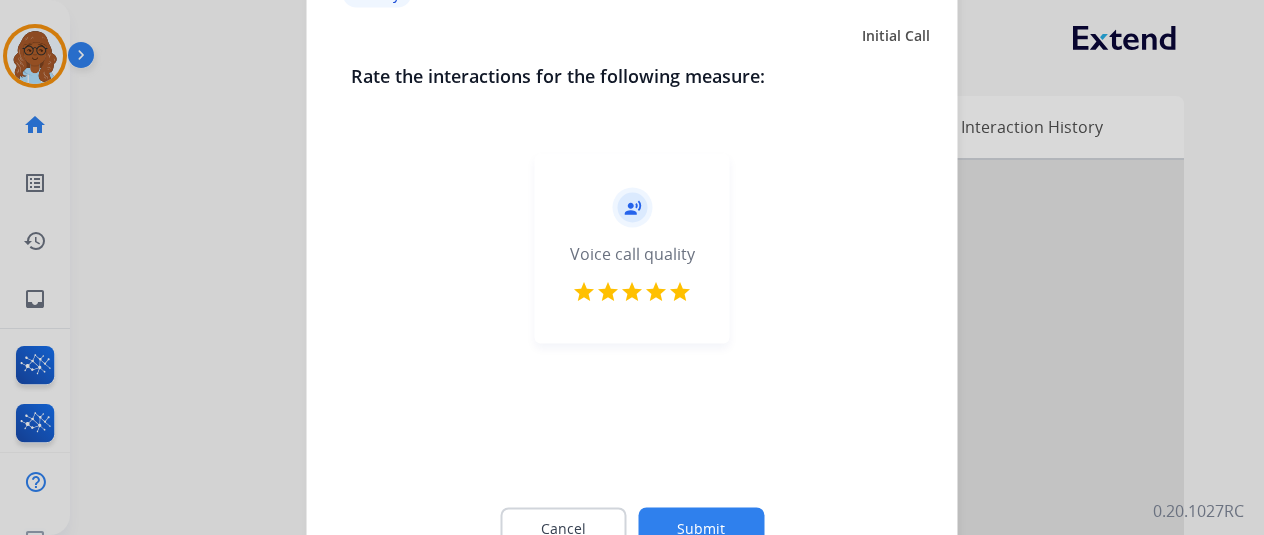 click on "Submit" 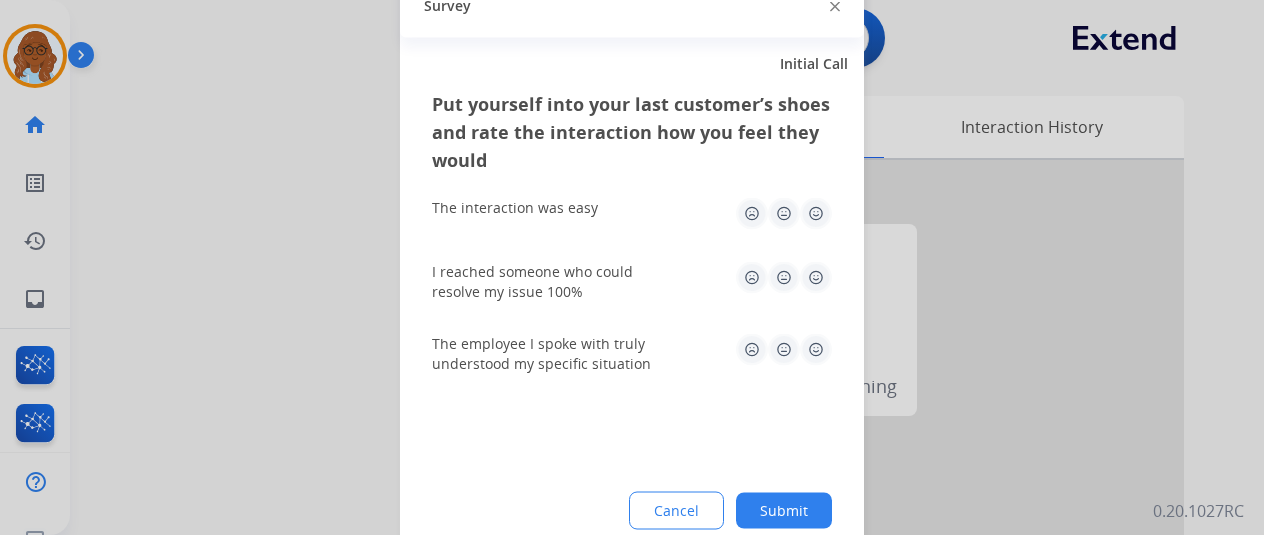 click 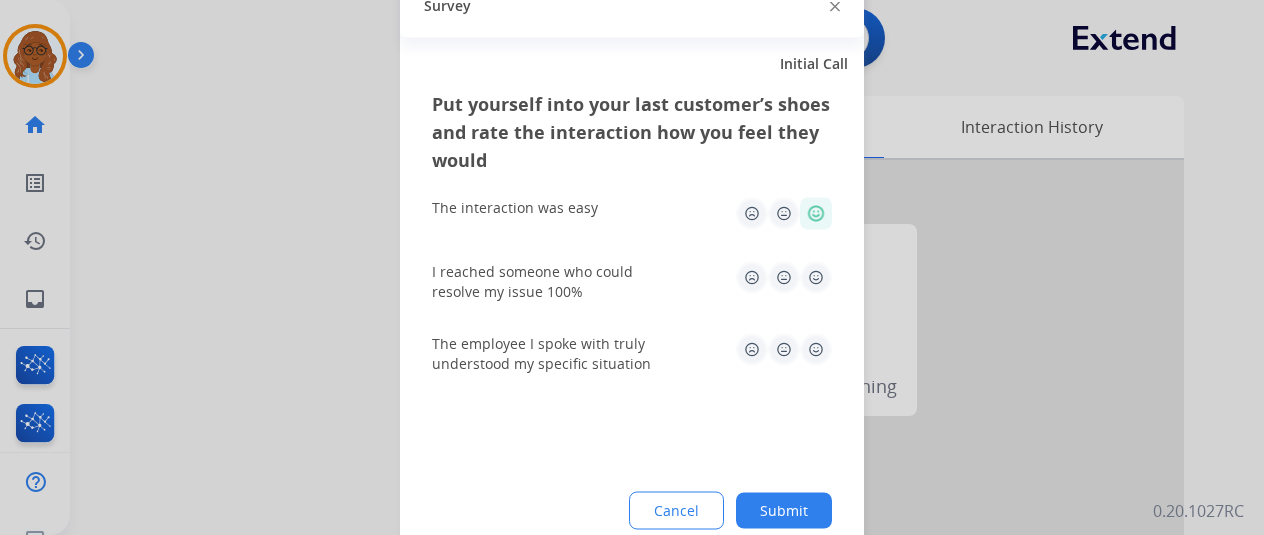 click 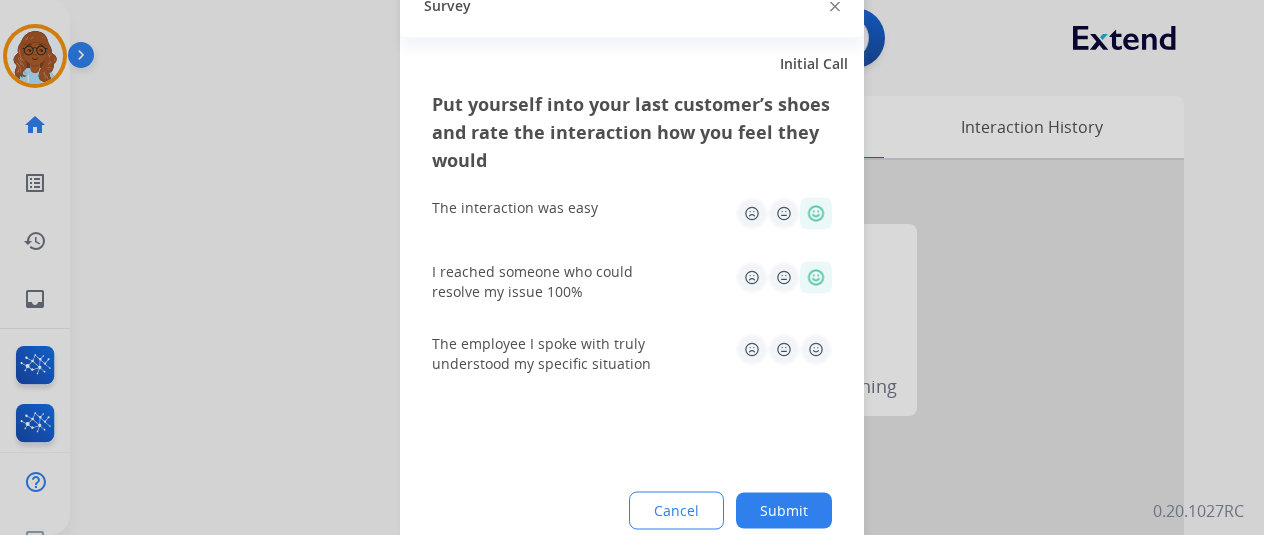 click 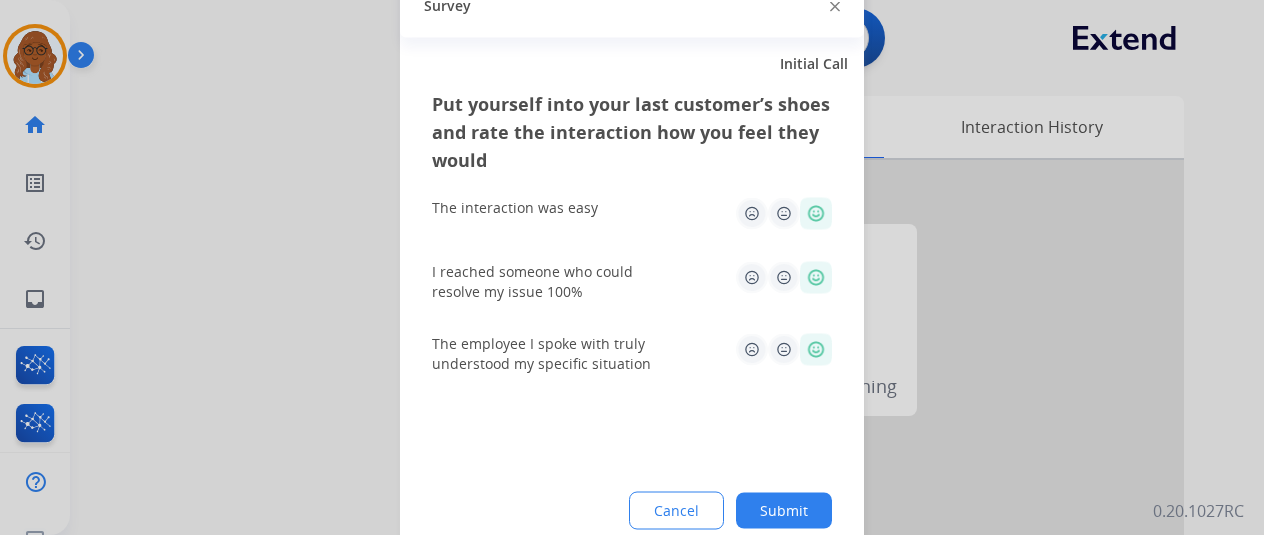 click on "Submit" 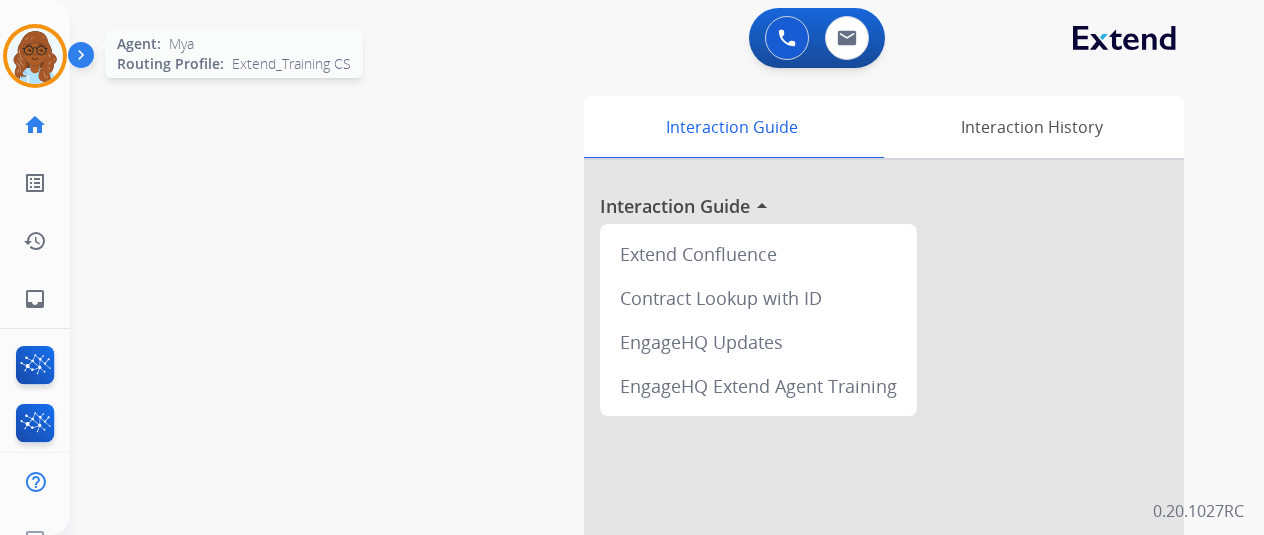 click at bounding box center (35, 56) 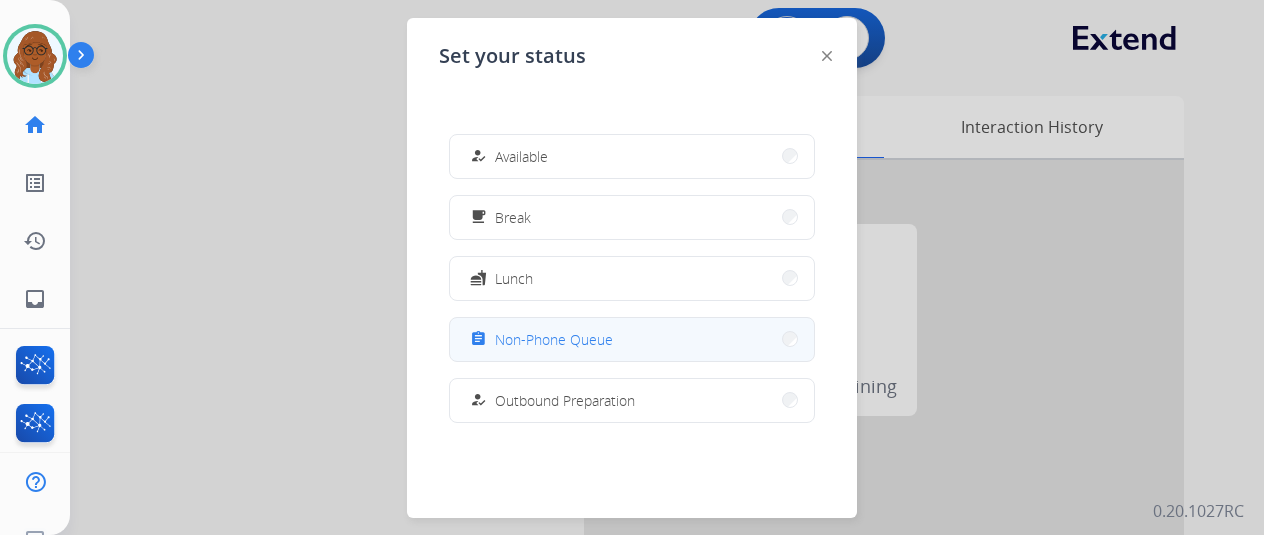 click on "Non-Phone Queue" at bounding box center [554, 339] 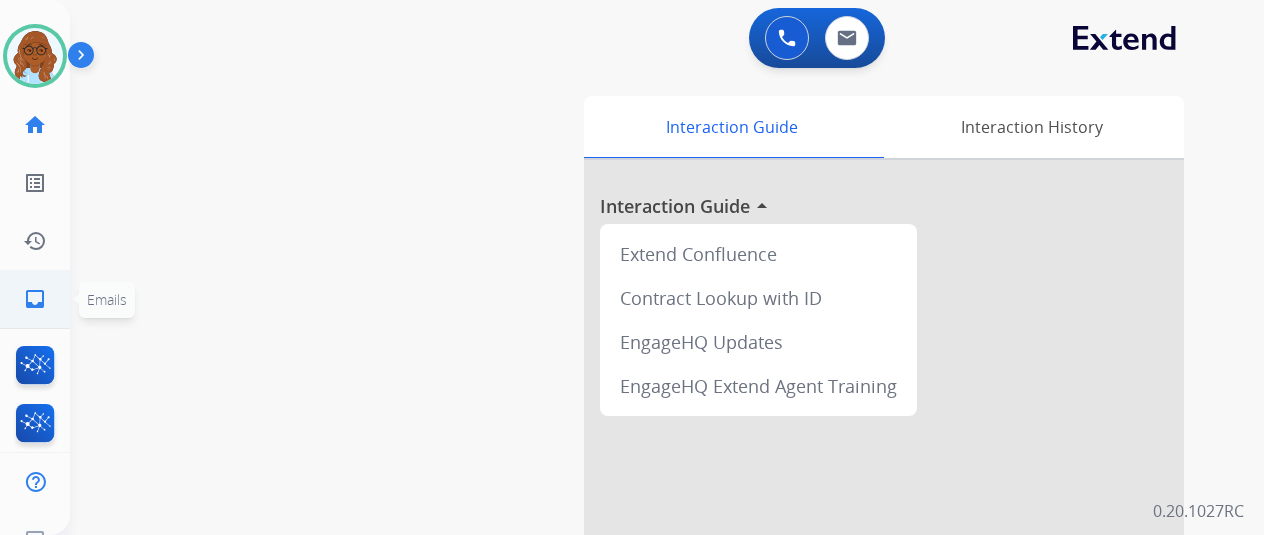 click on "inbox" 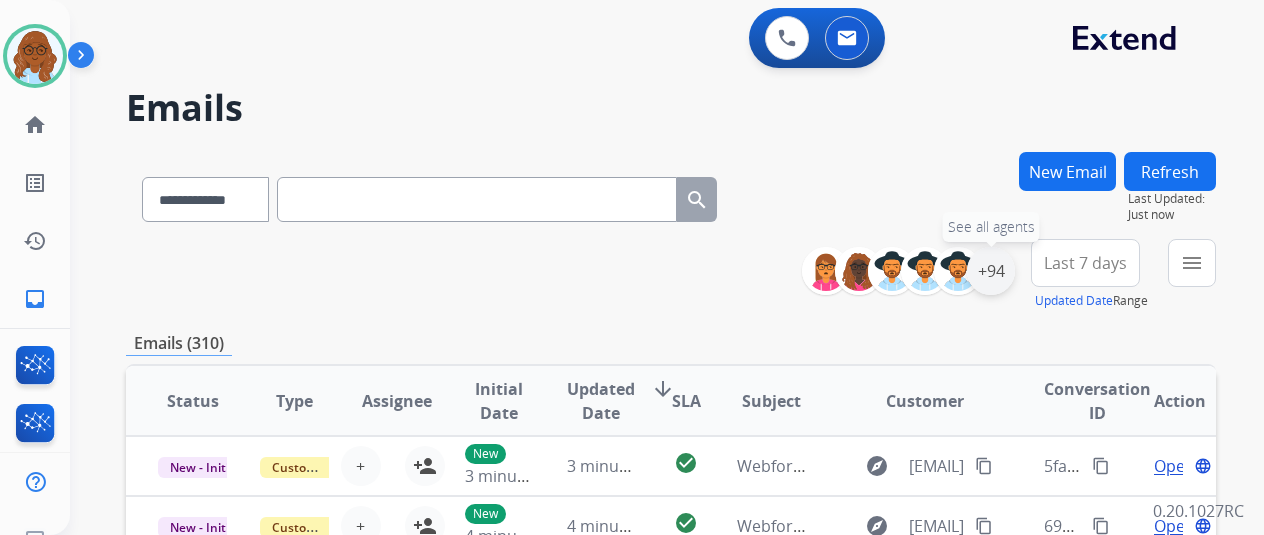 click on "+94" at bounding box center (991, 271) 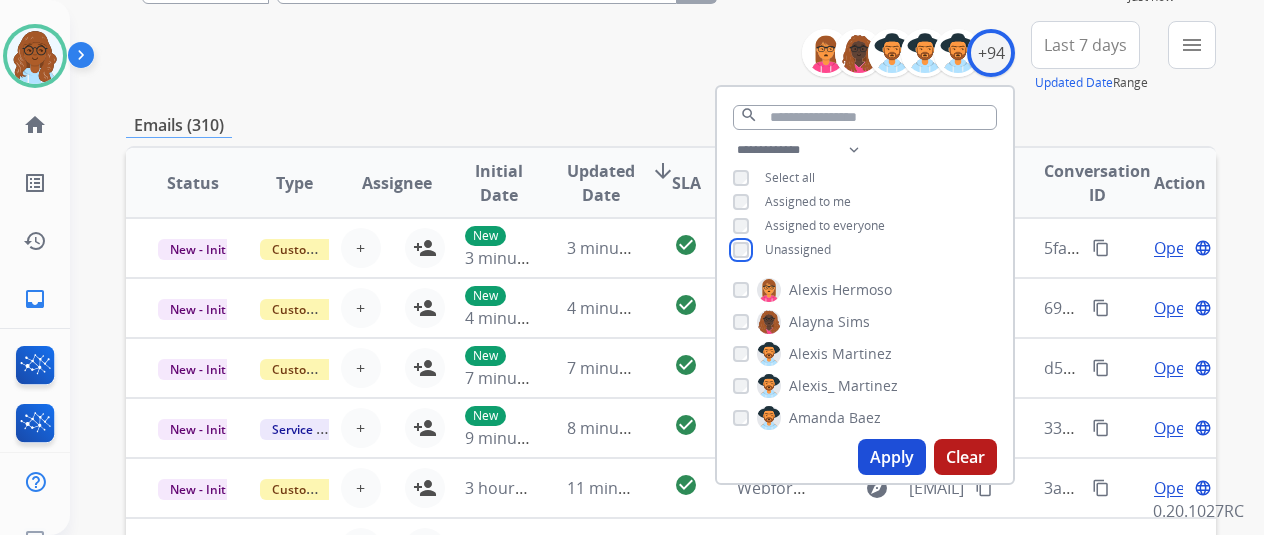 scroll, scrollTop: 300, scrollLeft: 0, axis: vertical 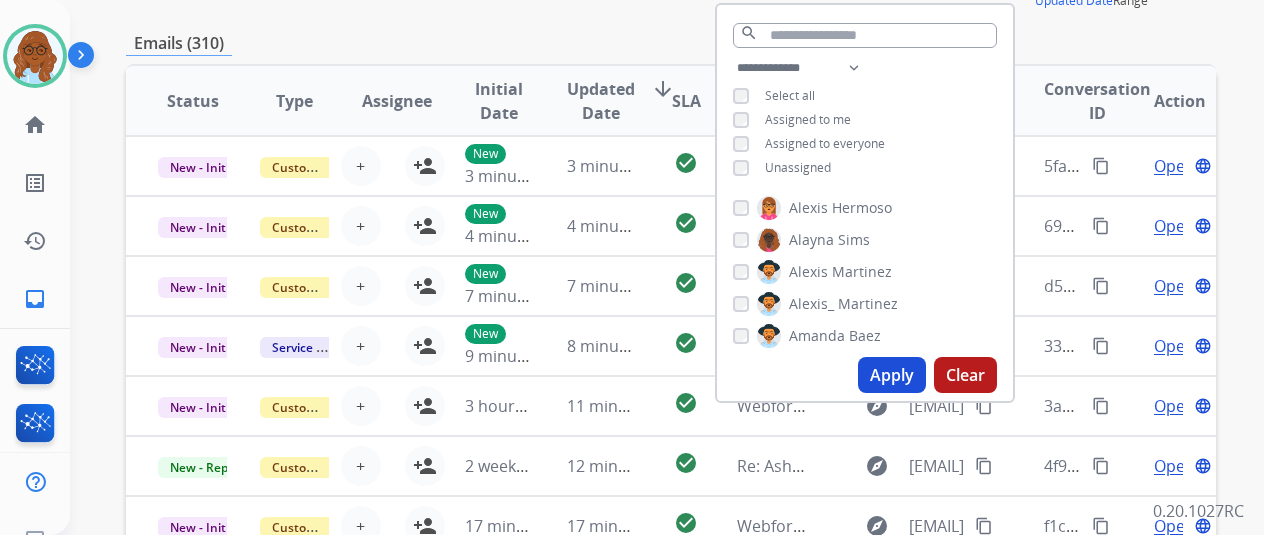 click on "Apply" at bounding box center [892, 375] 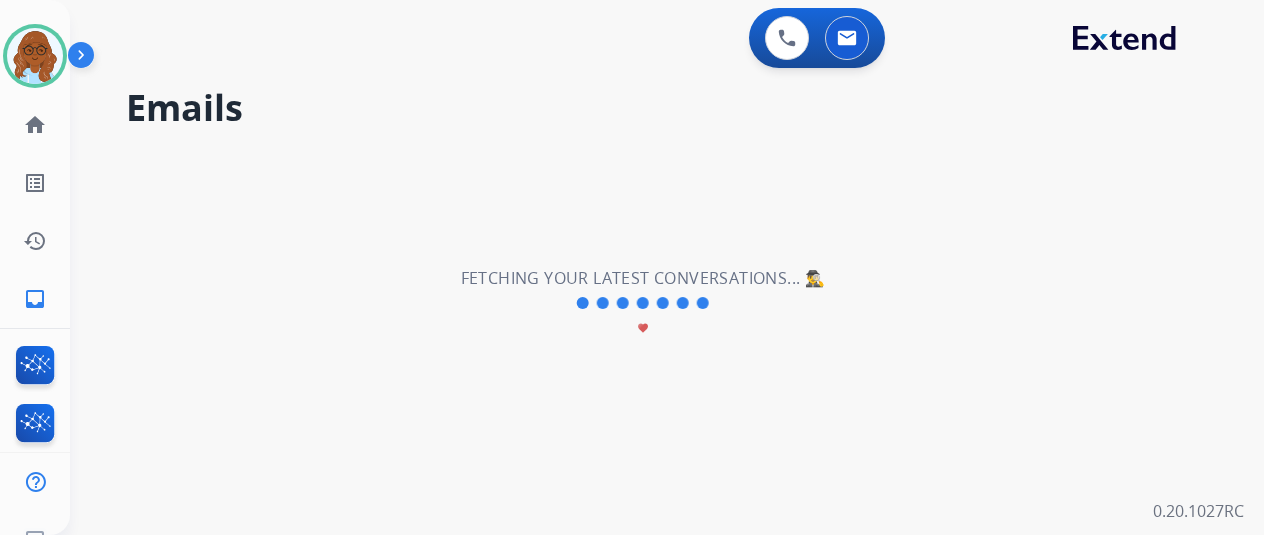 scroll, scrollTop: 0, scrollLeft: 0, axis: both 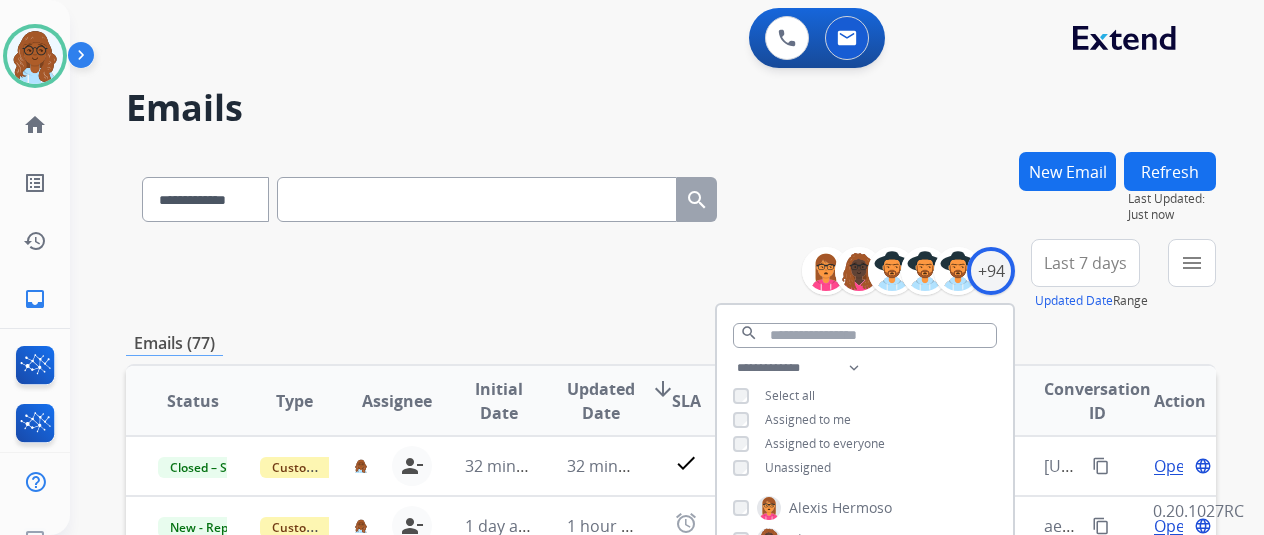 click on "Last 7 days" at bounding box center [1085, 263] 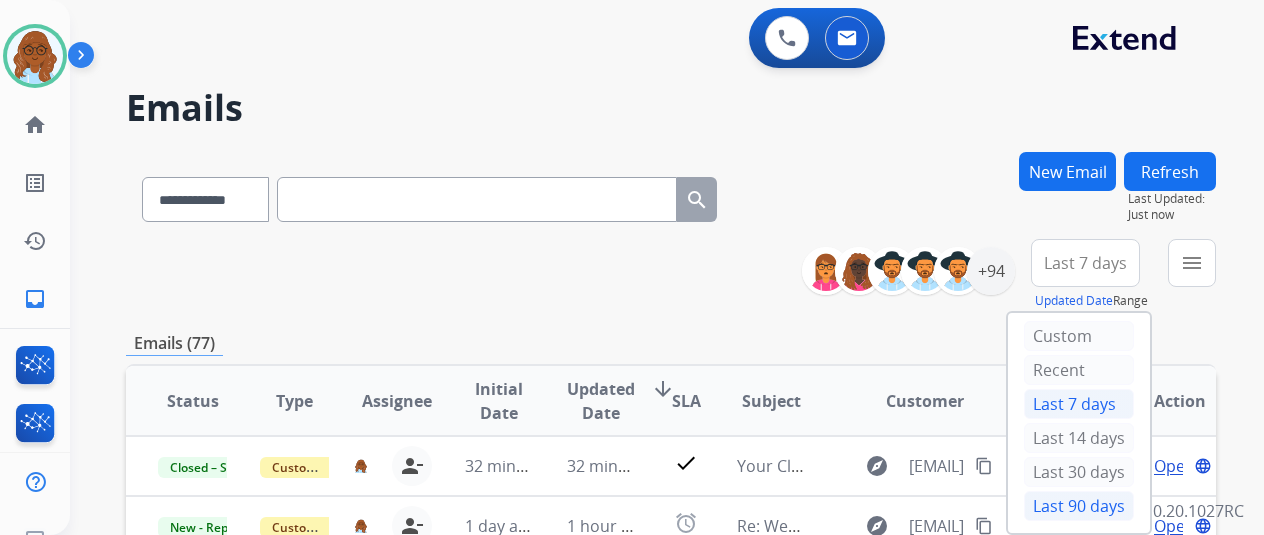 click on "Last 90 days" at bounding box center (1079, 506) 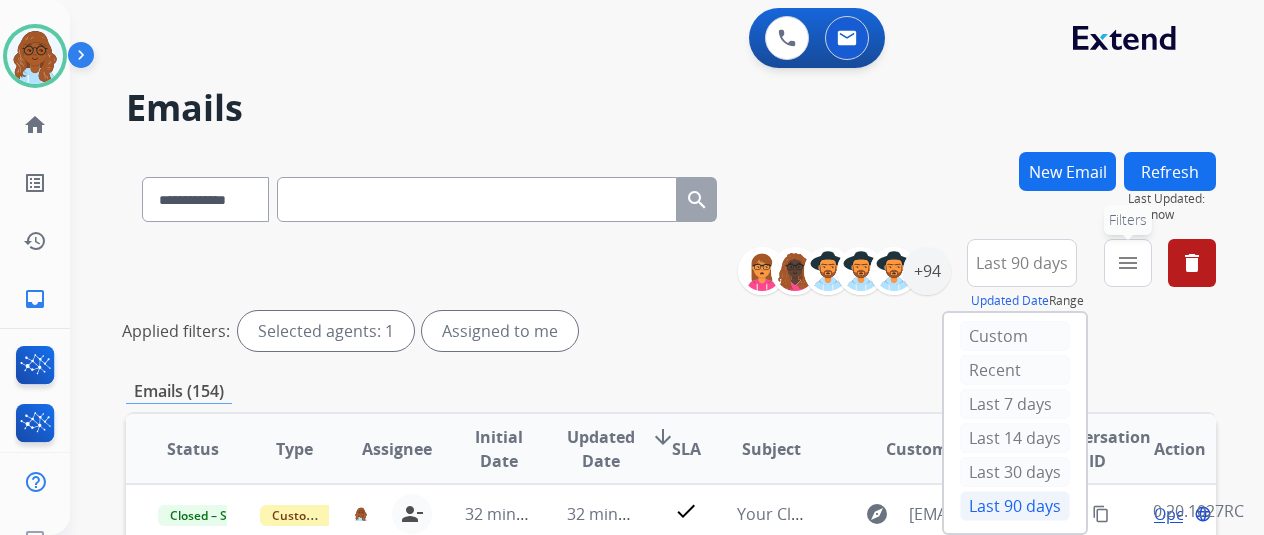 click on "menu" at bounding box center (1128, 263) 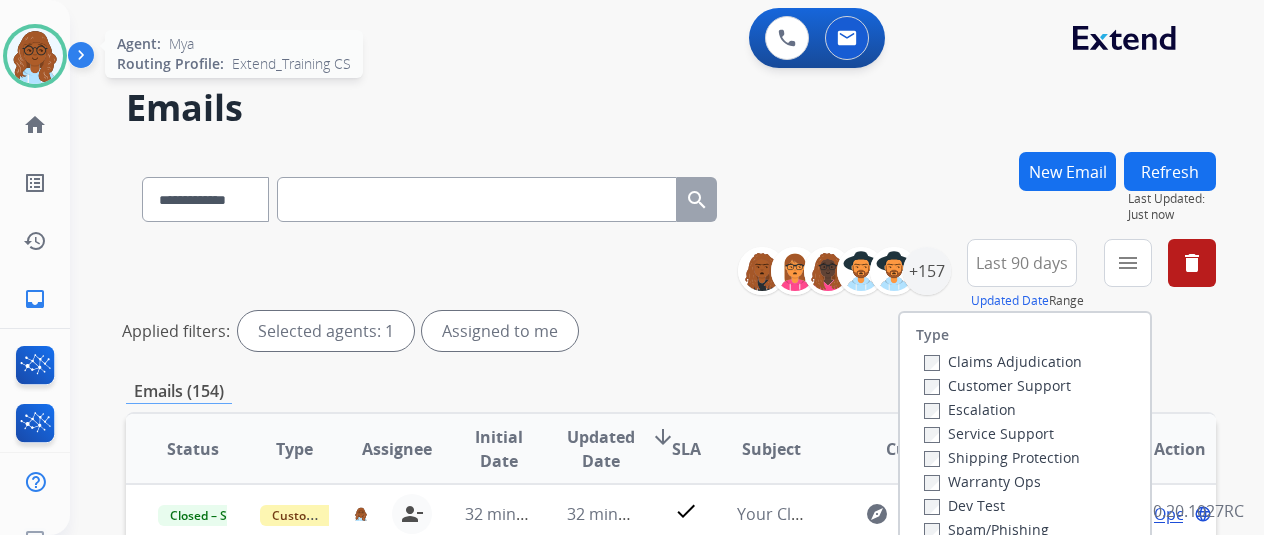 click at bounding box center (35, 56) 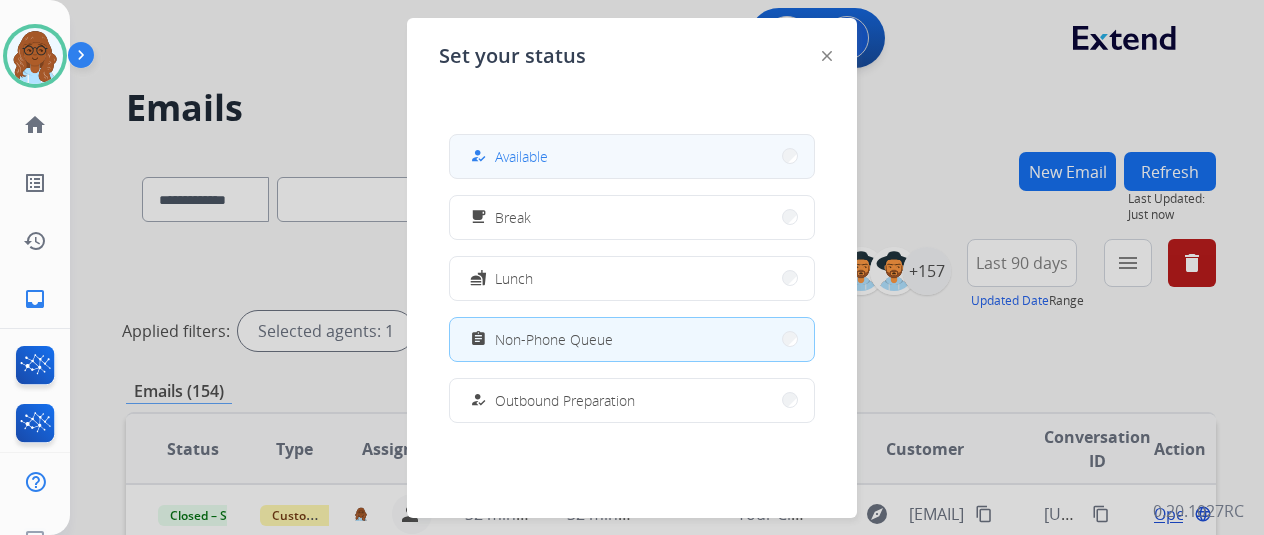 click on "Available" at bounding box center [521, 156] 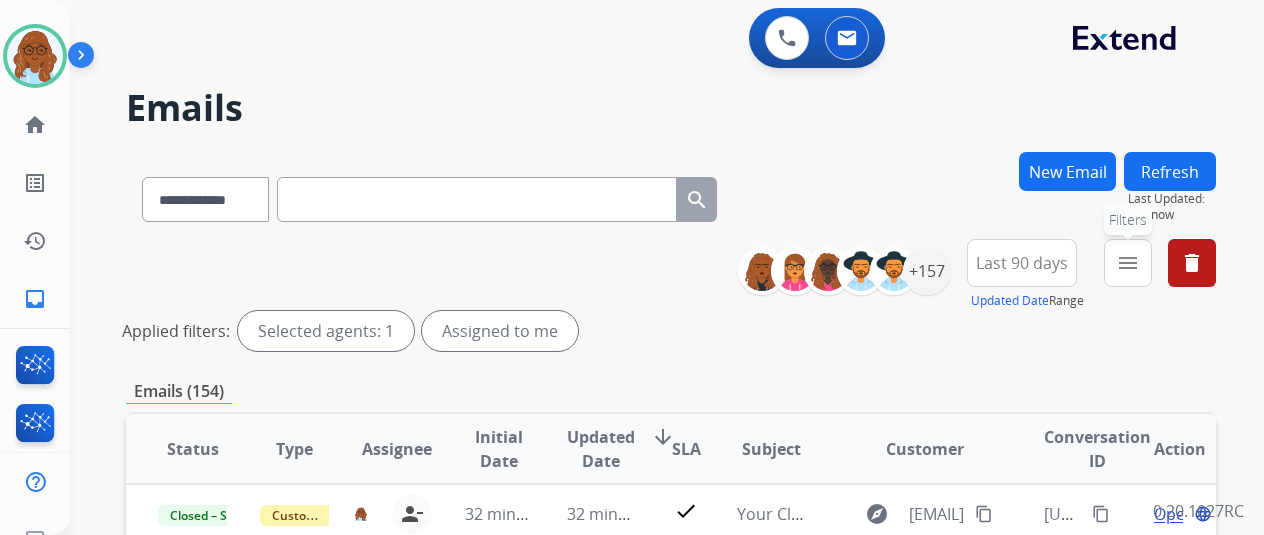 click on "menu  Filters" at bounding box center [1128, 263] 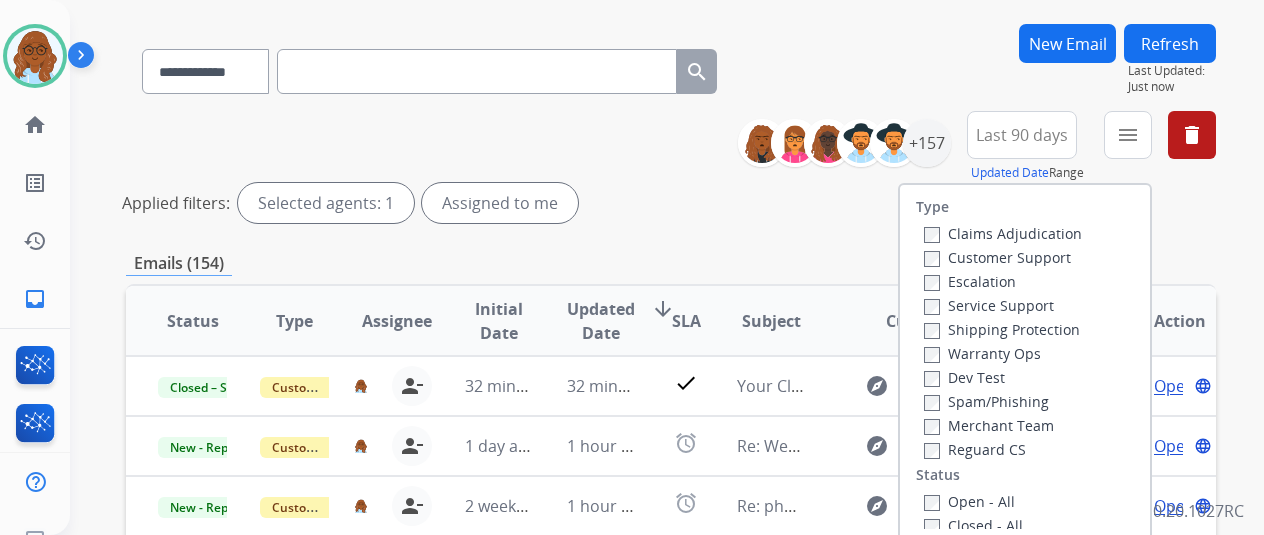 scroll, scrollTop: 200, scrollLeft: 0, axis: vertical 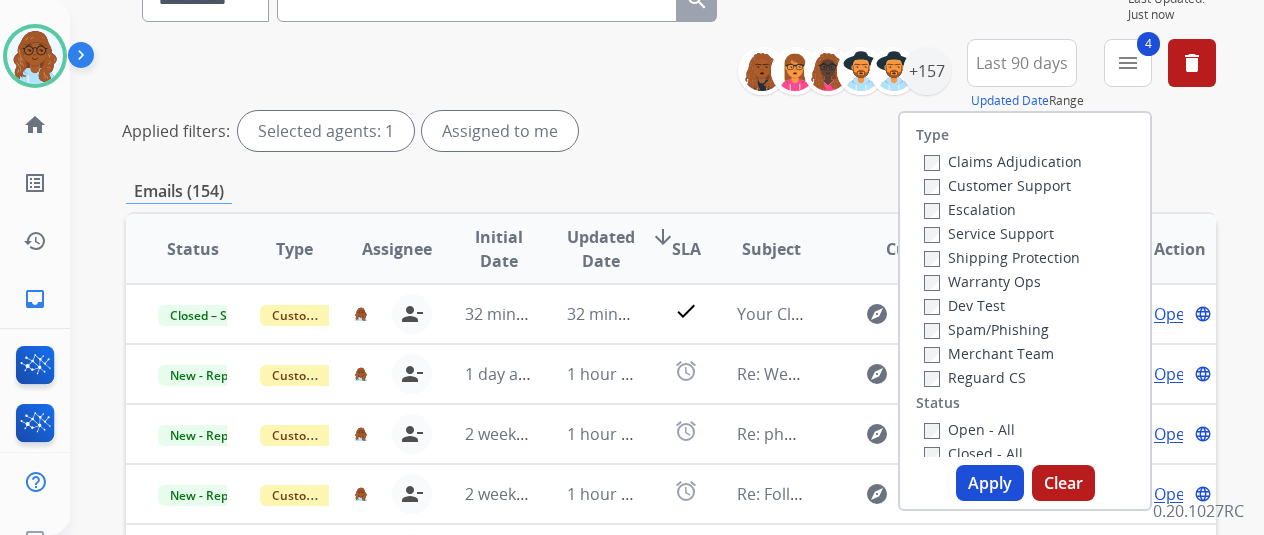 click on "Apply" at bounding box center [990, 483] 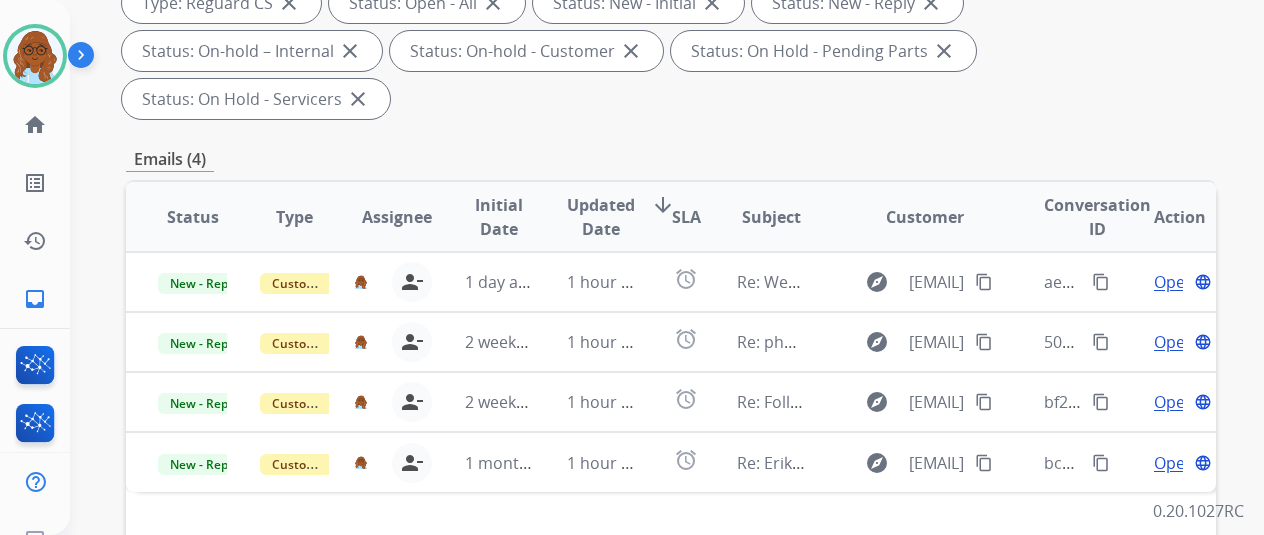 scroll, scrollTop: 400, scrollLeft: 0, axis: vertical 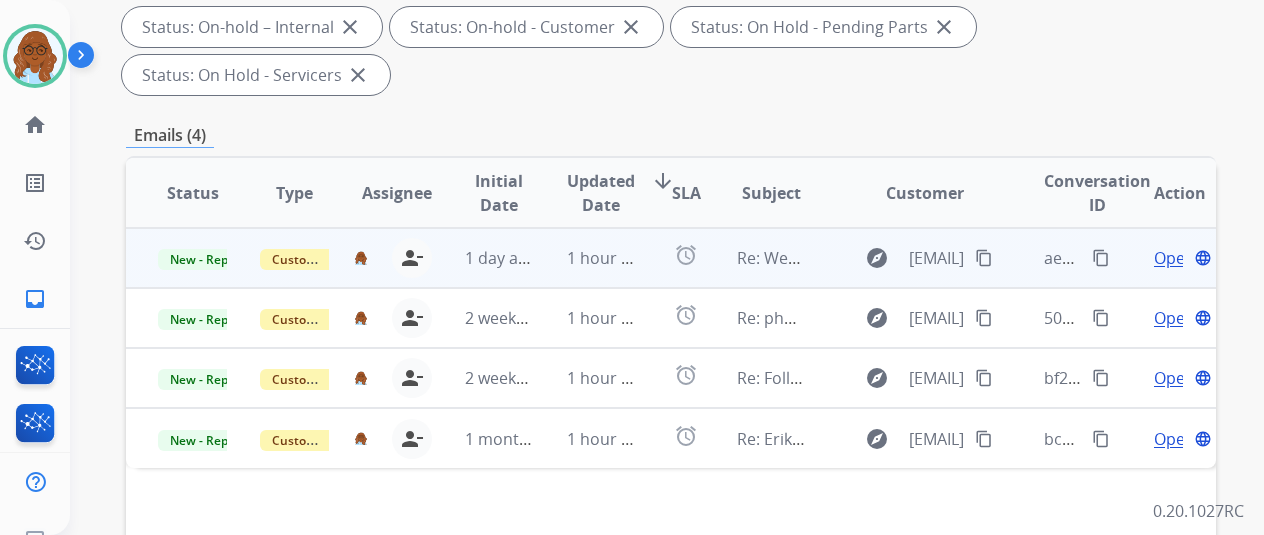 click on "Open" at bounding box center [1174, 258] 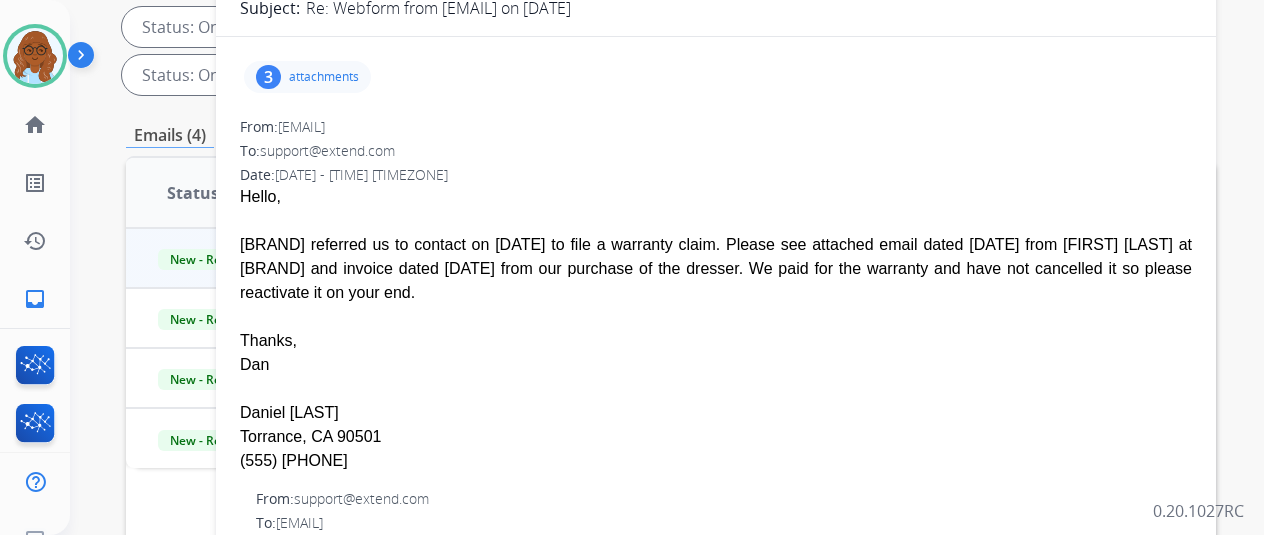 click on "attachments" at bounding box center [324, 77] 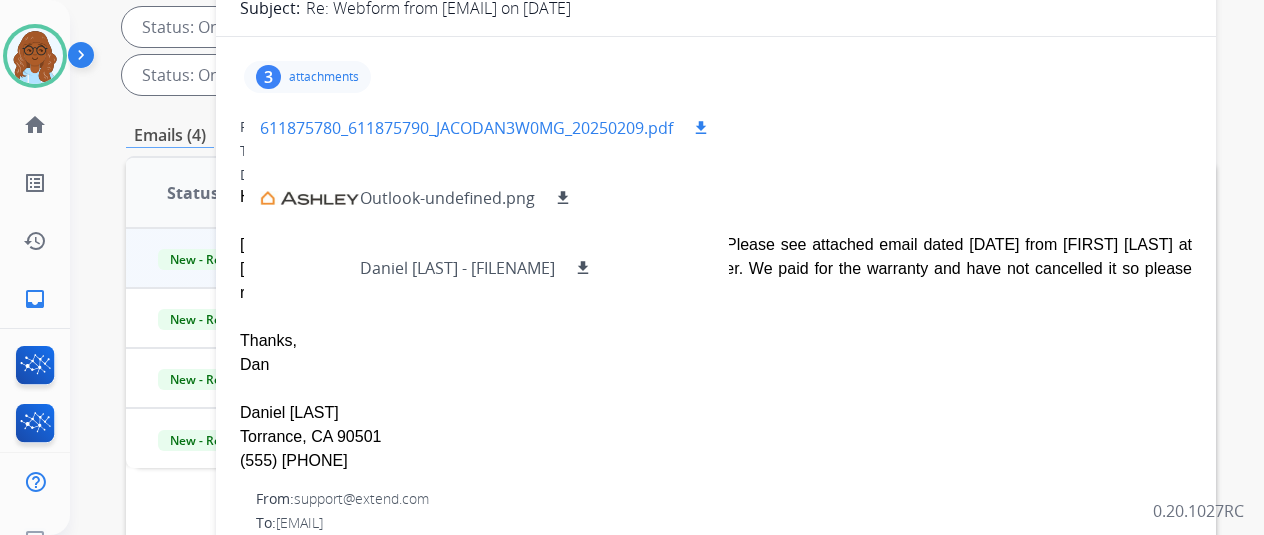 click on "download" at bounding box center (701, 128) 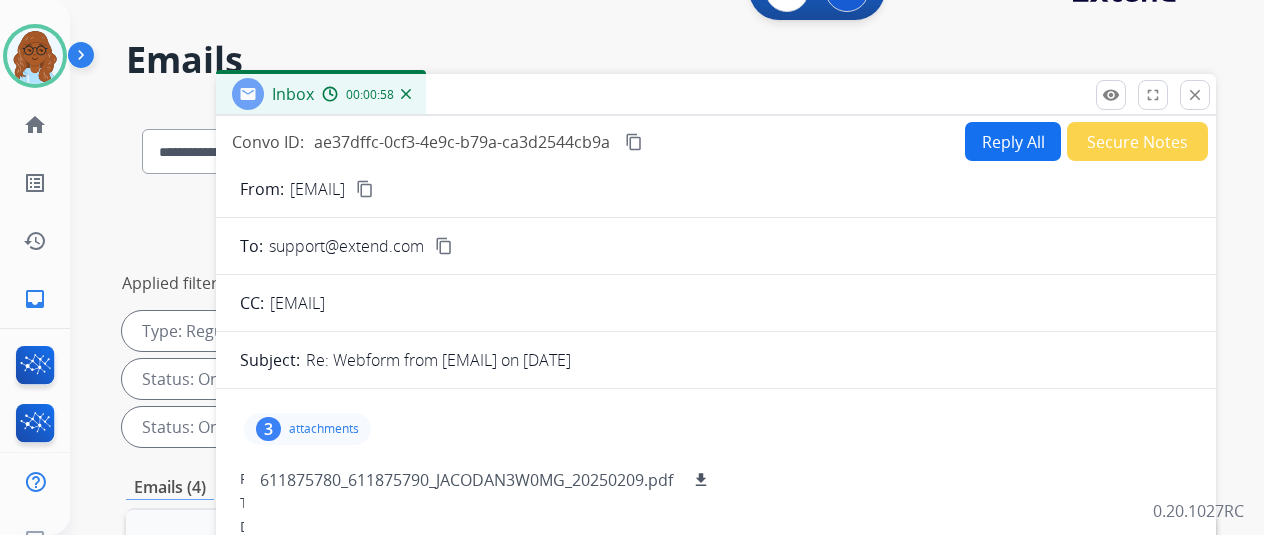 scroll, scrollTop: 0, scrollLeft: 0, axis: both 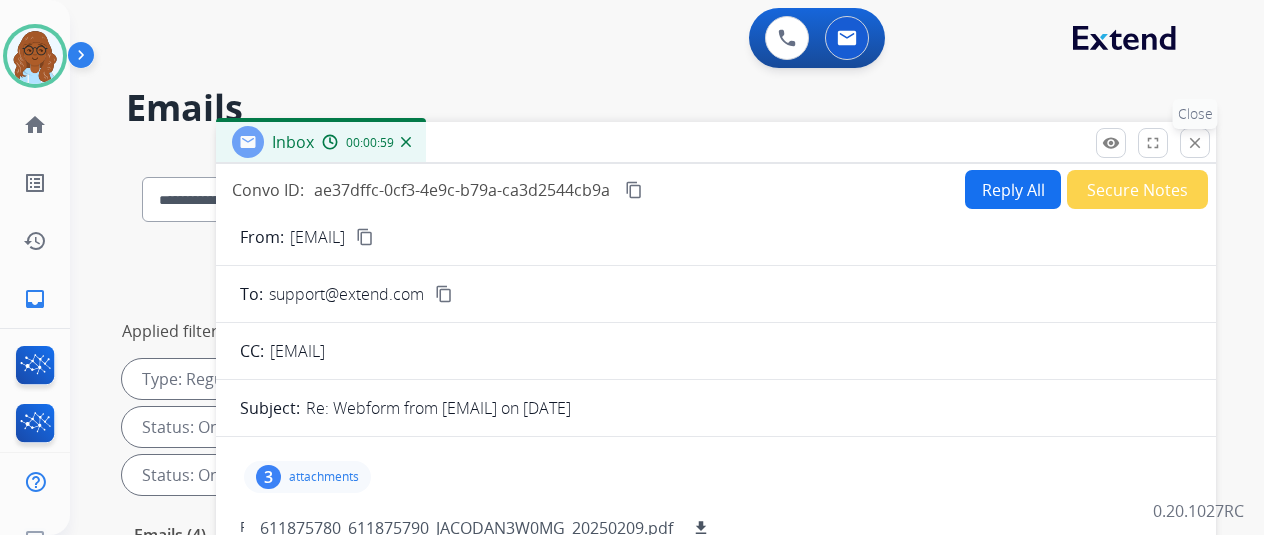 click on "close" at bounding box center [1195, 143] 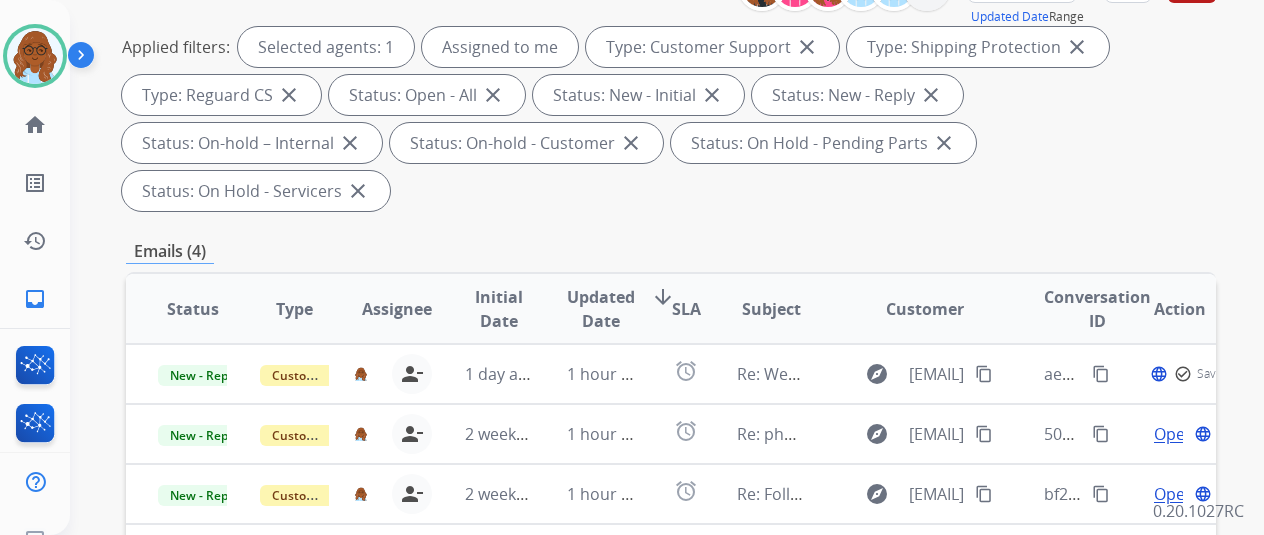 scroll, scrollTop: 300, scrollLeft: 0, axis: vertical 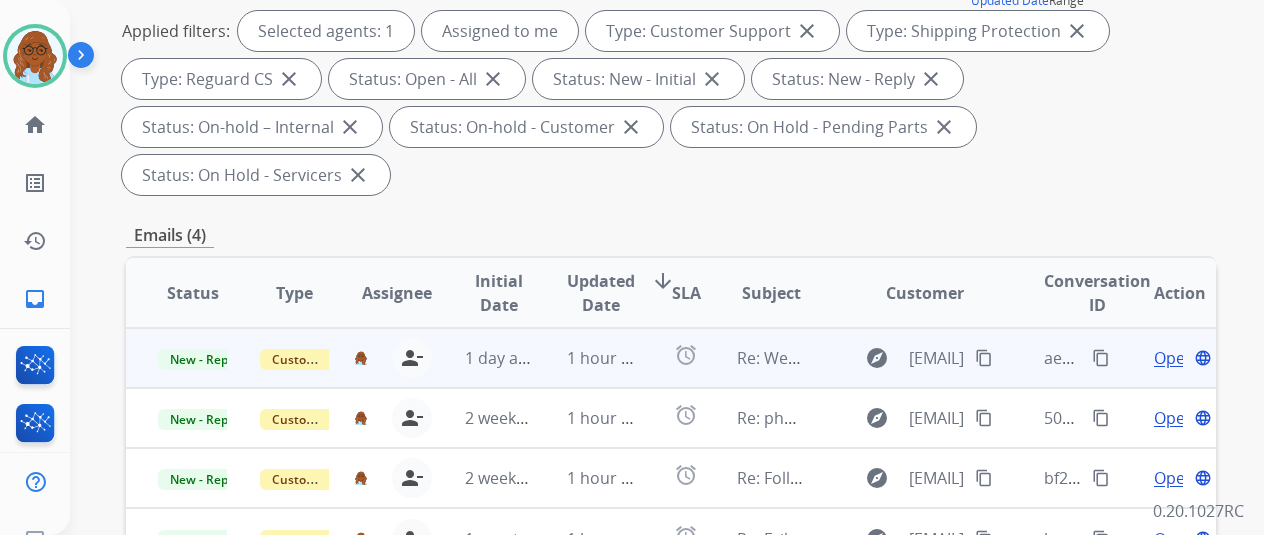 click on "content_copy" at bounding box center (984, 358) 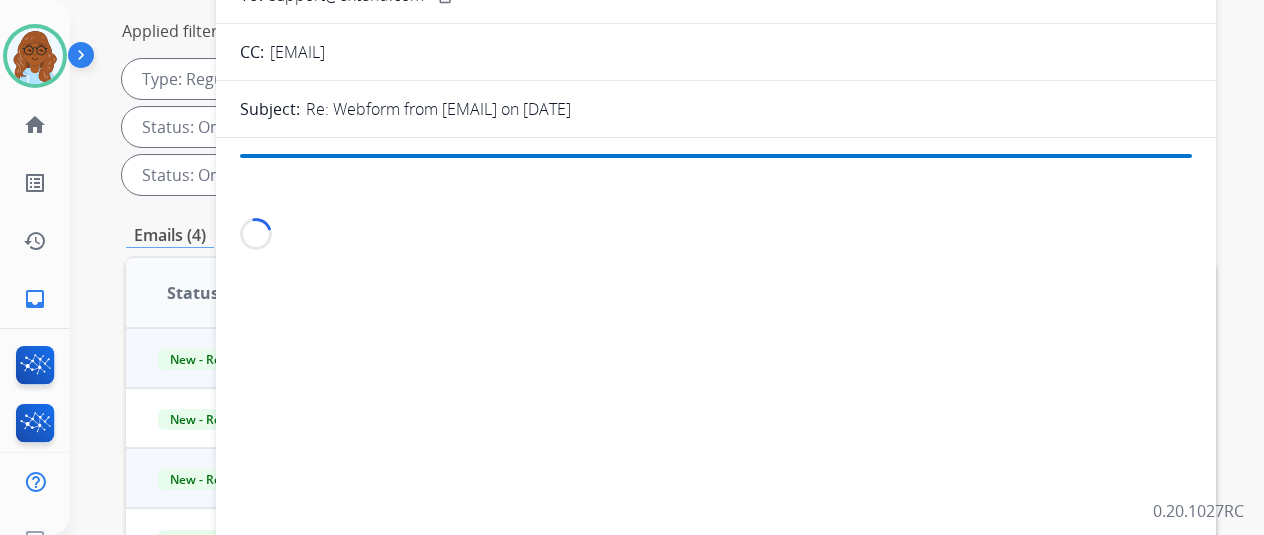 scroll, scrollTop: 500, scrollLeft: 0, axis: vertical 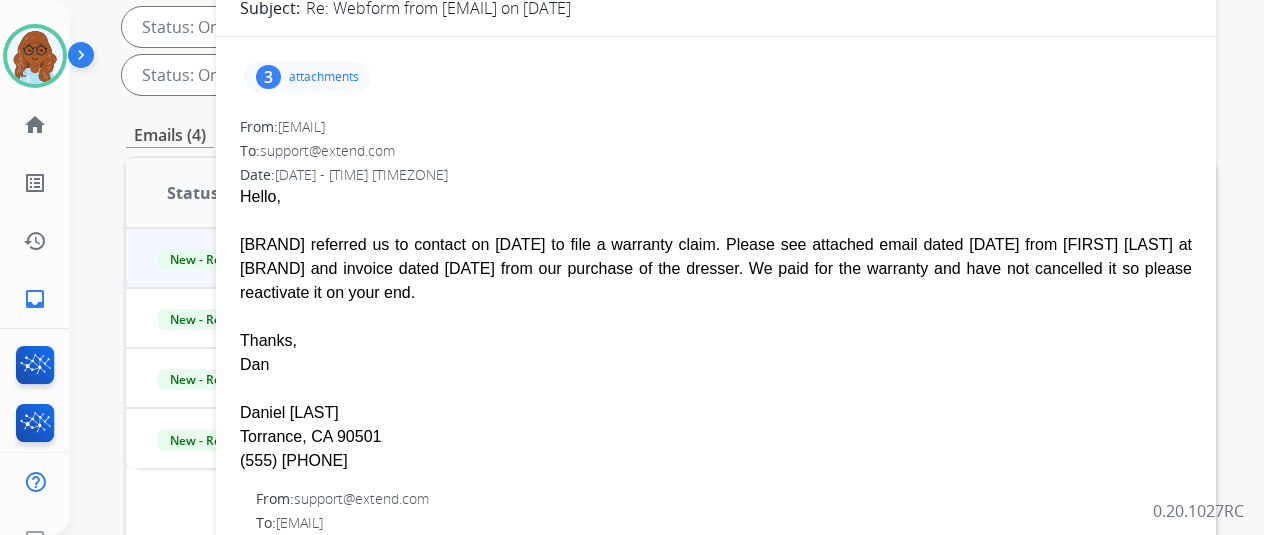 click on "attachments" at bounding box center [324, 77] 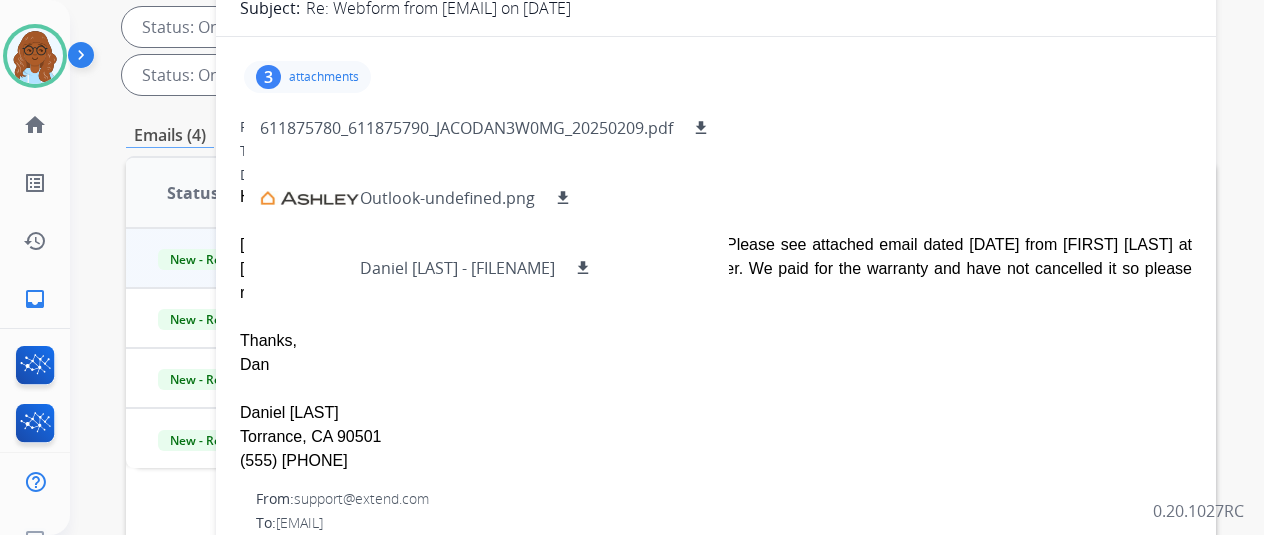 click on "3" at bounding box center (268, 77) 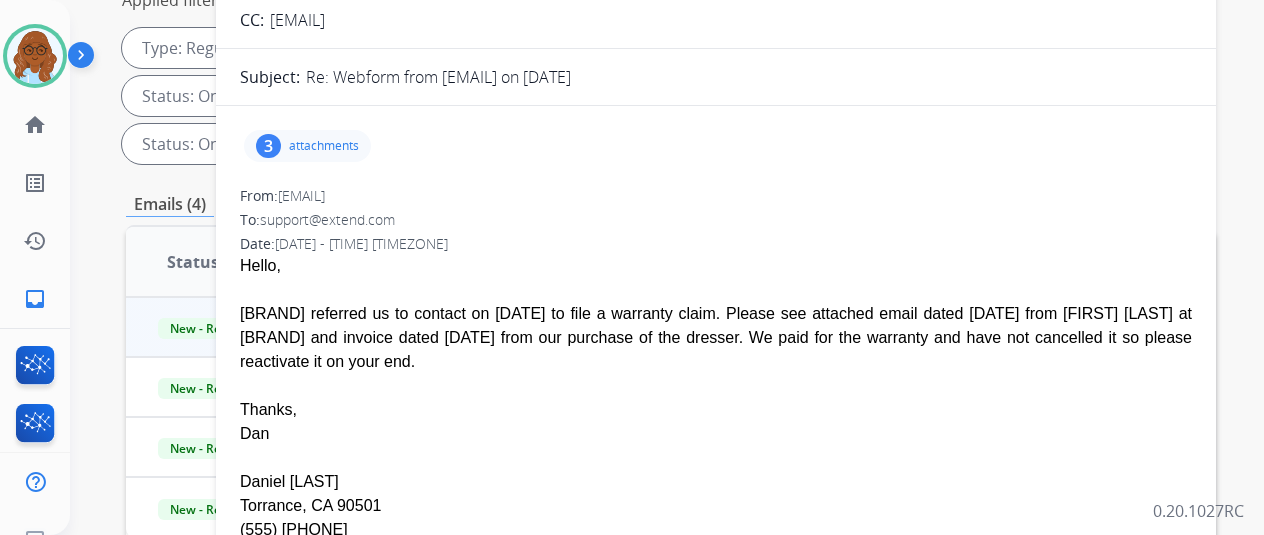 scroll, scrollTop: 300, scrollLeft: 0, axis: vertical 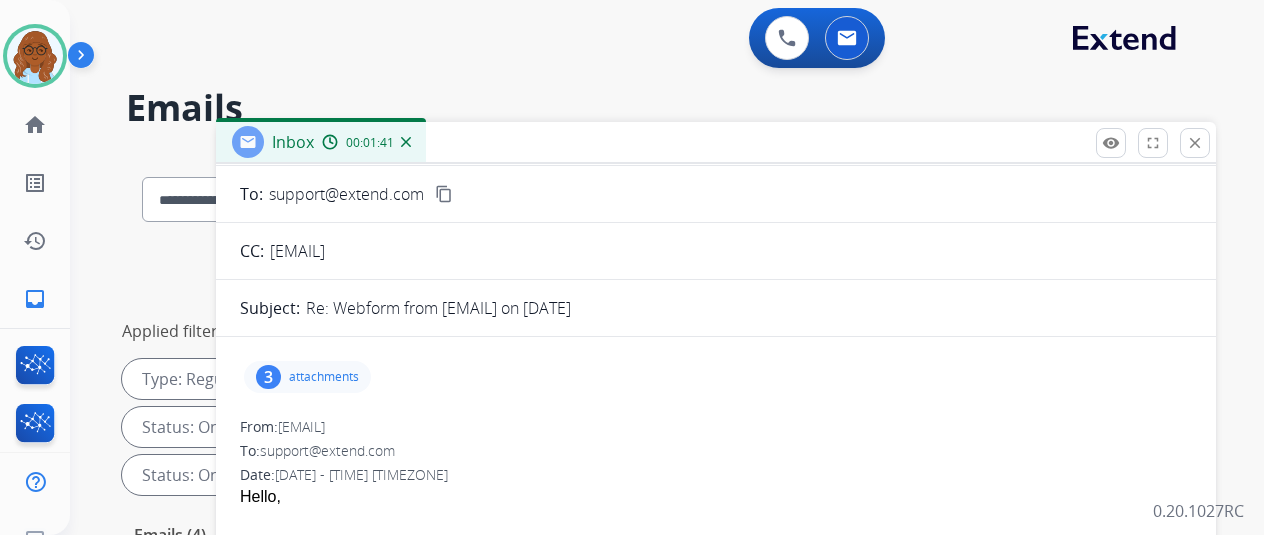 click on "attachments" at bounding box center [324, 377] 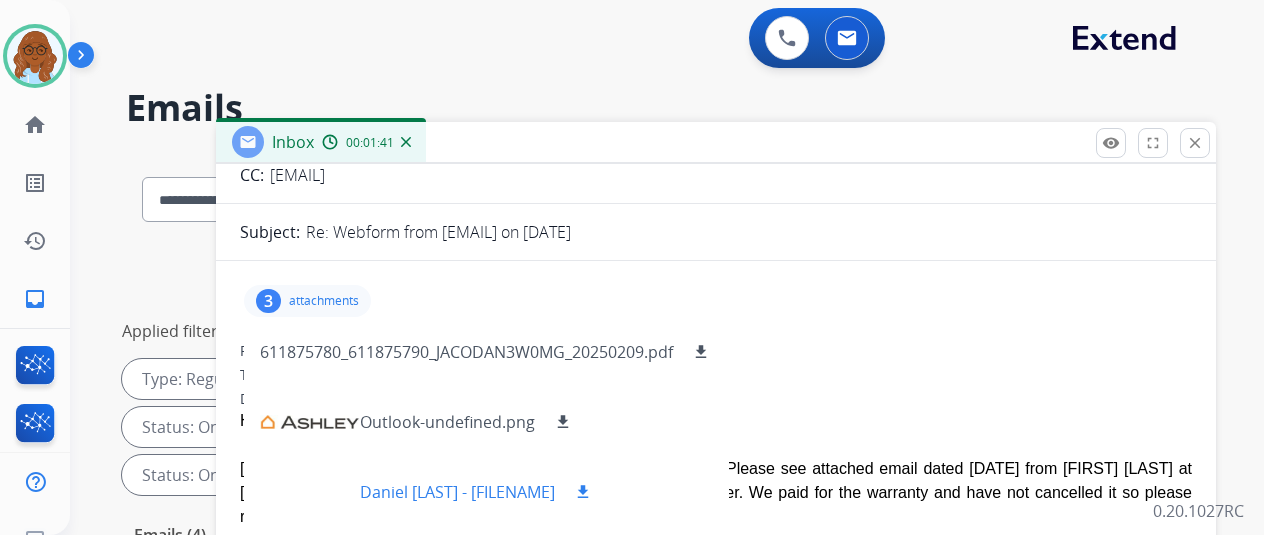 scroll, scrollTop: 300, scrollLeft: 0, axis: vertical 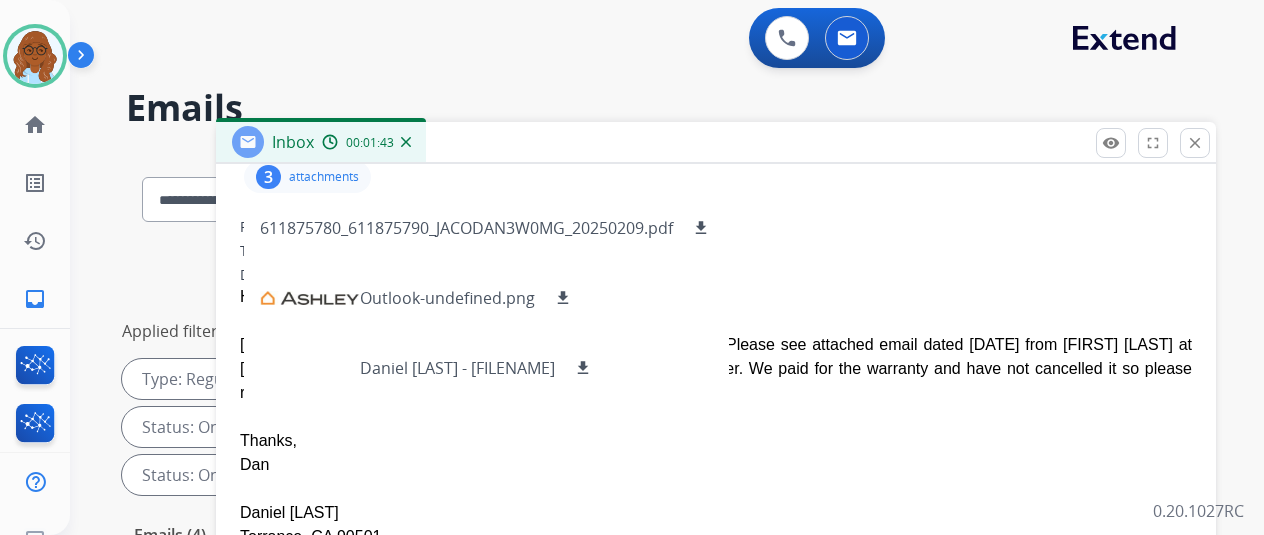 click on "Hello," at bounding box center [716, 297] 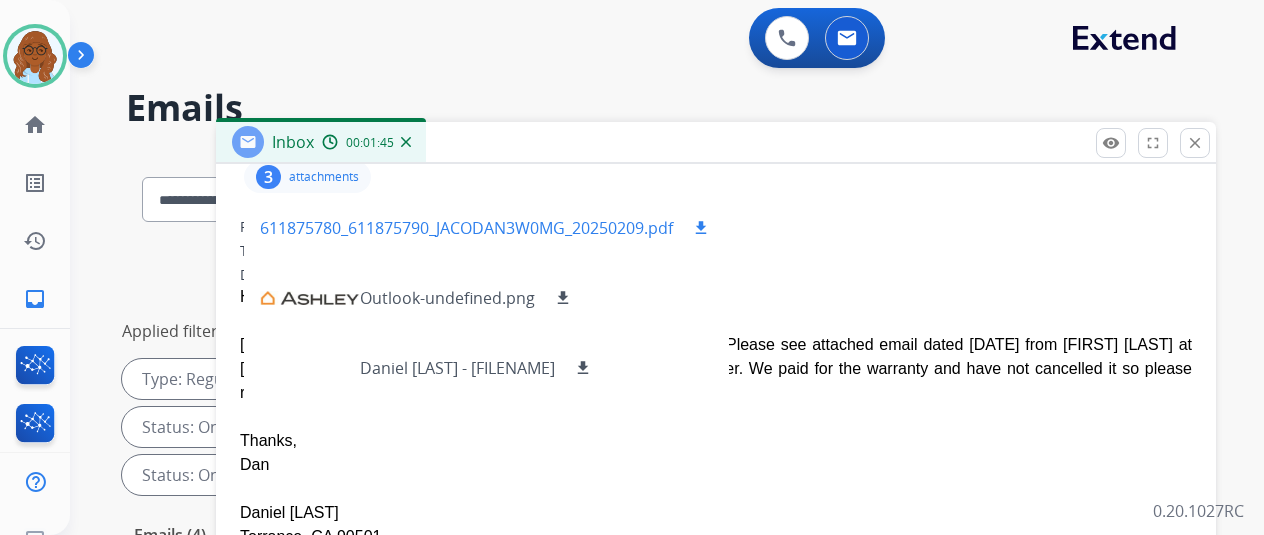 click on "611875780_611875790_JACODAN3W0MG_20250209.pdf" at bounding box center (466, 228) 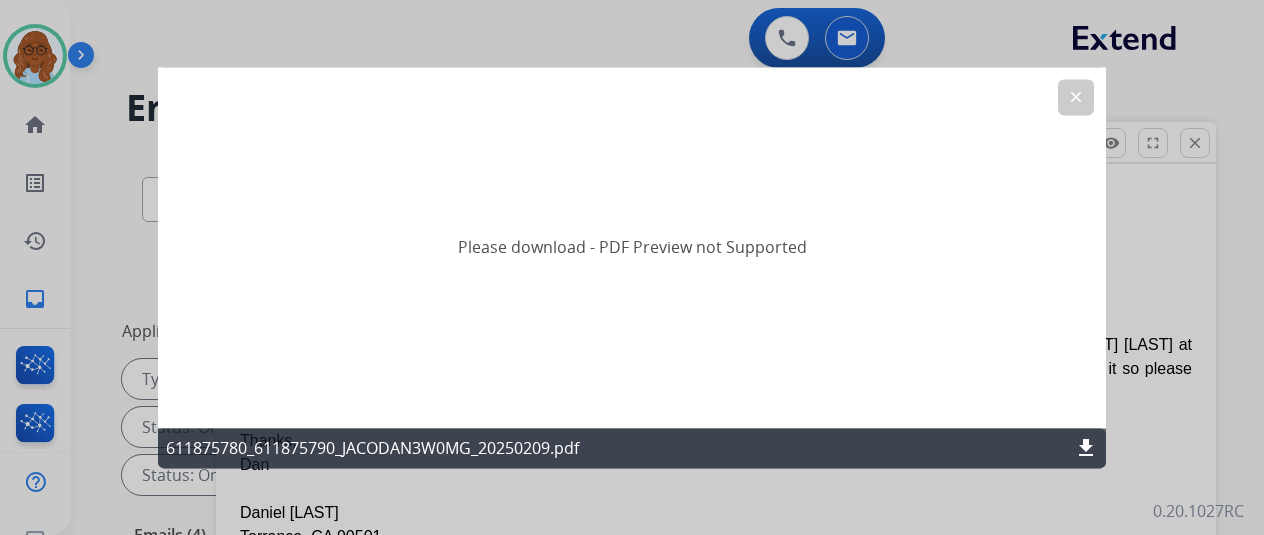 click on "clear" 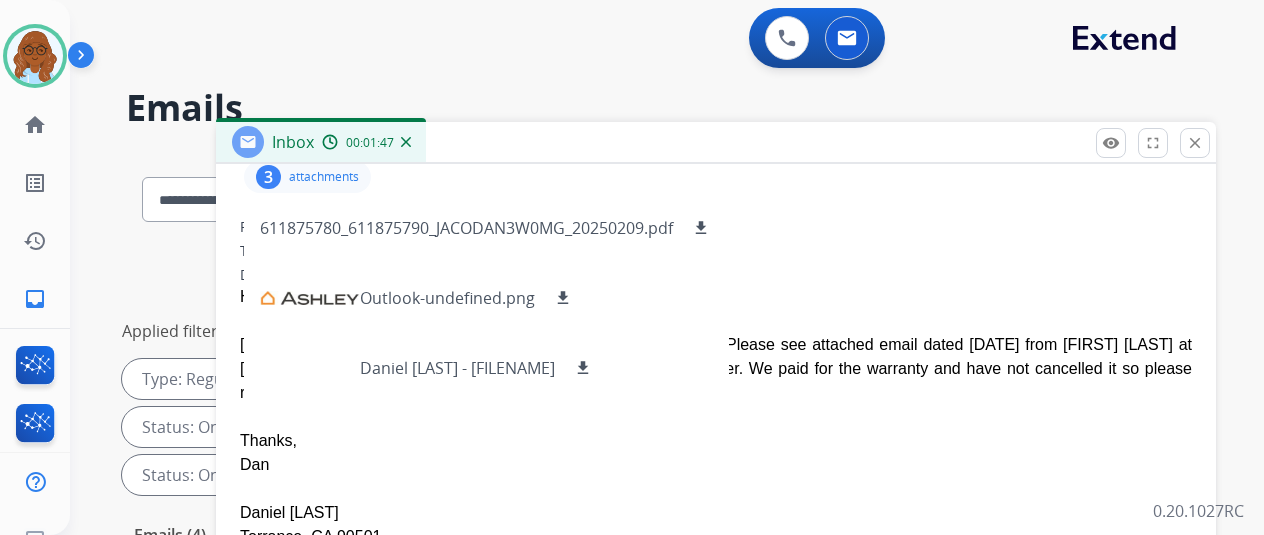 click on "Date:  08/03/2025 - 11:11 AM MDT" at bounding box center [716, 275] 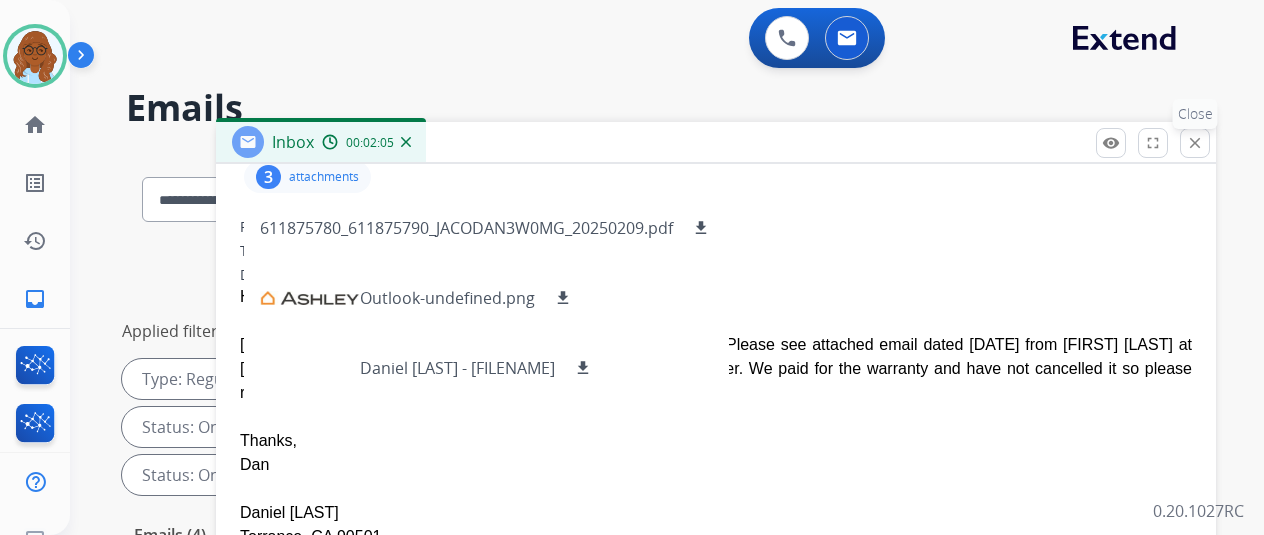 click on "close" at bounding box center (1195, 143) 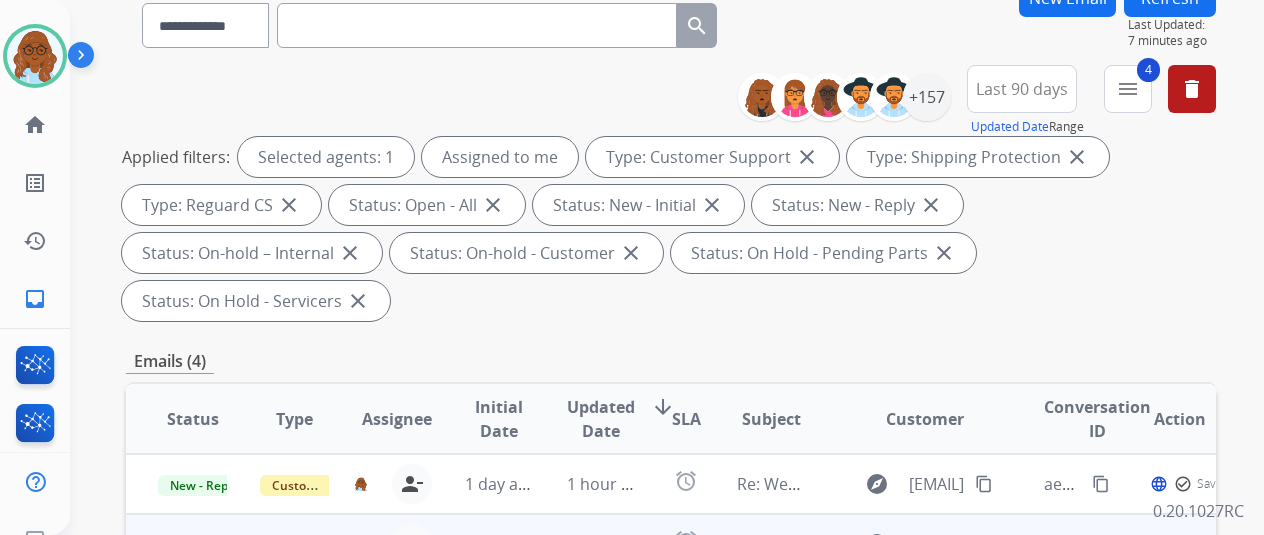 scroll, scrollTop: 400, scrollLeft: 0, axis: vertical 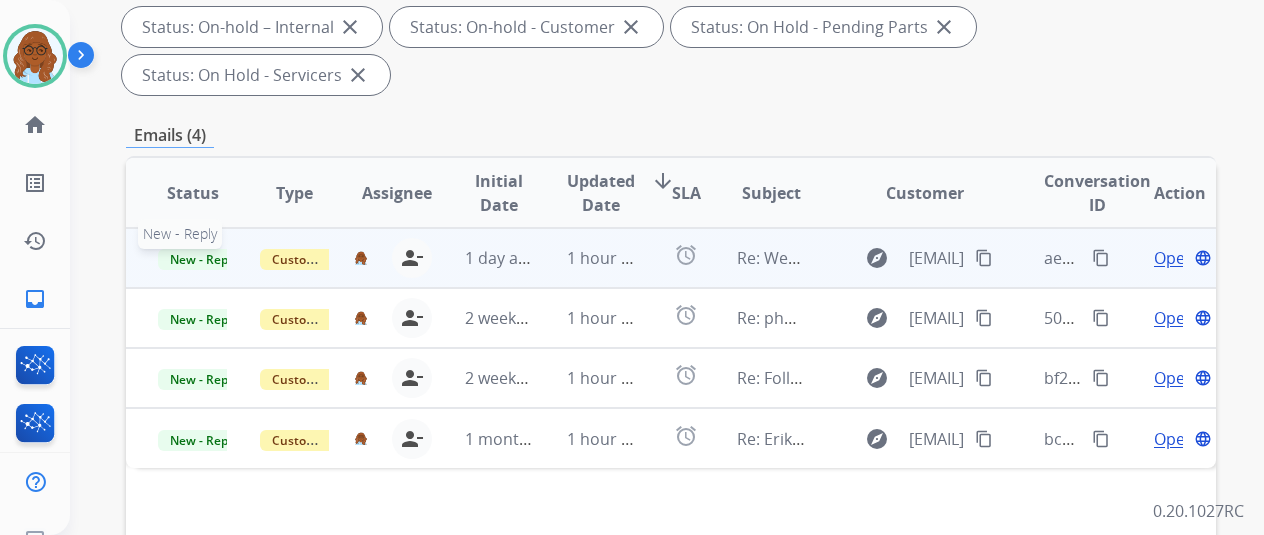 click on "New - Reply" at bounding box center [203, 259] 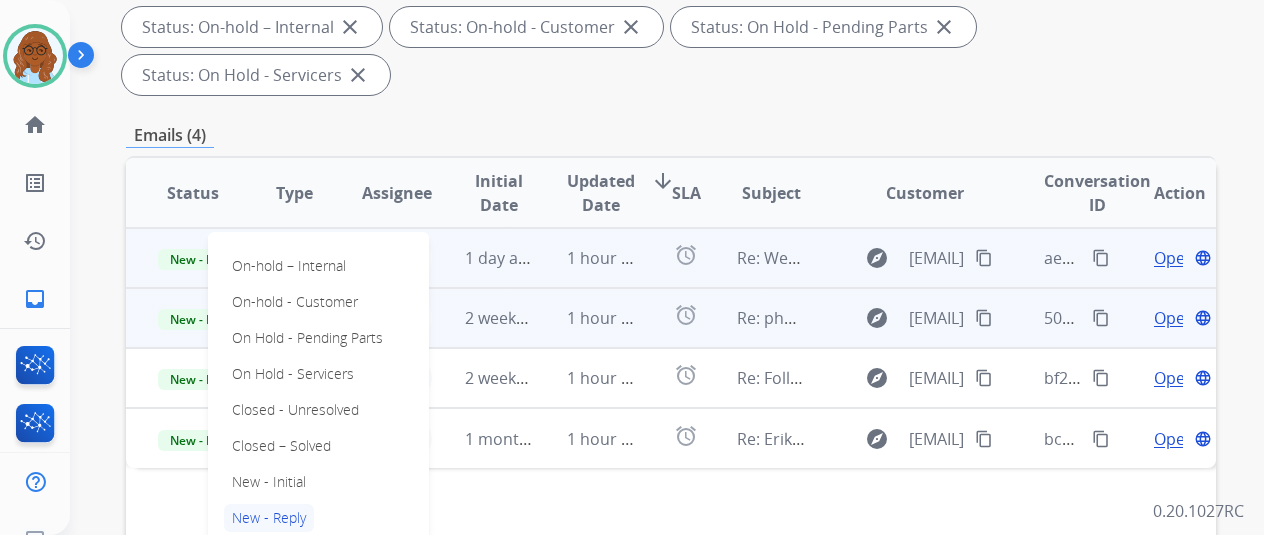 click on "1 hour ago" at bounding box center [586, 318] 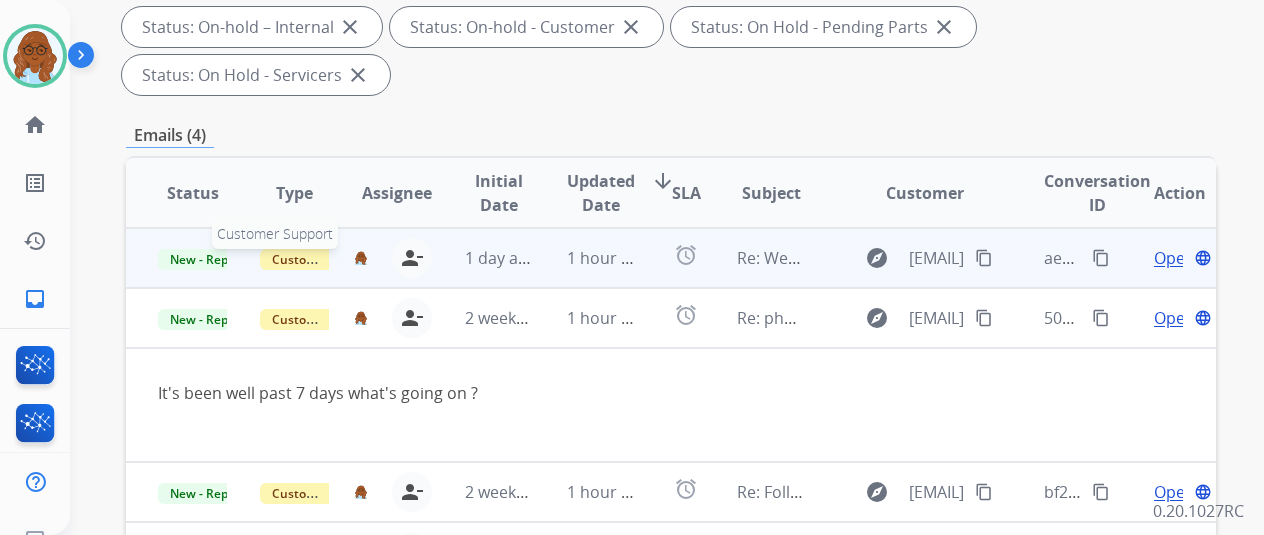 click on "Customer Support" at bounding box center [325, 259] 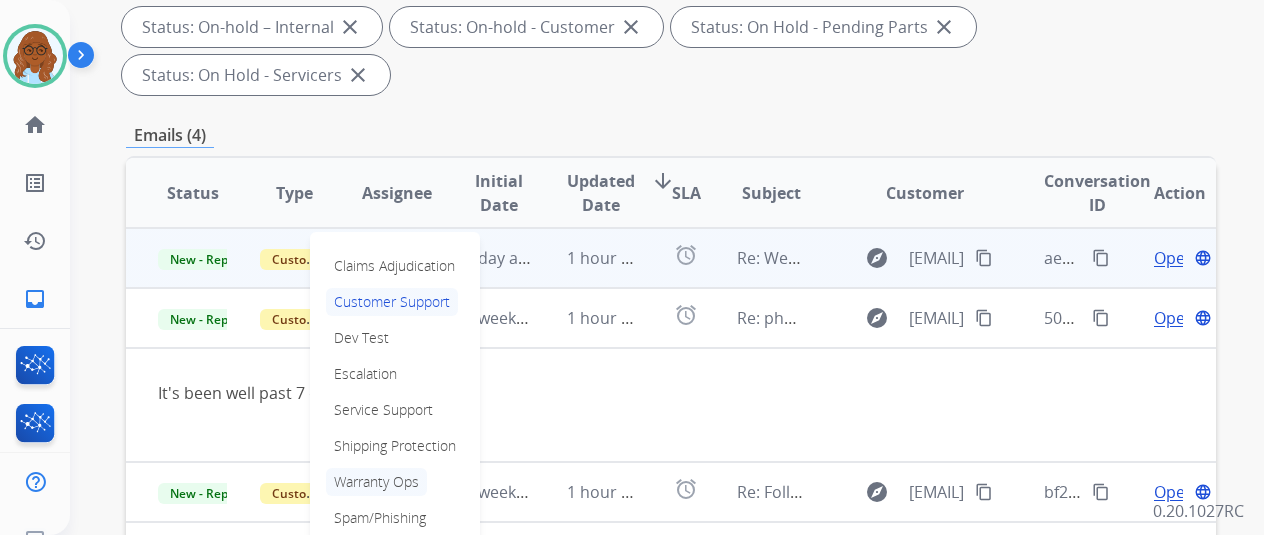 click on "Warranty Ops" at bounding box center (376, 482) 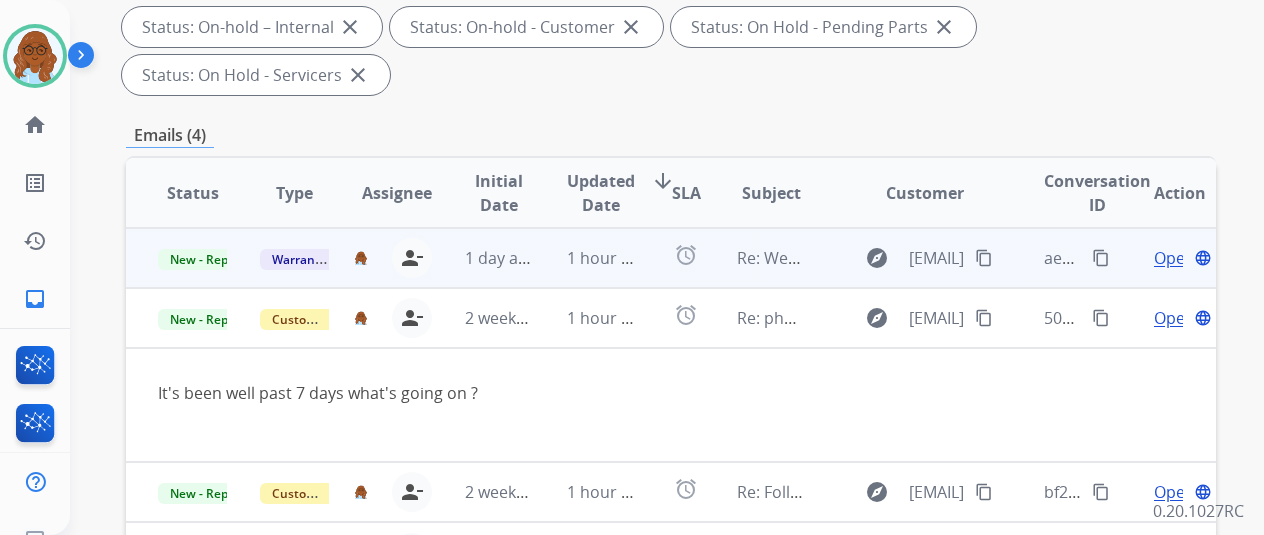 click on "Open" at bounding box center (1174, 258) 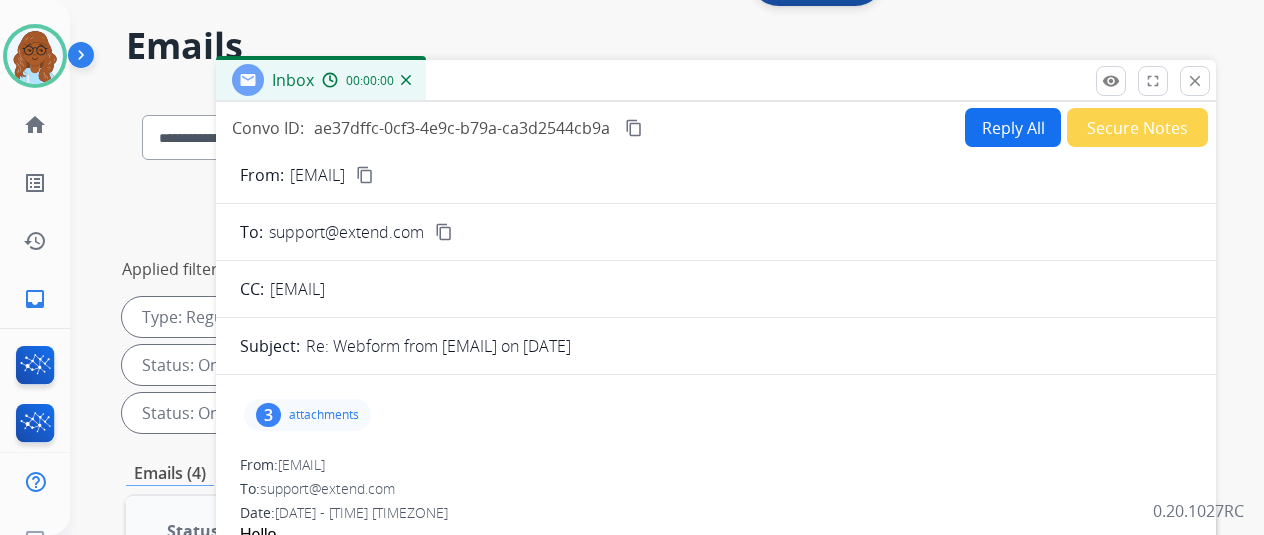 scroll, scrollTop: 0, scrollLeft: 0, axis: both 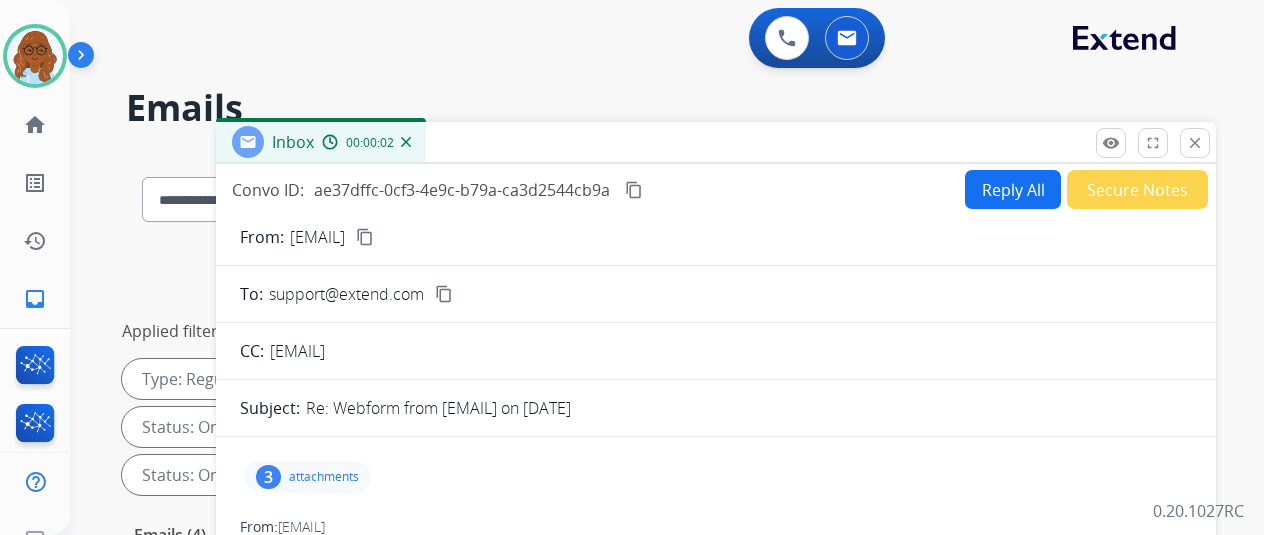 click on "Secure Notes" at bounding box center [1137, 189] 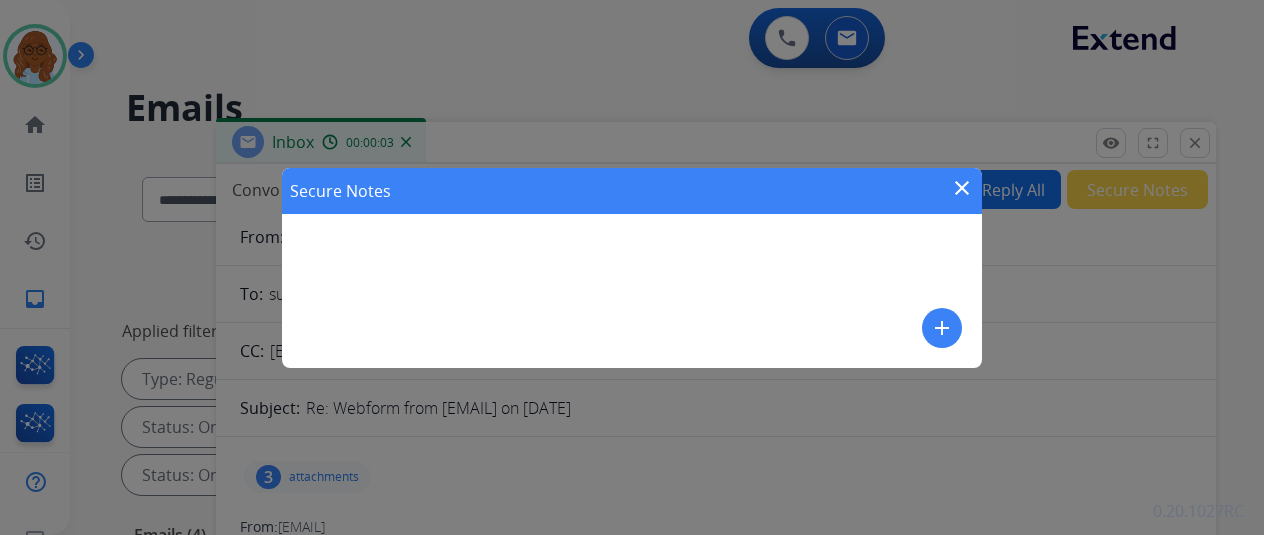 drag, startPoint x: 530, startPoint y: 259, endPoint x: 557, endPoint y: 317, distance: 63.97656 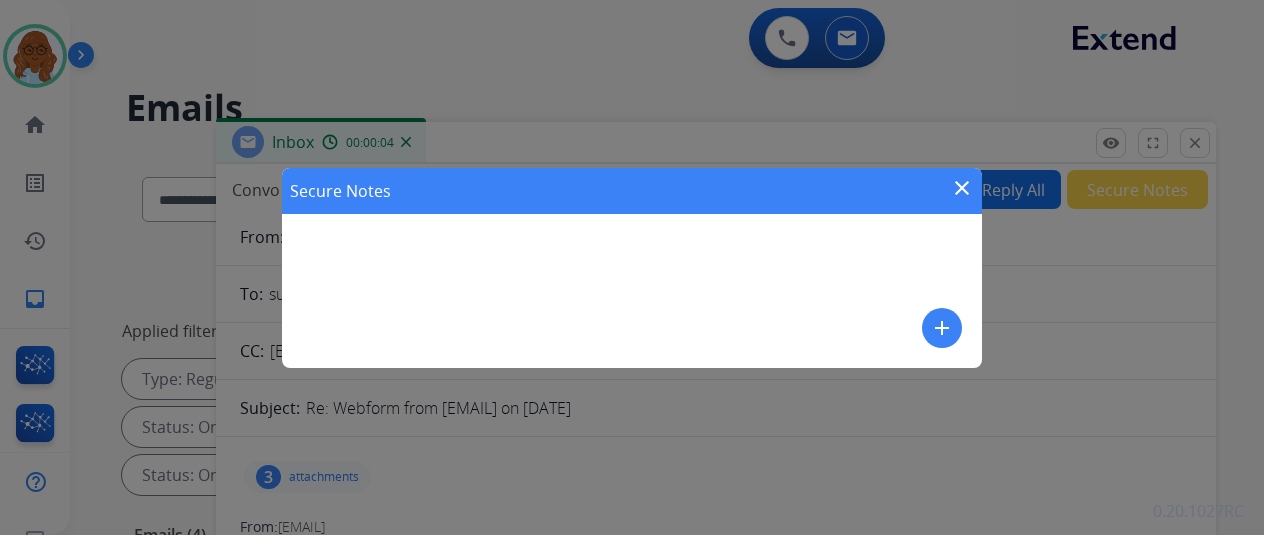 click on "add" at bounding box center (942, 328) 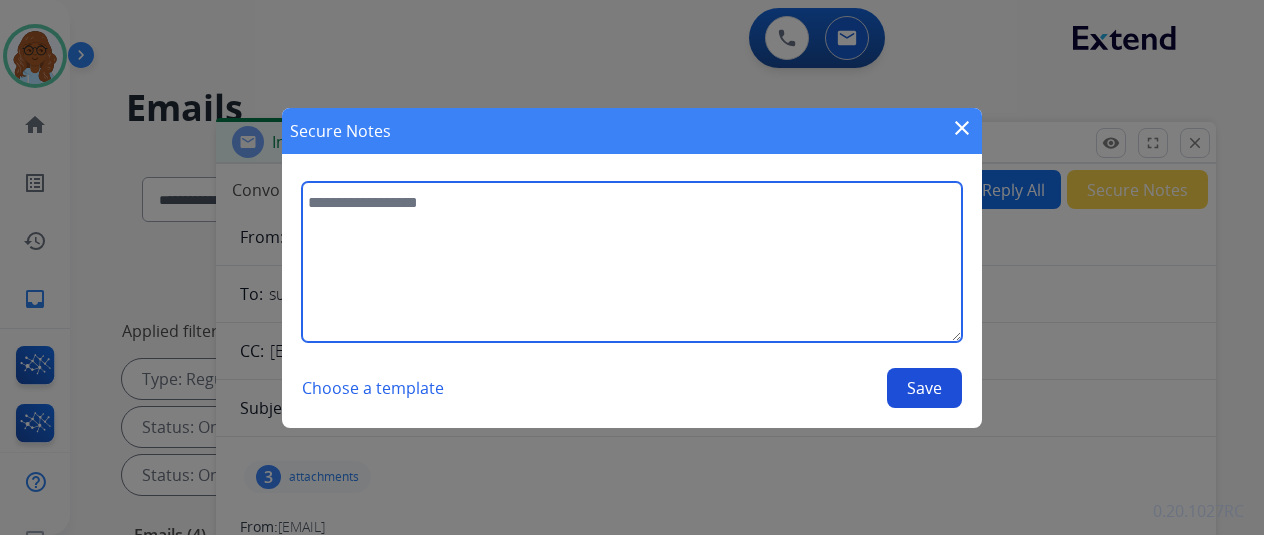 click at bounding box center (632, 262) 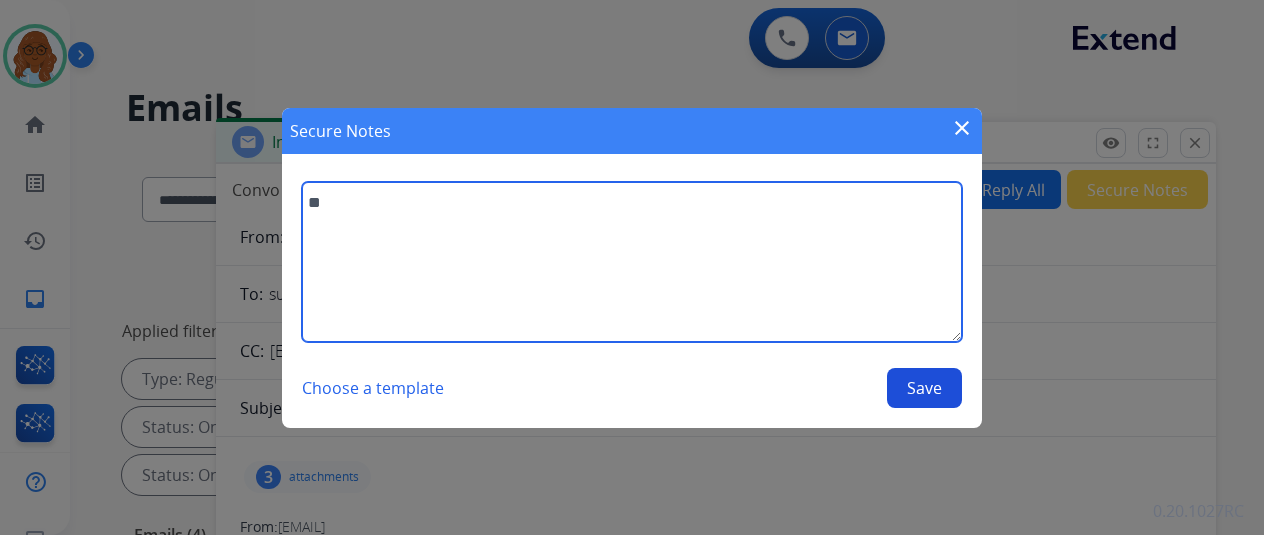 type on "*" 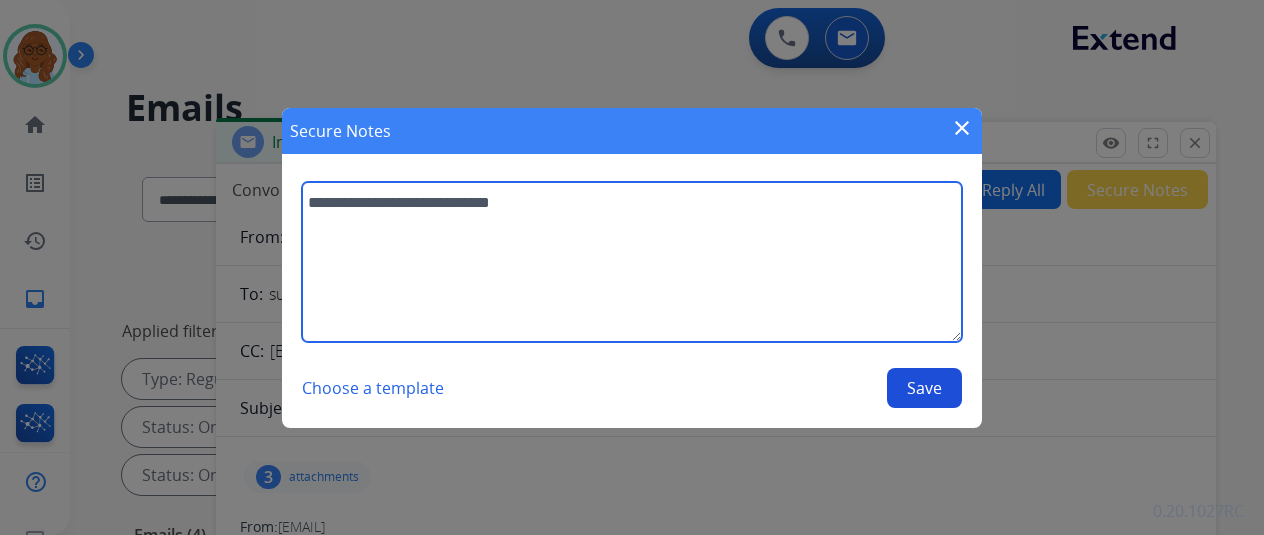 click on "**********" at bounding box center (632, 262) 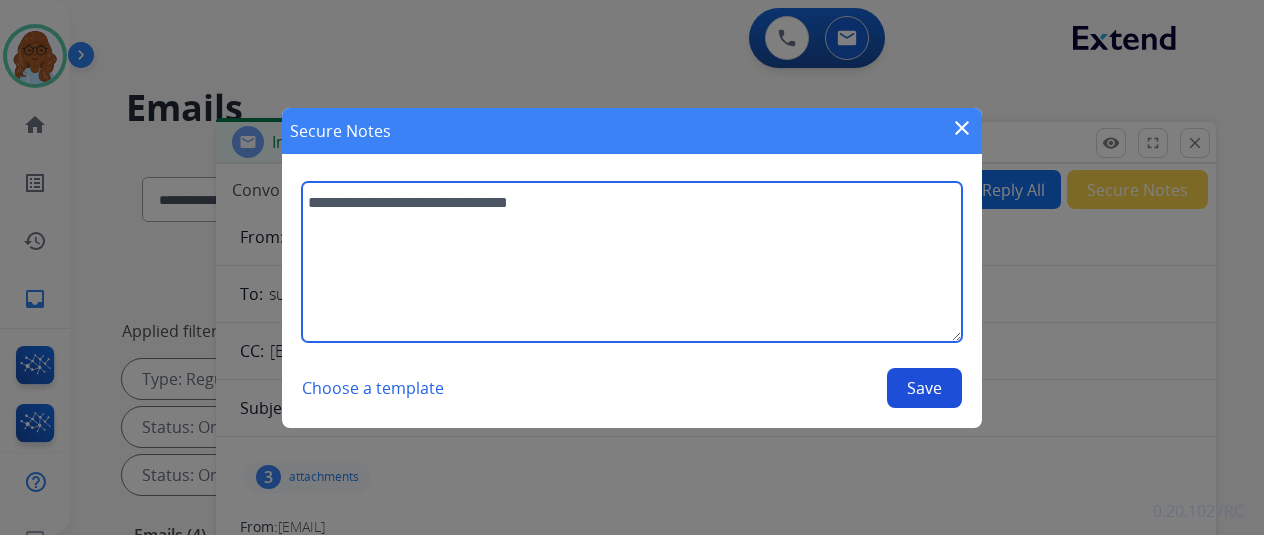 type on "**********" 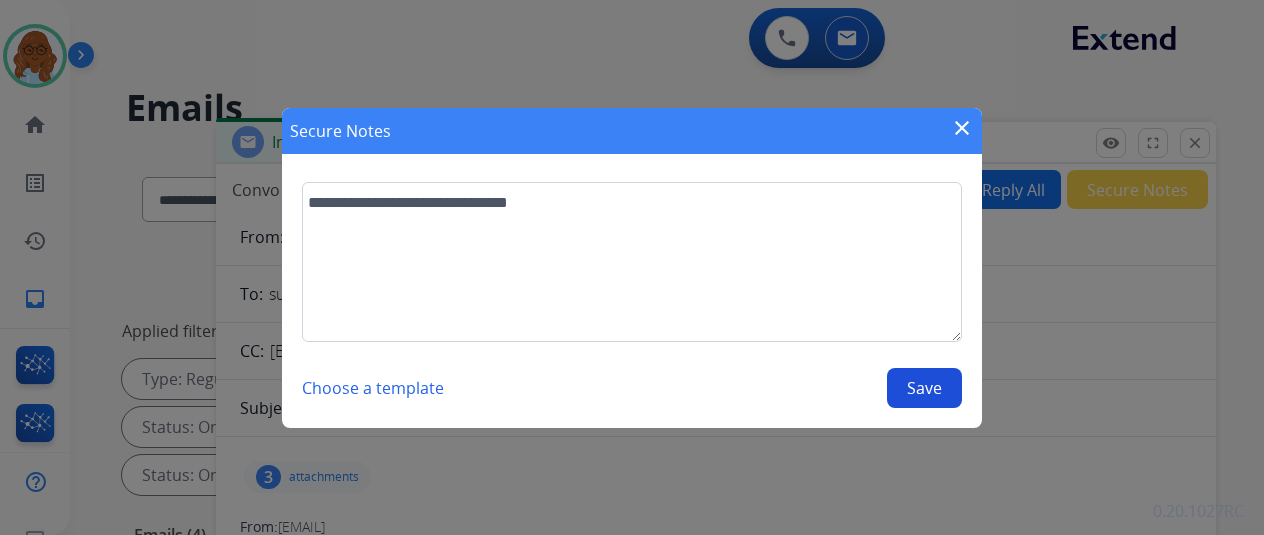click on "Save" at bounding box center [924, 388] 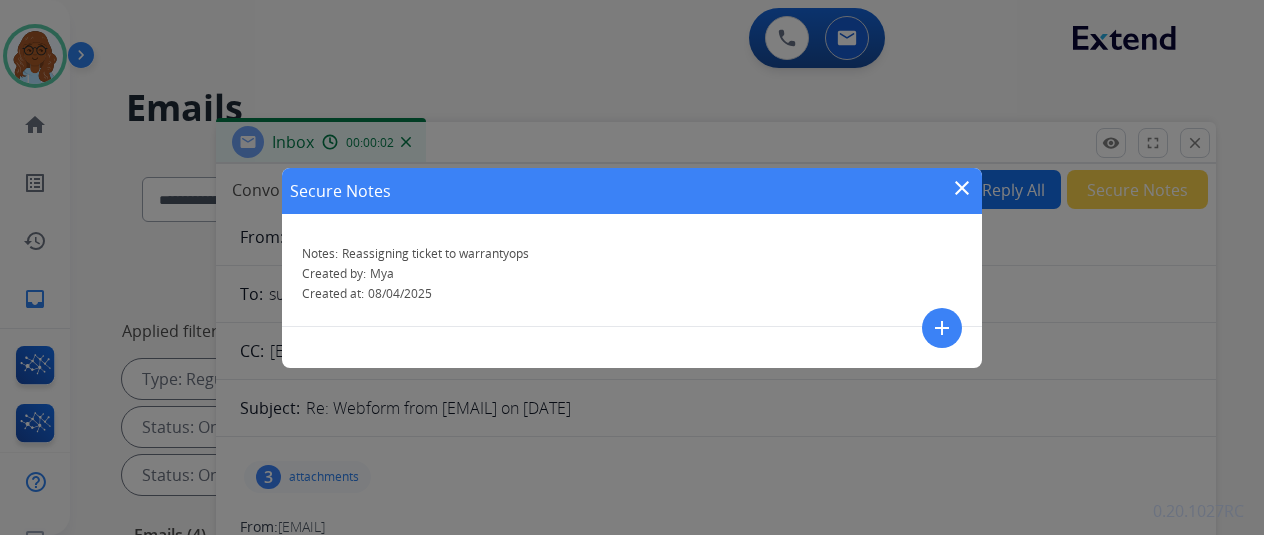 click on "close" at bounding box center (962, 188) 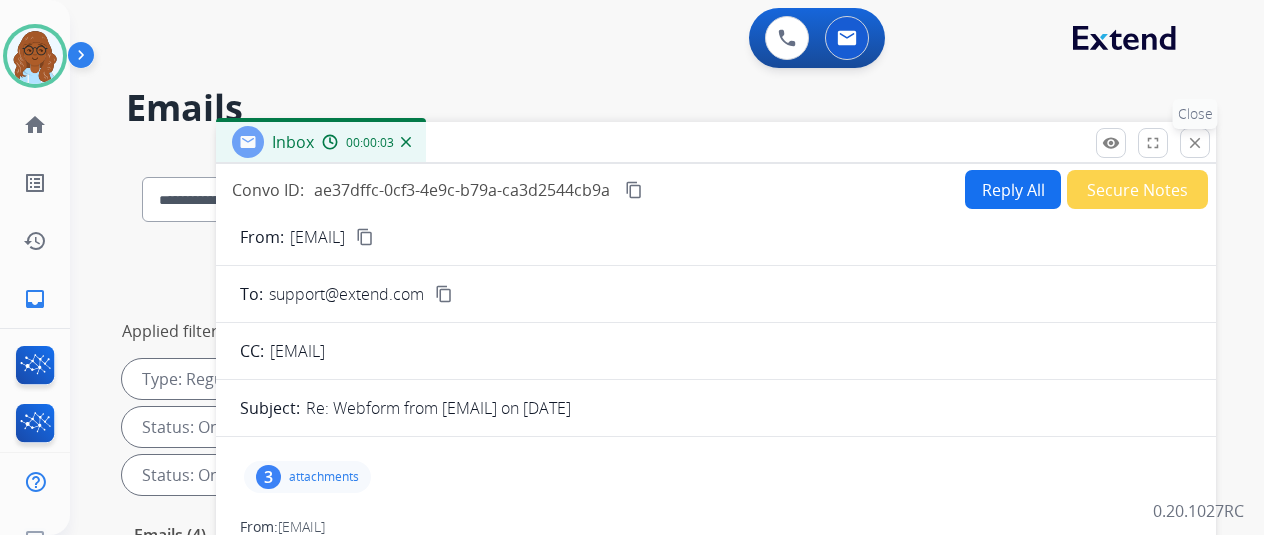 click on "close" at bounding box center (1195, 143) 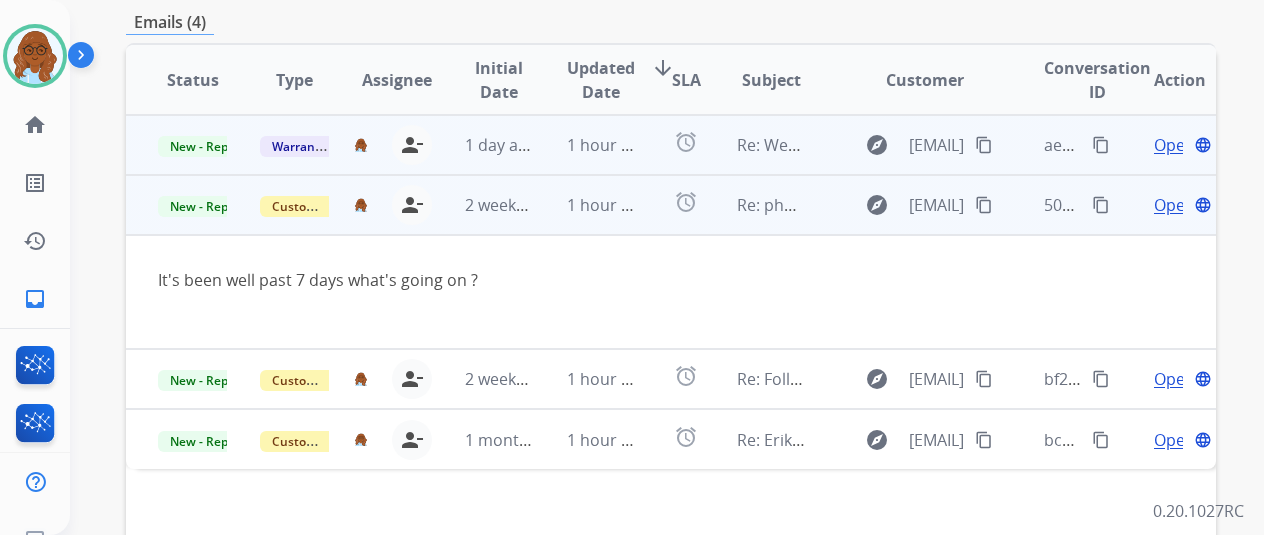 scroll, scrollTop: 400, scrollLeft: 0, axis: vertical 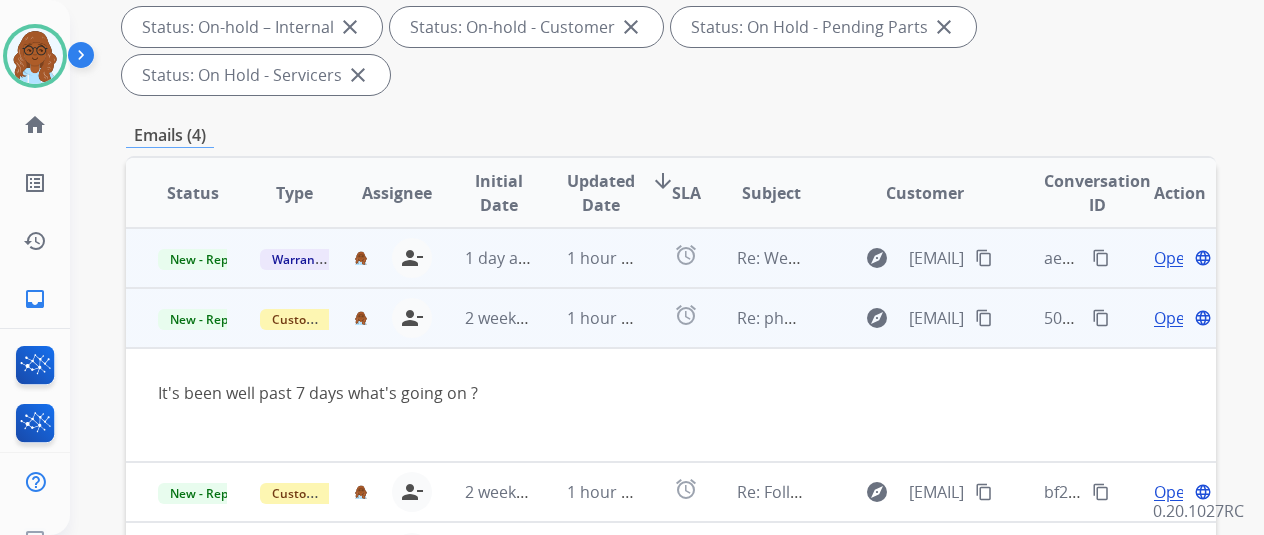 click on "Open" at bounding box center [1174, 318] 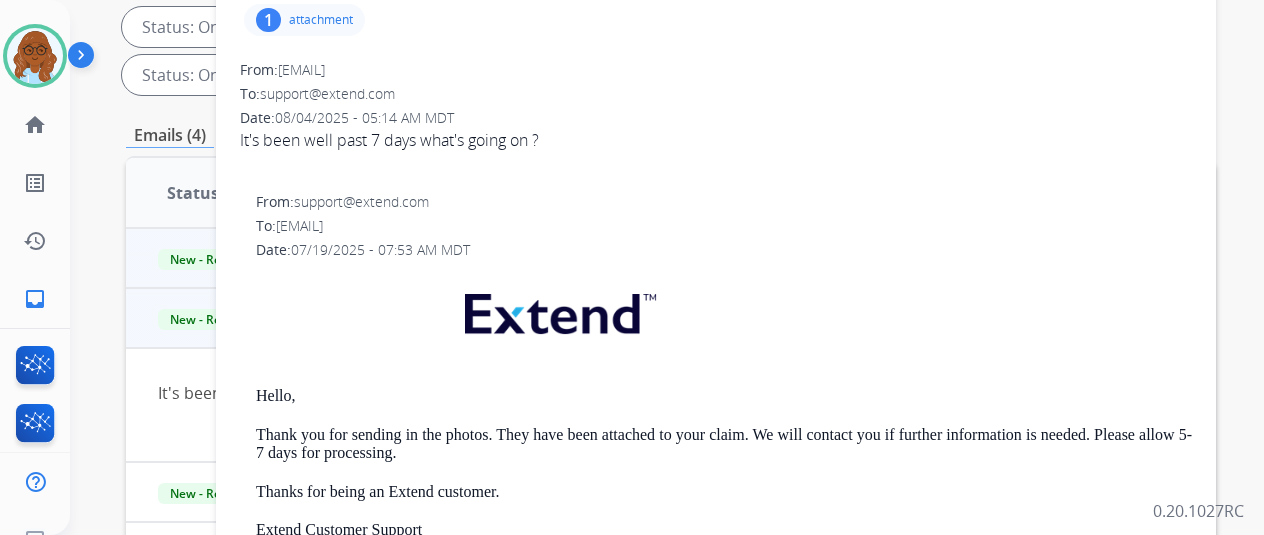 scroll, scrollTop: 0, scrollLeft: 0, axis: both 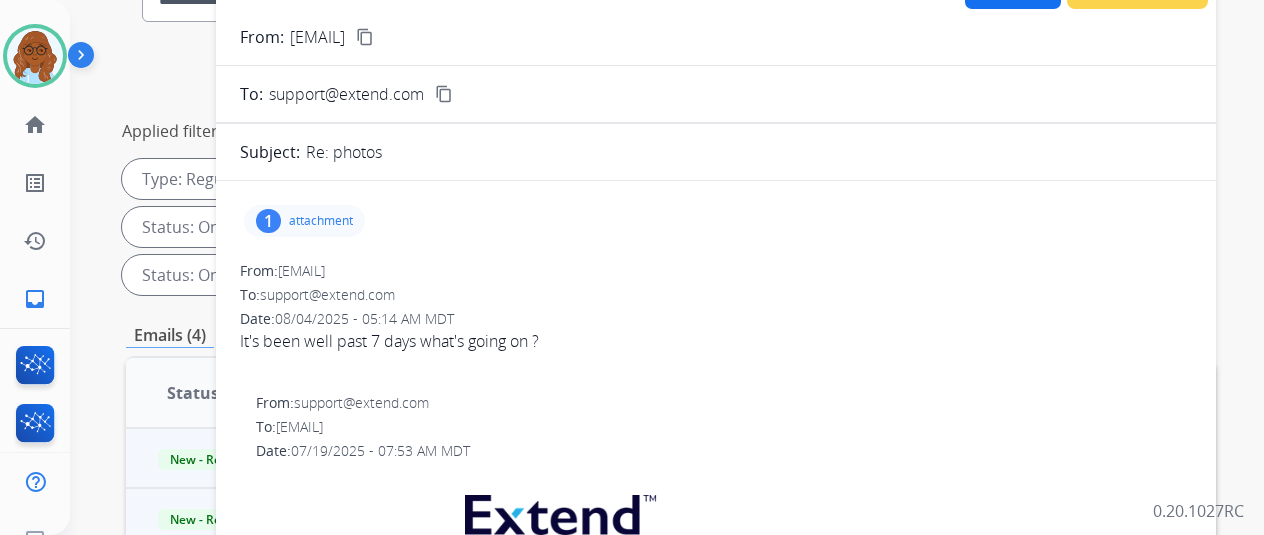 click on "1 attachment" at bounding box center (304, 221) 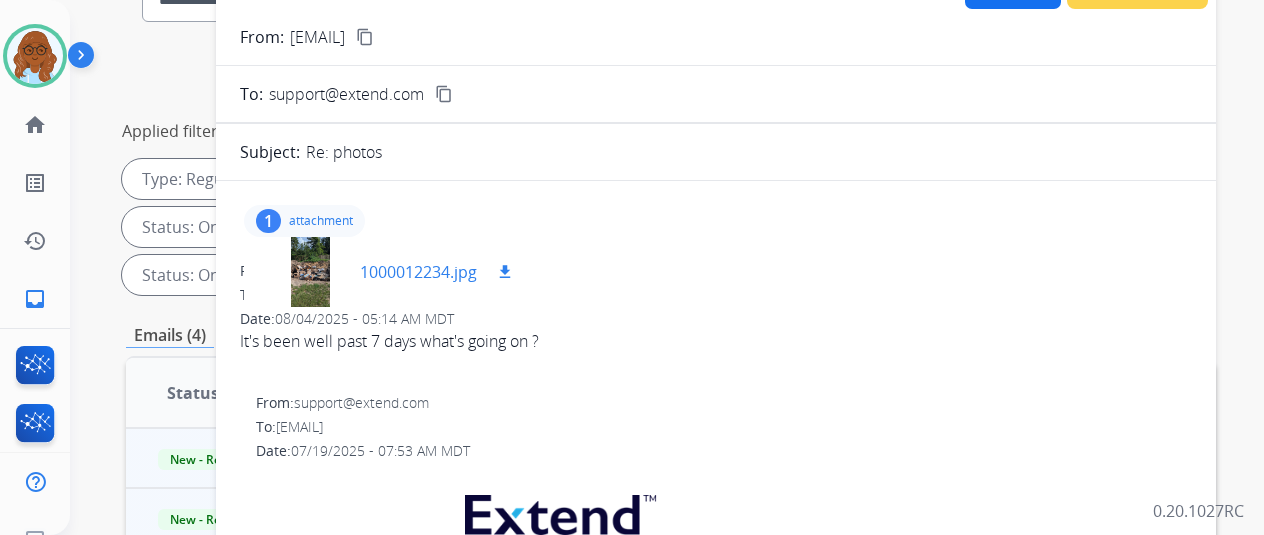 click at bounding box center [310, 272] 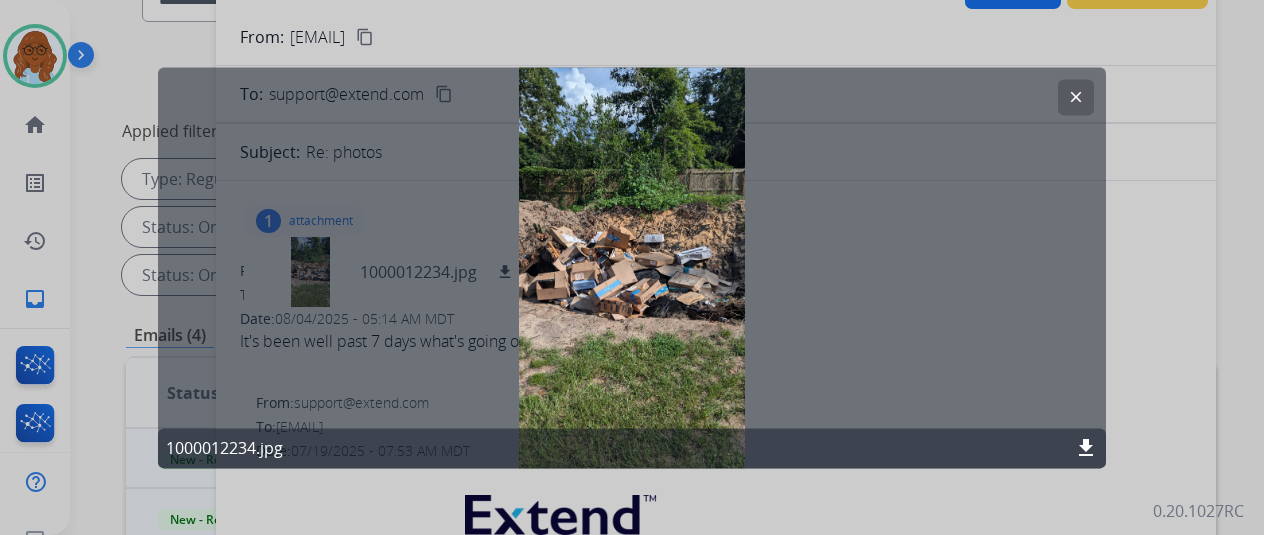 click 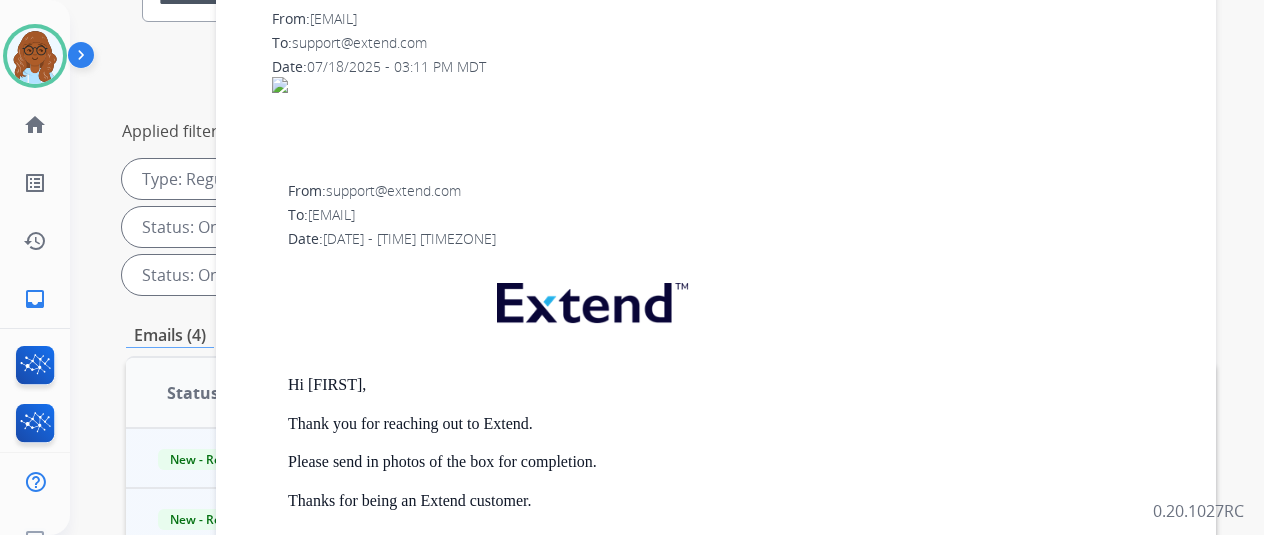 scroll, scrollTop: 1046, scrollLeft: 0, axis: vertical 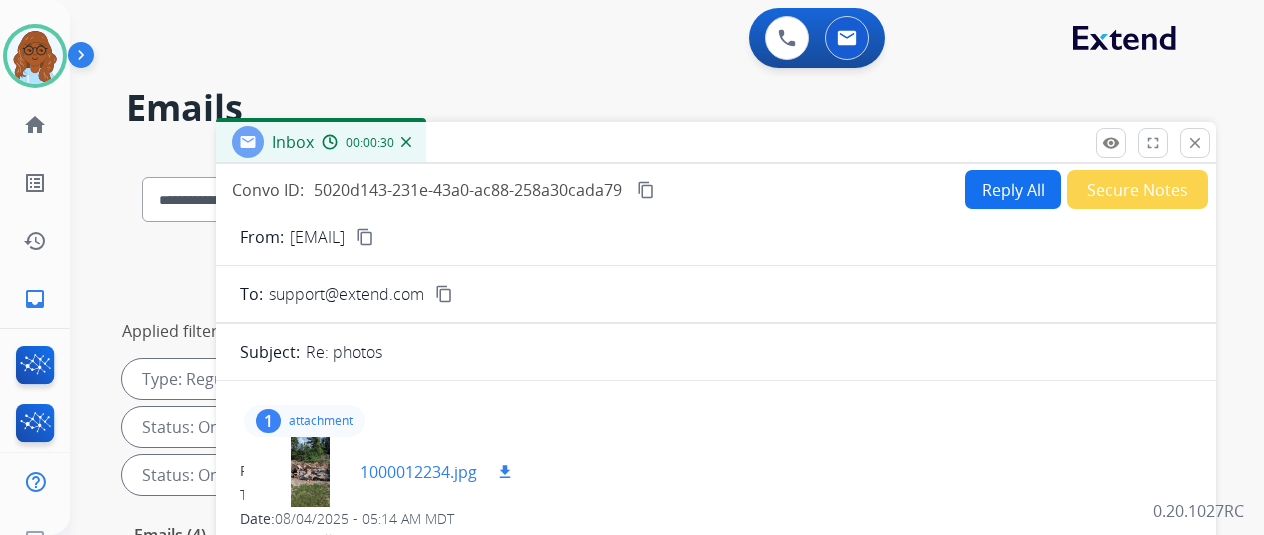 click at bounding box center [310, 472] 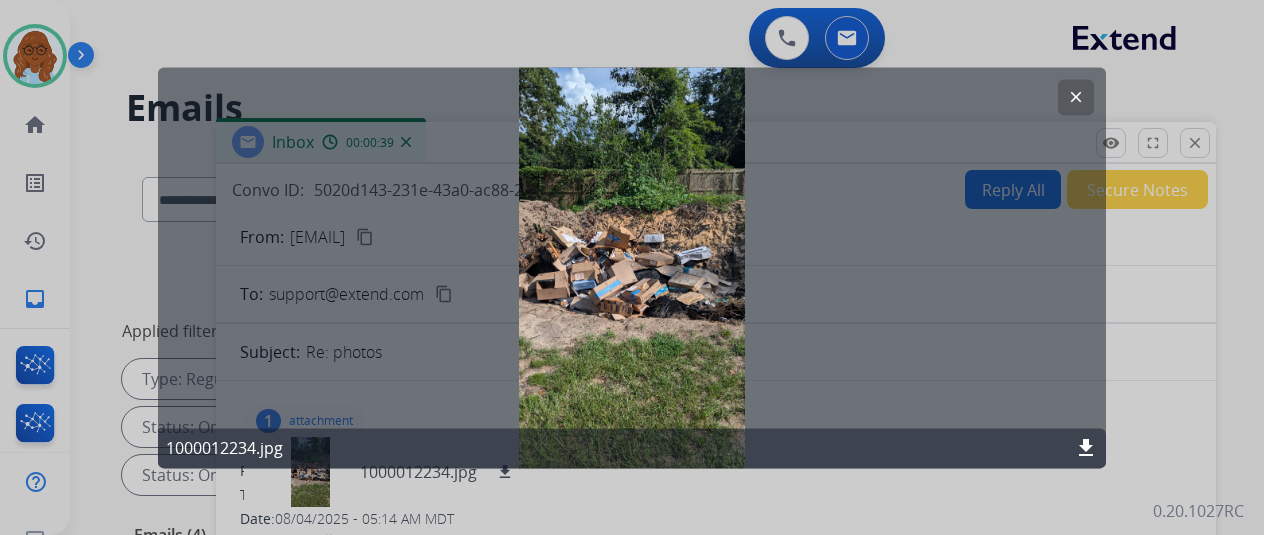 click 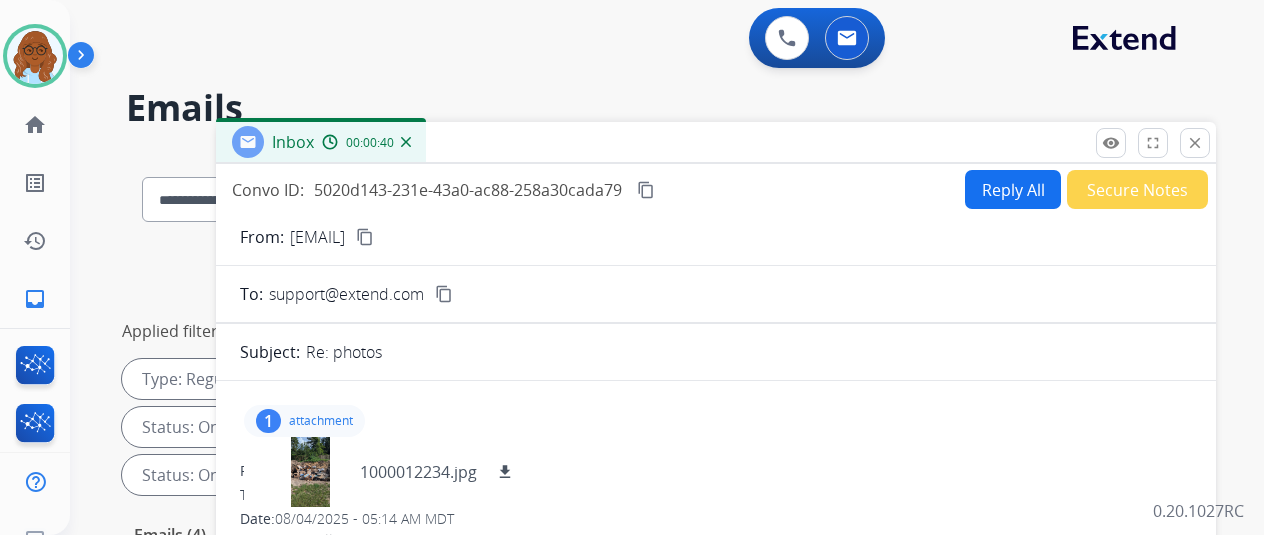 click on "content_copy" at bounding box center (365, 237) 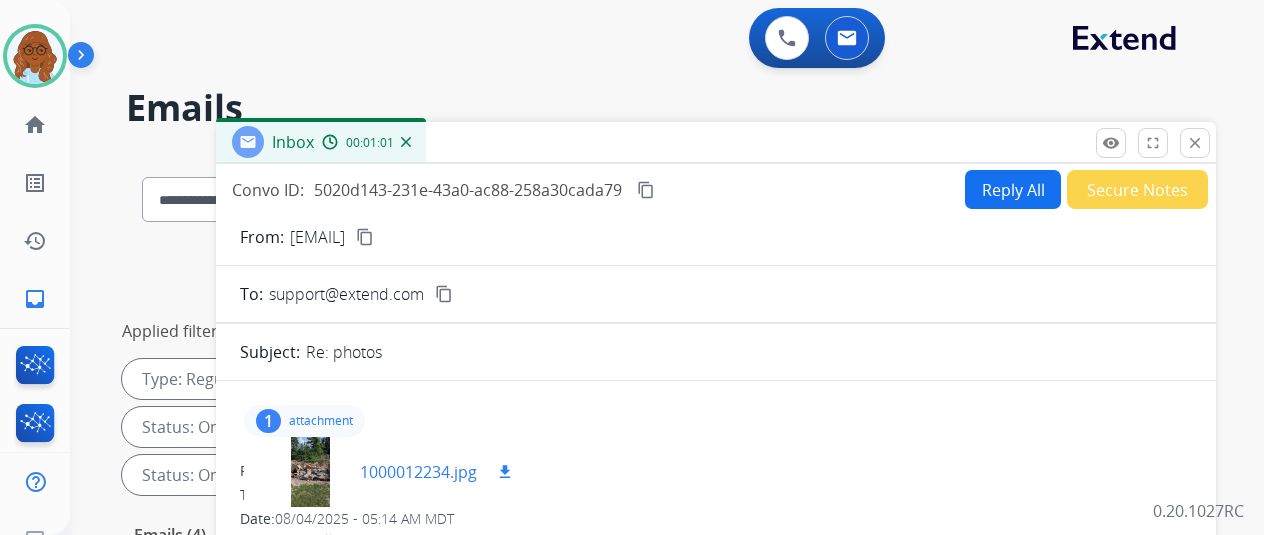 click at bounding box center (310, 472) 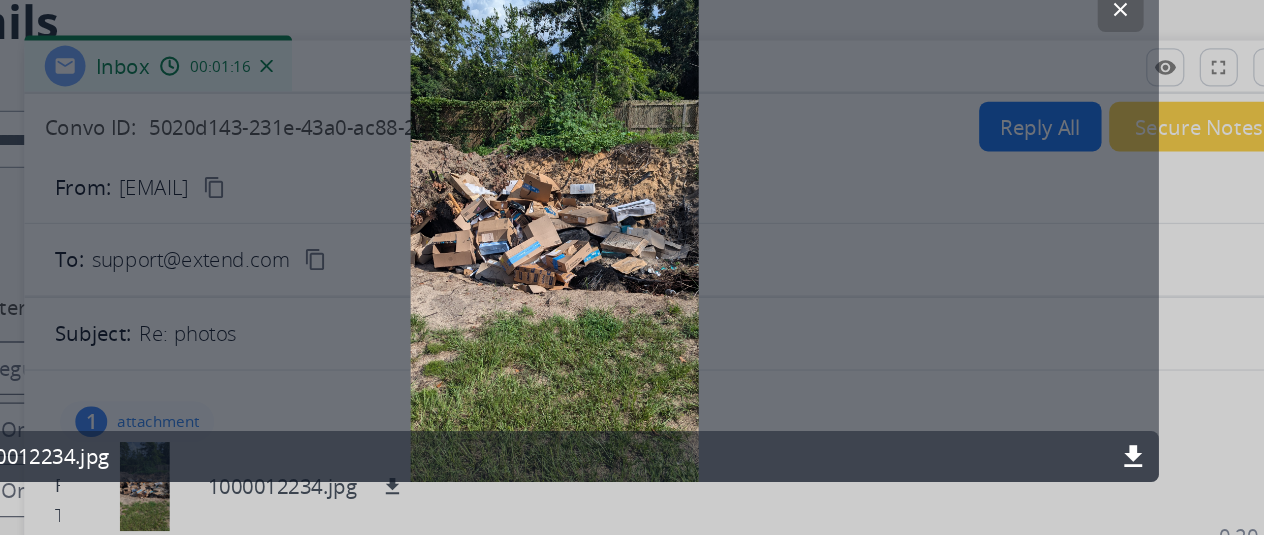 drag, startPoint x: 1175, startPoint y: 272, endPoint x: 1128, endPoint y: 295, distance: 52.3259 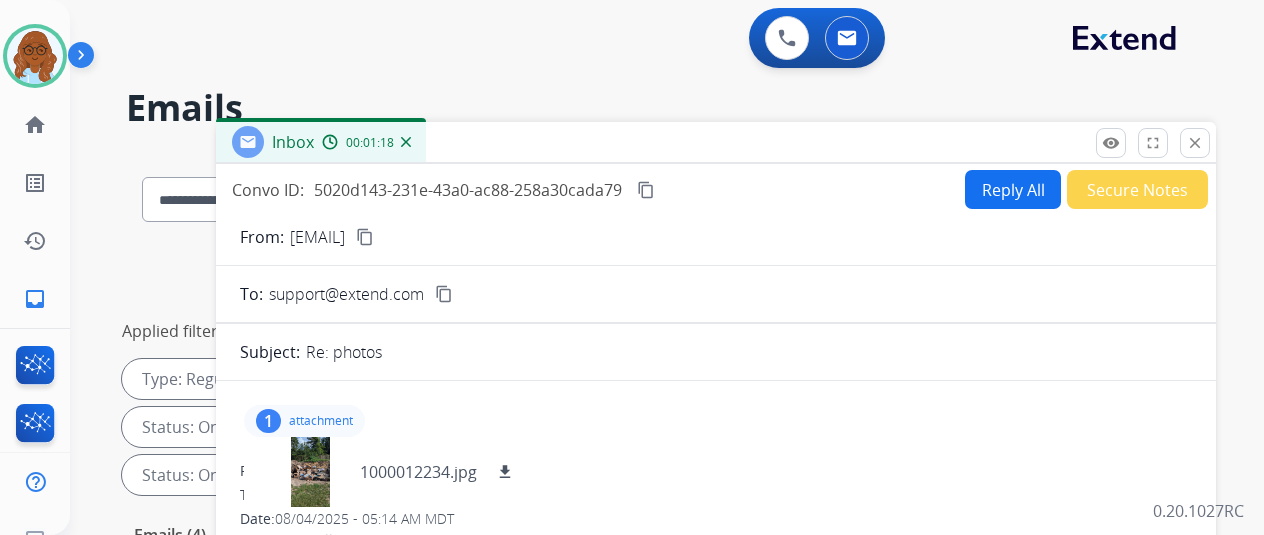 click on "[ATTACHMENT_COUNT] attachment [FILENAME] download" at bounding box center (304, 421) 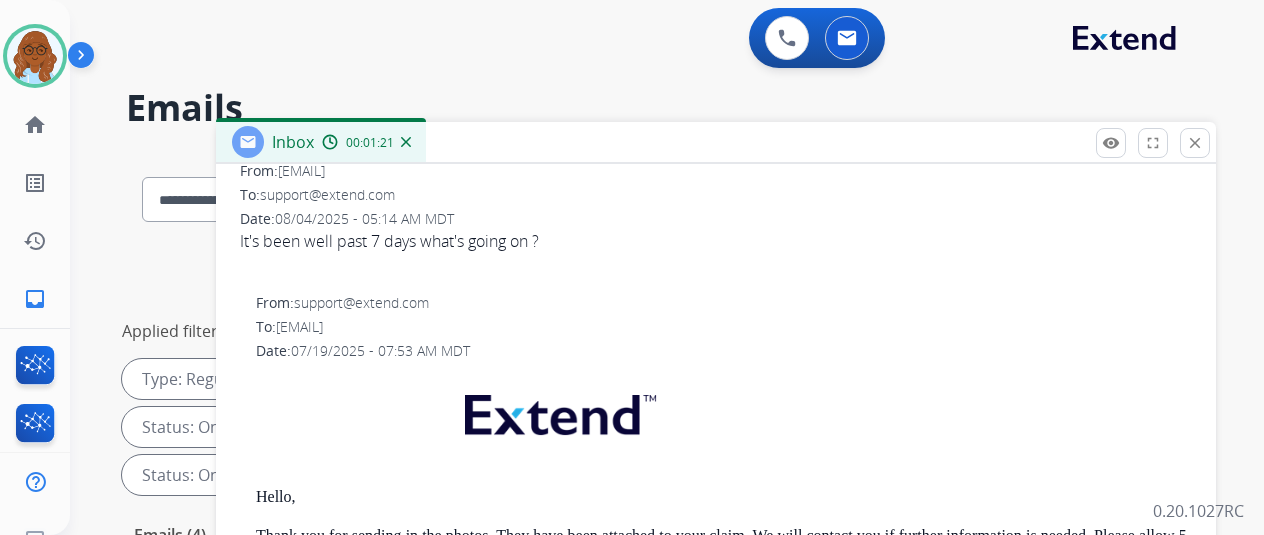 scroll, scrollTop: 0, scrollLeft: 0, axis: both 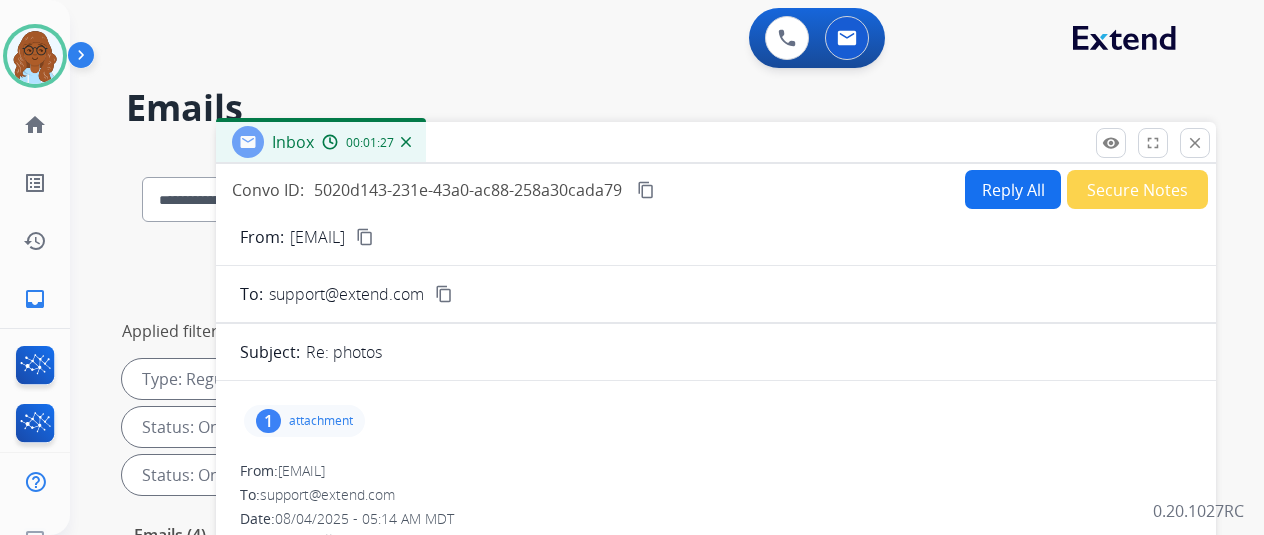 click on "Reply All" at bounding box center [1013, 189] 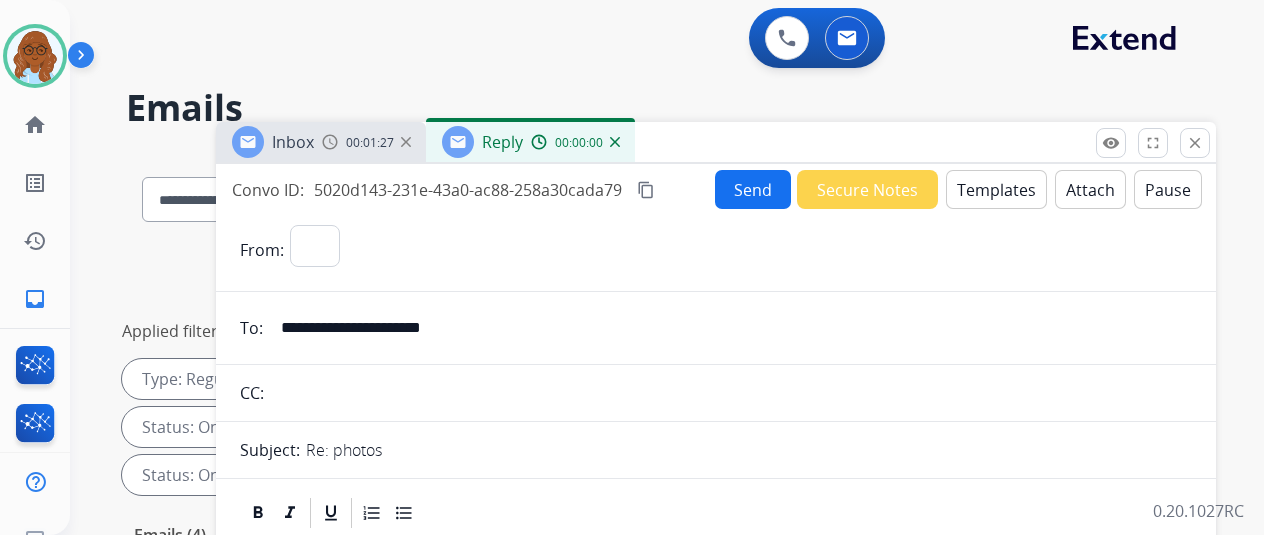 select on "**********" 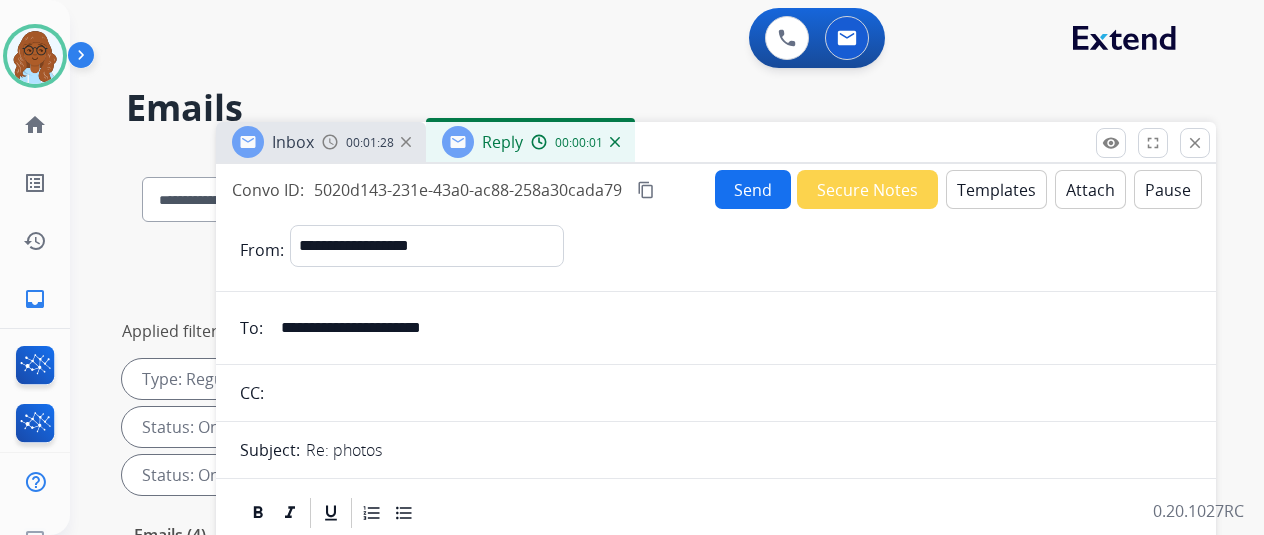 click on "Templates" at bounding box center [996, 189] 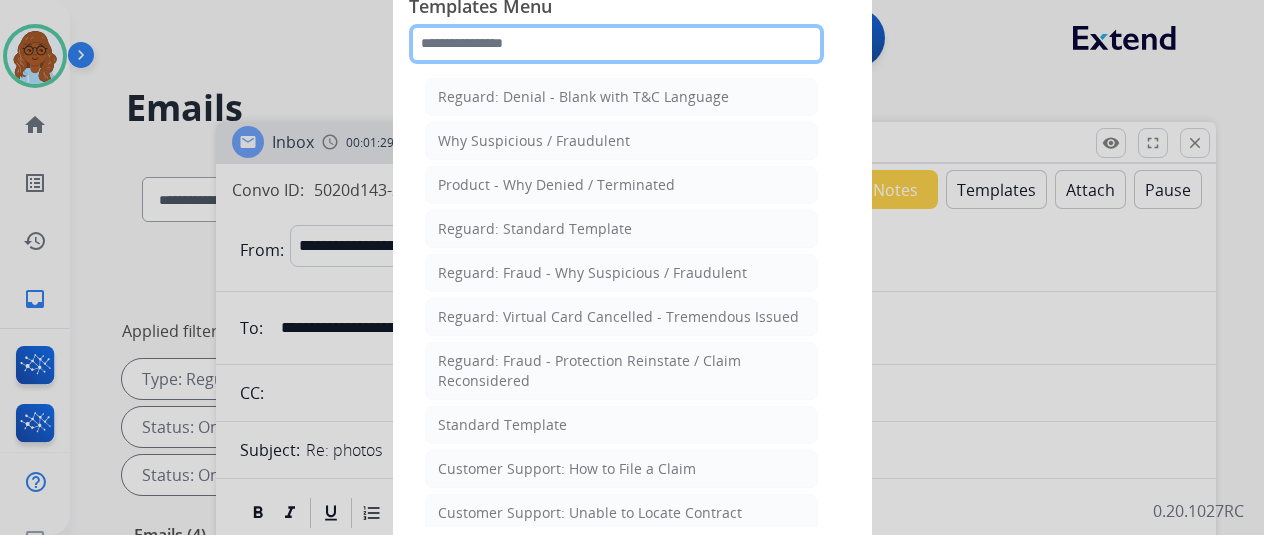 click 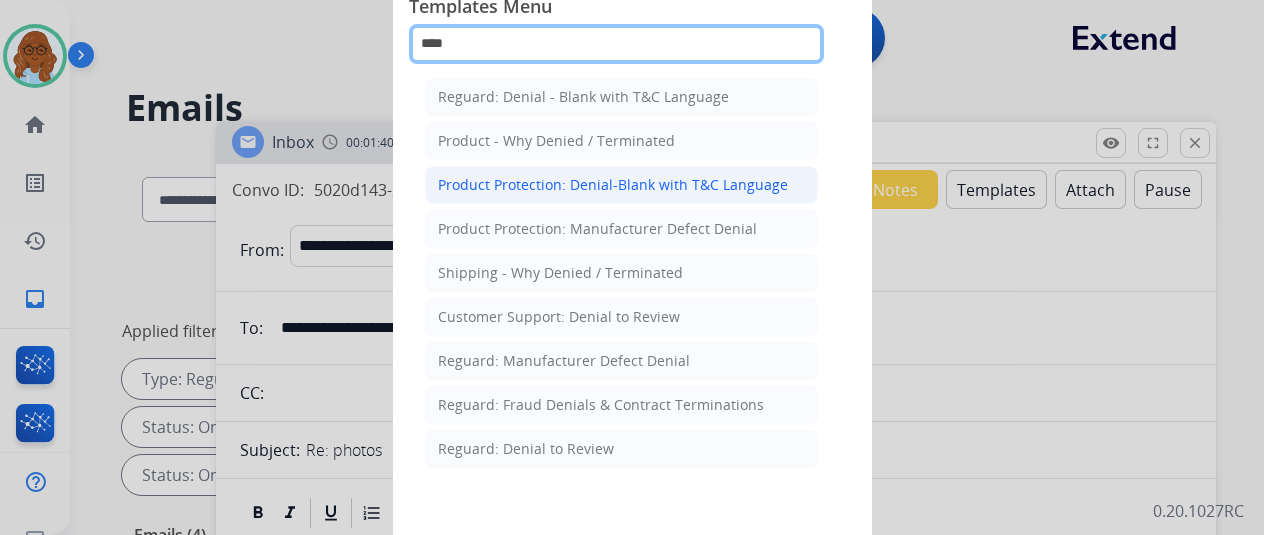 type on "****" 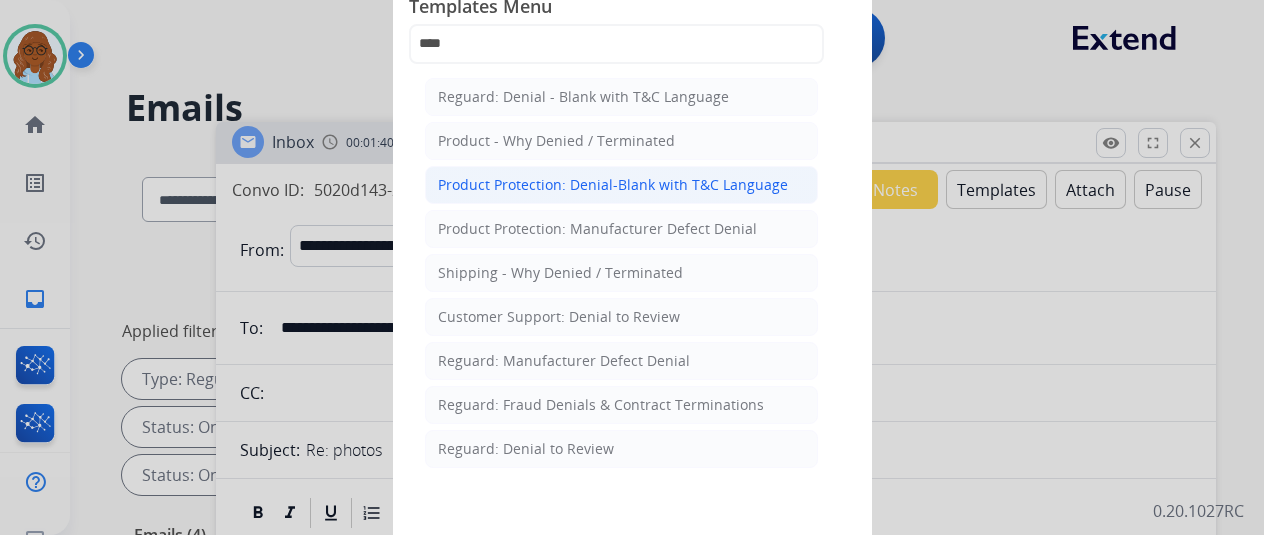 click on "Product Protection: Denial-Blank with T&C Language" 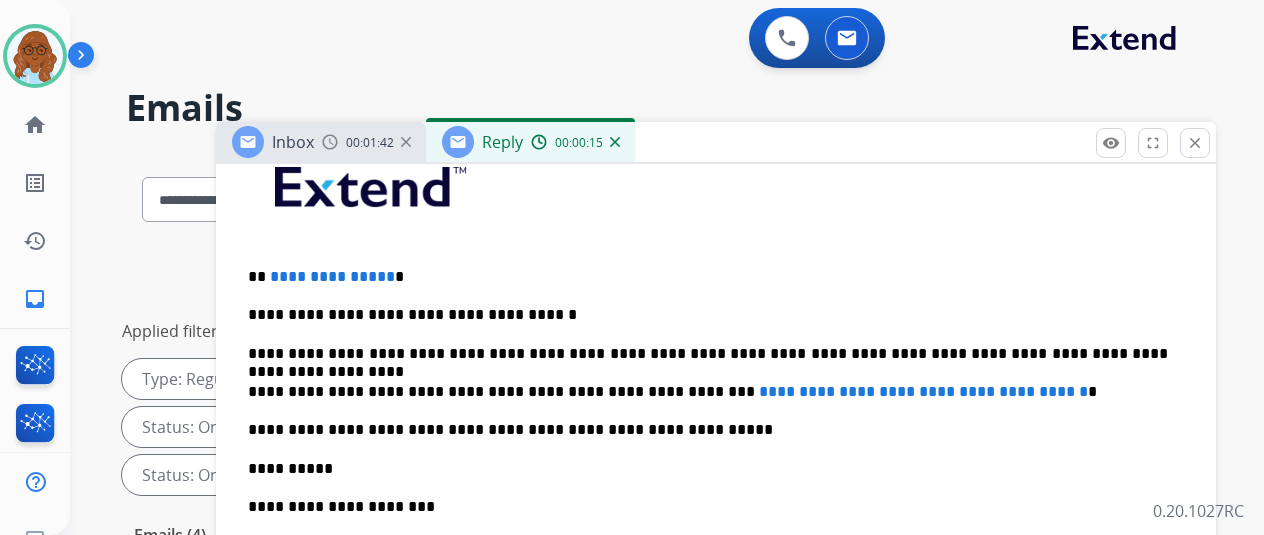scroll, scrollTop: 500, scrollLeft: 0, axis: vertical 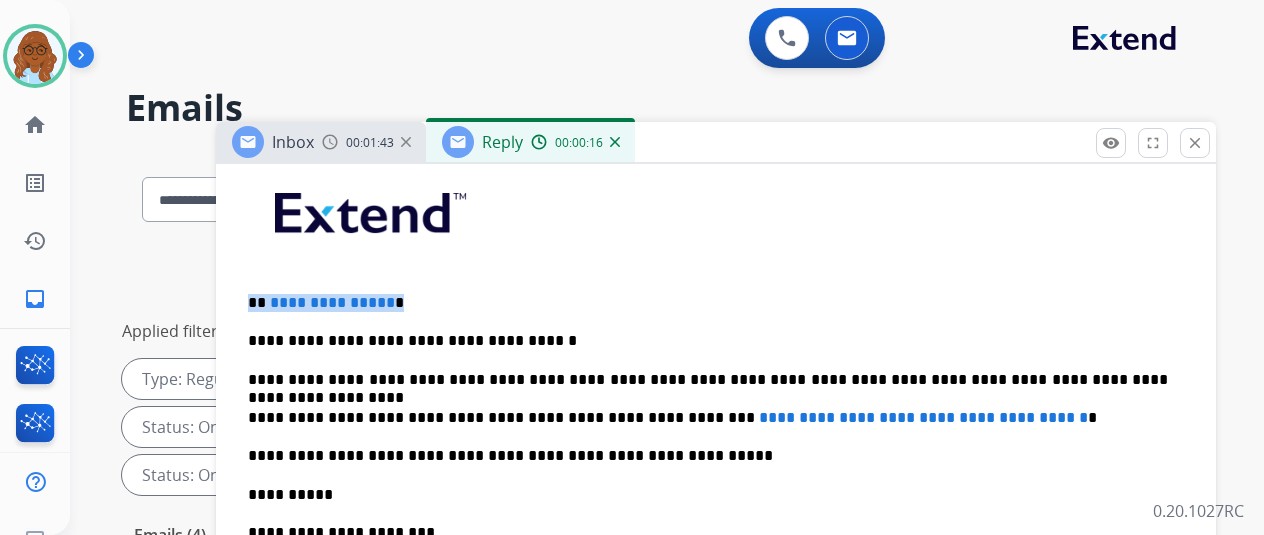 drag, startPoint x: 378, startPoint y: 293, endPoint x: 162, endPoint y: 293, distance: 216 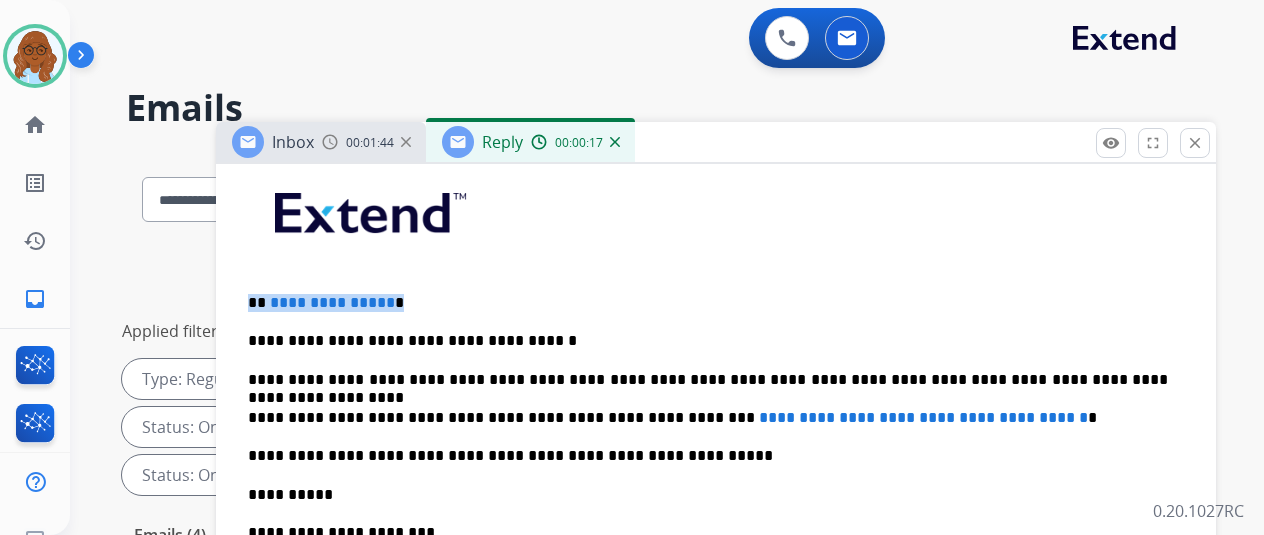 type 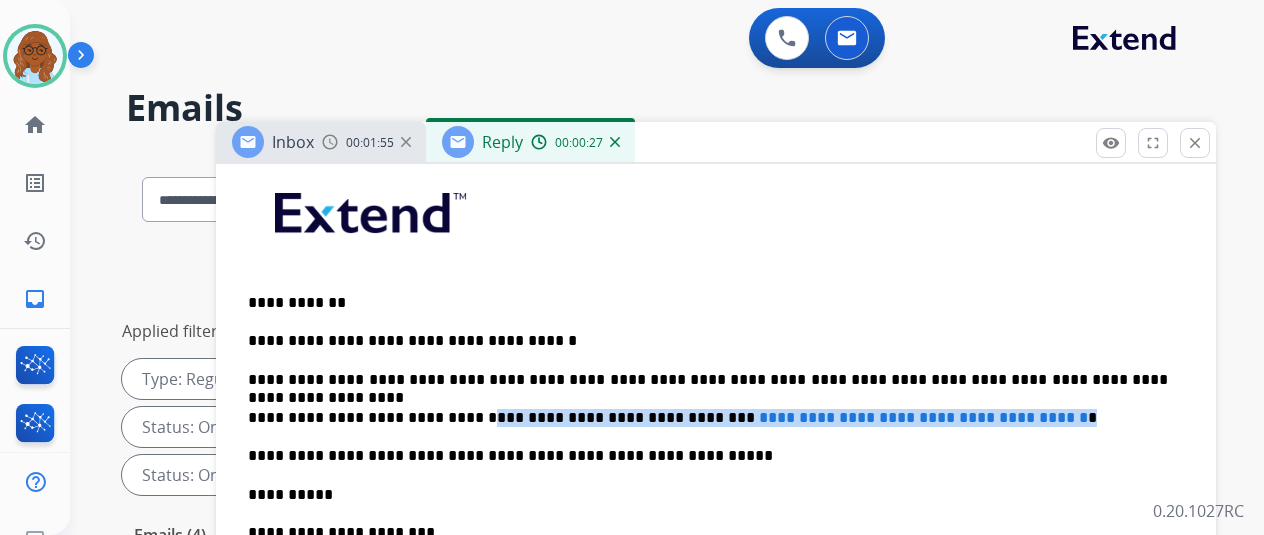 drag, startPoint x: 1090, startPoint y: 413, endPoint x: 464, endPoint y: 414, distance: 626.0008 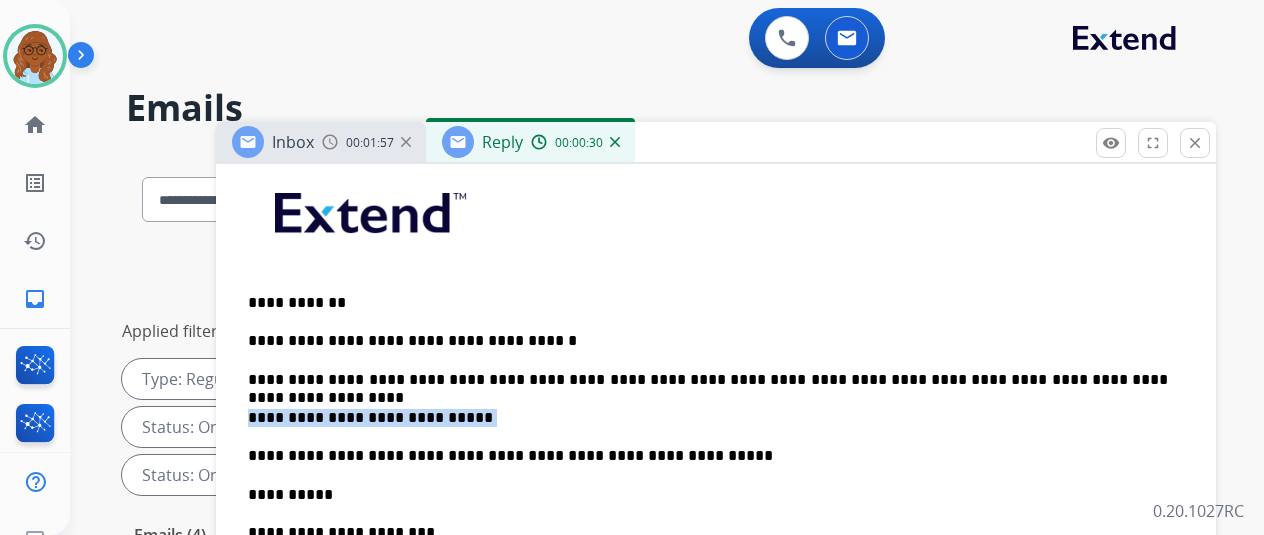 drag, startPoint x: 382, startPoint y: 417, endPoint x: 249, endPoint y: 419, distance: 133.01503 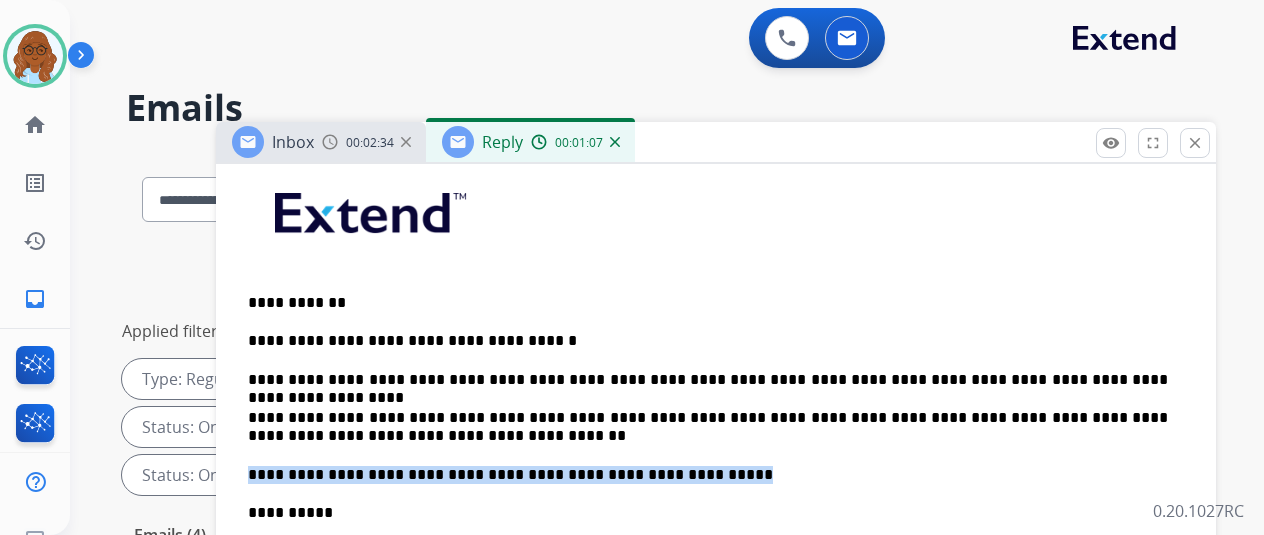 drag, startPoint x: 690, startPoint y: 459, endPoint x: 254, endPoint y: 461, distance: 436.00458 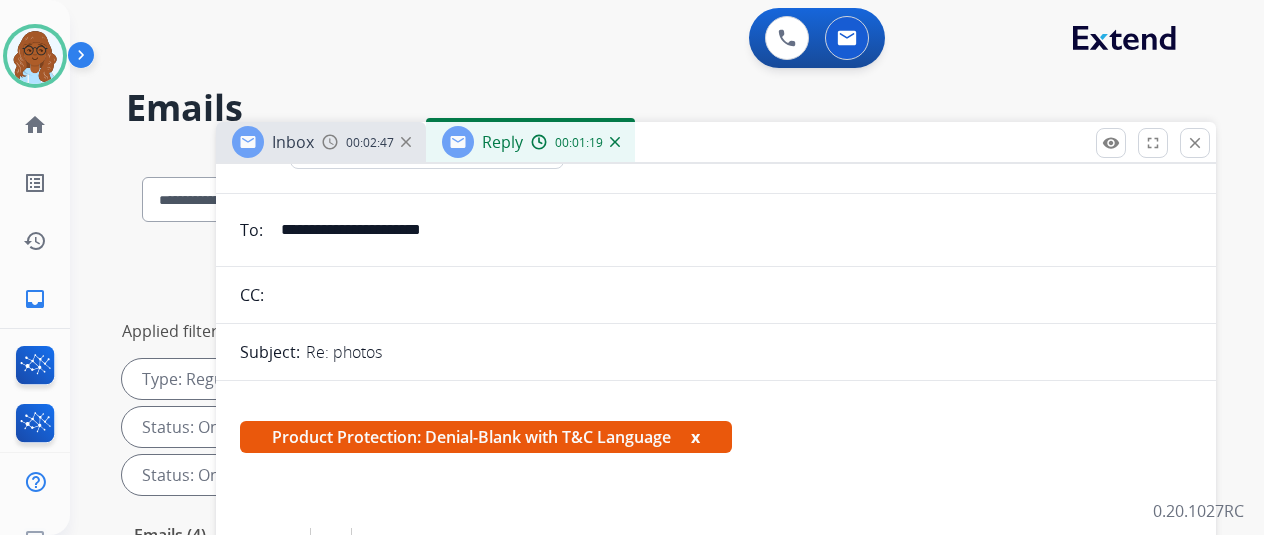 scroll, scrollTop: 0, scrollLeft: 0, axis: both 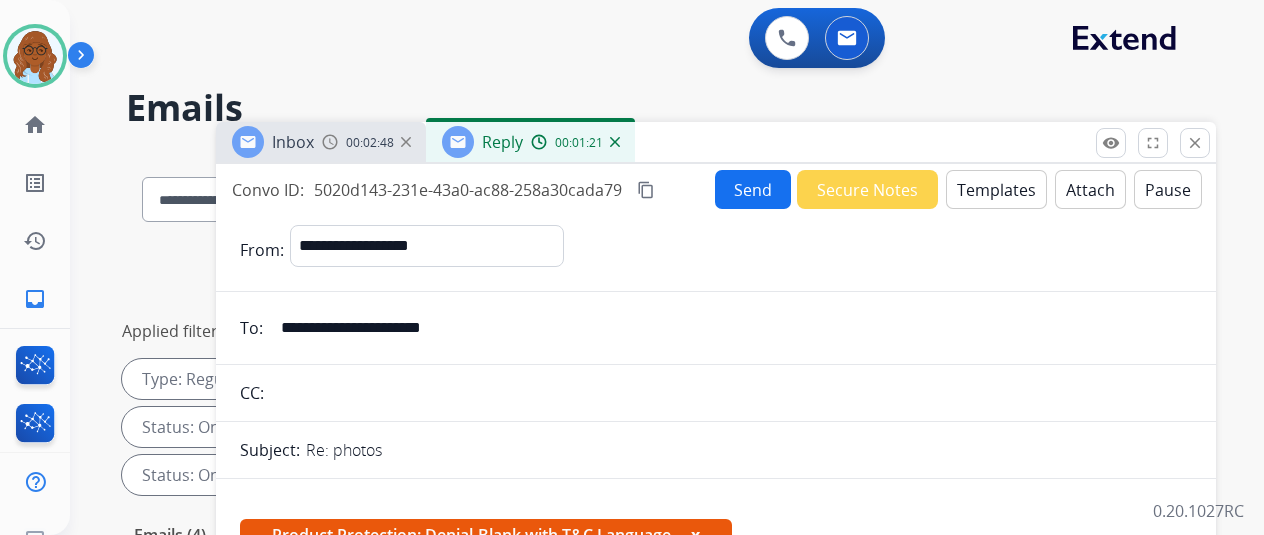 click on "content_copy" at bounding box center (646, 190) 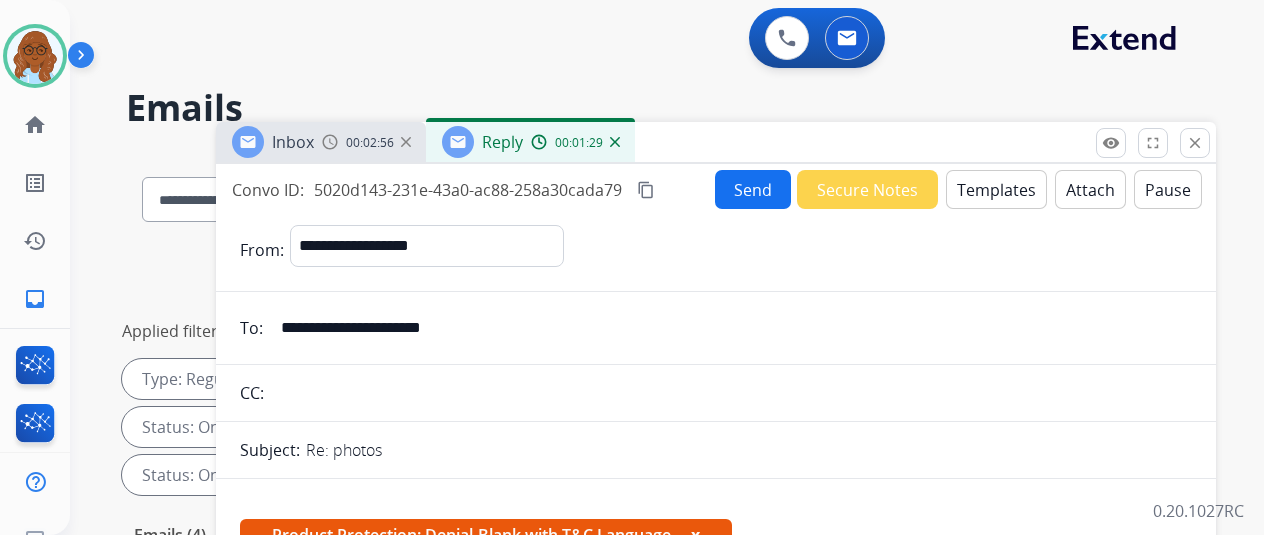 click on "Send" at bounding box center (753, 189) 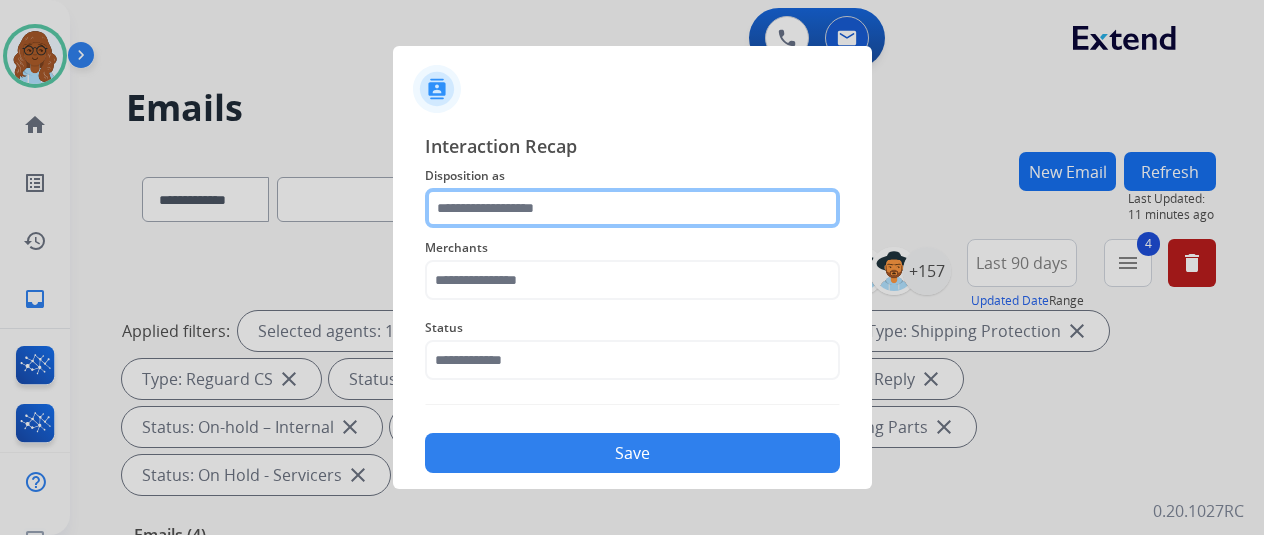 click 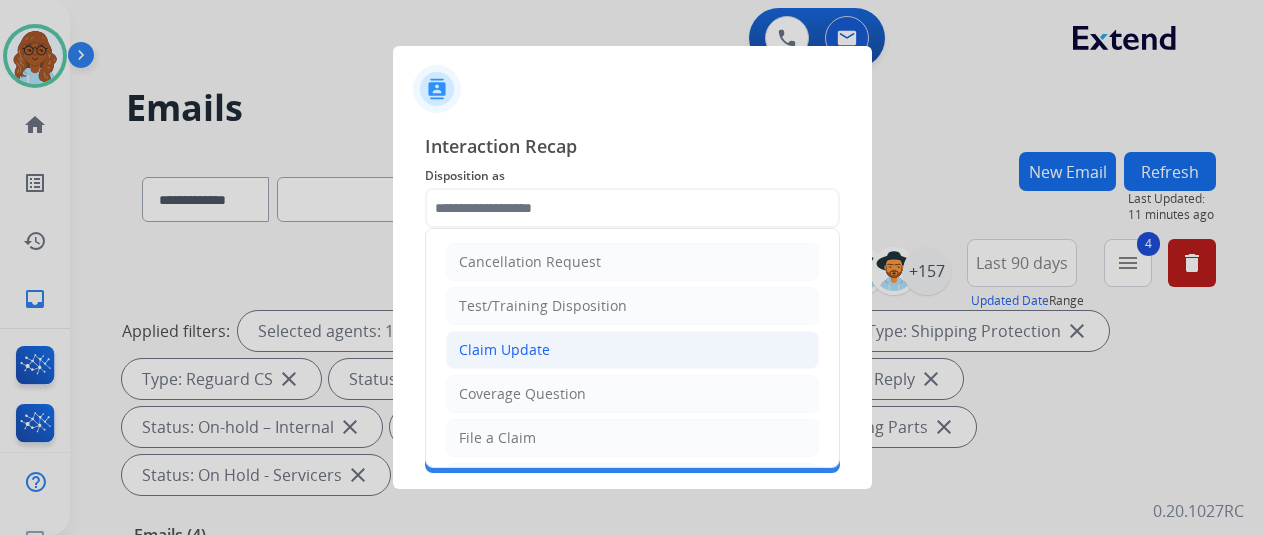 click on "Claim Update" 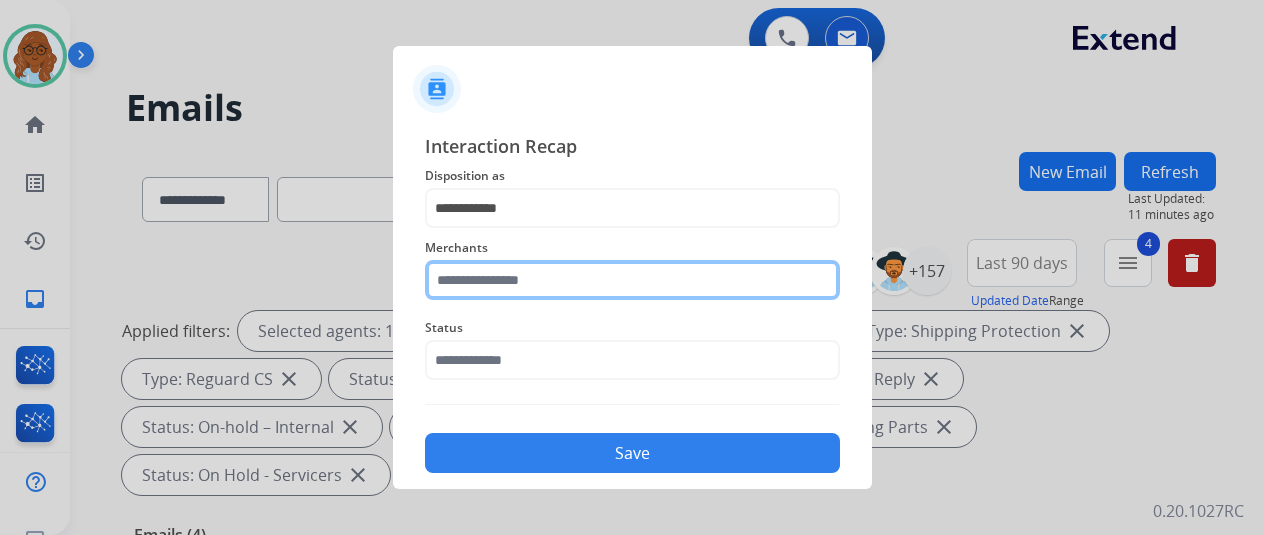 click 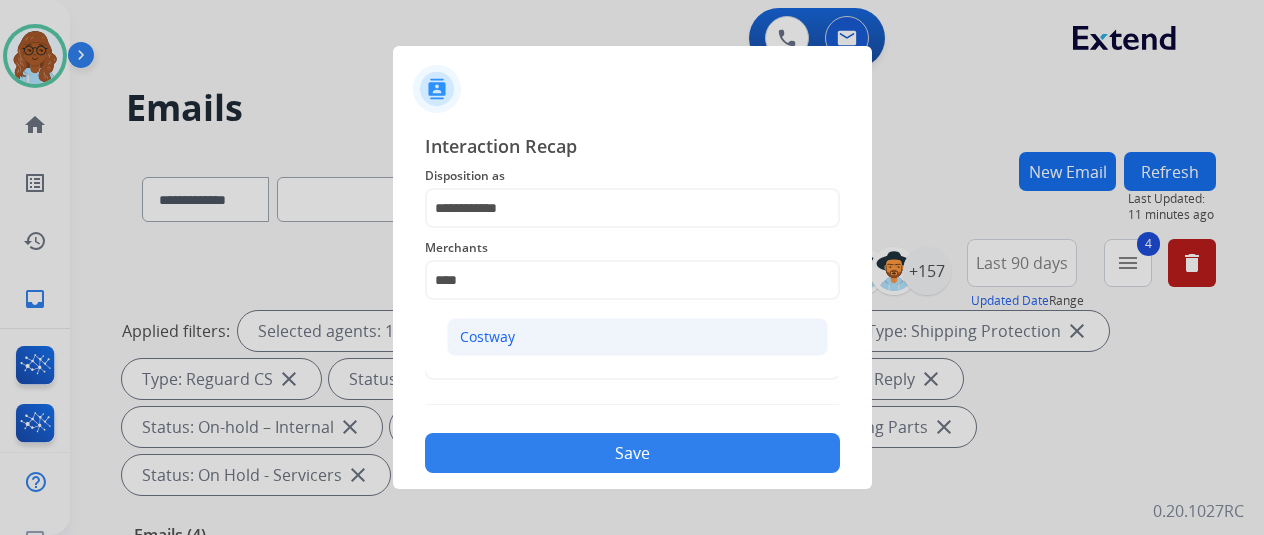 click on "Costway" 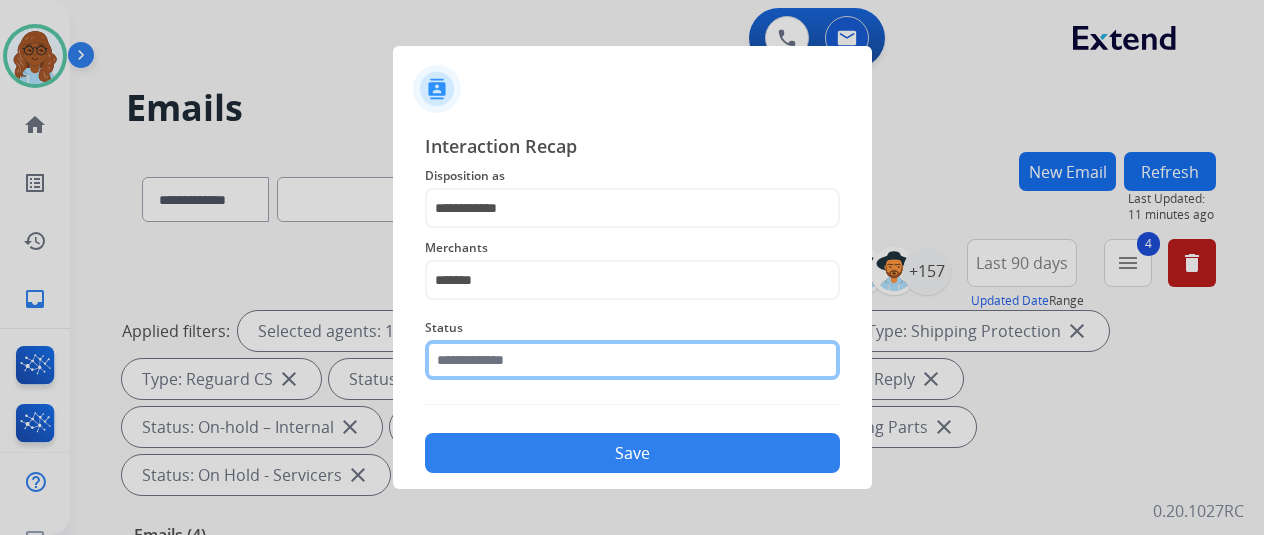 click 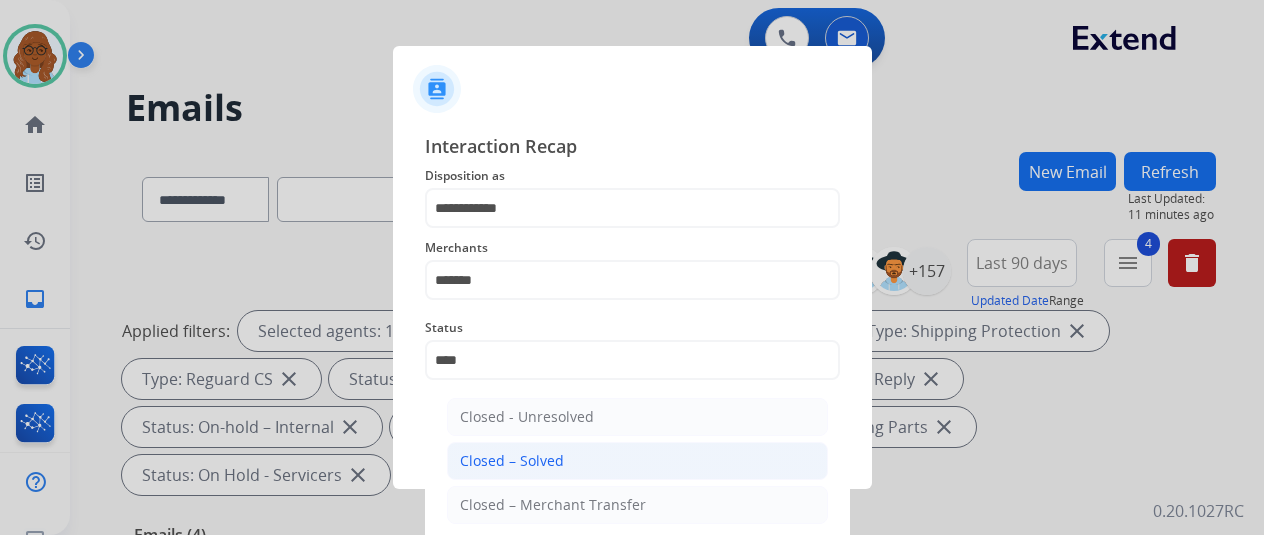 click on "Closed – Solved" 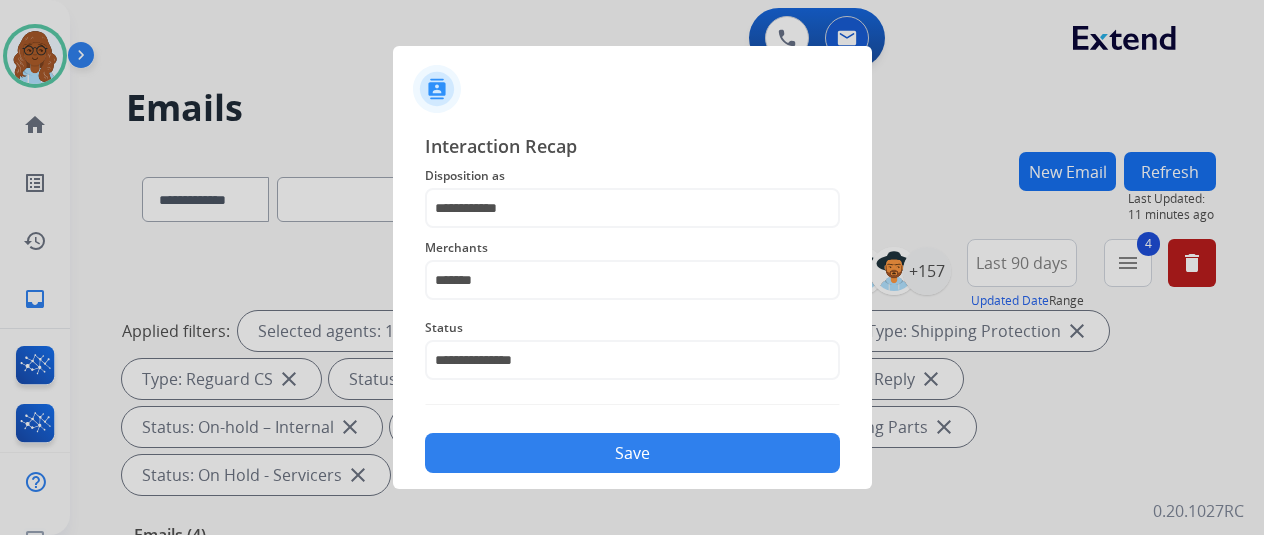 click on "Save" 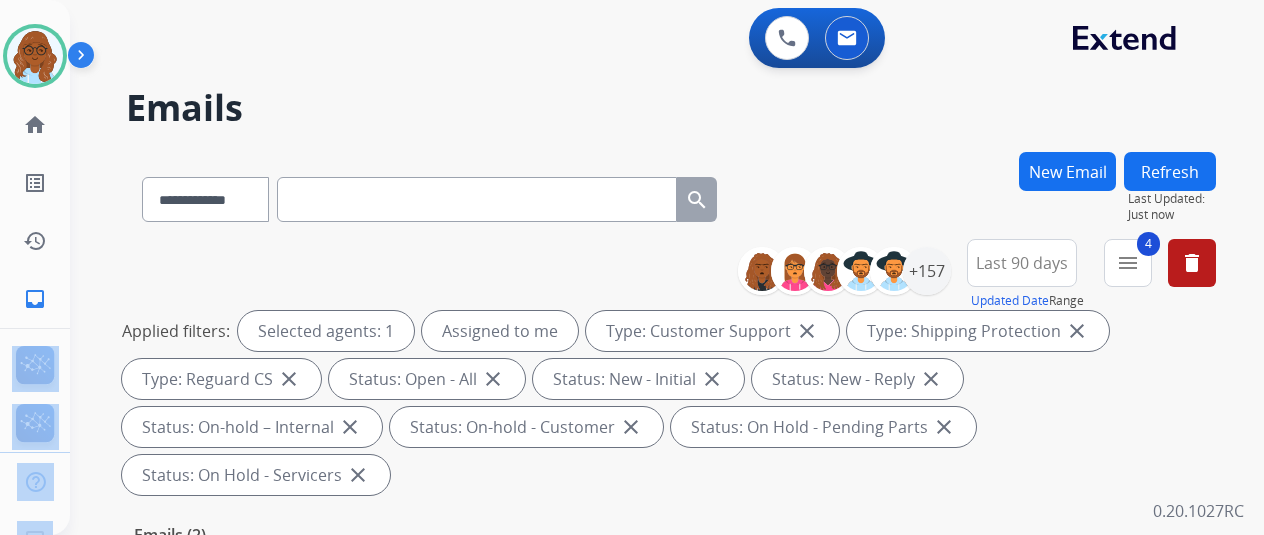 drag, startPoint x: 0, startPoint y: 555, endPoint x: 0, endPoint y: 598, distance: 43 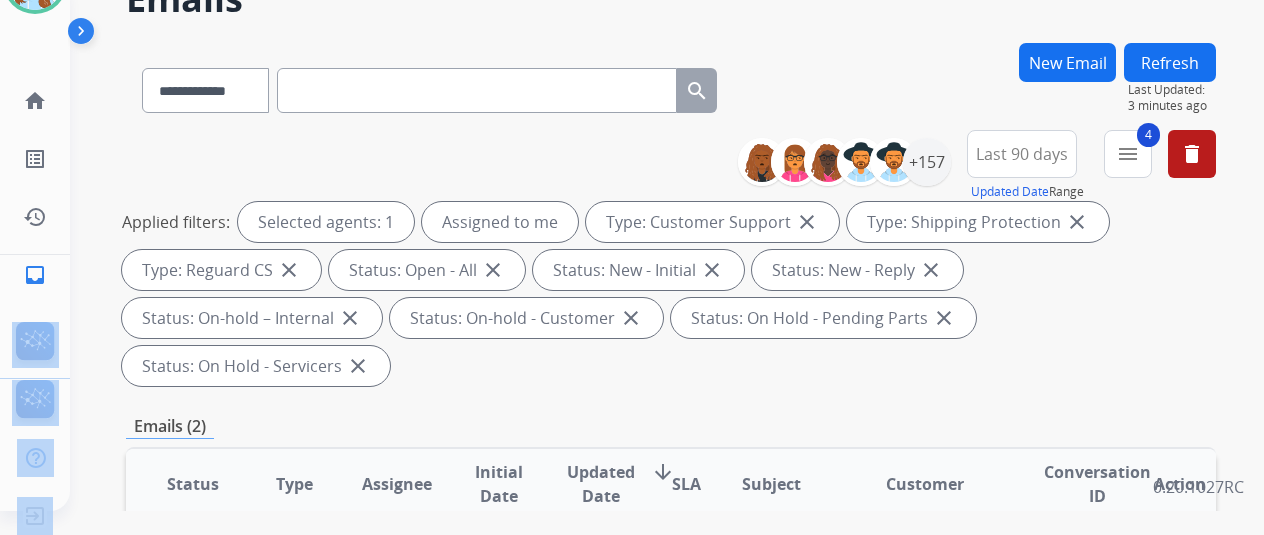 scroll, scrollTop: 300, scrollLeft: 0, axis: vertical 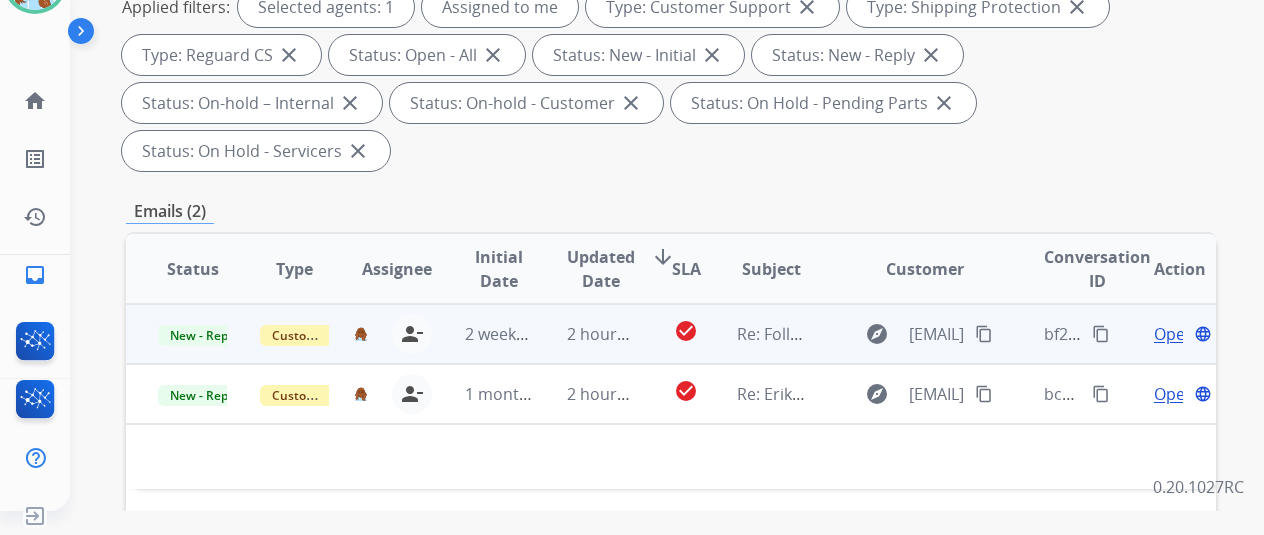 click on "Open" at bounding box center (1174, 334) 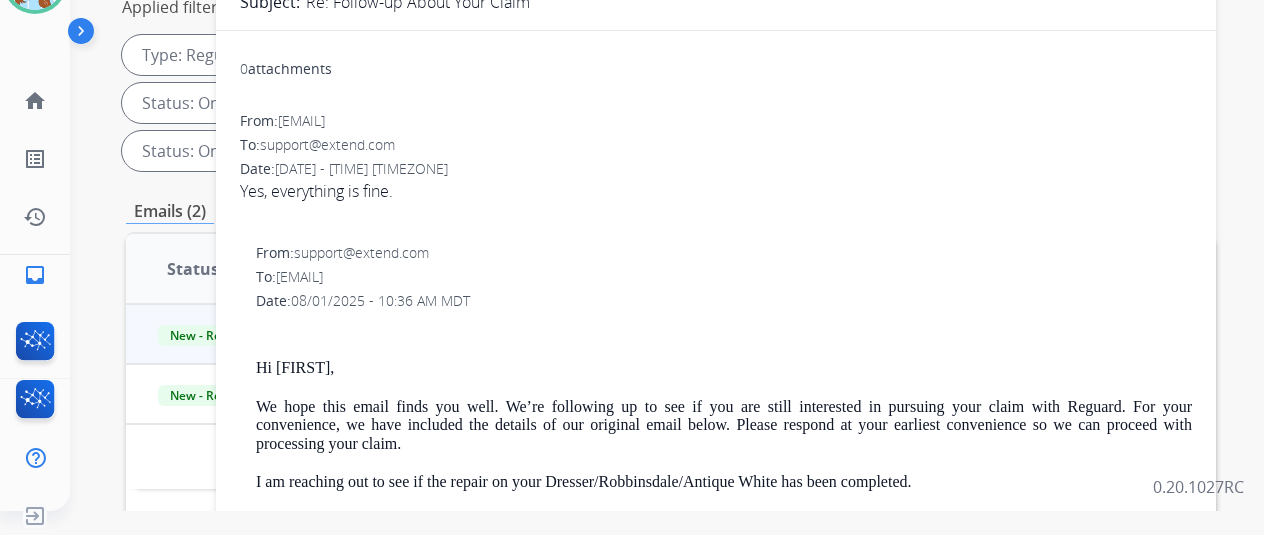 scroll, scrollTop: 0, scrollLeft: 0, axis: both 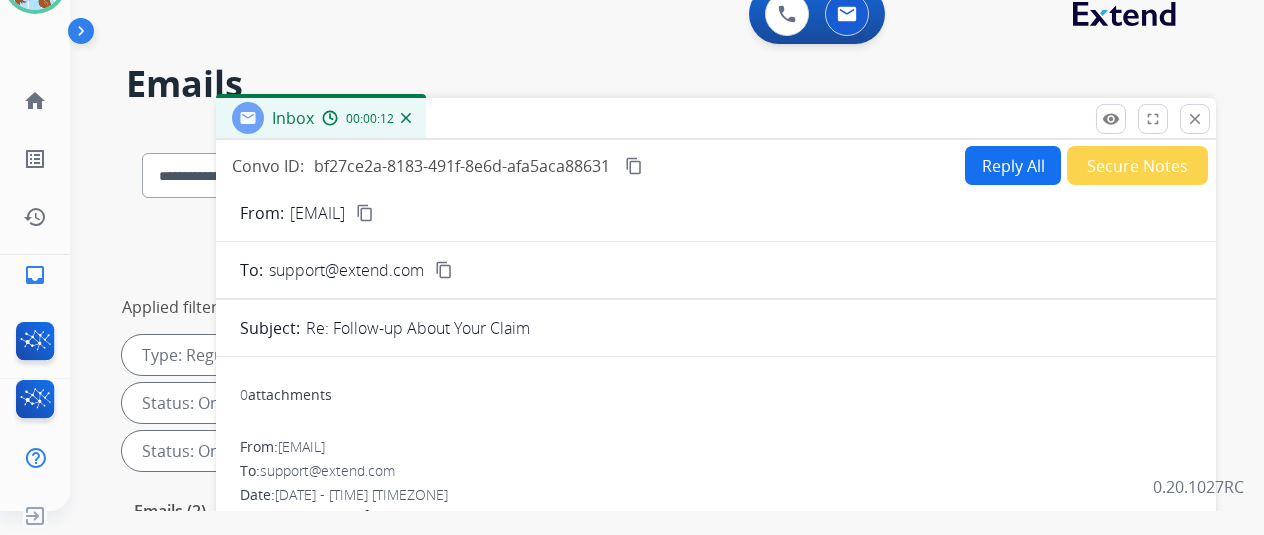 click on "Secure Notes" at bounding box center (1137, 165) 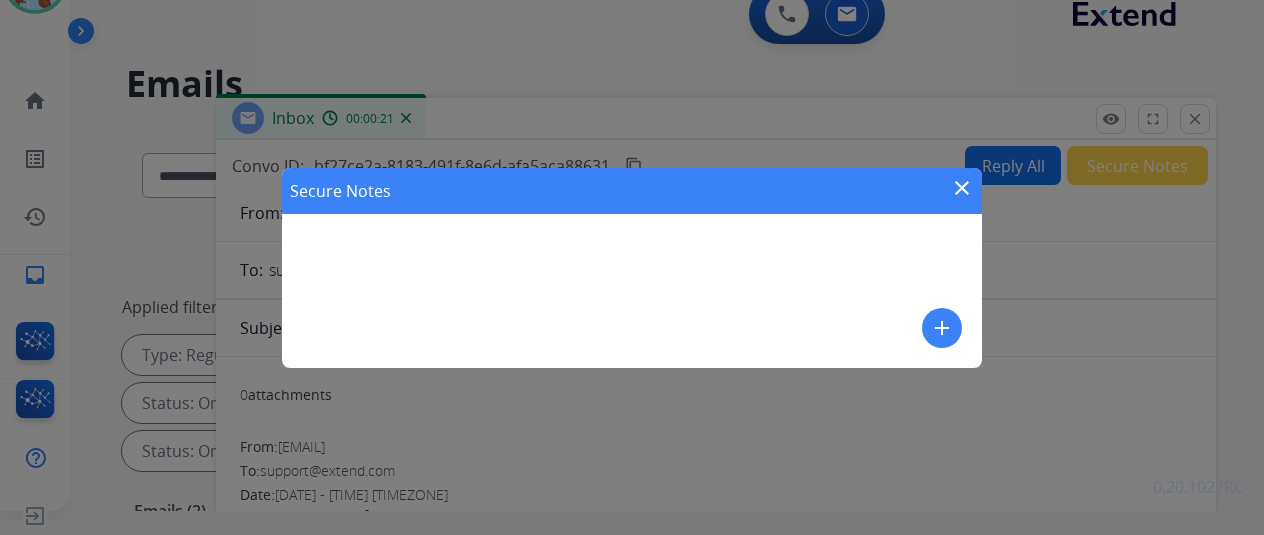 click on "add" at bounding box center [942, 328] 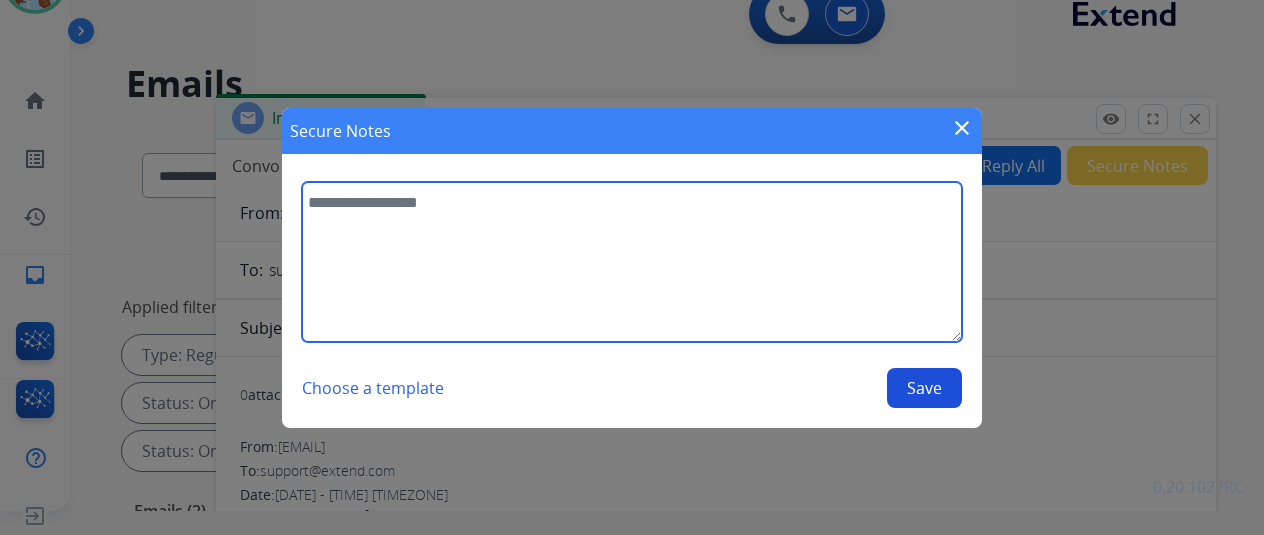 click at bounding box center [632, 262] 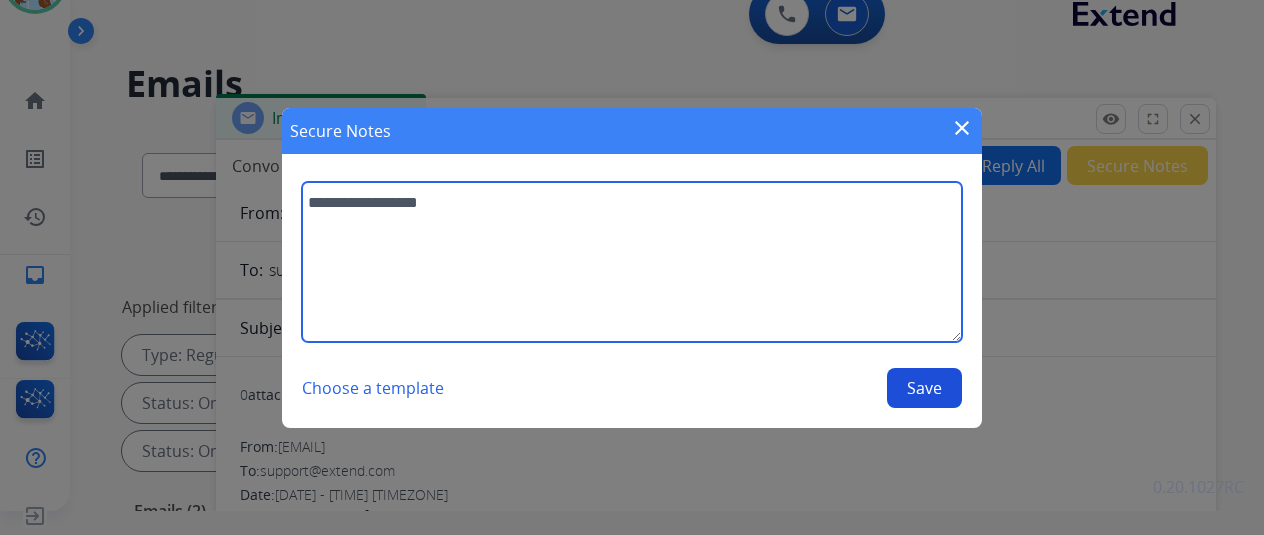 type on "**********" 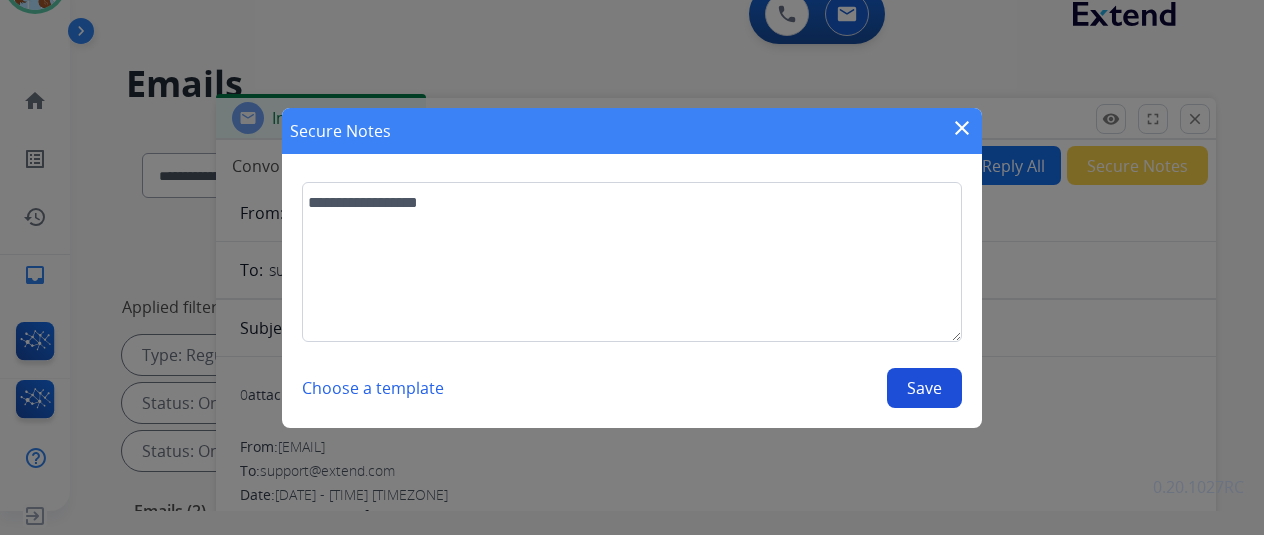 click on "Save" at bounding box center [924, 388] 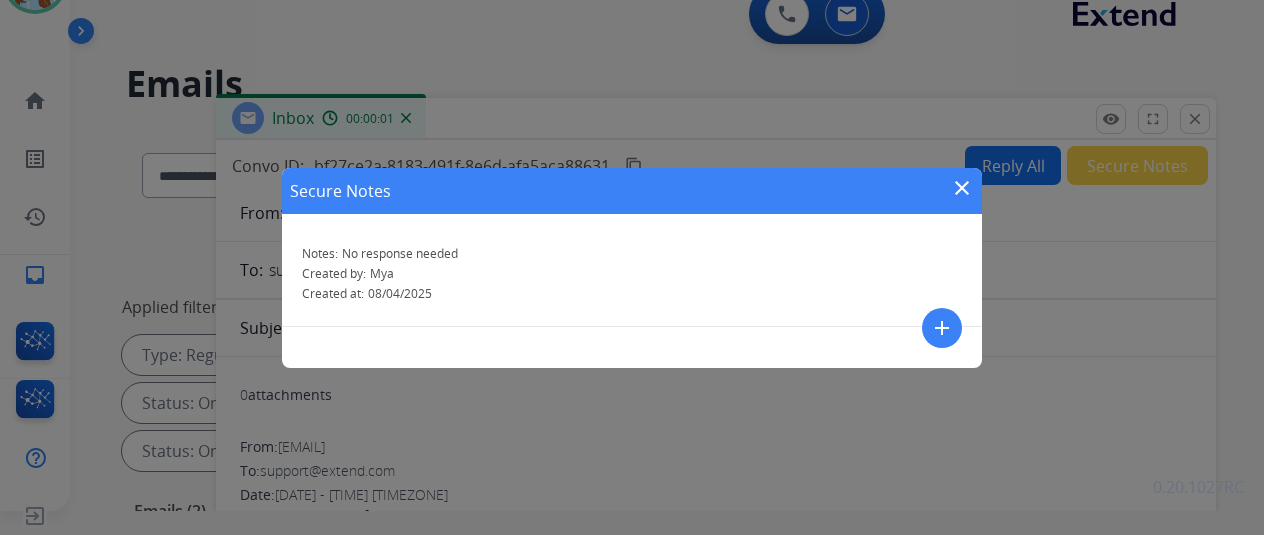 click on "close" at bounding box center [962, 188] 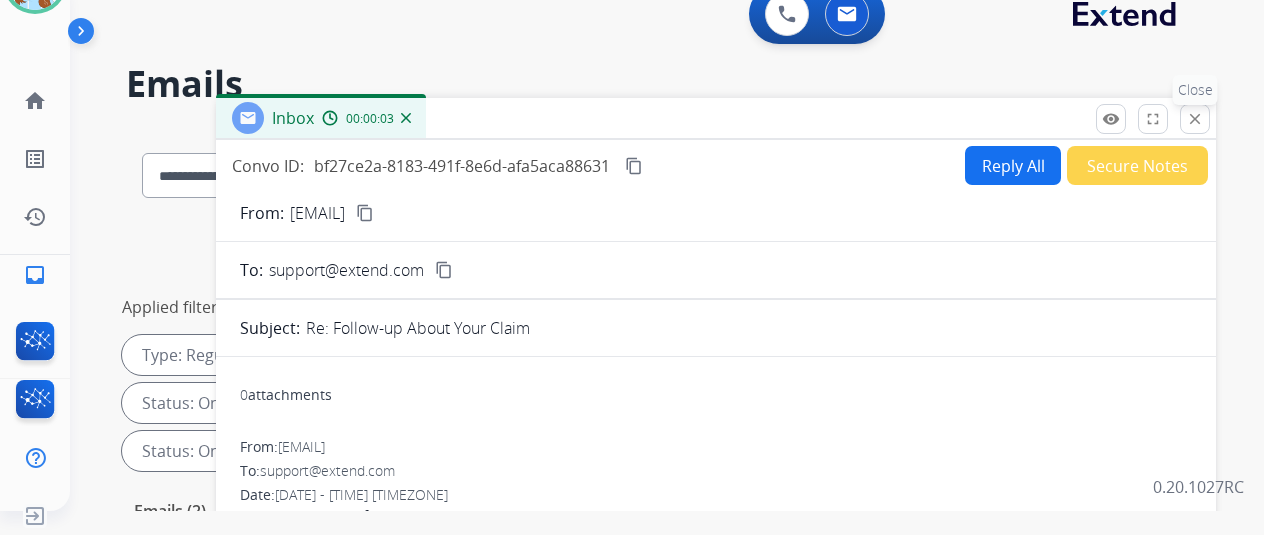 click on "close Close" at bounding box center (1195, 119) 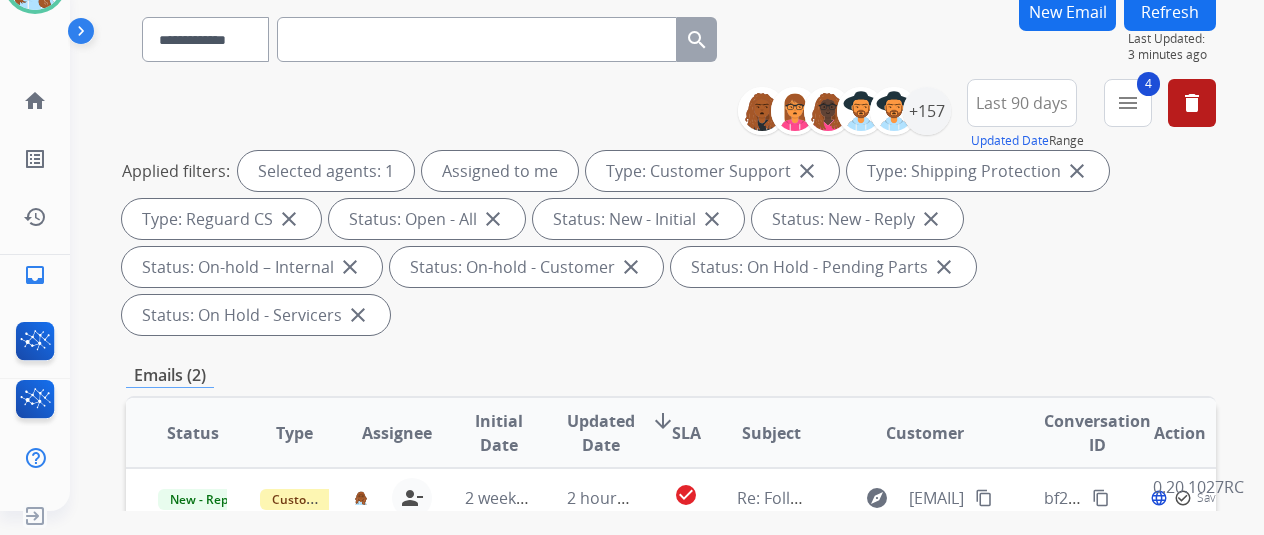 scroll, scrollTop: 300, scrollLeft: 0, axis: vertical 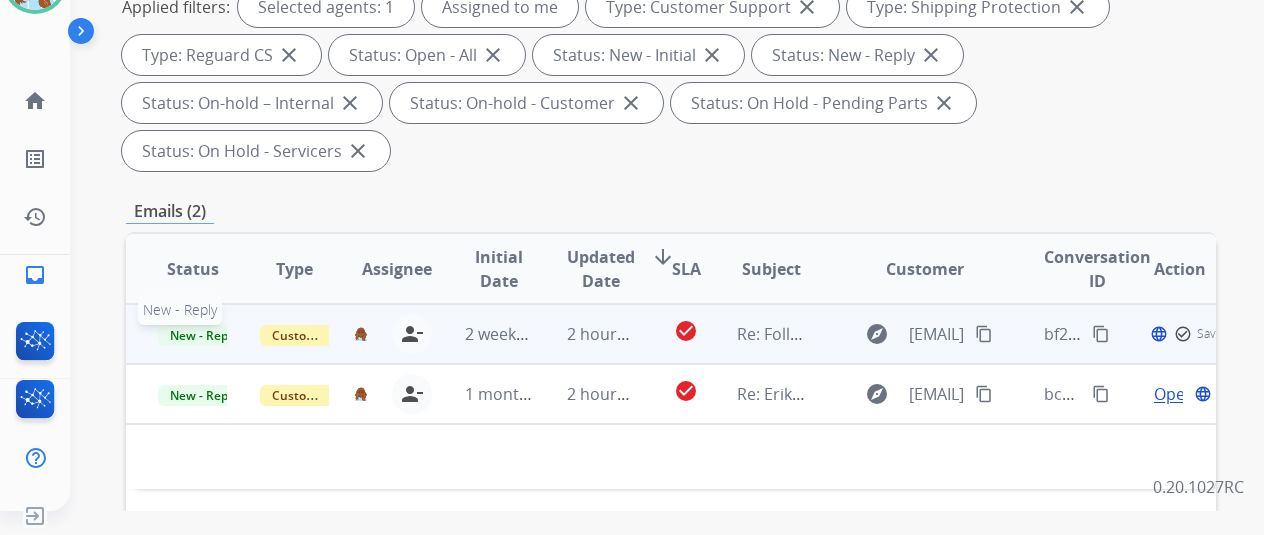 click on "New - Reply" at bounding box center [203, 335] 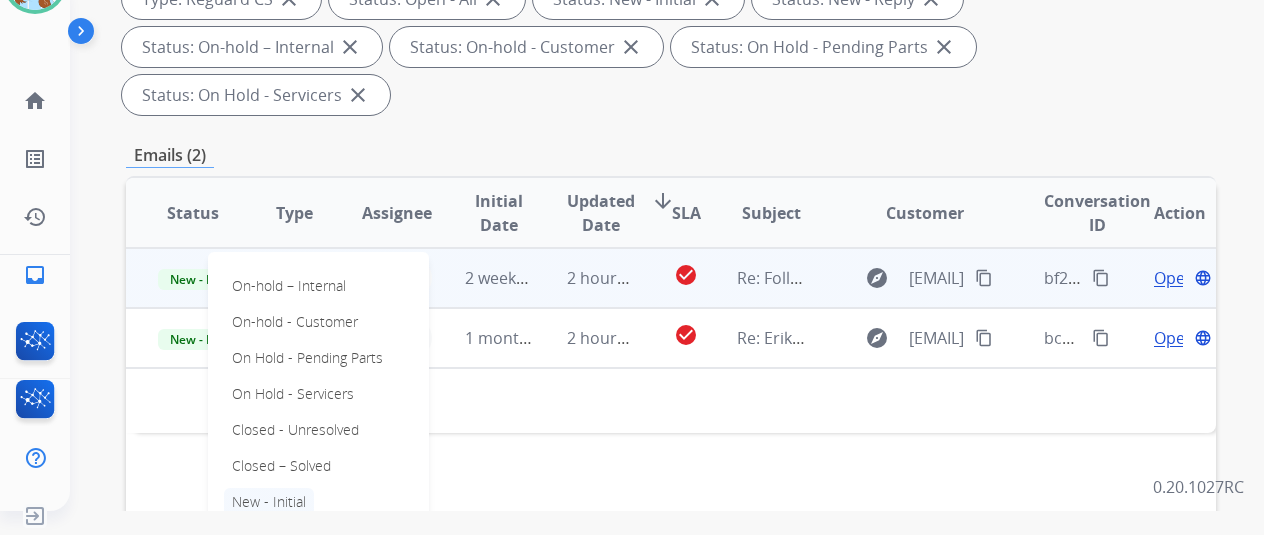 scroll, scrollTop: 400, scrollLeft: 0, axis: vertical 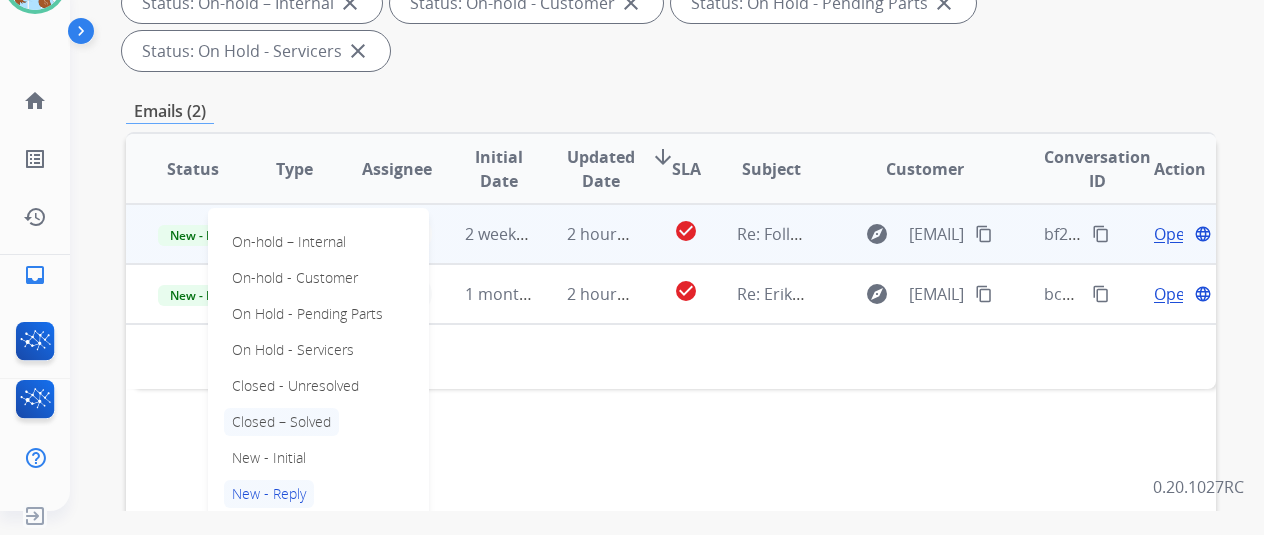 click on "Closed – Solved" at bounding box center [281, 422] 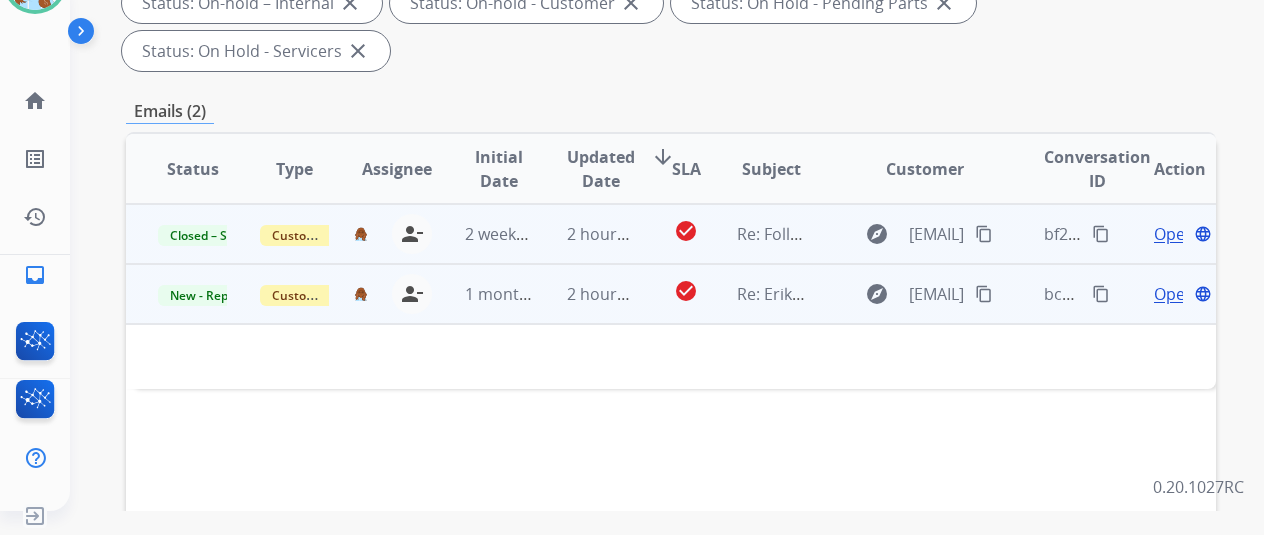 click on "Open" at bounding box center [1174, 294] 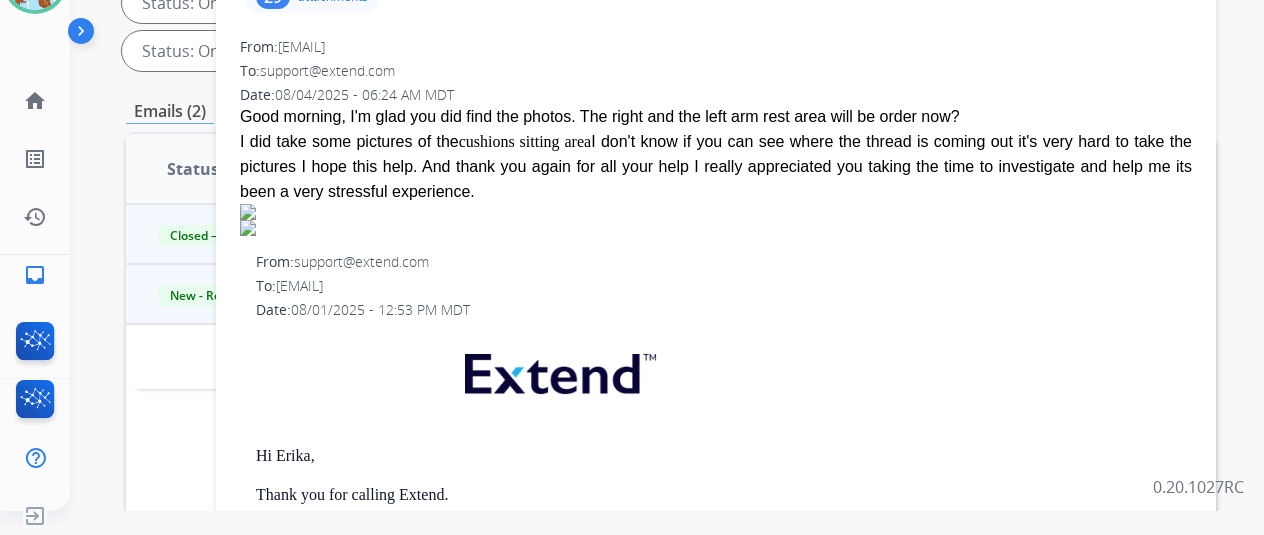 scroll, scrollTop: 0, scrollLeft: 0, axis: both 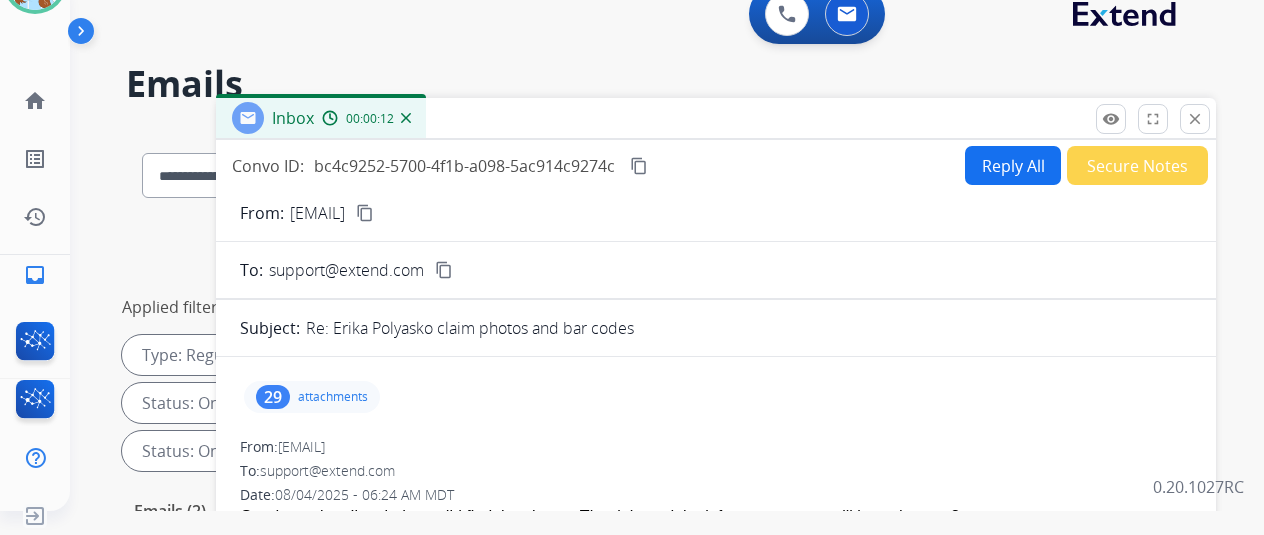 click on "content_copy" at bounding box center [365, 213] 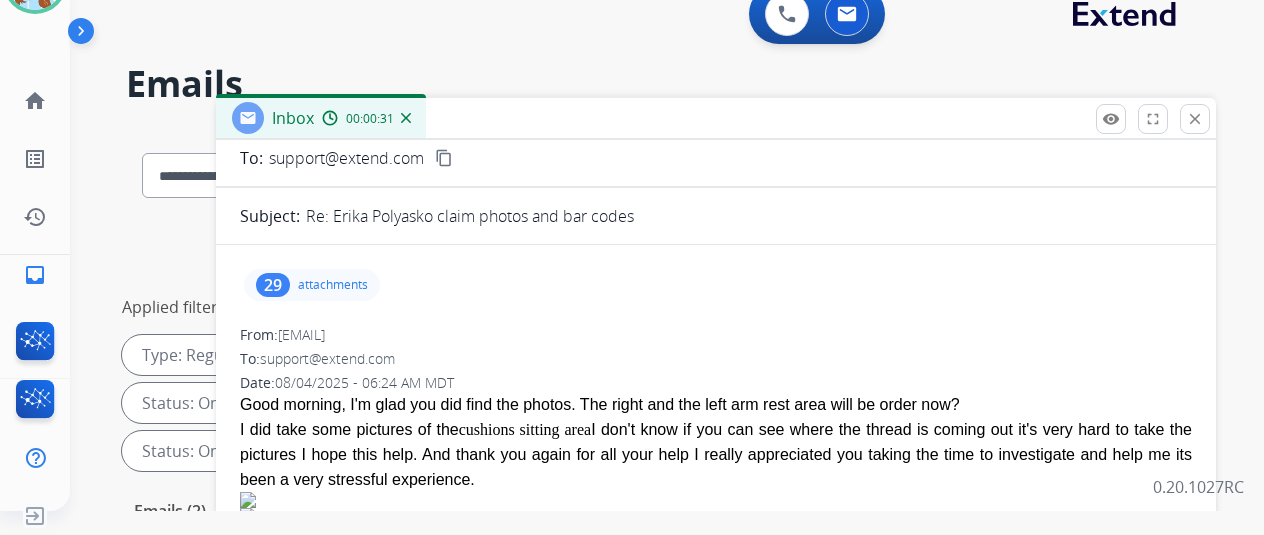 scroll, scrollTop: 300, scrollLeft: 0, axis: vertical 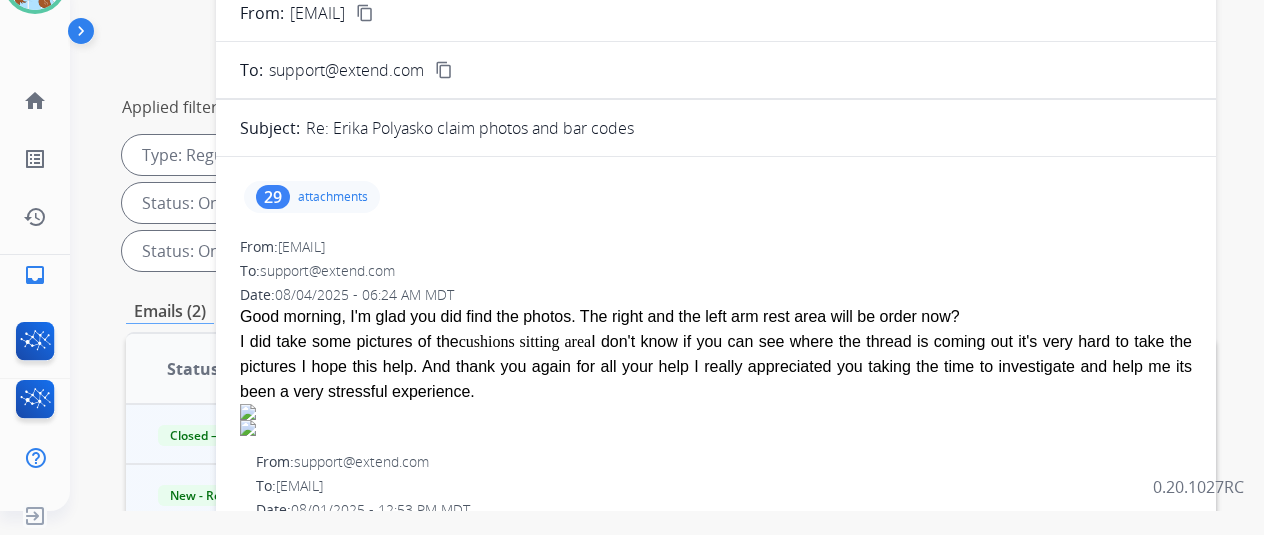click on "attachments" at bounding box center [333, 197] 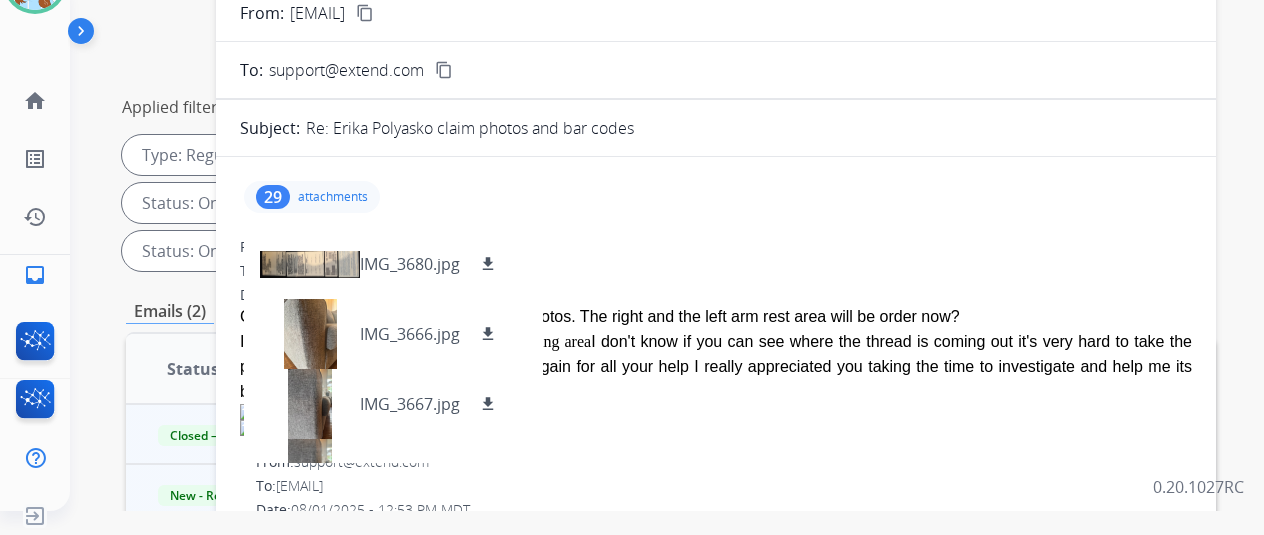 scroll, scrollTop: 0, scrollLeft: 0, axis: both 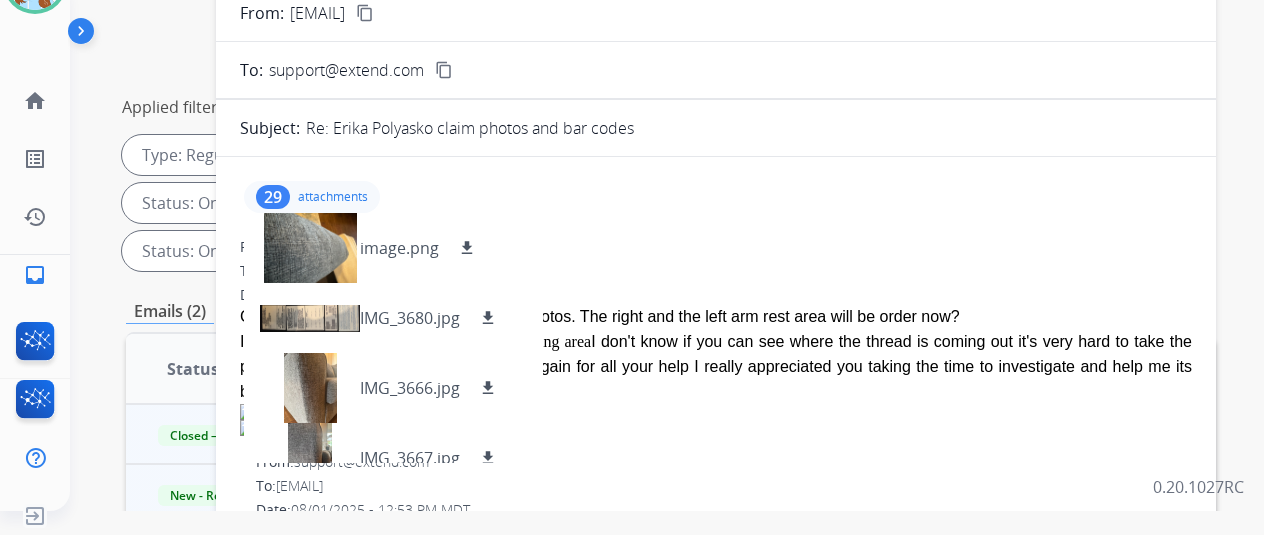 drag, startPoint x: 363, startPoint y: 201, endPoint x: 380, endPoint y: 209, distance: 18.788294 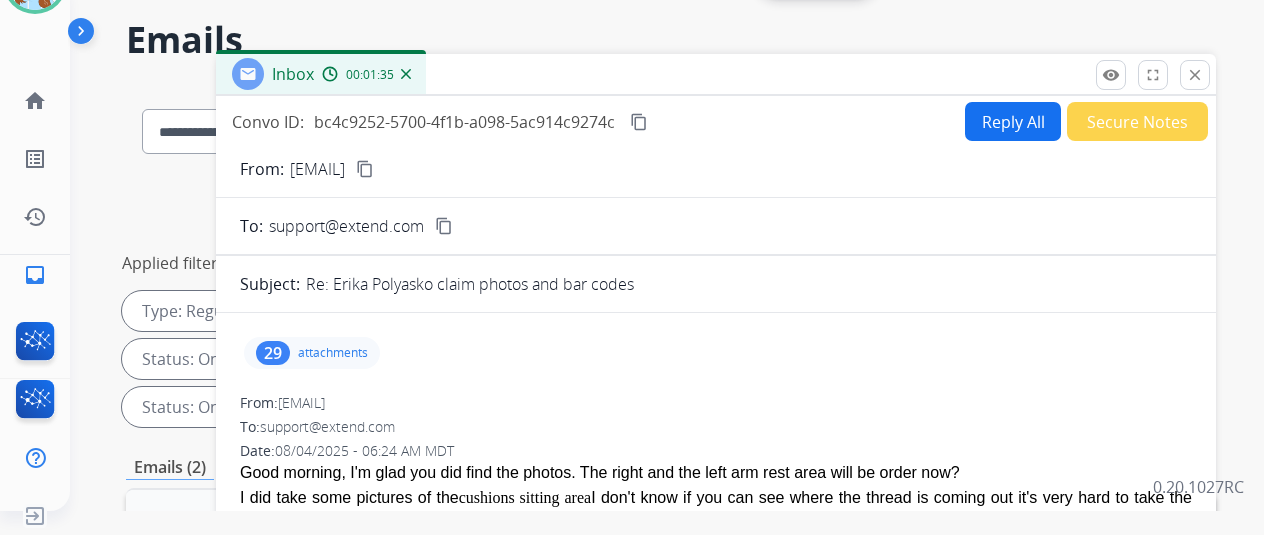 scroll, scrollTop: 0, scrollLeft: 0, axis: both 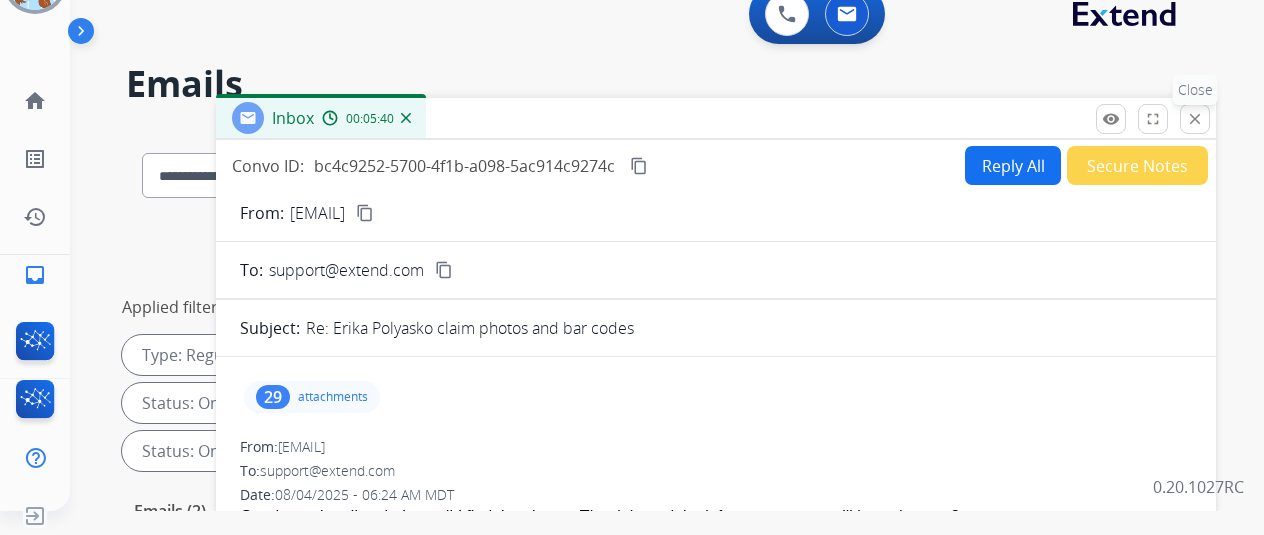 click on "close" at bounding box center [1195, 119] 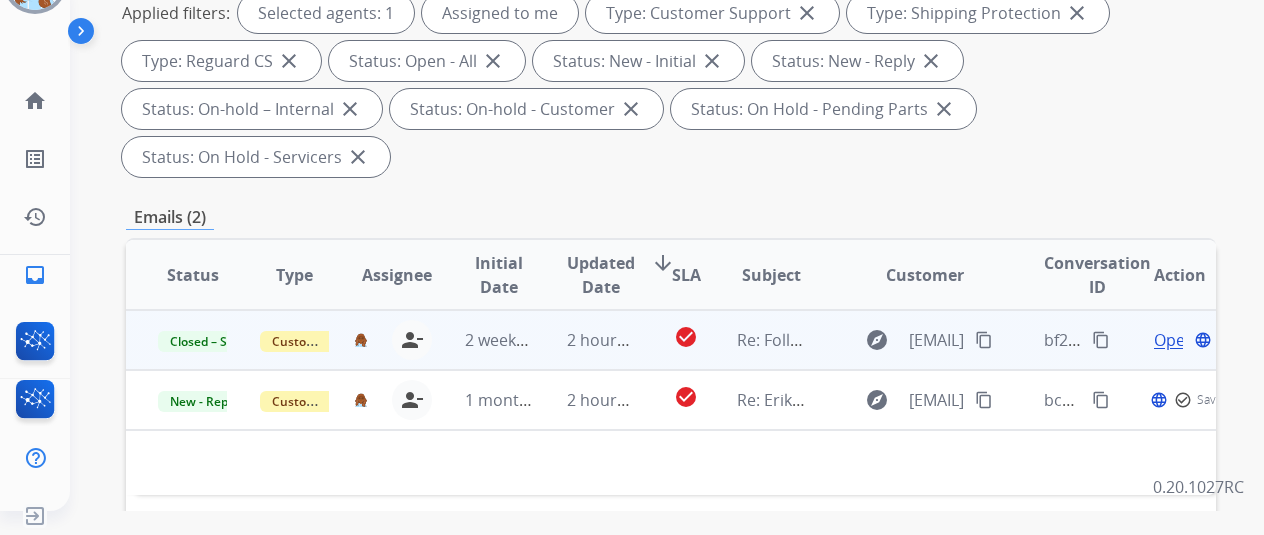 scroll, scrollTop: 300, scrollLeft: 0, axis: vertical 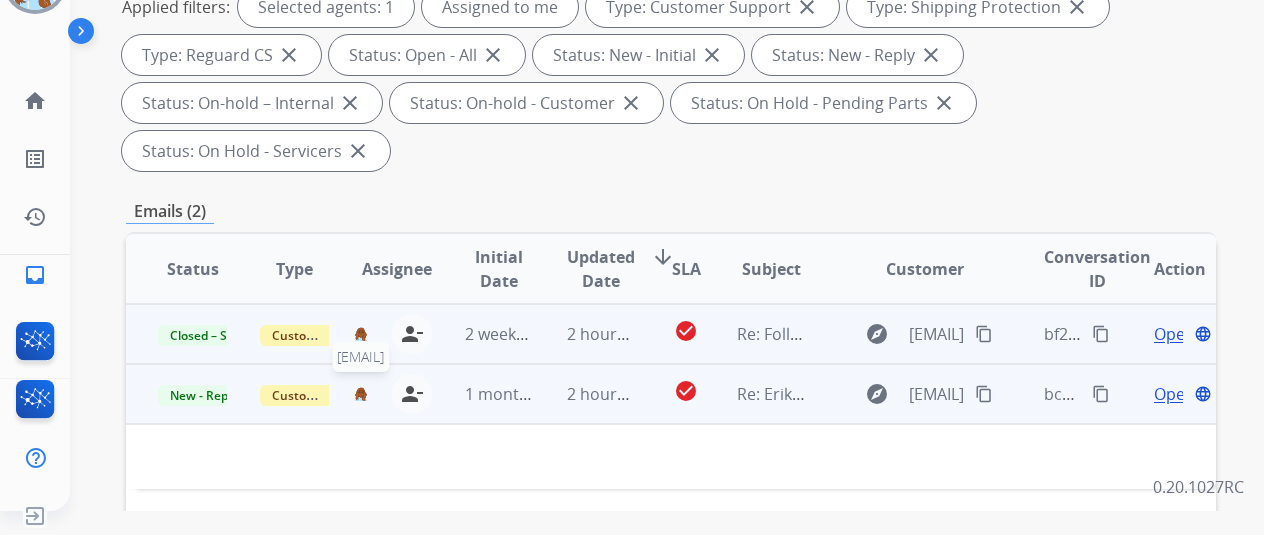 click at bounding box center (360, 394) 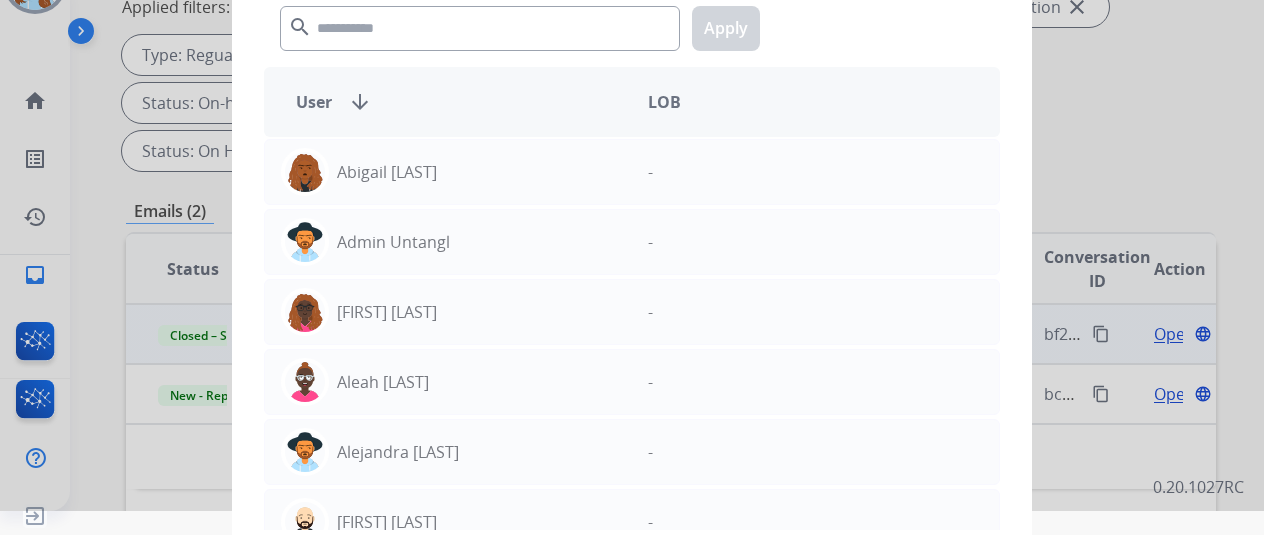 click 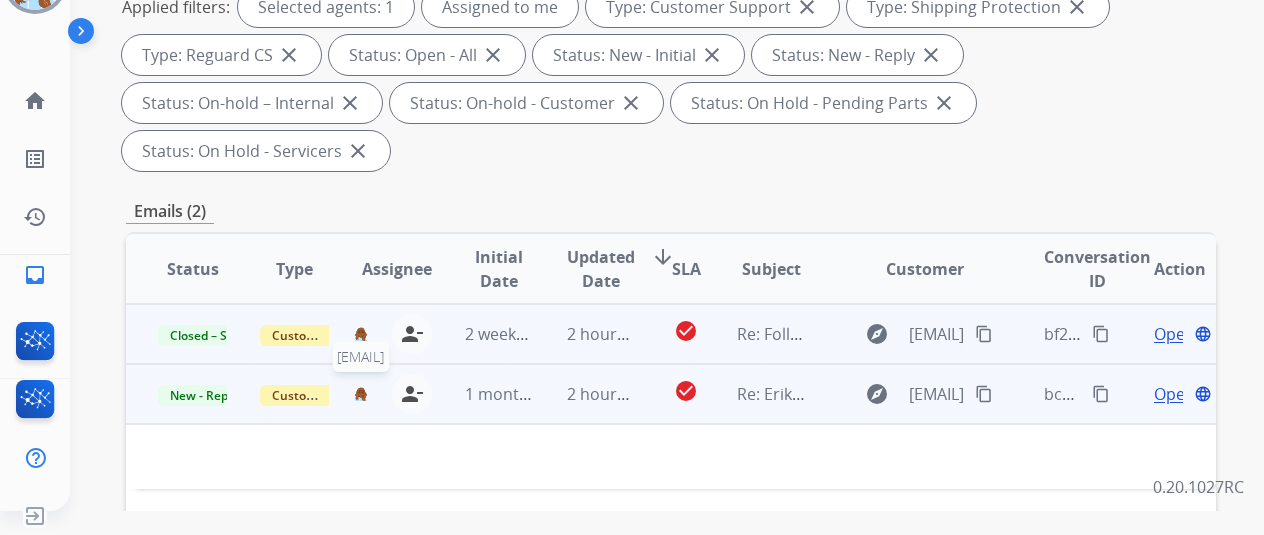 click at bounding box center (360, 394) 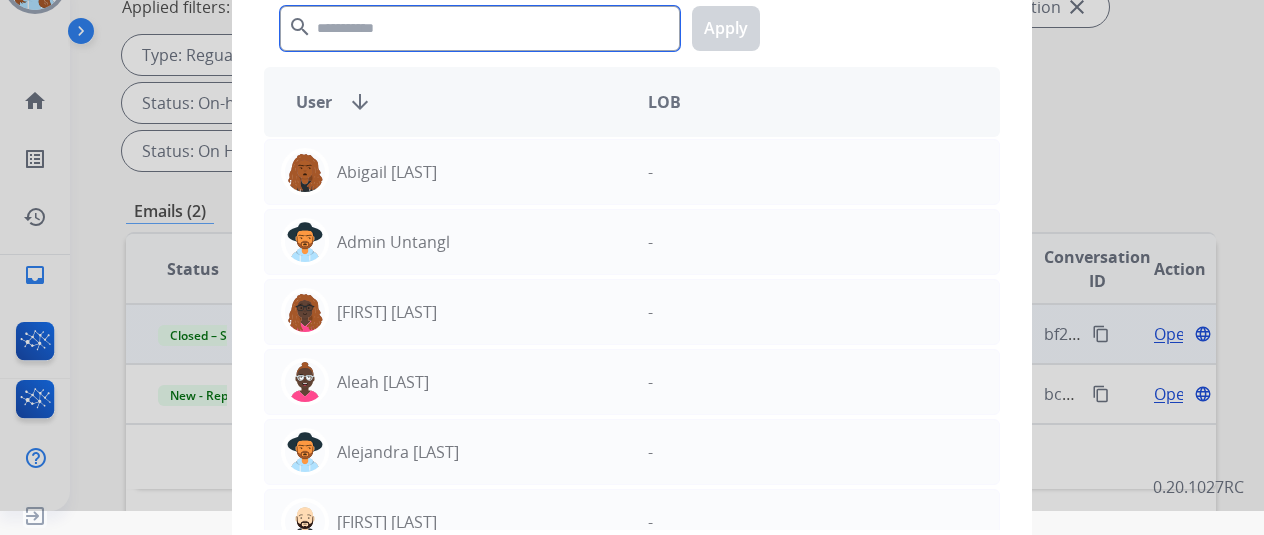 click 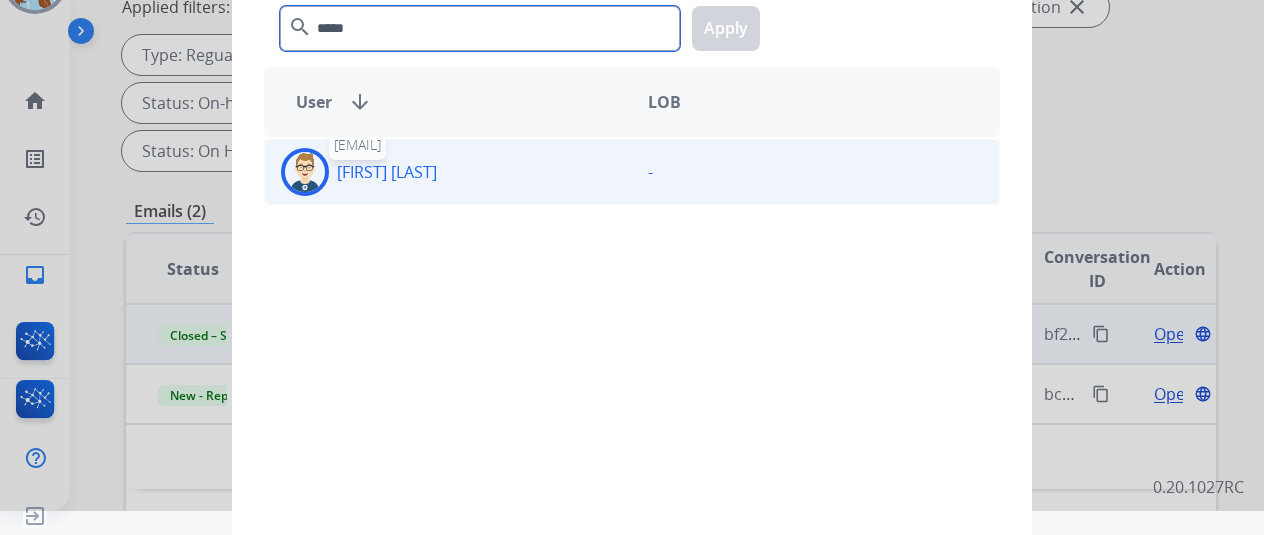 type on "*****" 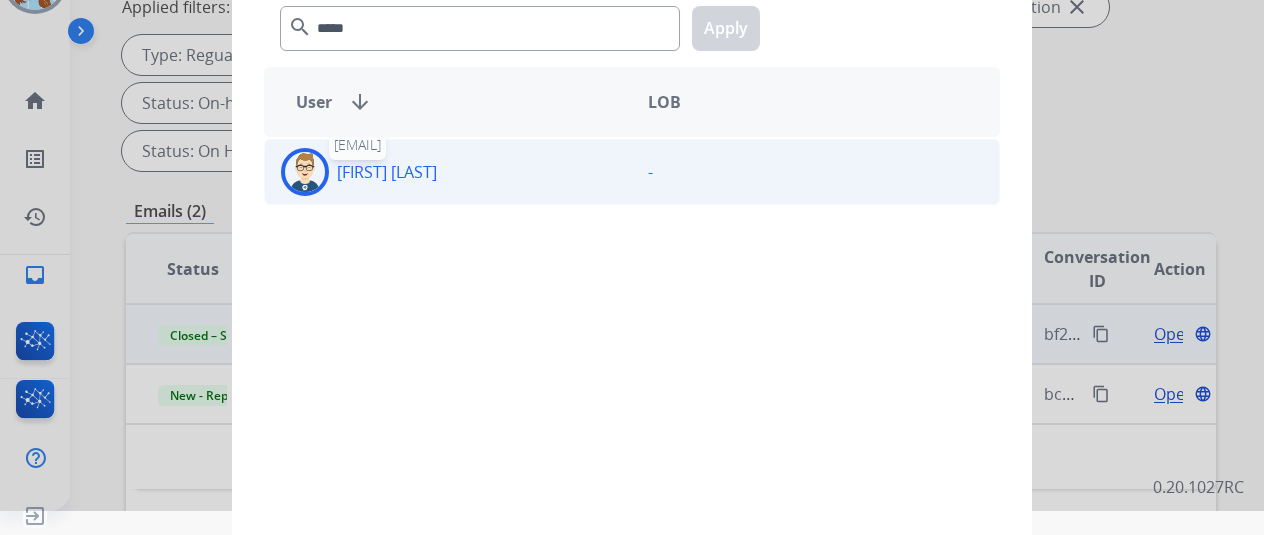 click on "[FIRST]  [LAST]" 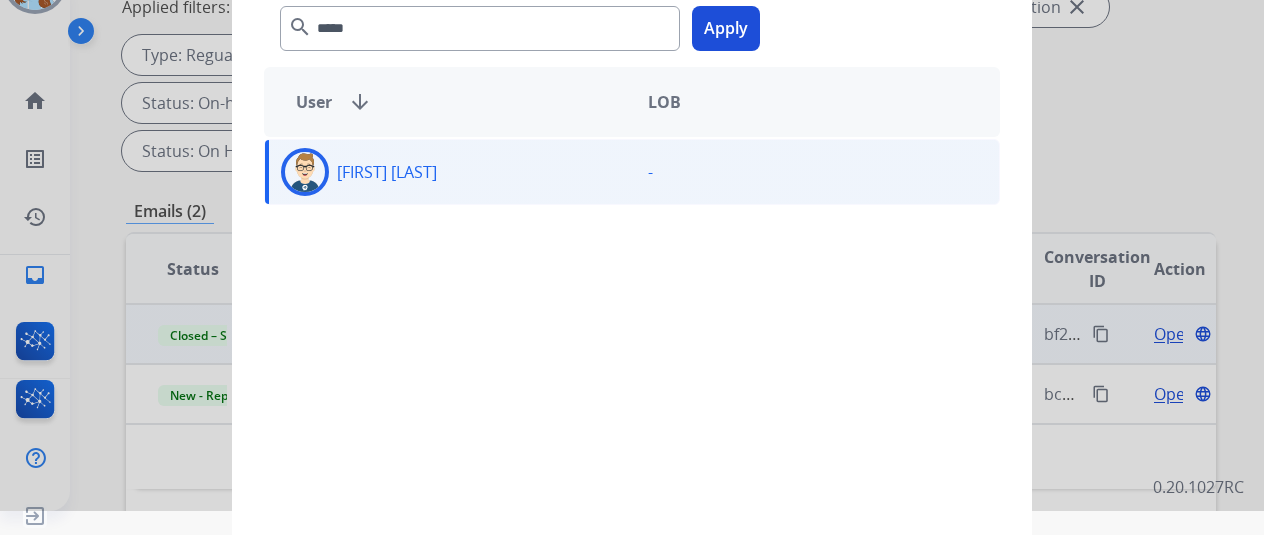 click on "Apply" 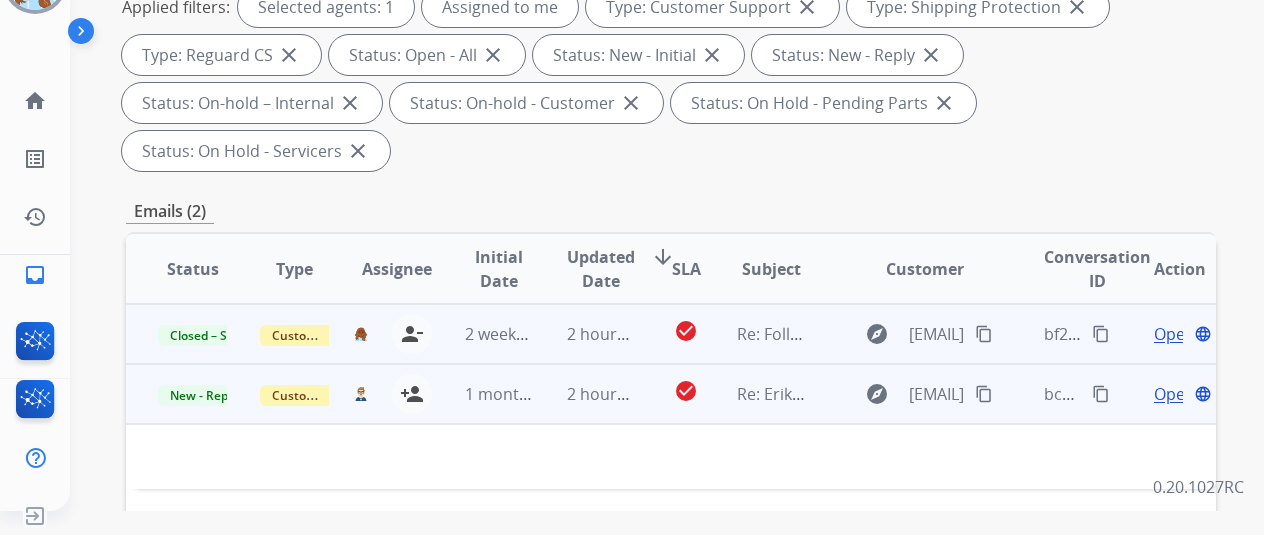 click on "Open" at bounding box center (1174, 394) 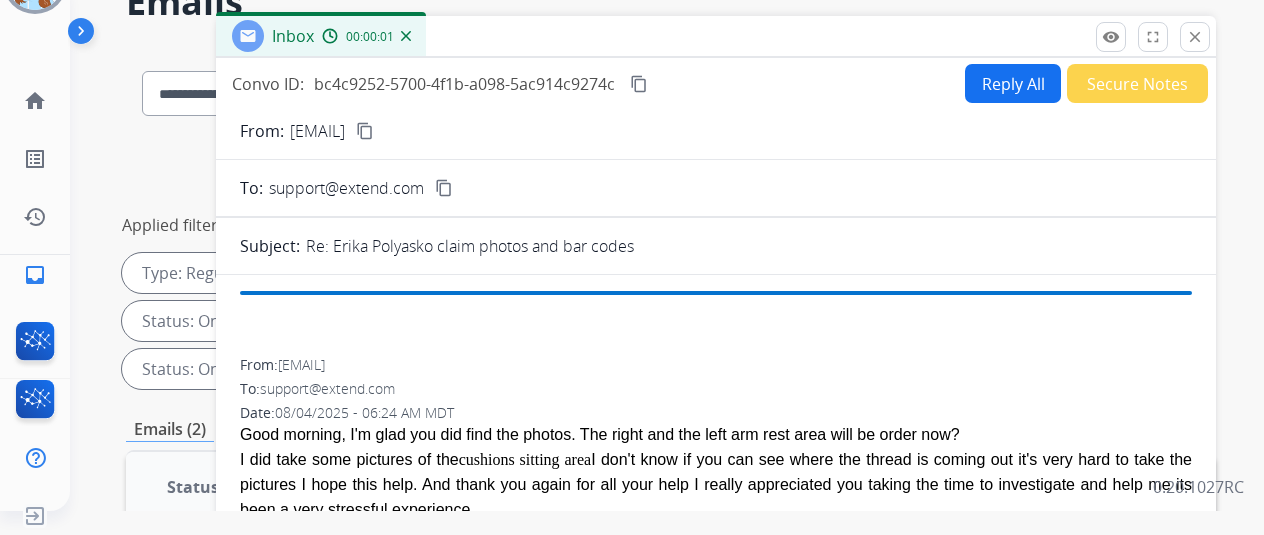 scroll, scrollTop: 0, scrollLeft: 0, axis: both 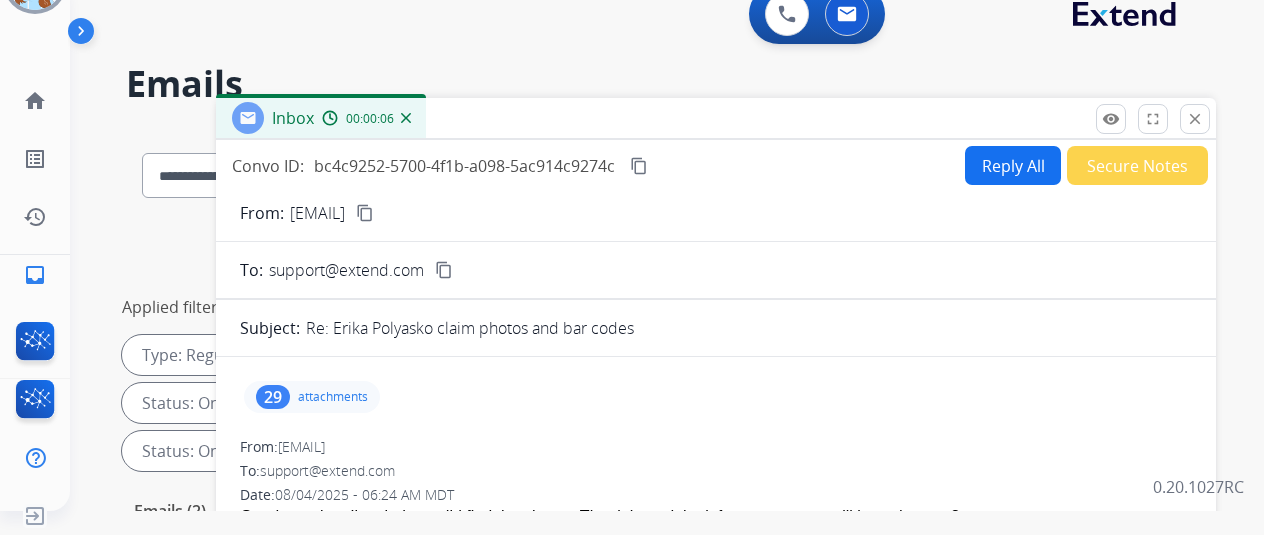 click on "Secure Notes" at bounding box center [1137, 165] 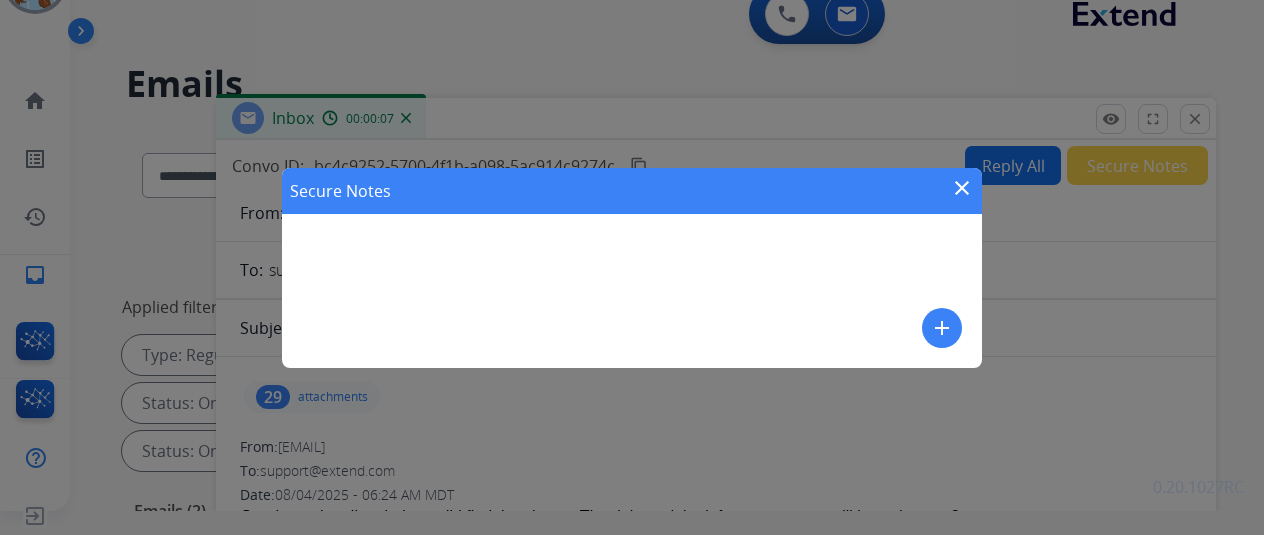click on "add" at bounding box center (942, 328) 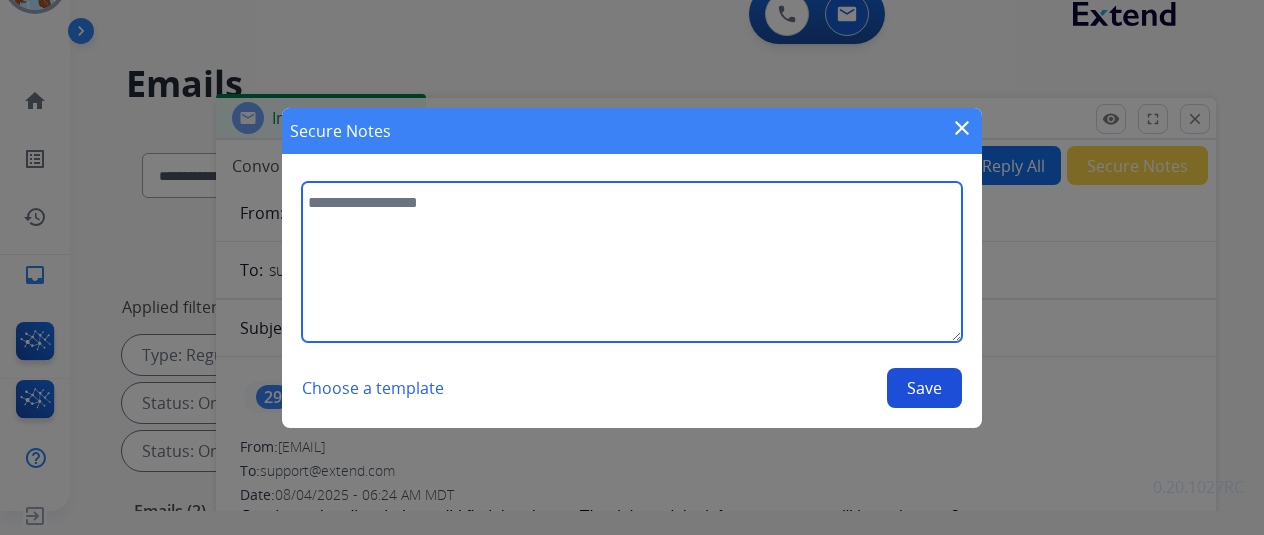 click at bounding box center [632, 262] 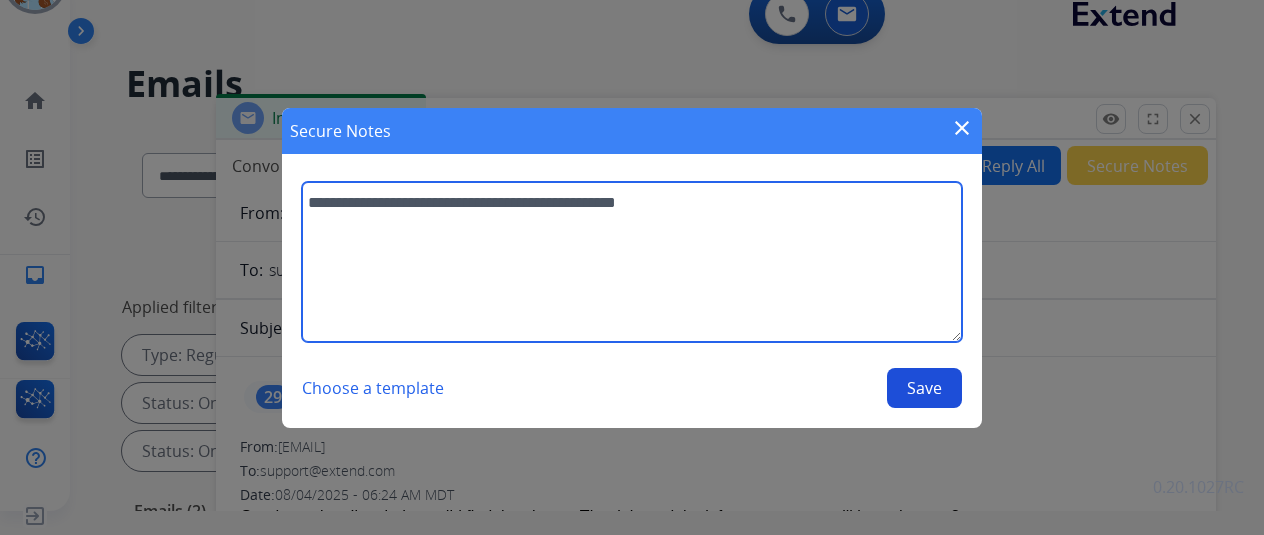 click on "**********" at bounding box center (632, 262) 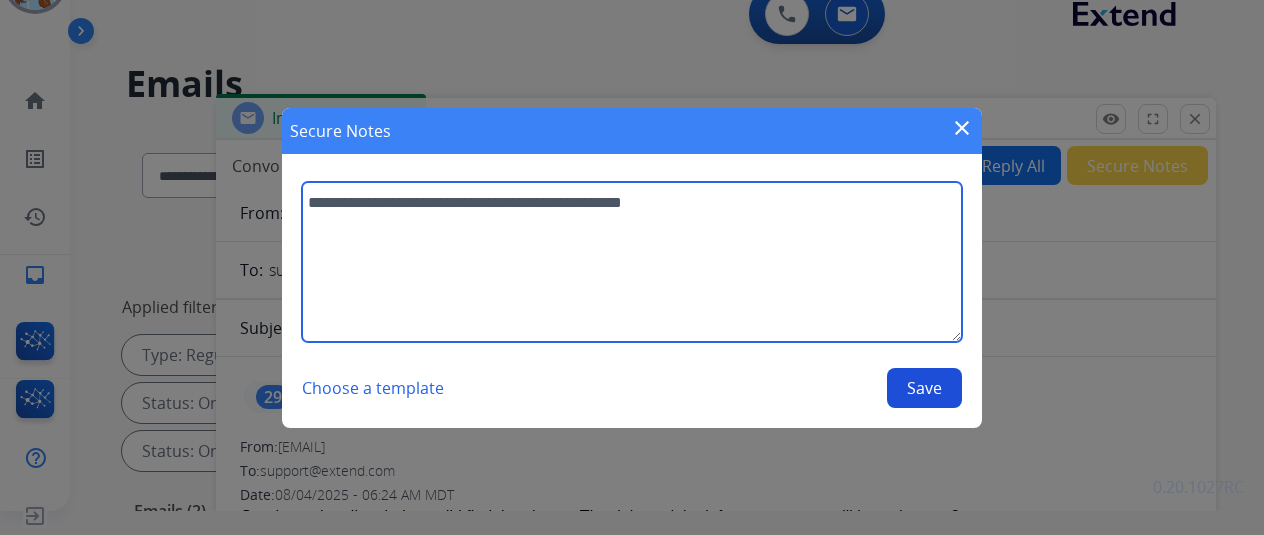 click on "**********" at bounding box center [632, 262] 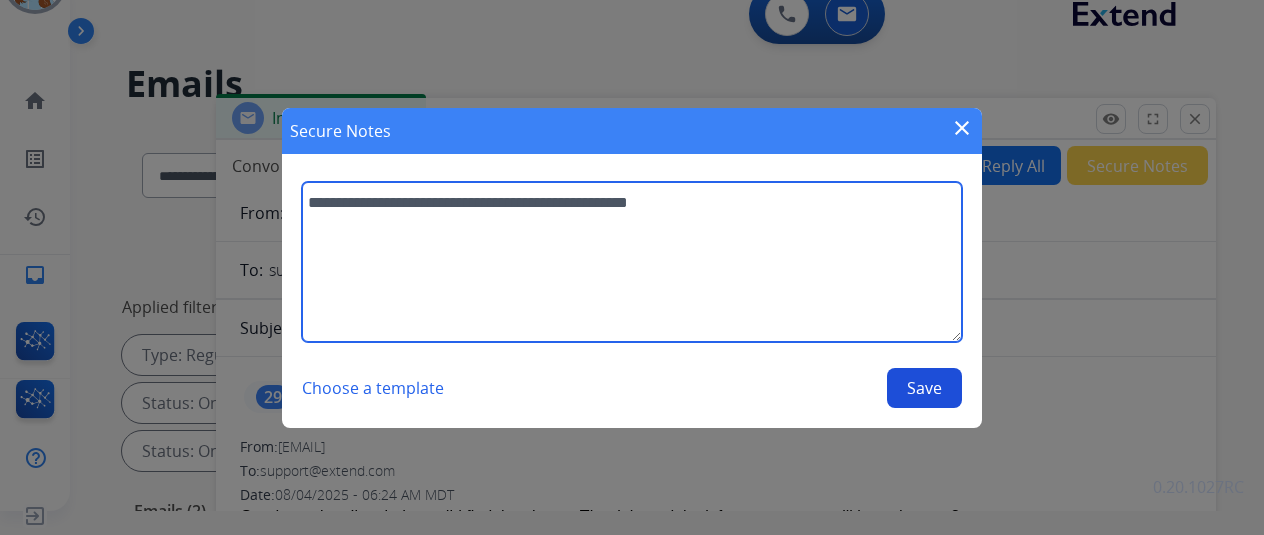 type on "**********" 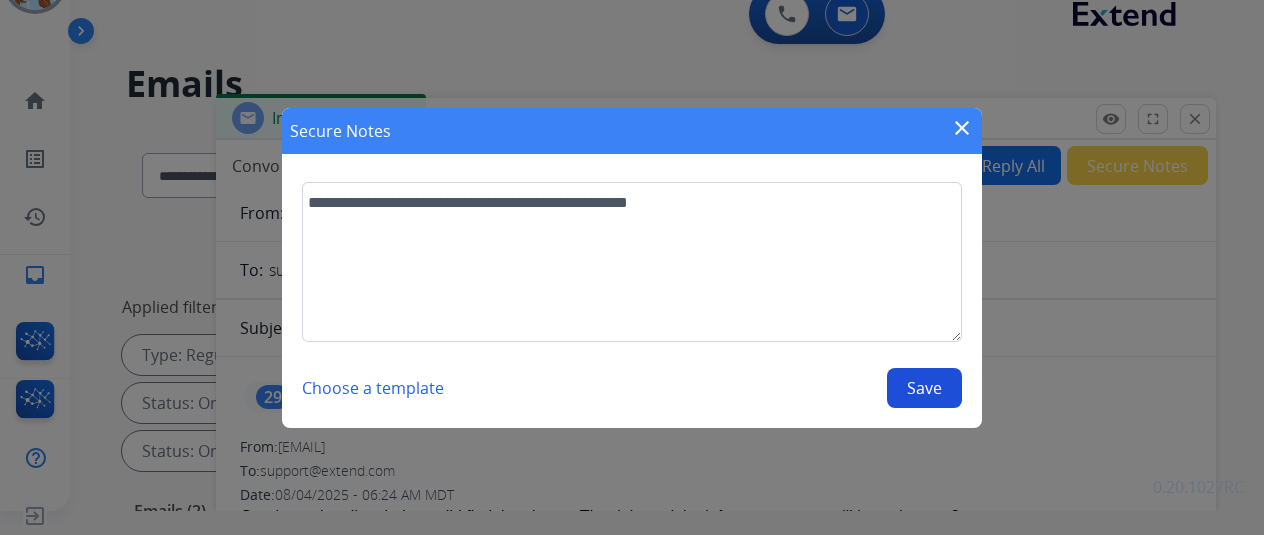click on "Save" at bounding box center (924, 388) 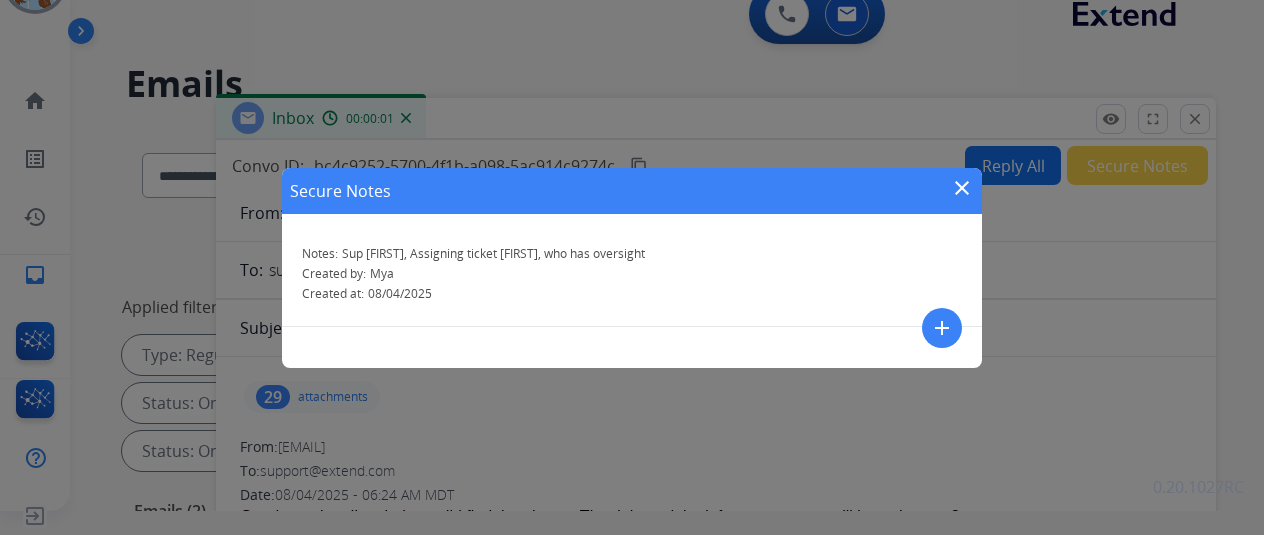 click on "close" at bounding box center [962, 188] 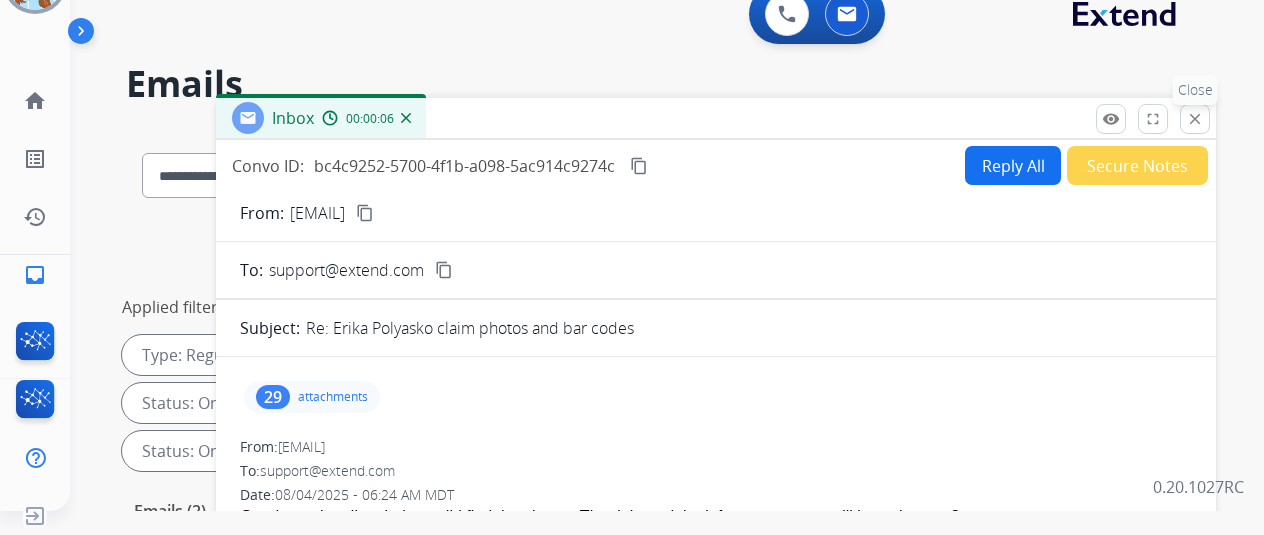 click on "close Close" at bounding box center [1195, 119] 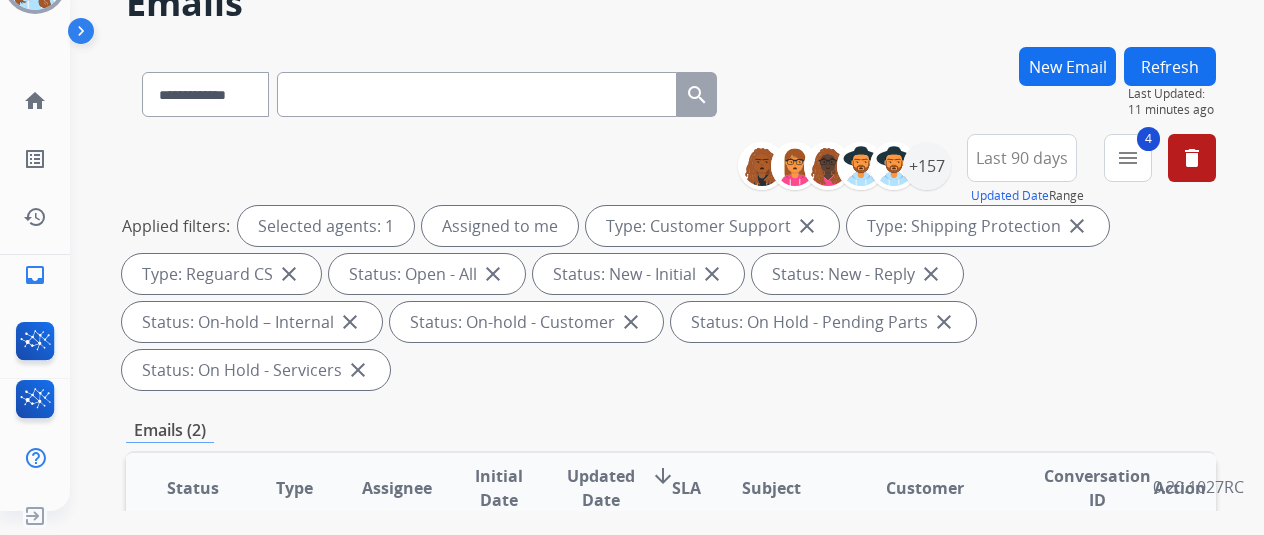 scroll, scrollTop: 0, scrollLeft: 0, axis: both 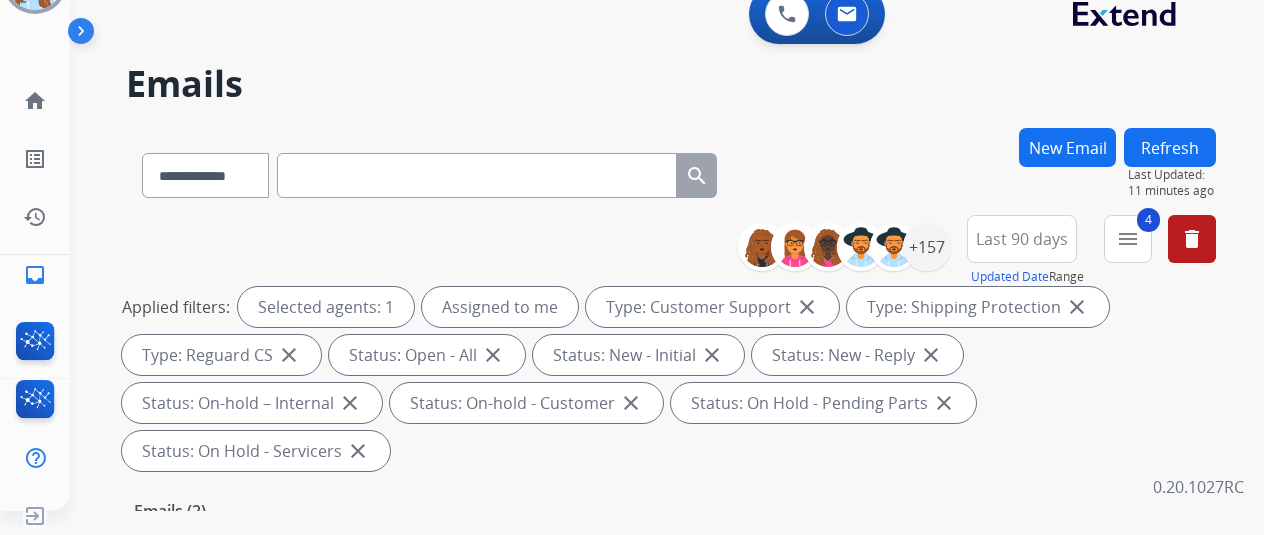 click on "**********" at bounding box center (667, 243) 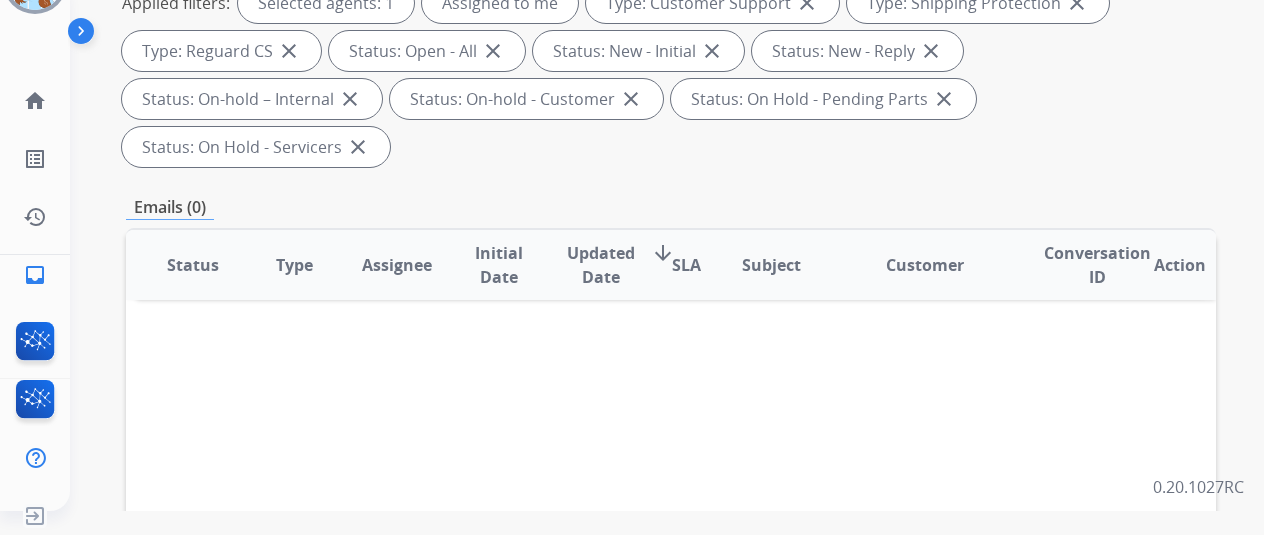 scroll, scrollTop: 300, scrollLeft: 0, axis: vertical 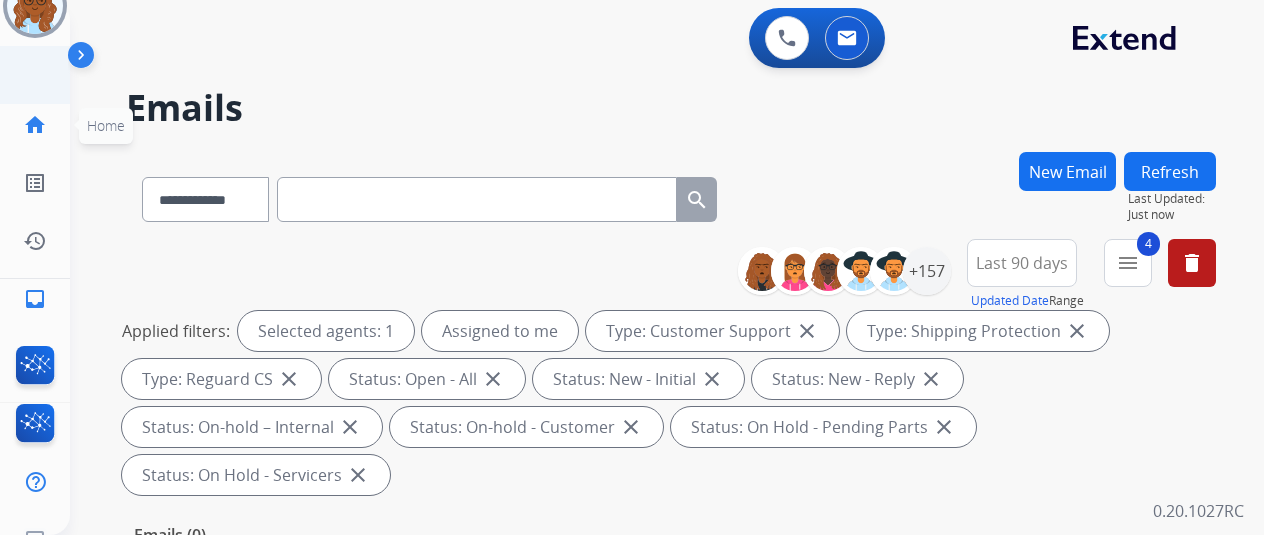 click on "home" 